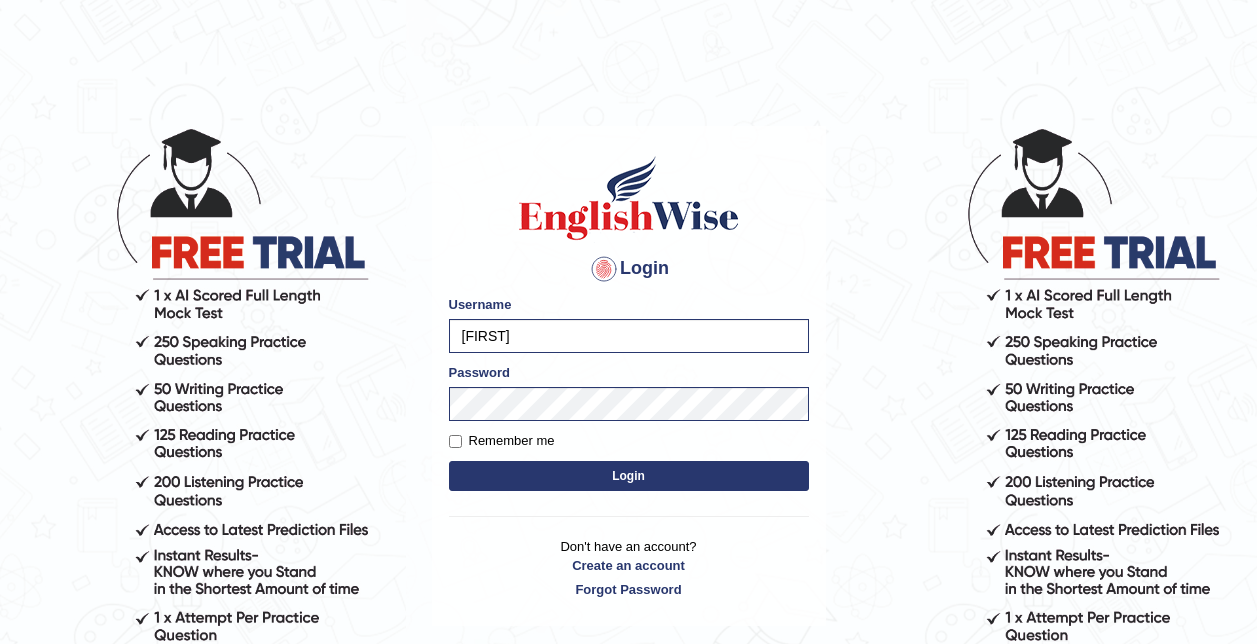 scroll, scrollTop: 0, scrollLeft: 0, axis: both 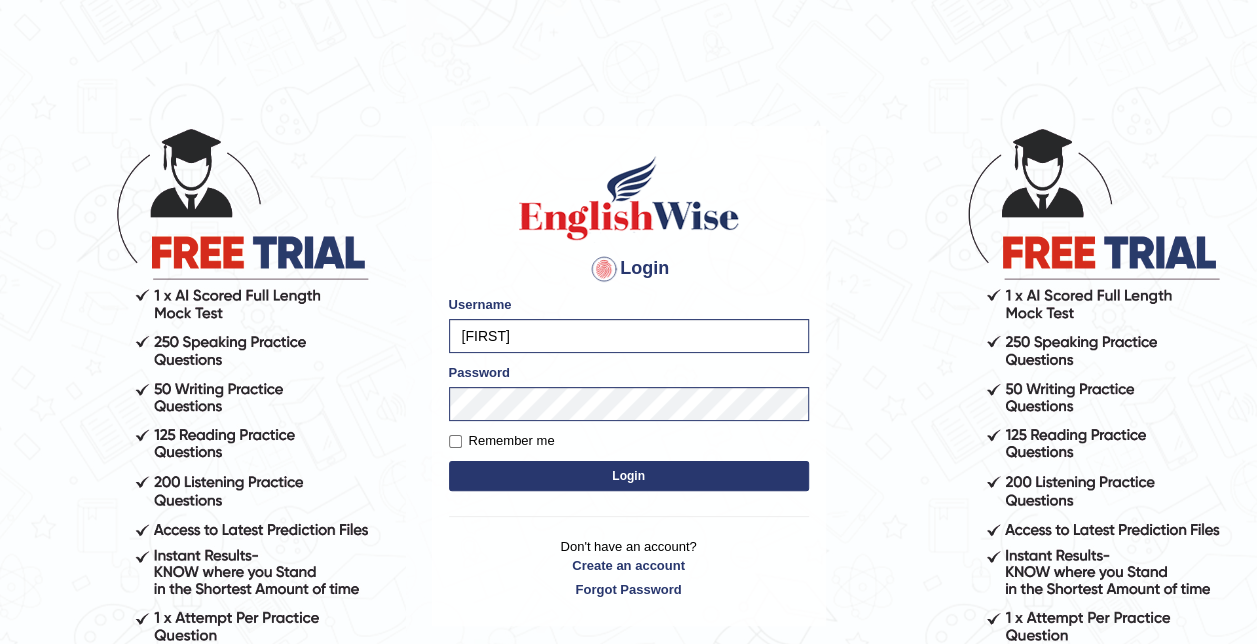 click on "Login" at bounding box center (629, 476) 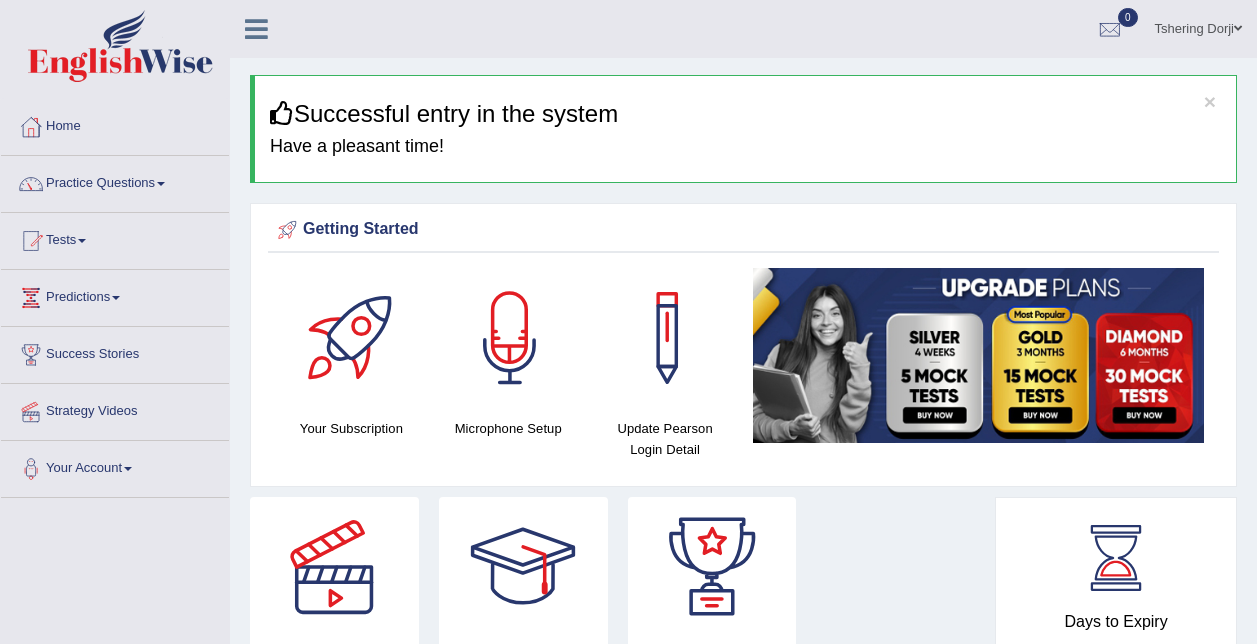 scroll, scrollTop: 0, scrollLeft: 0, axis: both 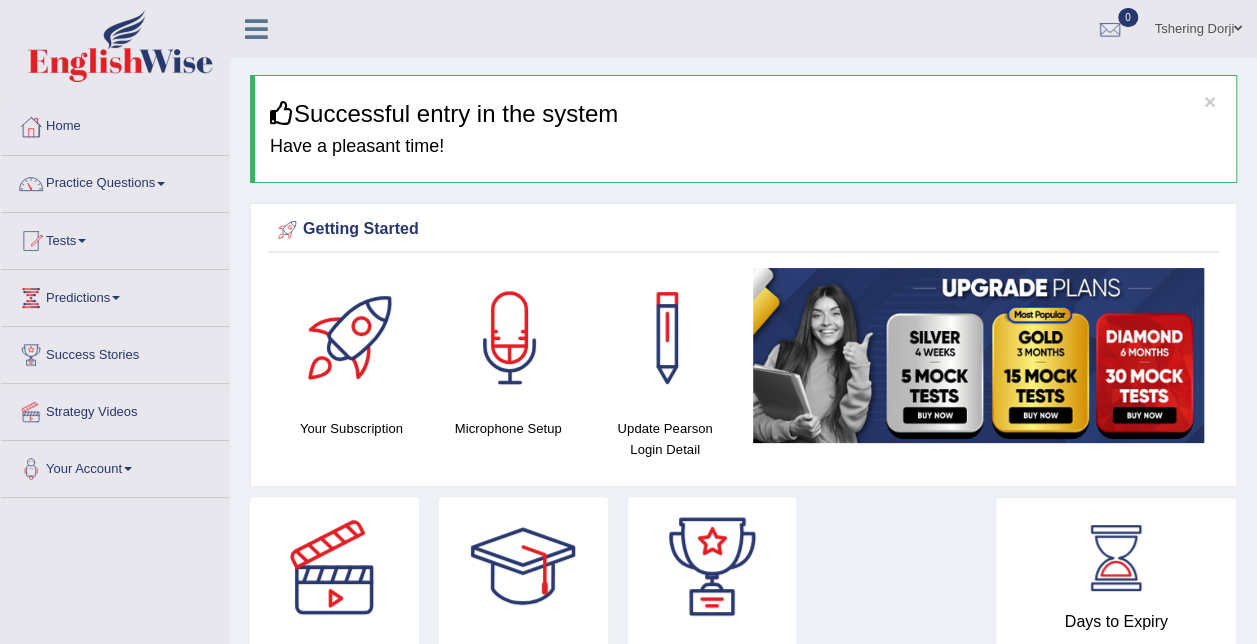 click on "Tests" at bounding box center [115, 238] 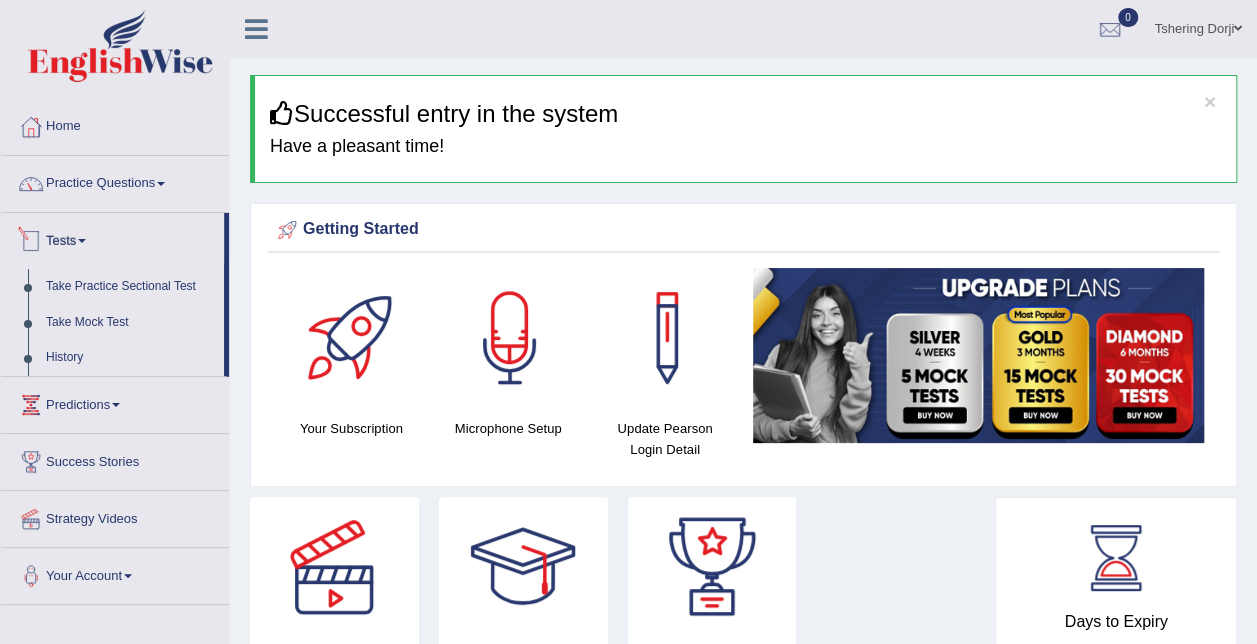 click on "Practice Questions" at bounding box center (115, 181) 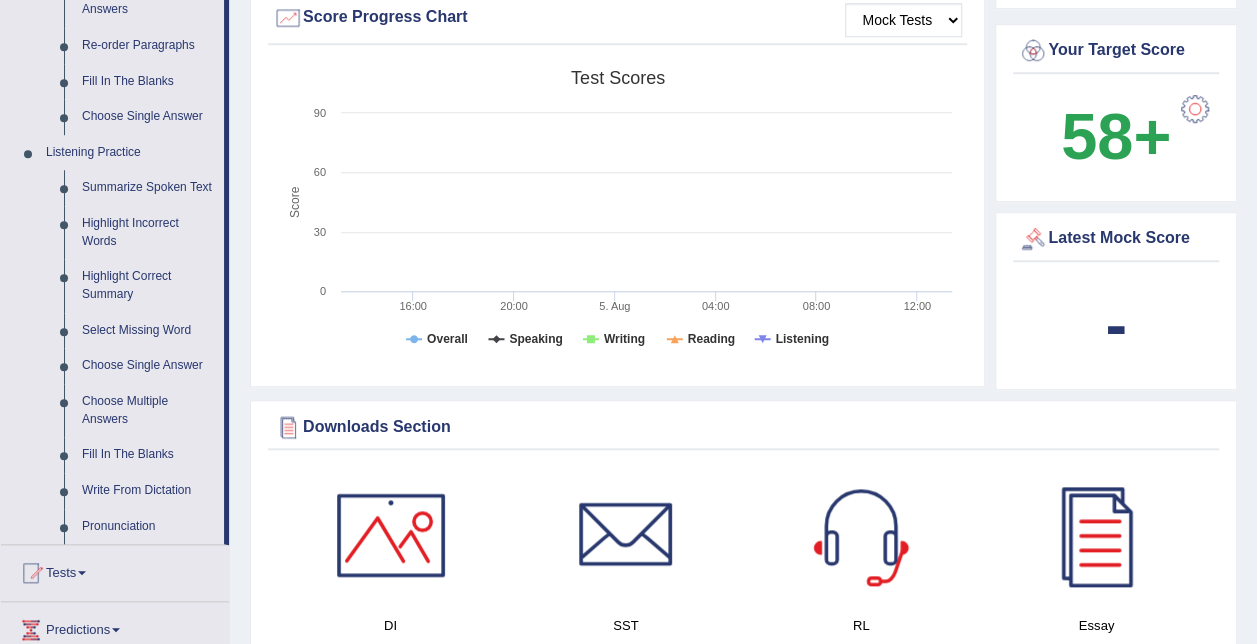 scroll, scrollTop: 740, scrollLeft: 0, axis: vertical 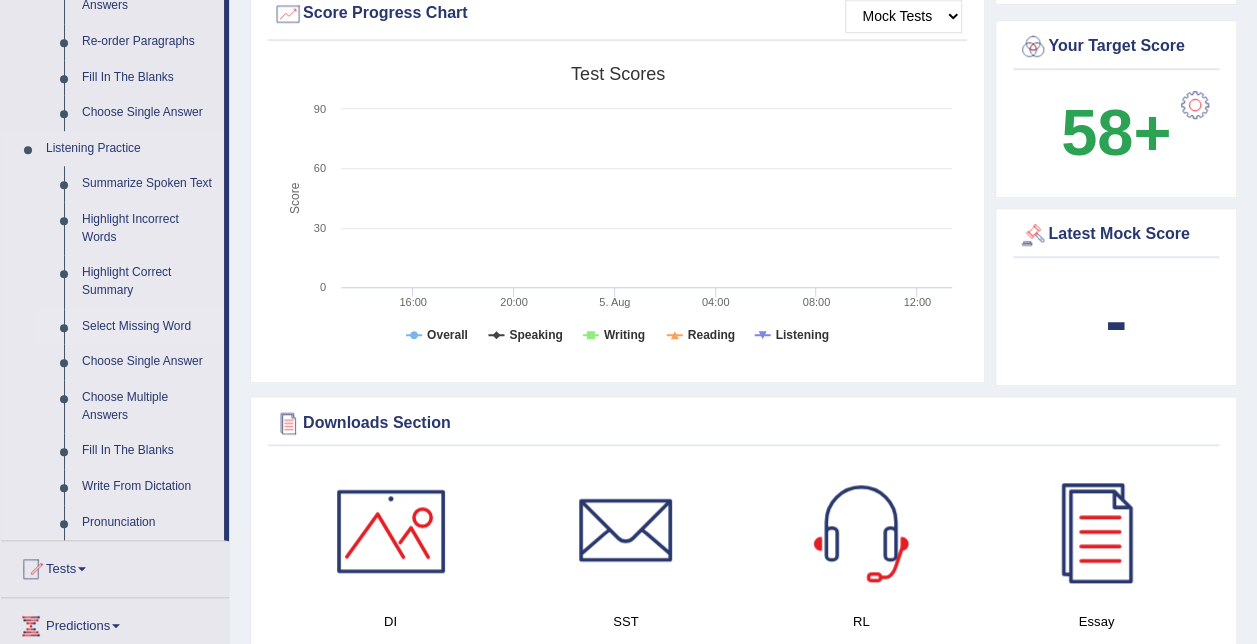 click on "Select Missing Word" at bounding box center (148, 327) 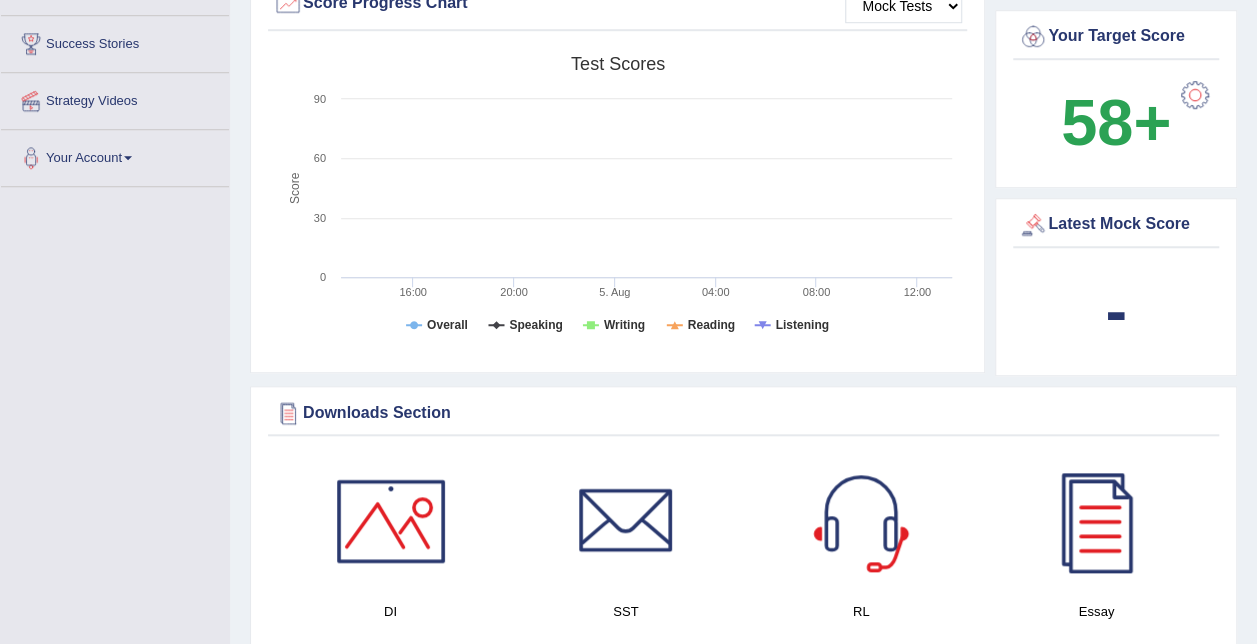 scroll, scrollTop: 1379, scrollLeft: 0, axis: vertical 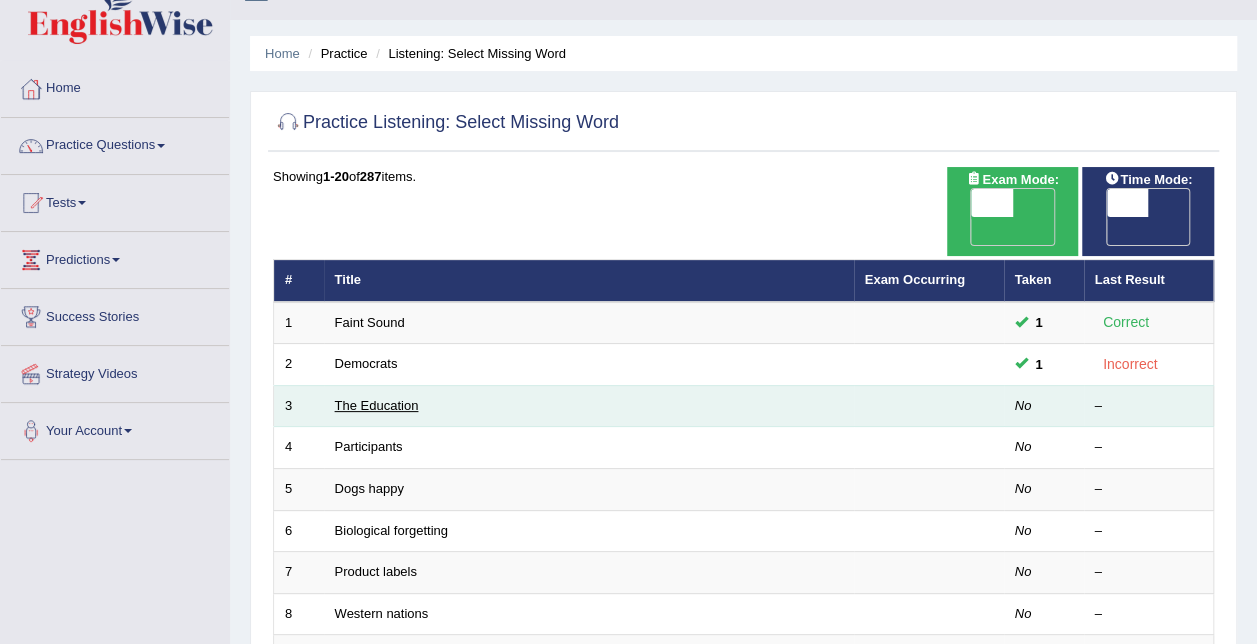 click on "The Education" at bounding box center (377, 405) 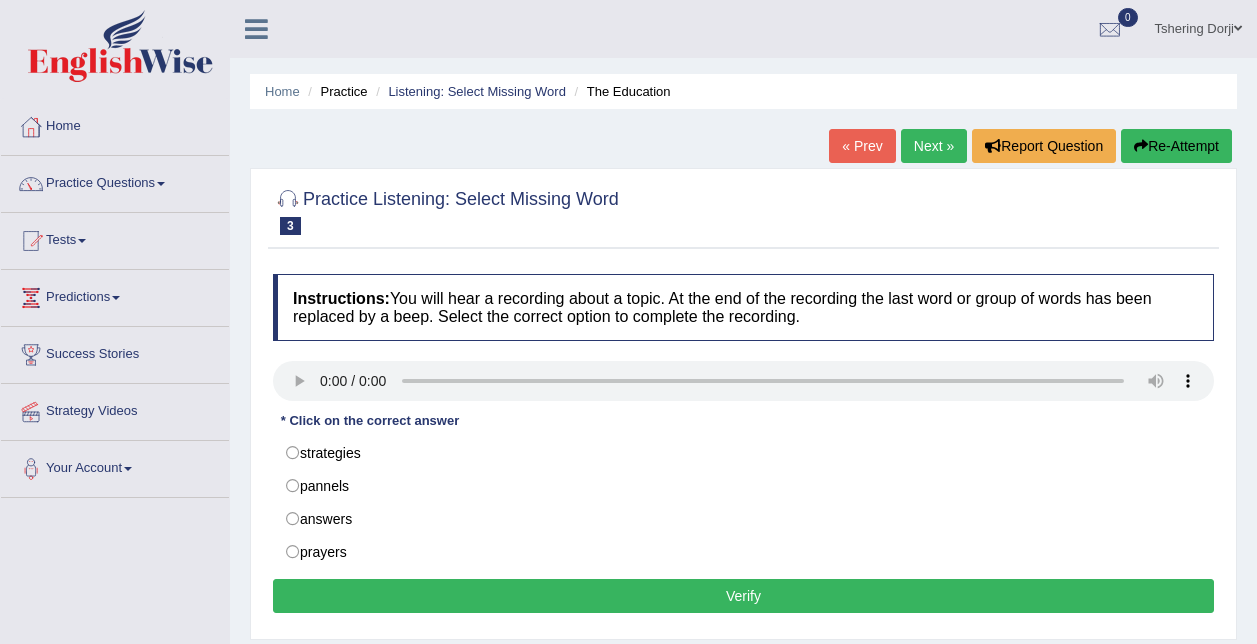 scroll, scrollTop: 0, scrollLeft: 0, axis: both 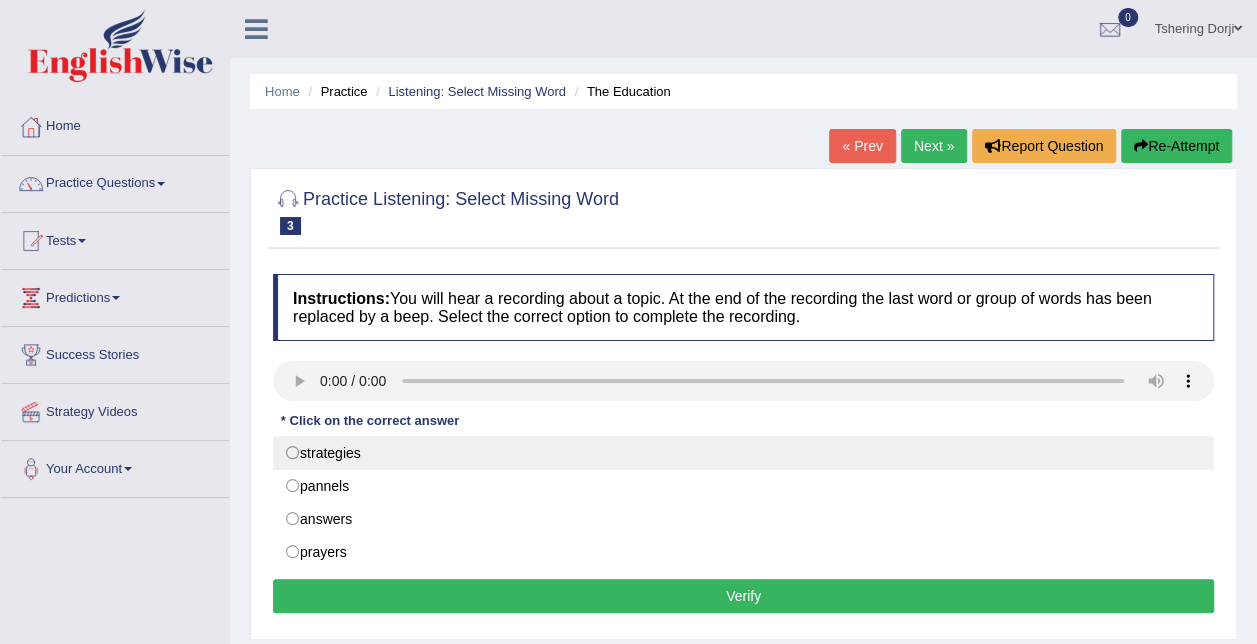 click on "strategies" at bounding box center [743, 453] 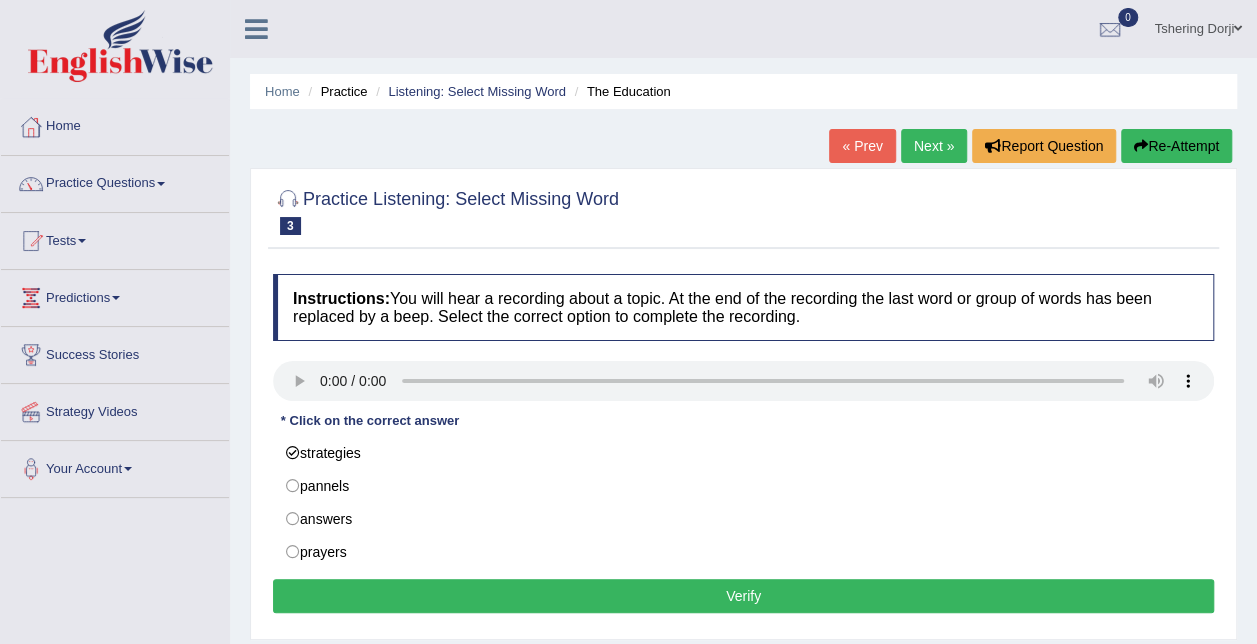 click on "Verify" at bounding box center (743, 596) 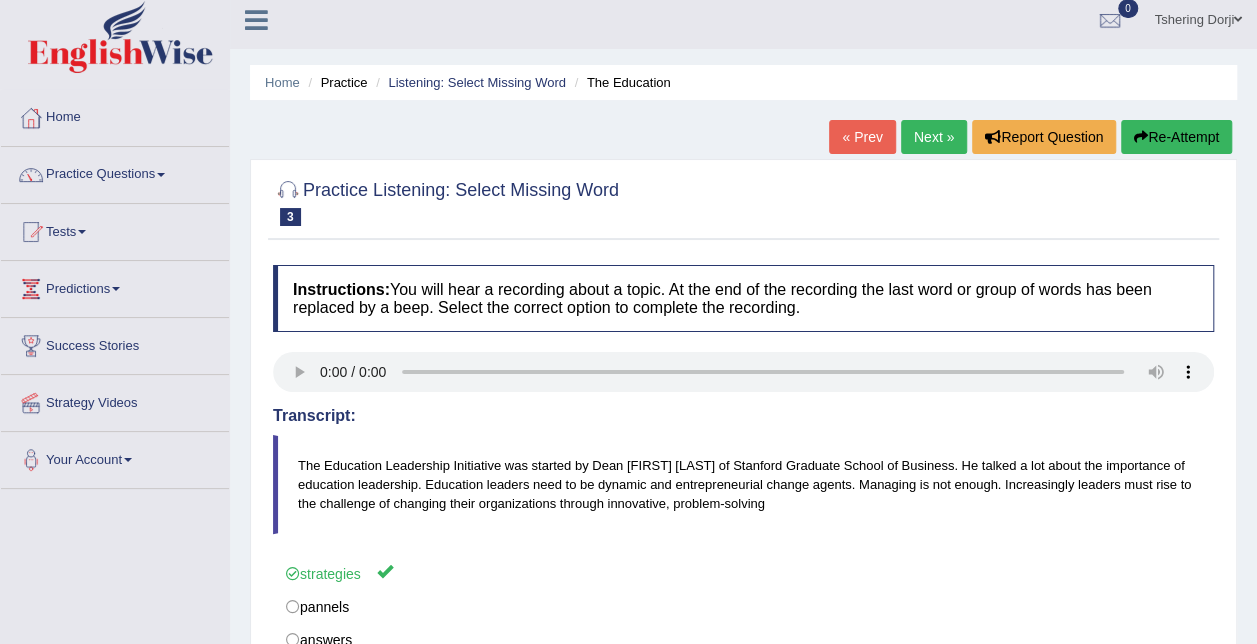 scroll, scrollTop: 0, scrollLeft: 0, axis: both 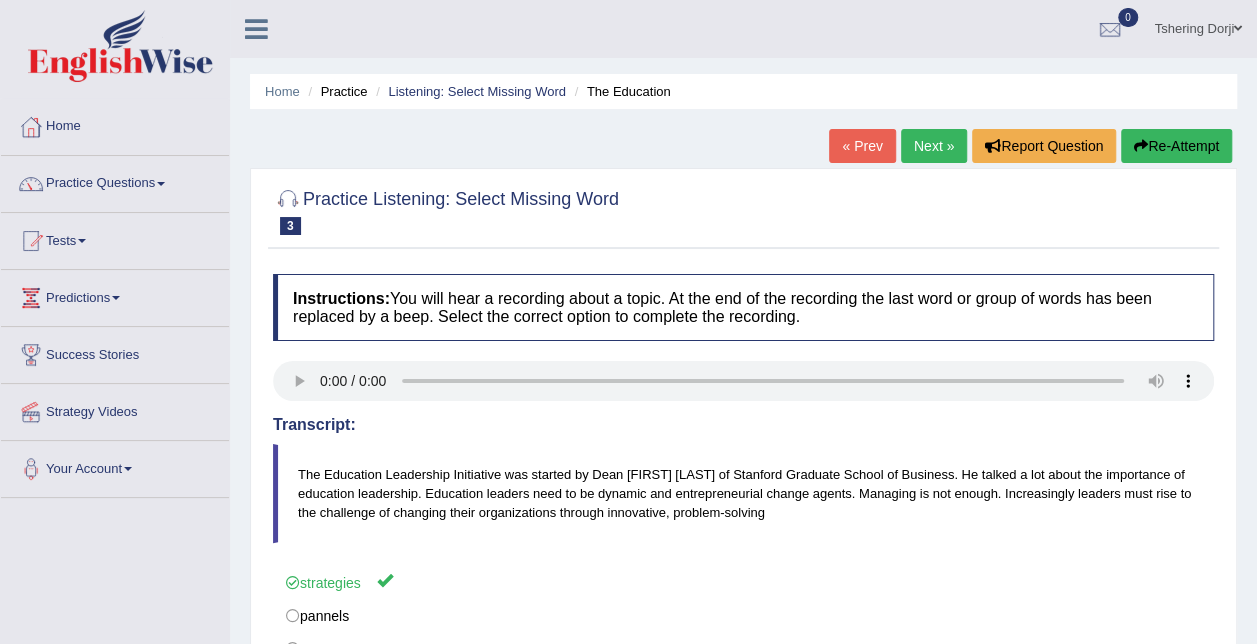 click on "Next »" at bounding box center [934, 146] 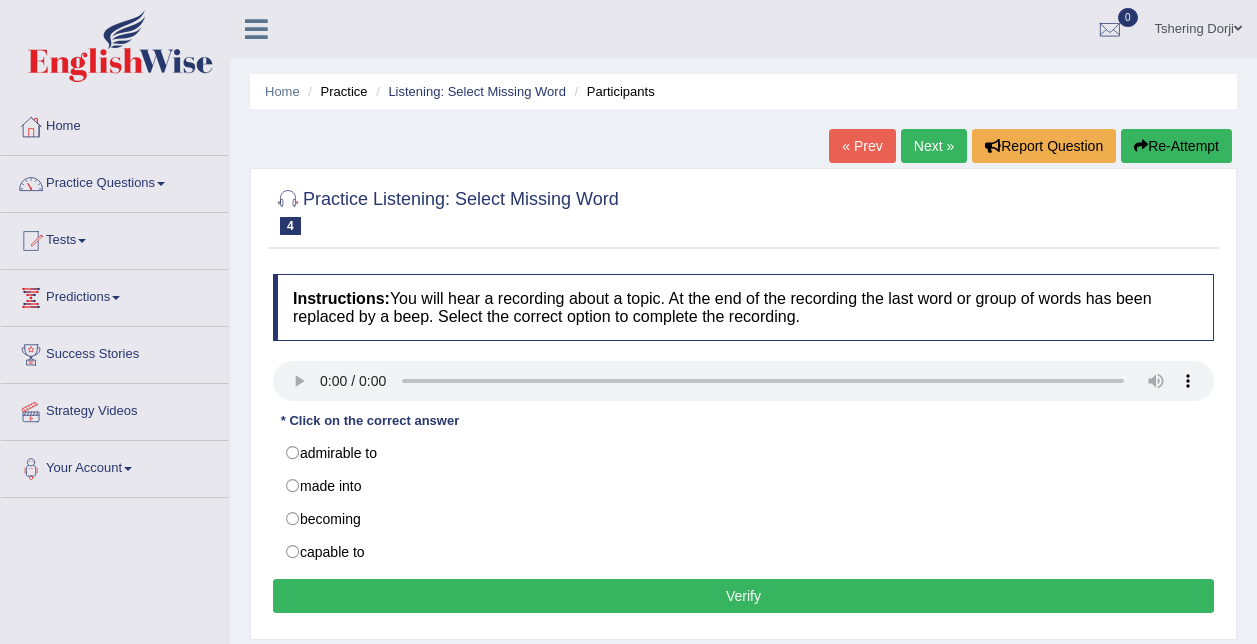scroll, scrollTop: 0, scrollLeft: 0, axis: both 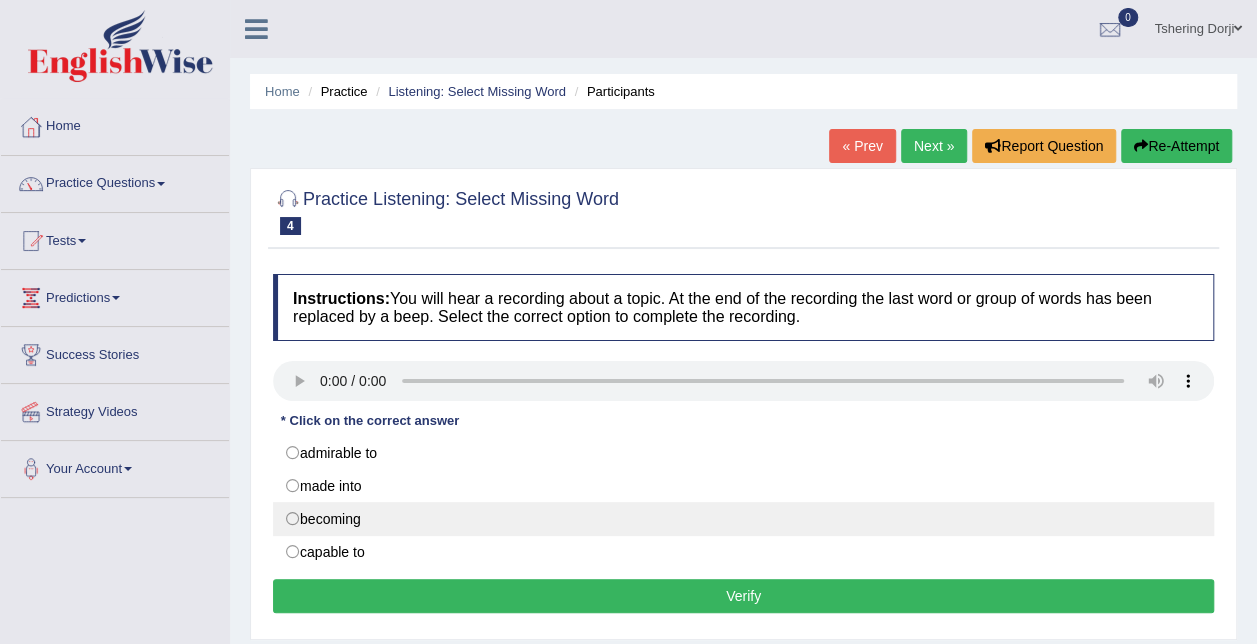 click on "becoming" at bounding box center [743, 519] 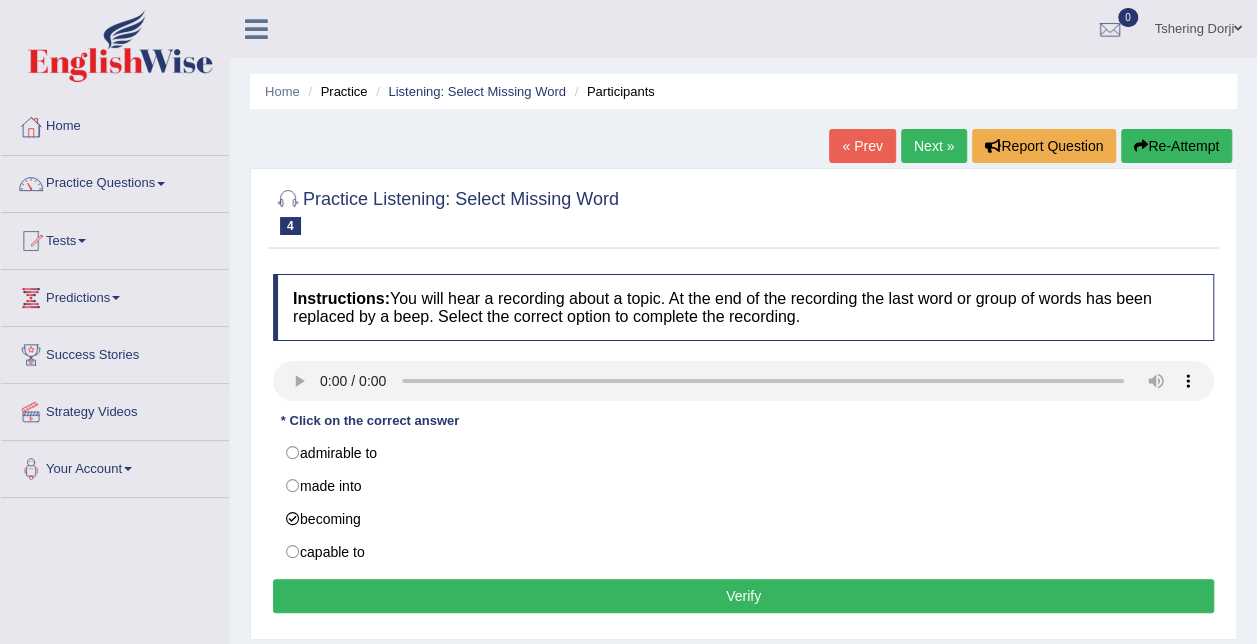 click on "Verify" at bounding box center (743, 596) 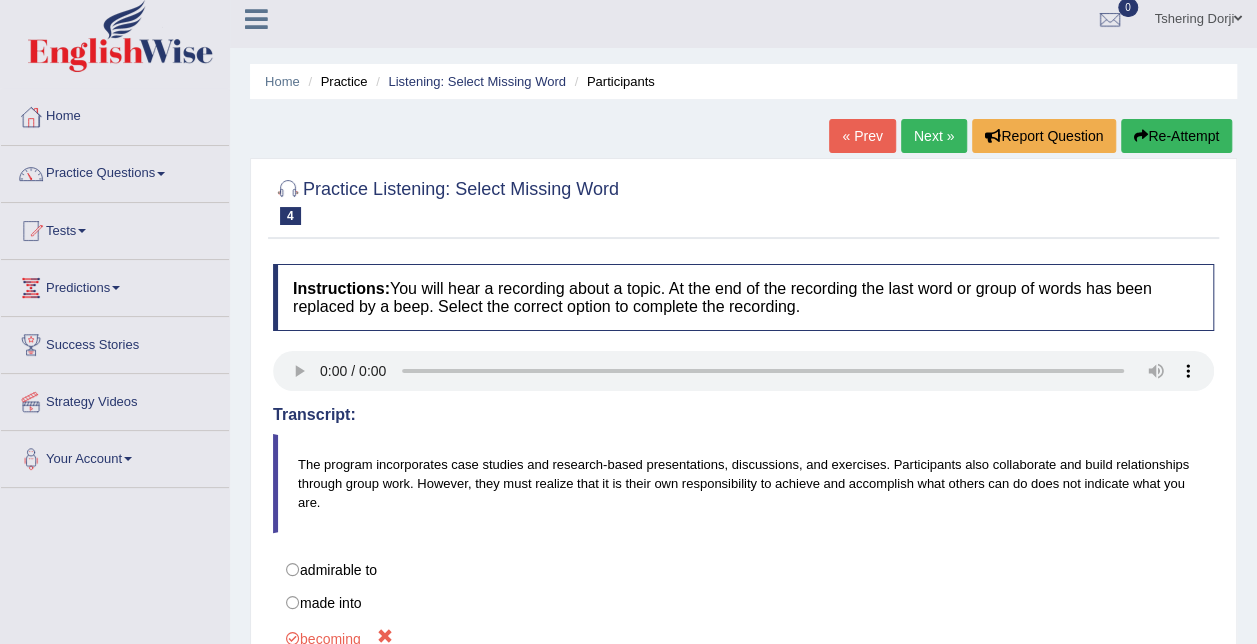 scroll, scrollTop: 6, scrollLeft: 0, axis: vertical 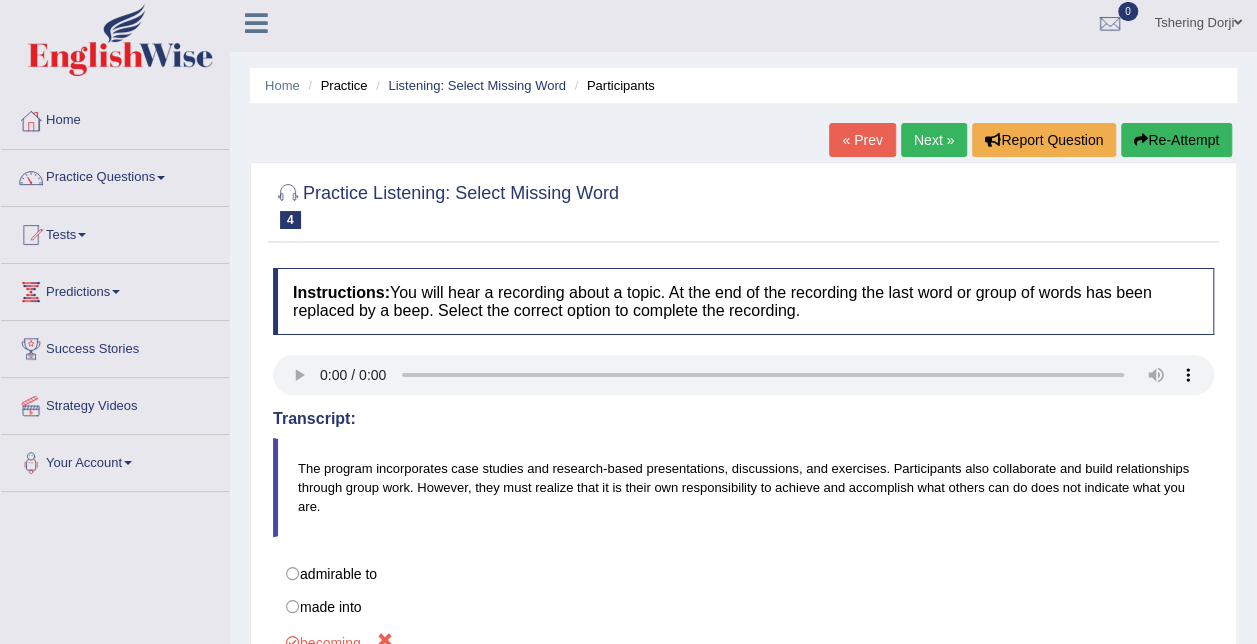 click on "Next »" at bounding box center (934, 140) 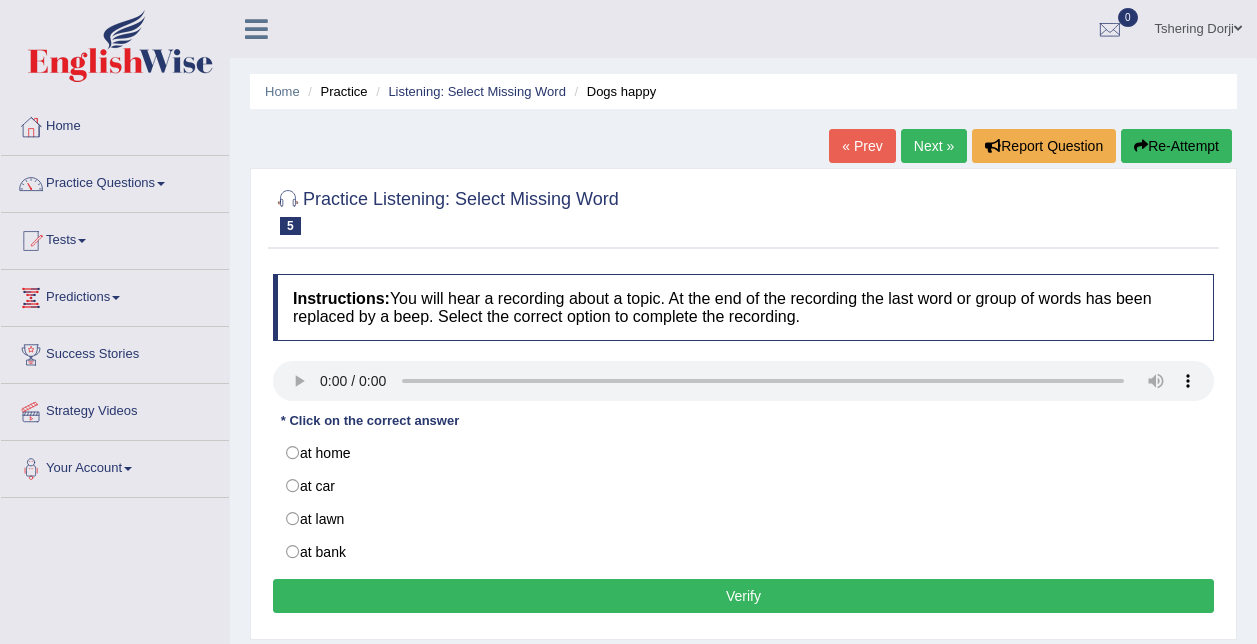 scroll, scrollTop: 0, scrollLeft: 0, axis: both 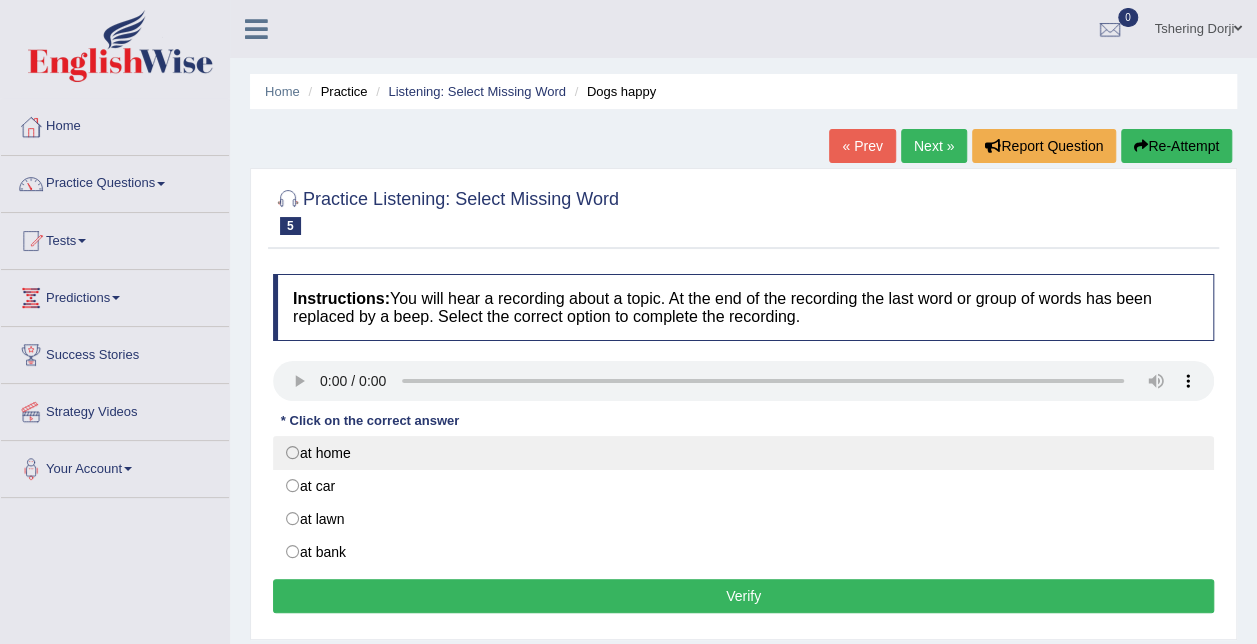 click on "at home" at bounding box center (743, 453) 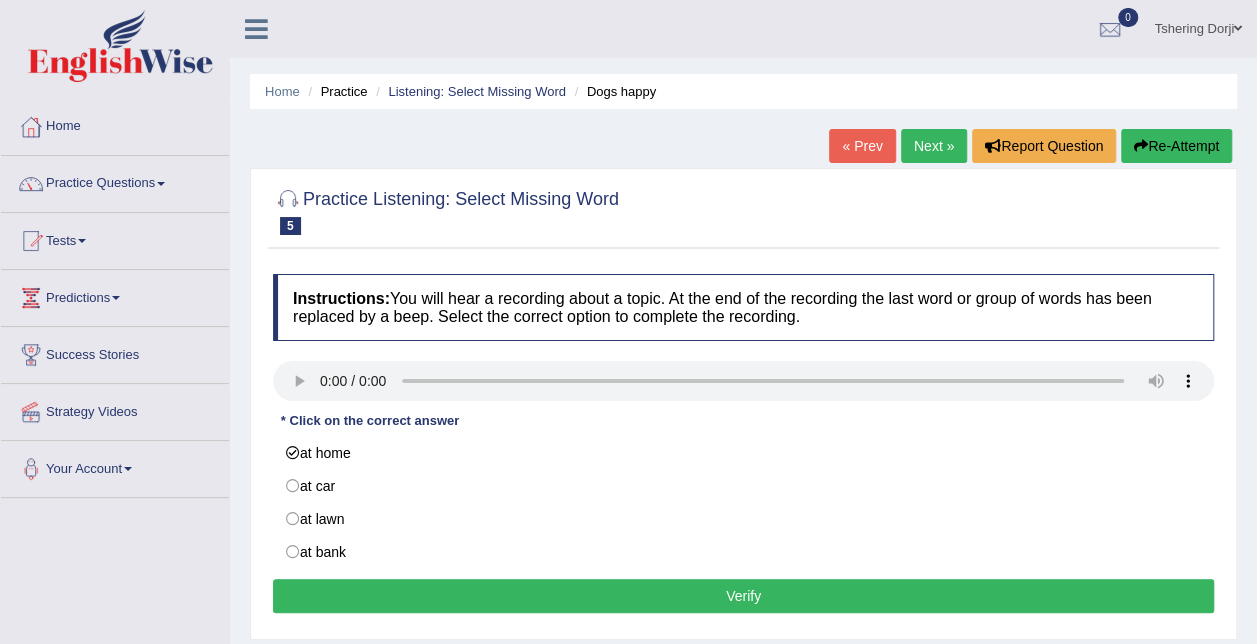 click on "Verify" at bounding box center (743, 596) 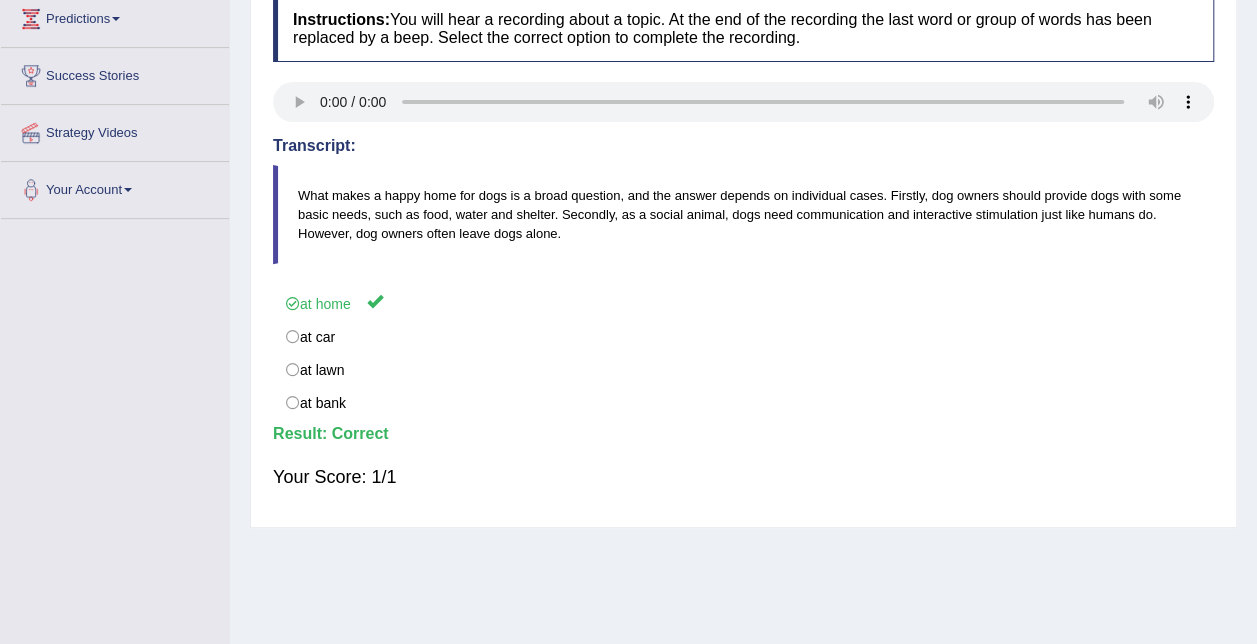 scroll, scrollTop: 0, scrollLeft: 0, axis: both 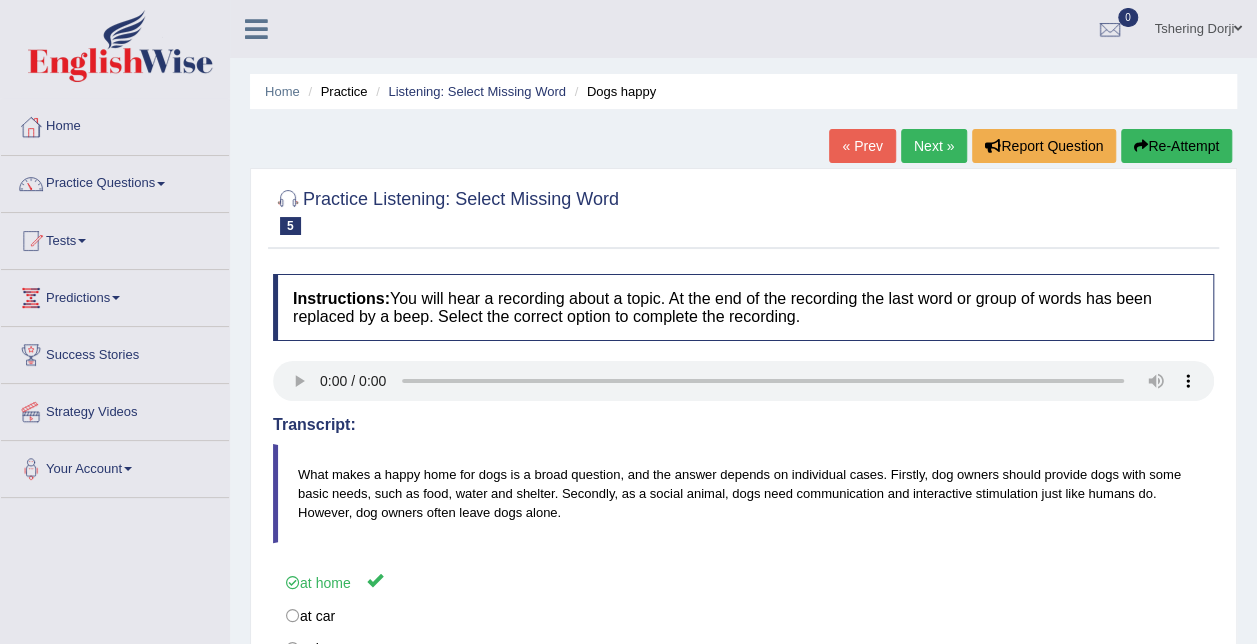 click on "Next »" at bounding box center [934, 146] 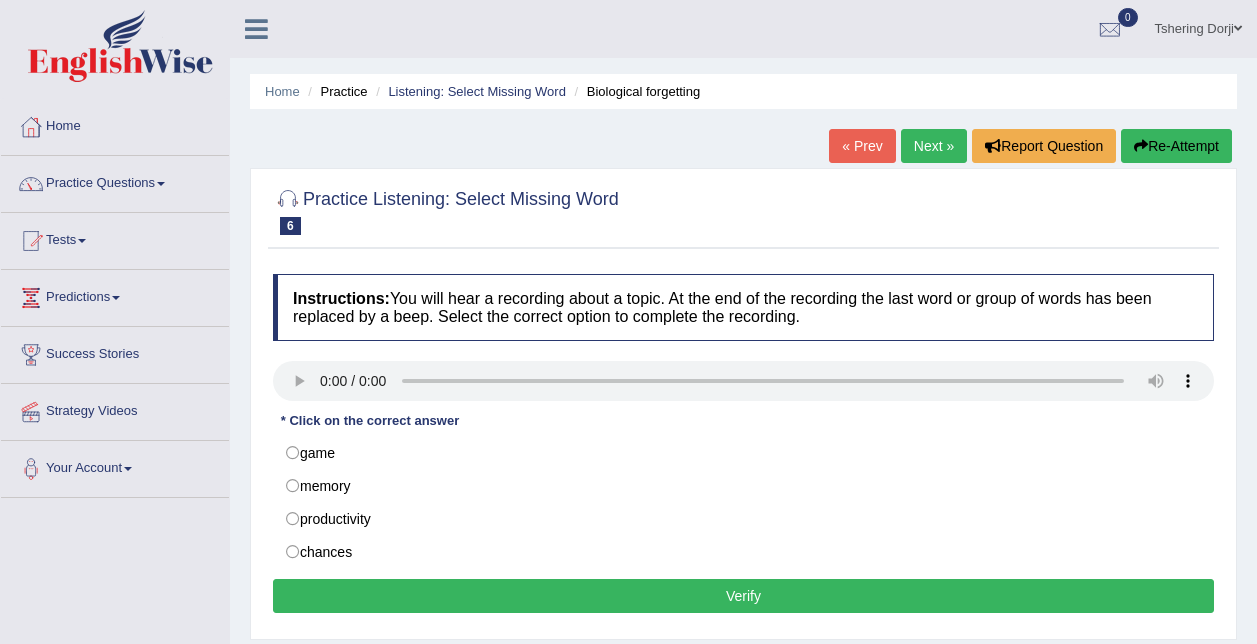 scroll, scrollTop: 0, scrollLeft: 0, axis: both 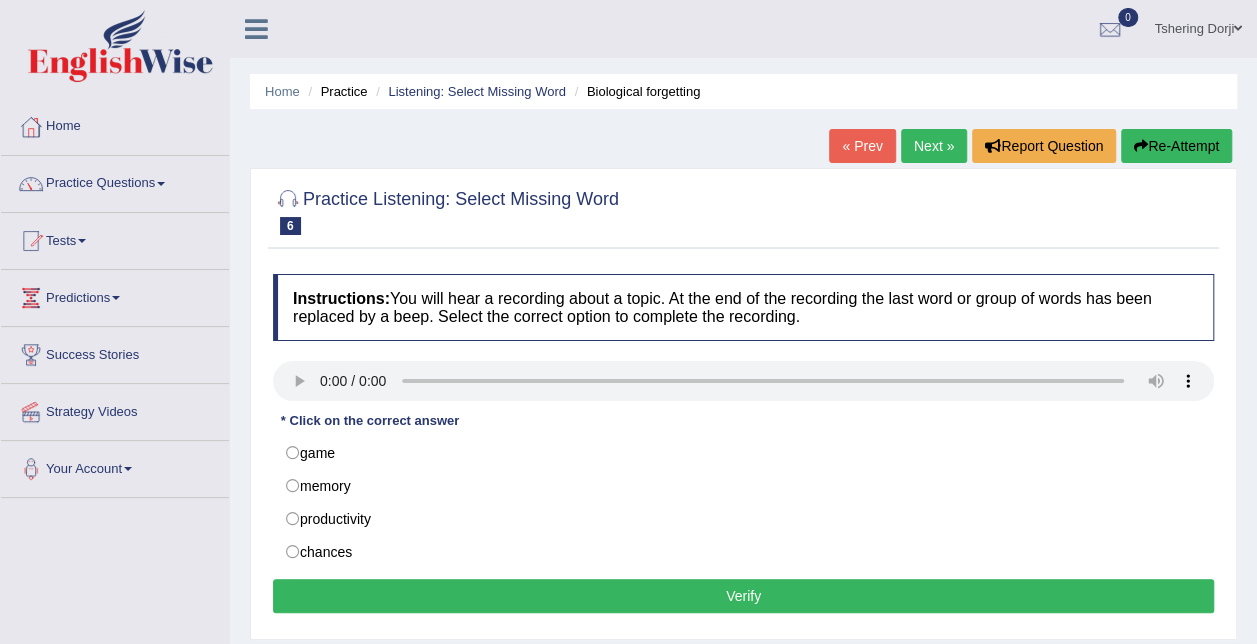 click on "productivity" at bounding box center (743, 519) 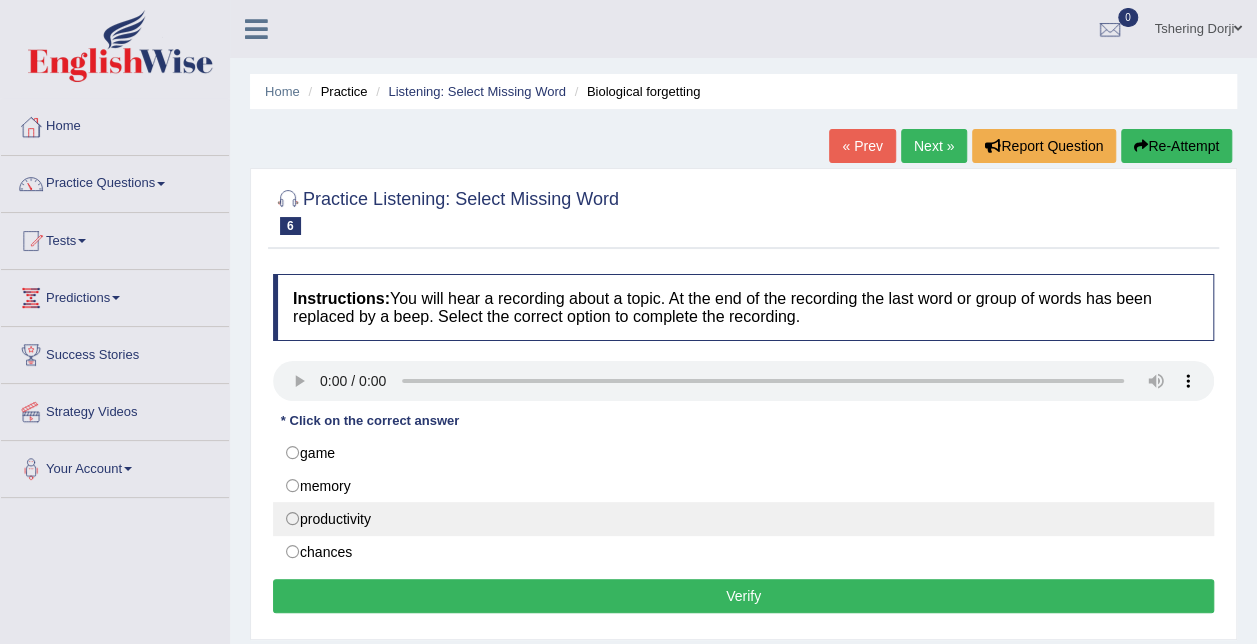 radio on "true" 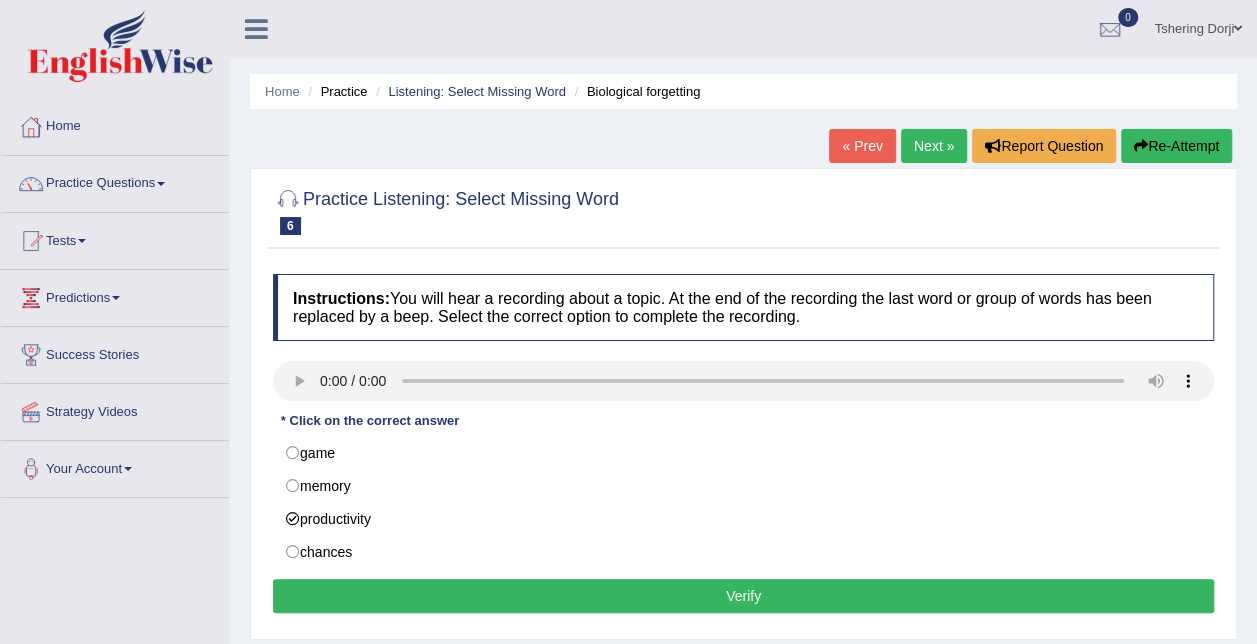 click on "Verify" at bounding box center (743, 596) 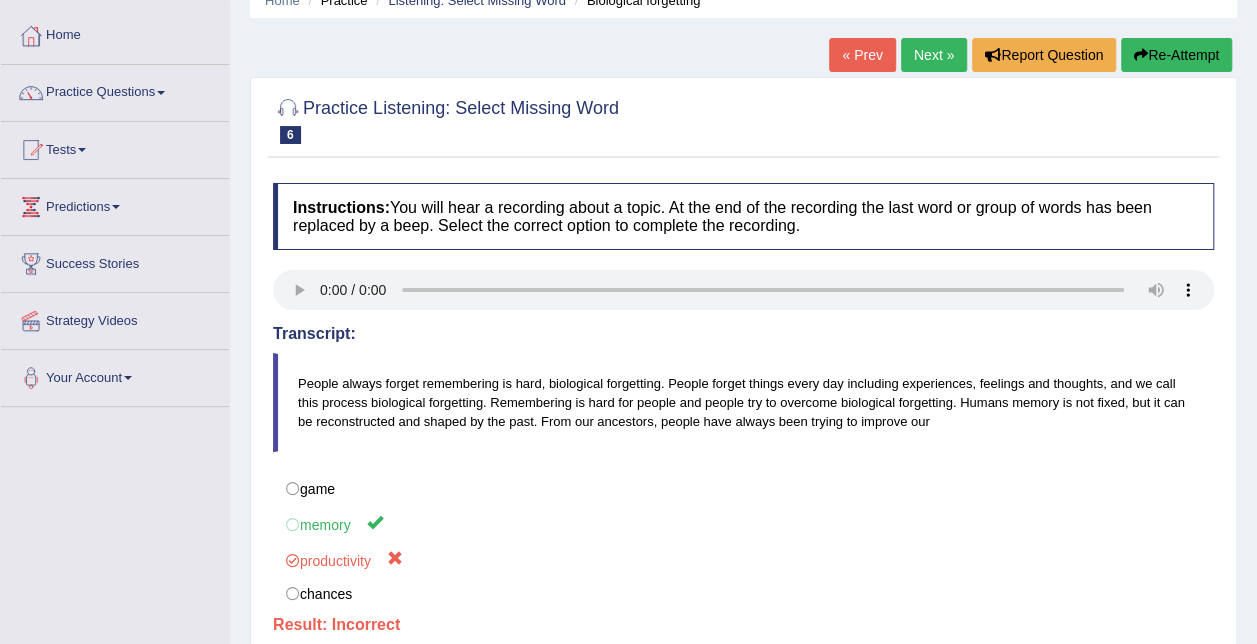 scroll, scrollTop: 87, scrollLeft: 0, axis: vertical 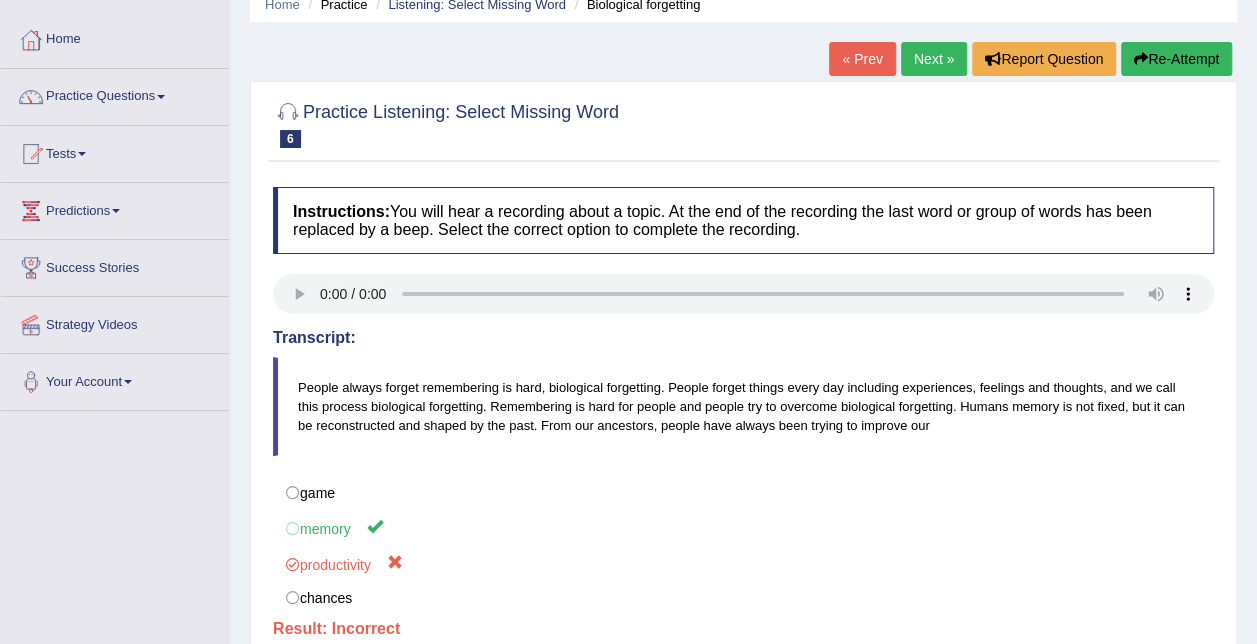 click on "Next »" at bounding box center (934, 59) 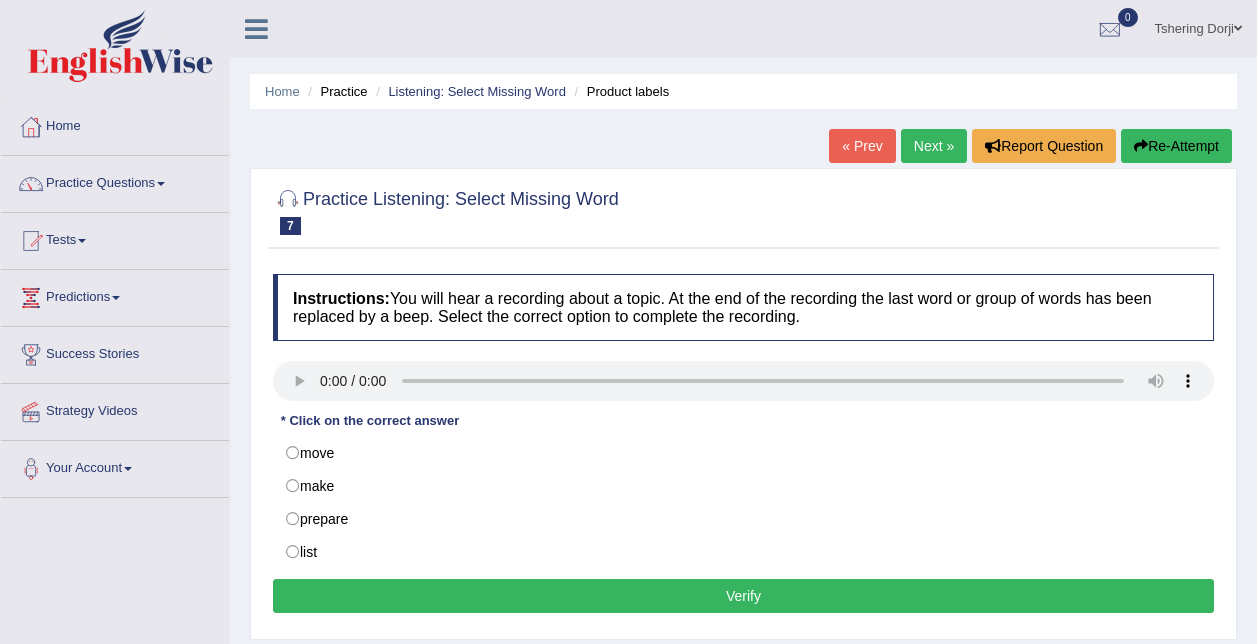 scroll, scrollTop: 0, scrollLeft: 0, axis: both 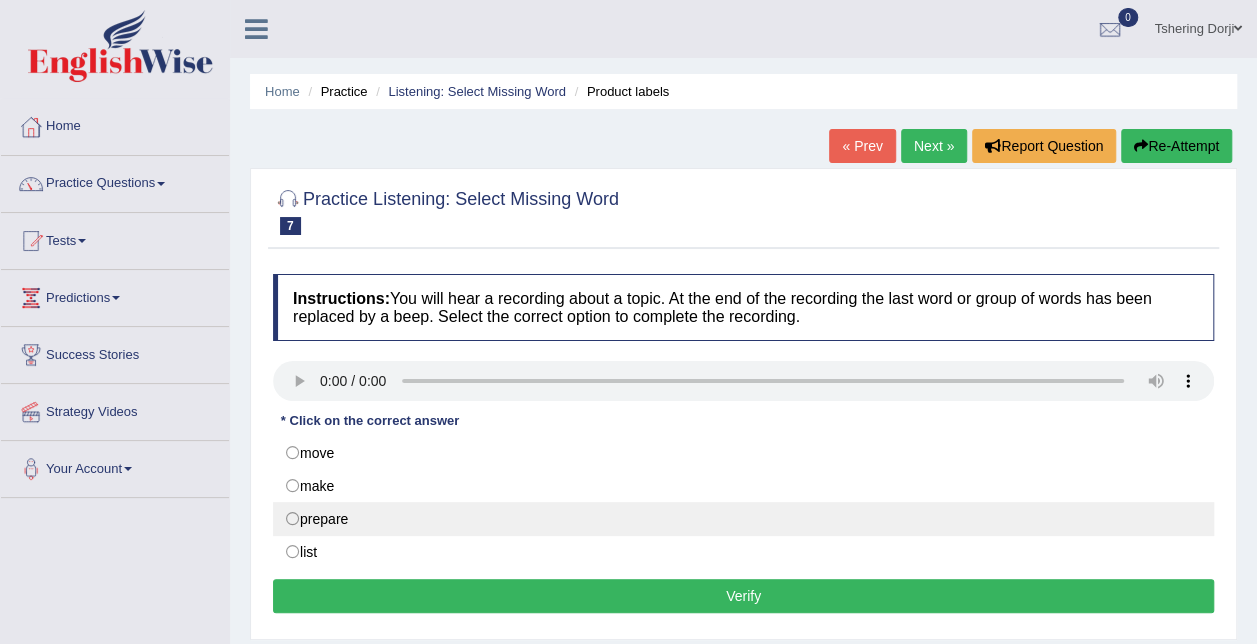 click on "prepare" at bounding box center (743, 519) 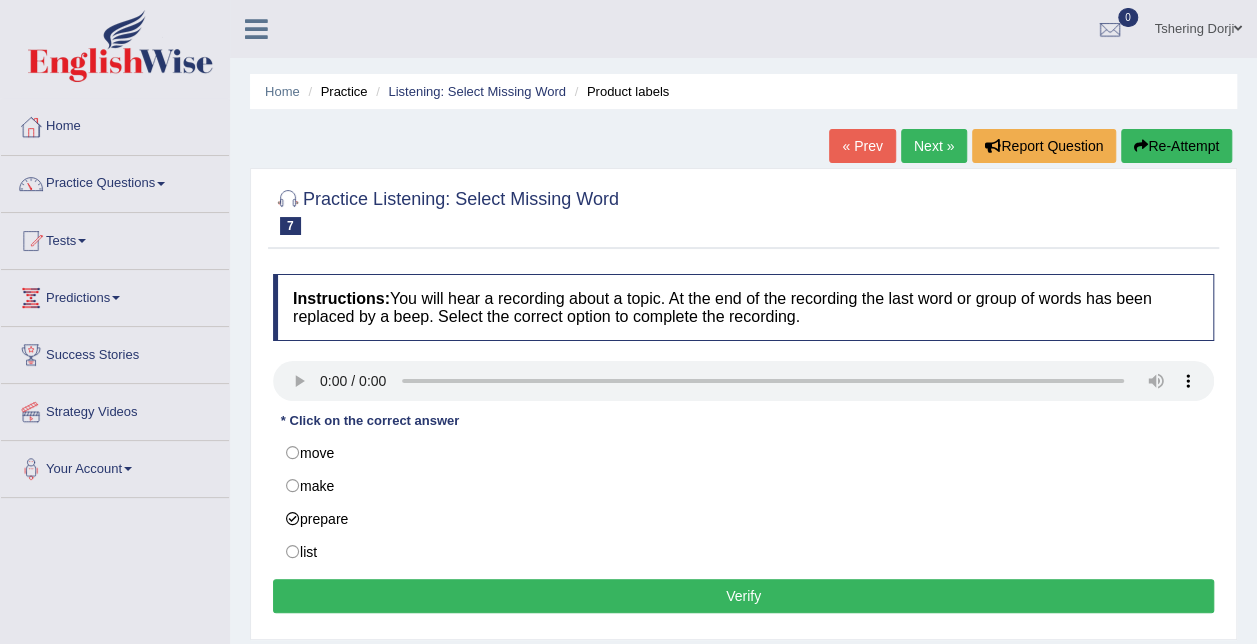 click on "Verify" at bounding box center [743, 596] 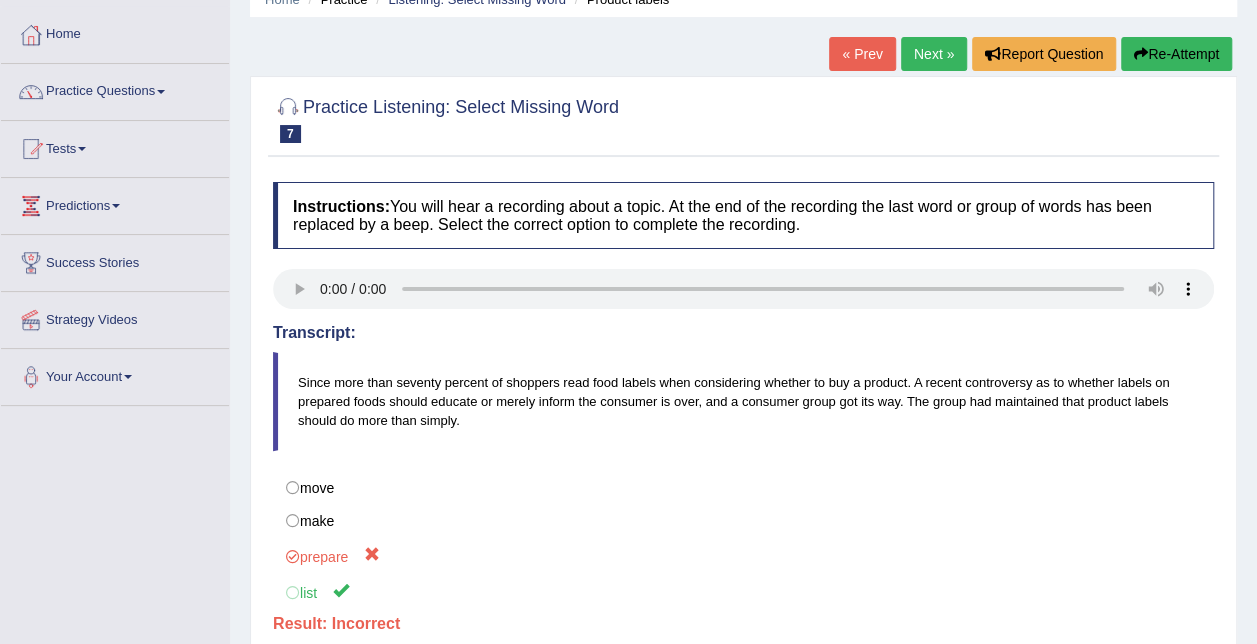scroll, scrollTop: 0, scrollLeft: 0, axis: both 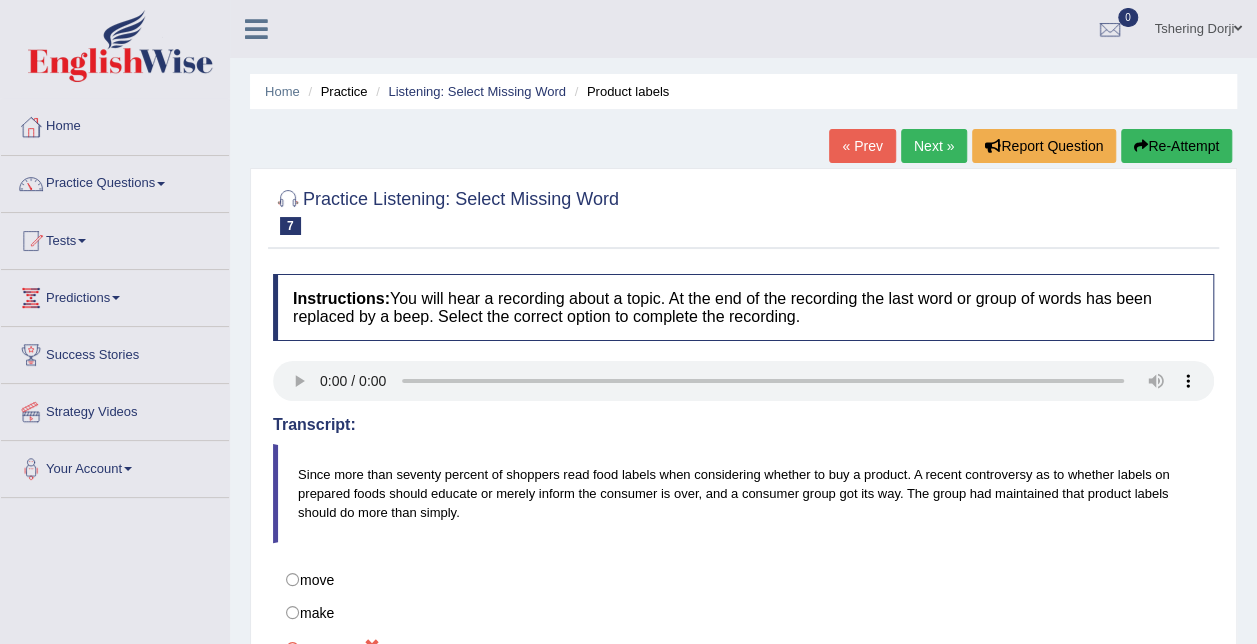 click on "Next »" at bounding box center [934, 146] 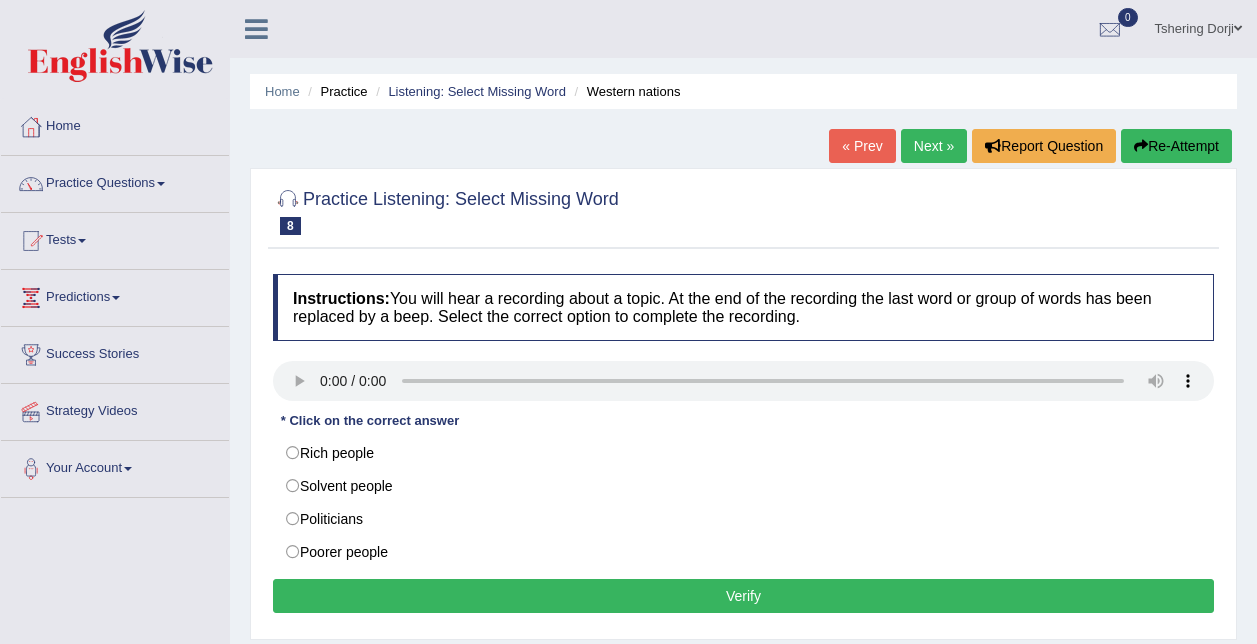 scroll, scrollTop: 0, scrollLeft: 0, axis: both 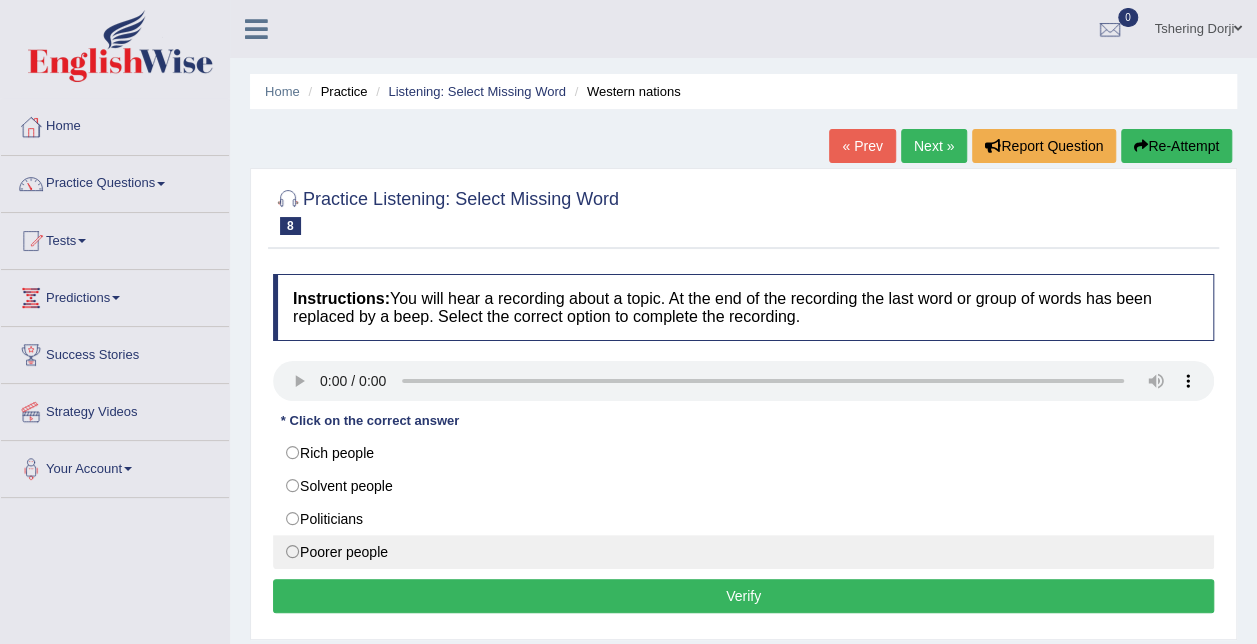 click on "Poorer  people" at bounding box center (743, 552) 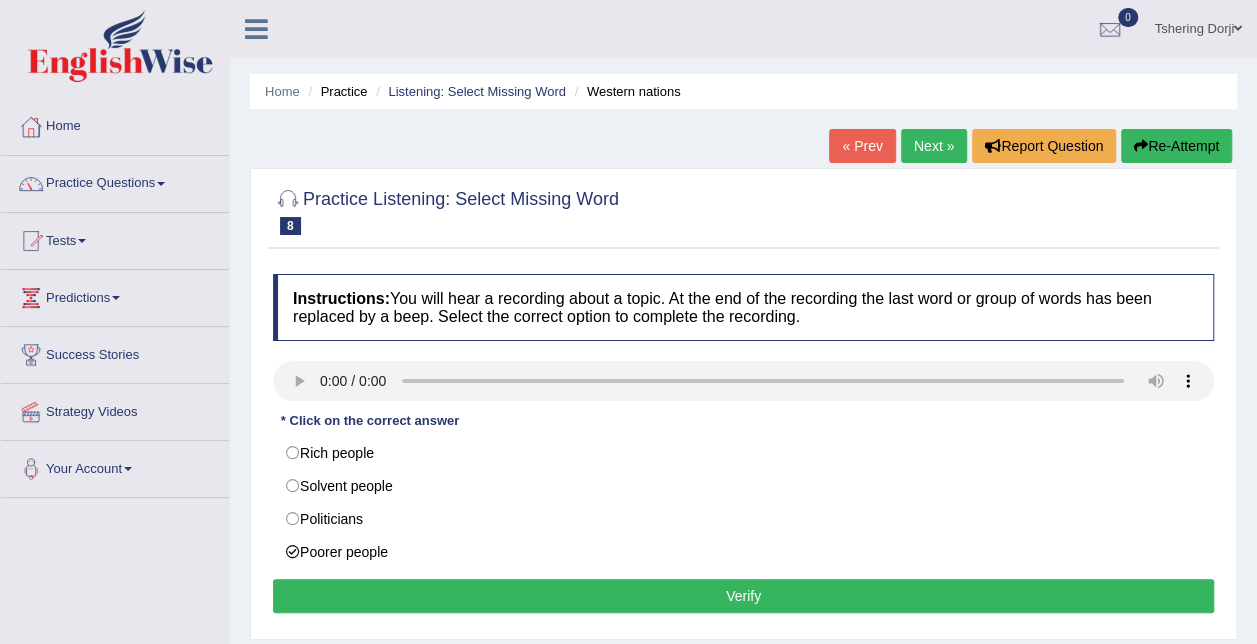 click on "Verify" at bounding box center (743, 596) 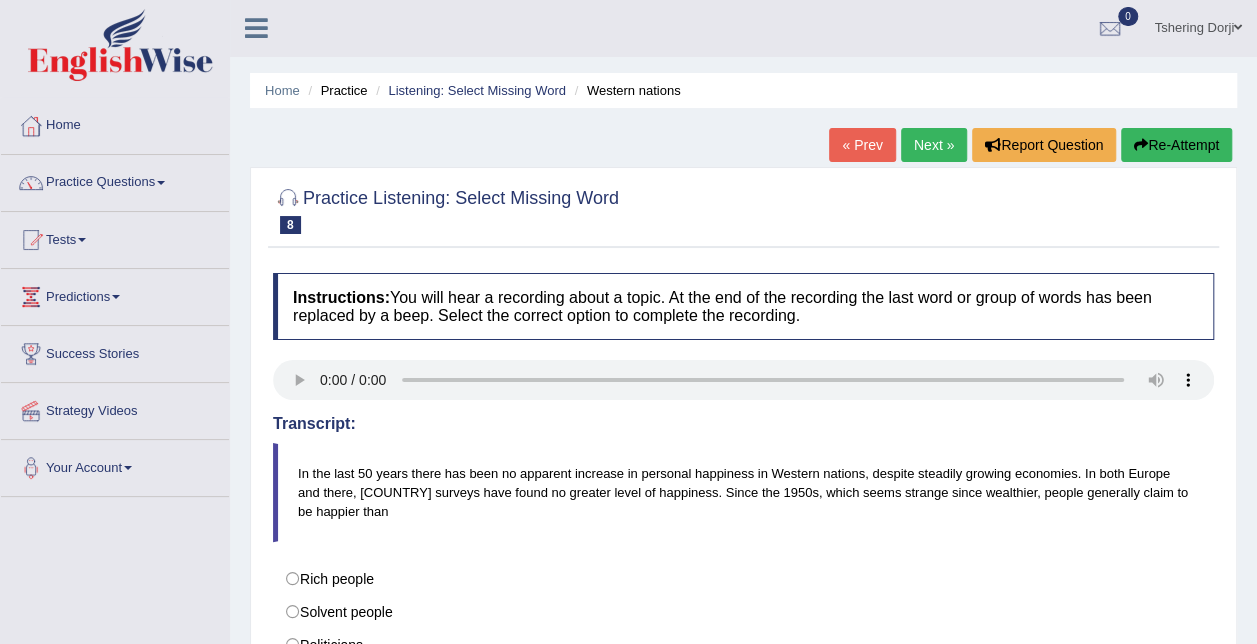 scroll, scrollTop: 0, scrollLeft: 0, axis: both 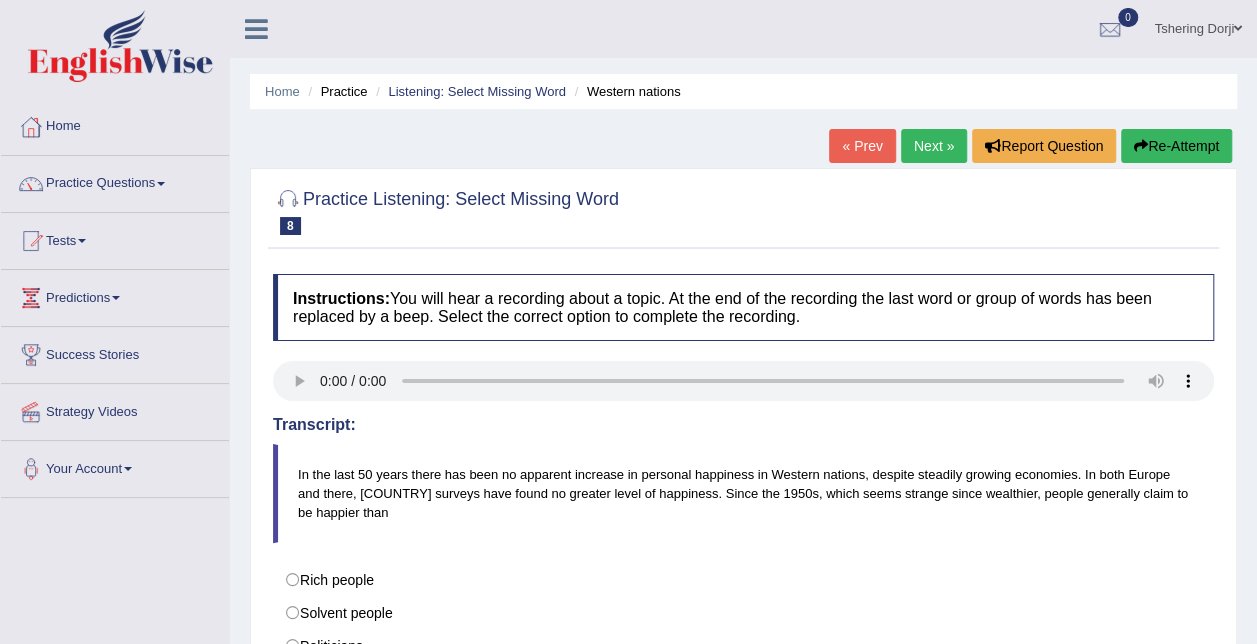 click on "Next »" at bounding box center (934, 146) 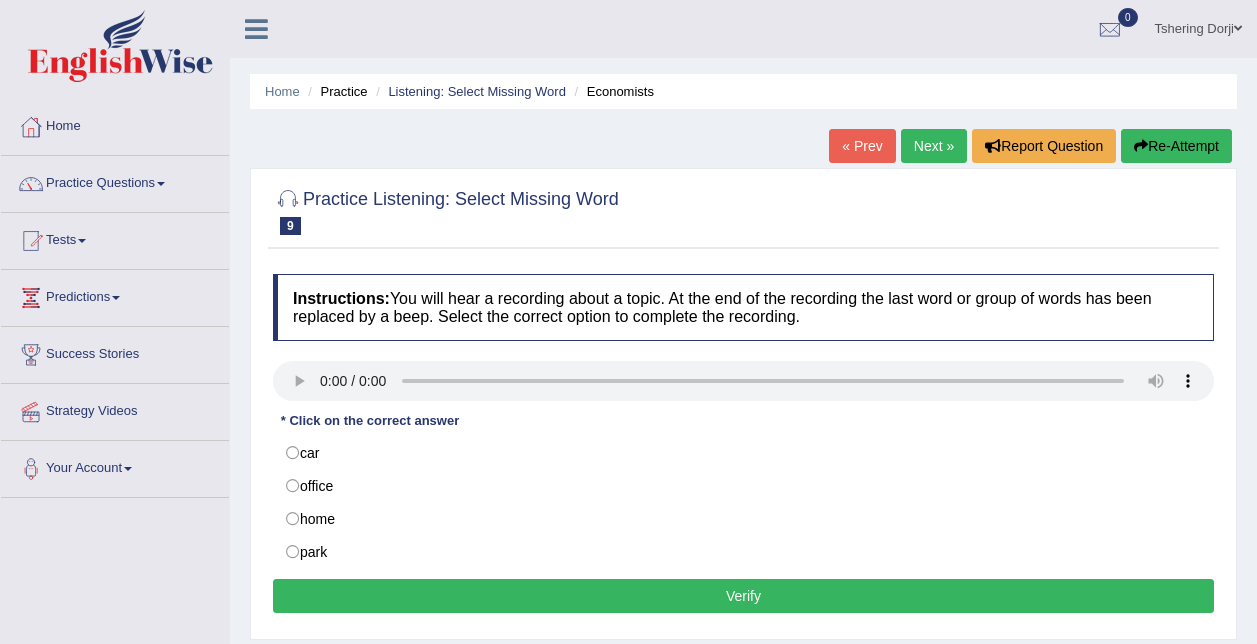 scroll, scrollTop: 0, scrollLeft: 0, axis: both 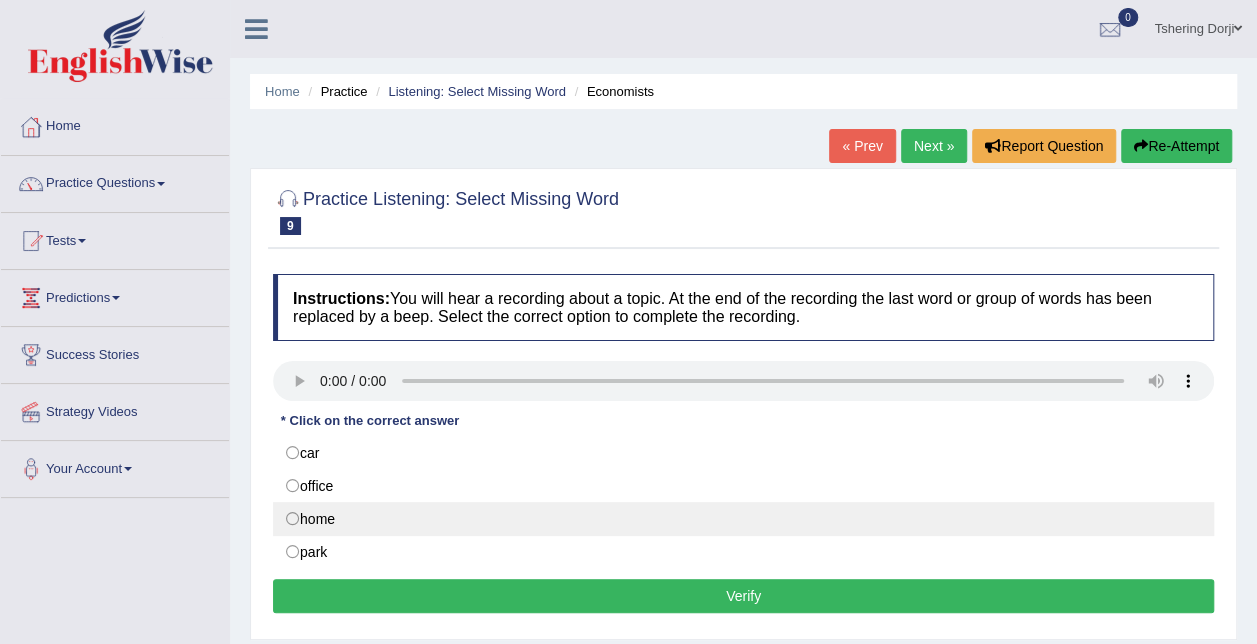 click on "home" at bounding box center (743, 519) 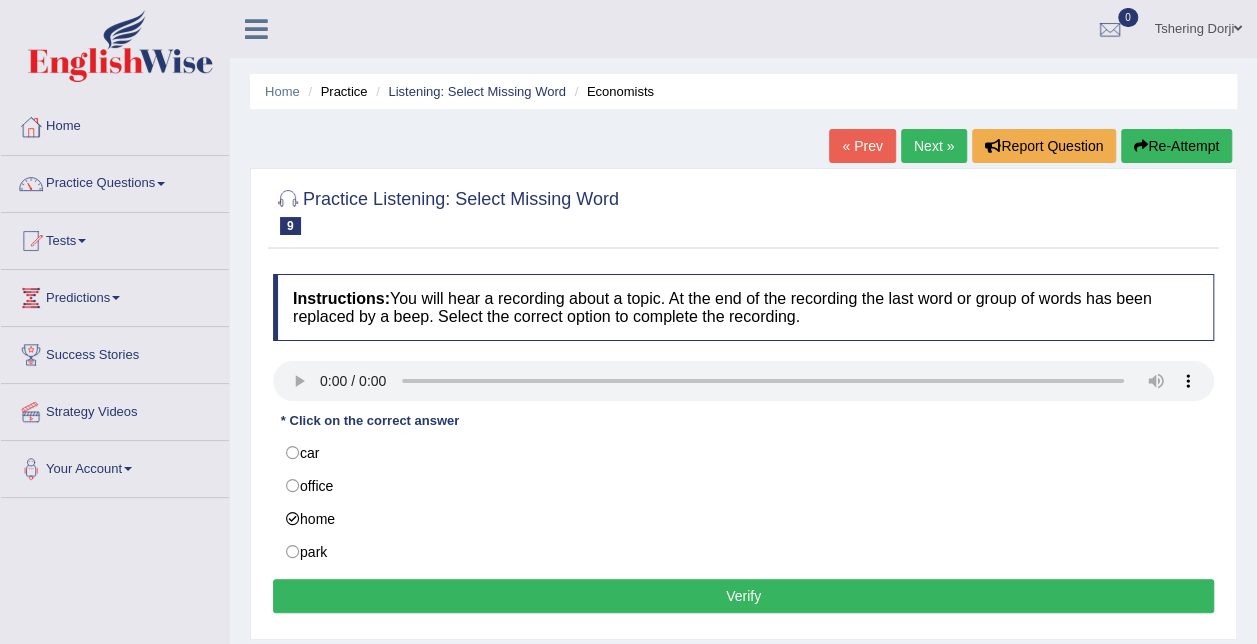 click on "Verify" at bounding box center (743, 596) 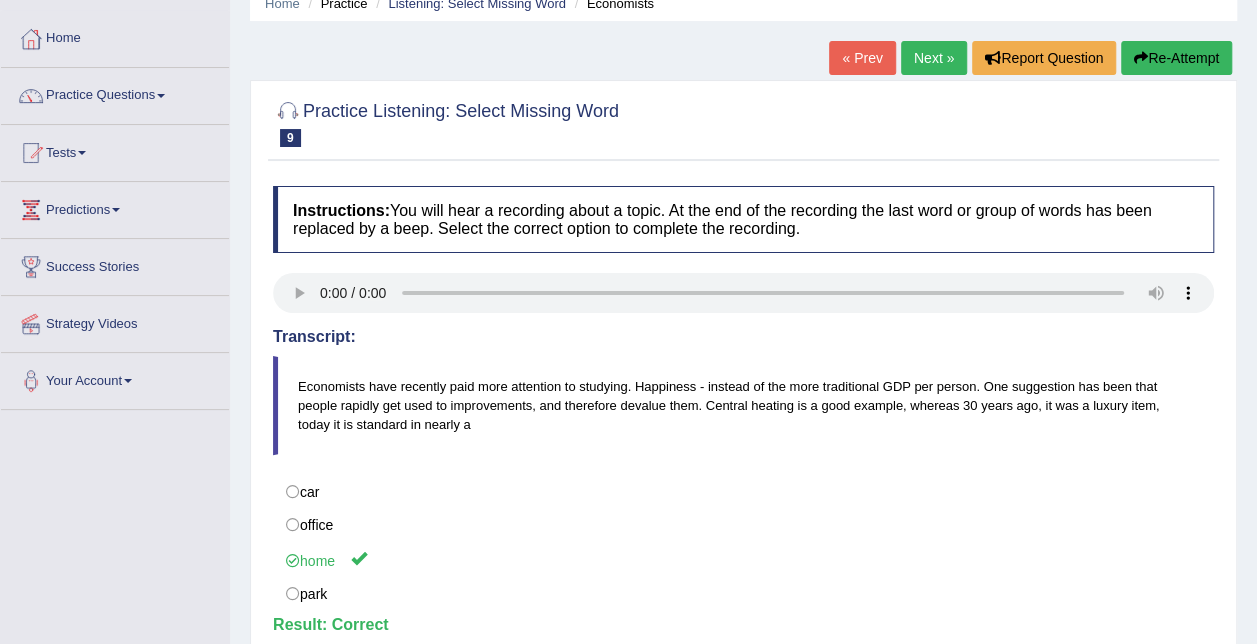 scroll, scrollTop: 0, scrollLeft: 0, axis: both 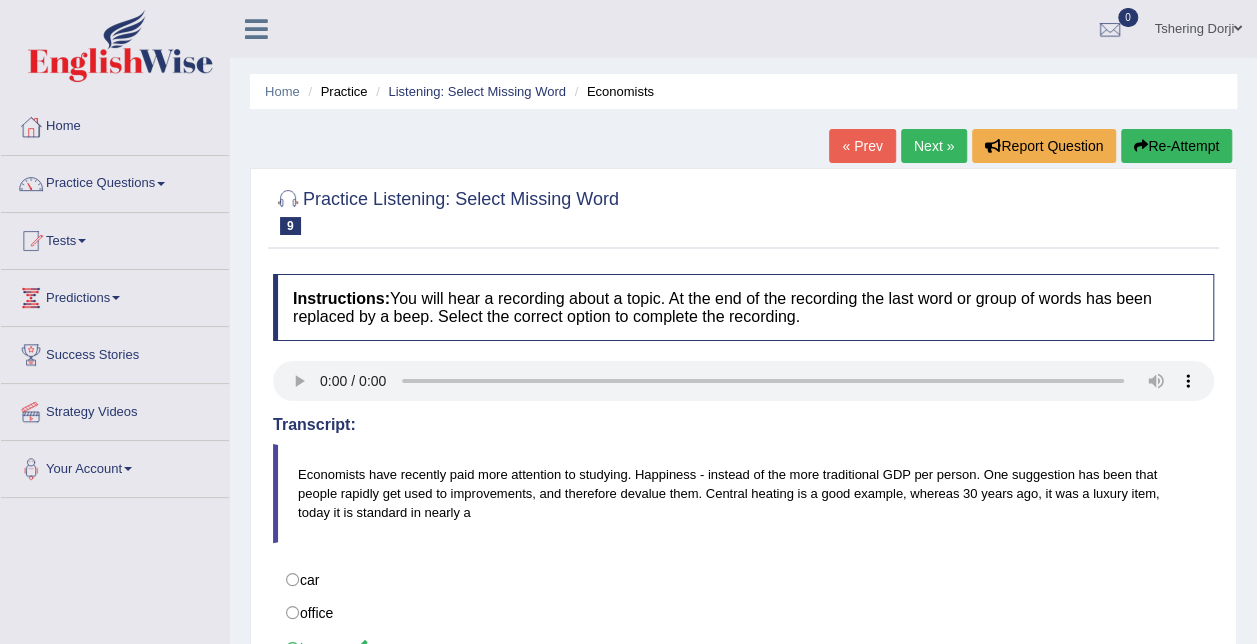click on "Next »" at bounding box center (934, 146) 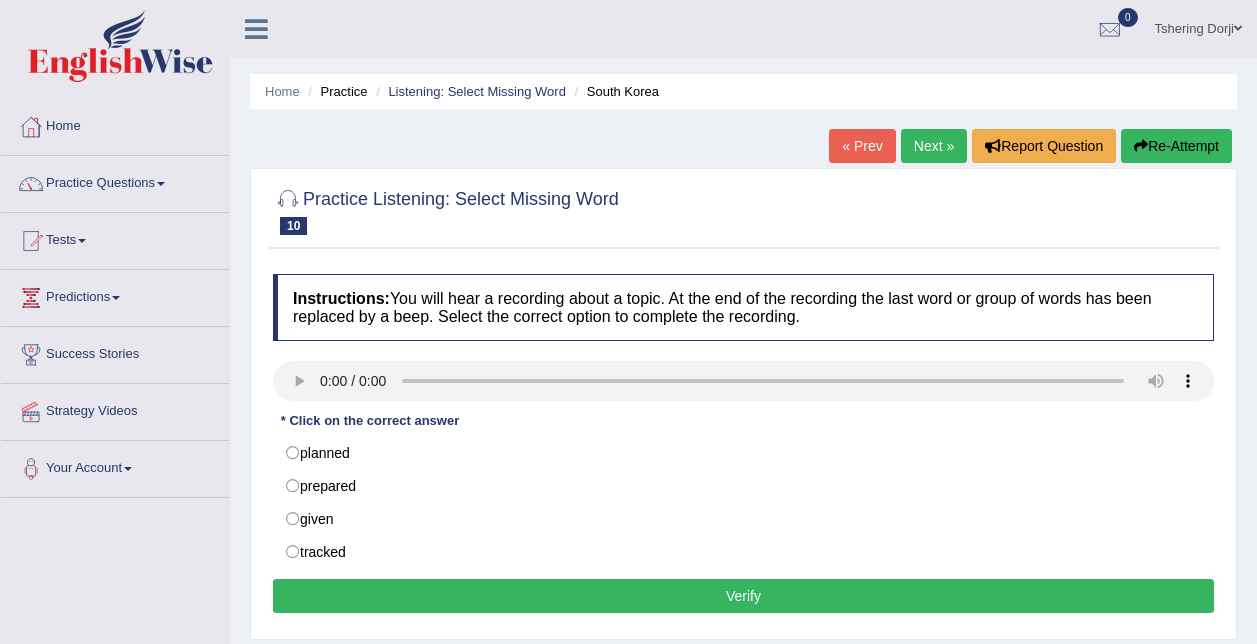 scroll, scrollTop: 0, scrollLeft: 0, axis: both 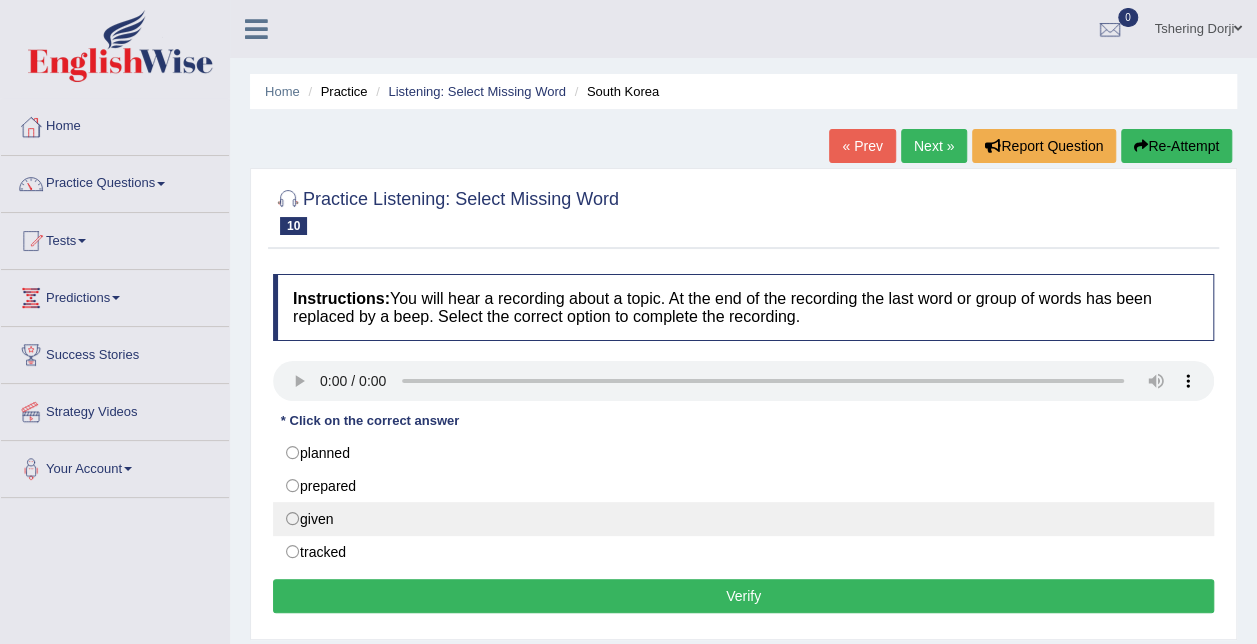 click on "given" at bounding box center (743, 519) 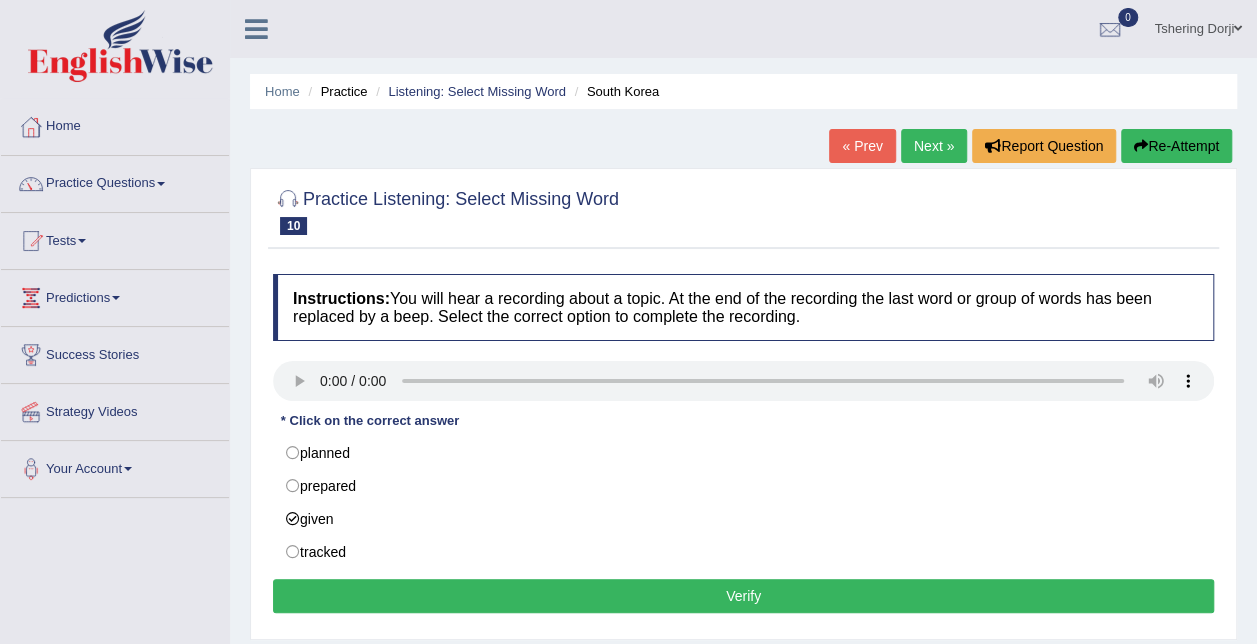 click on "Verify" at bounding box center [743, 596] 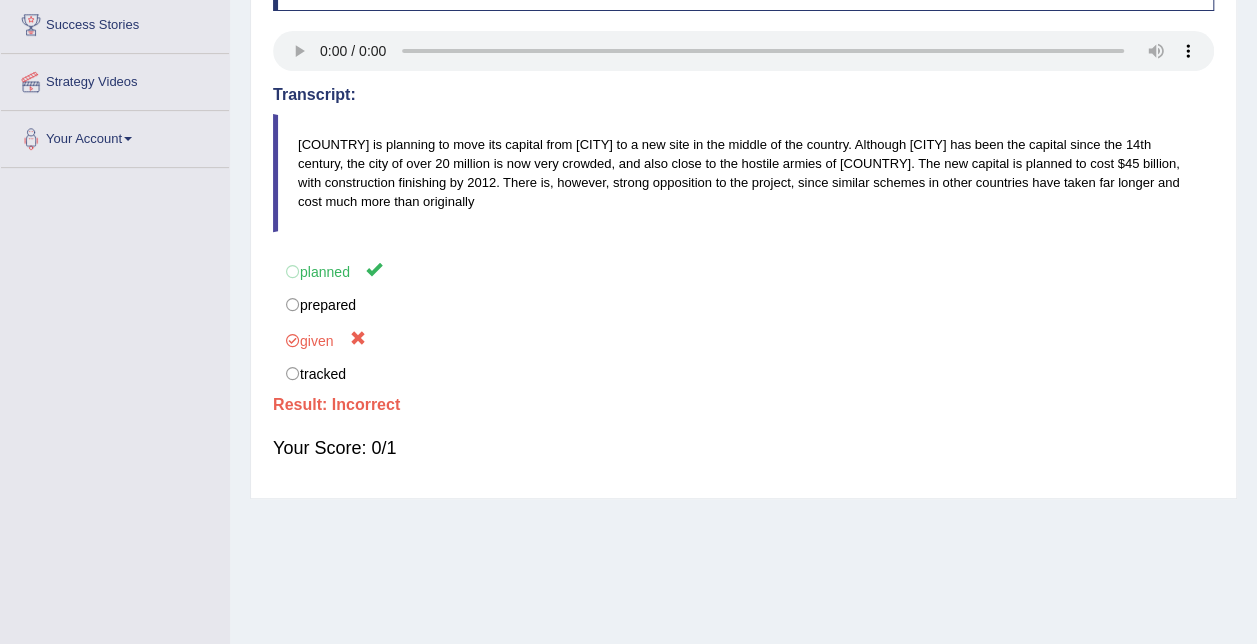 scroll, scrollTop: 0, scrollLeft: 0, axis: both 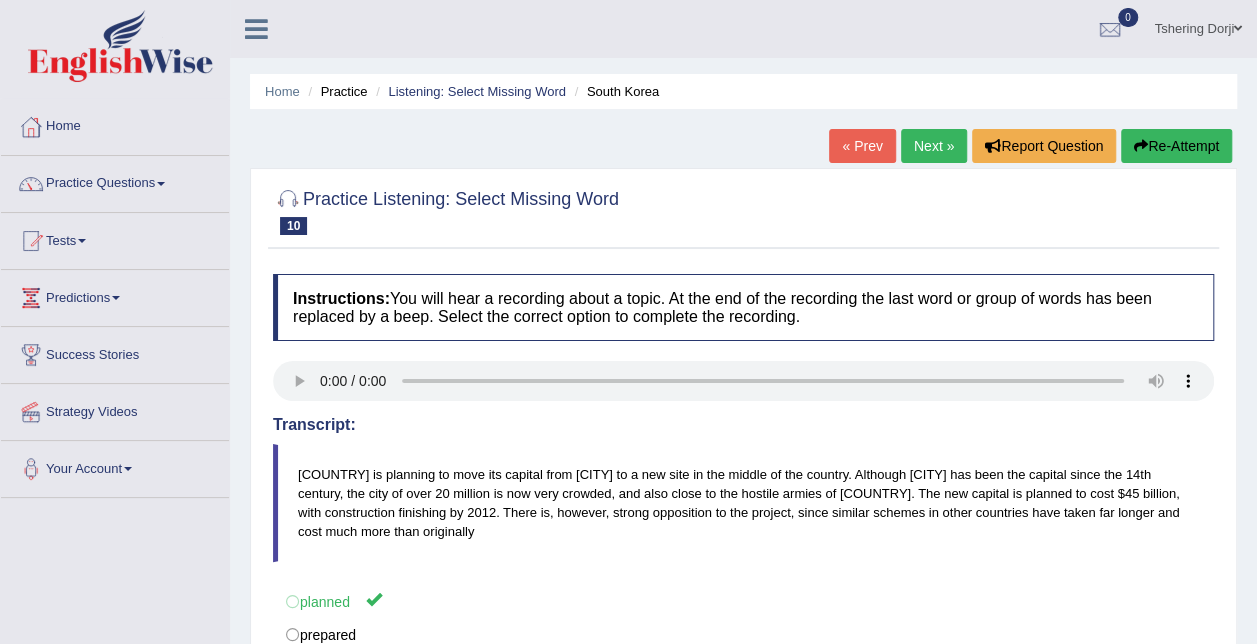 click on "Next »" at bounding box center [934, 146] 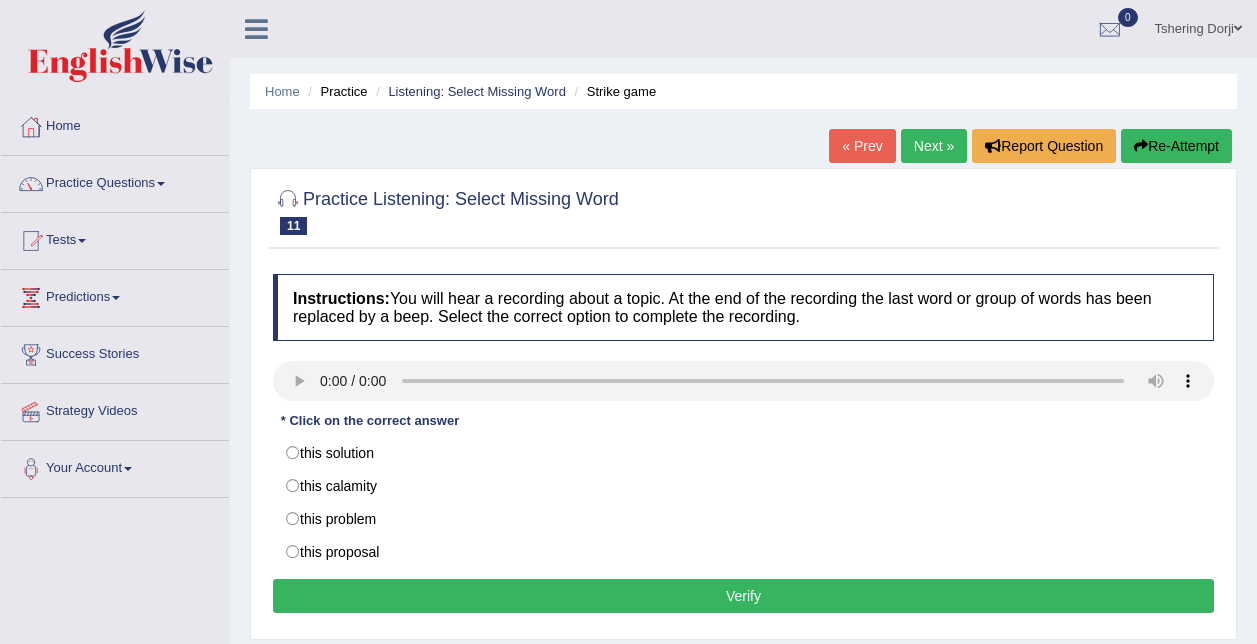 scroll, scrollTop: 0, scrollLeft: 0, axis: both 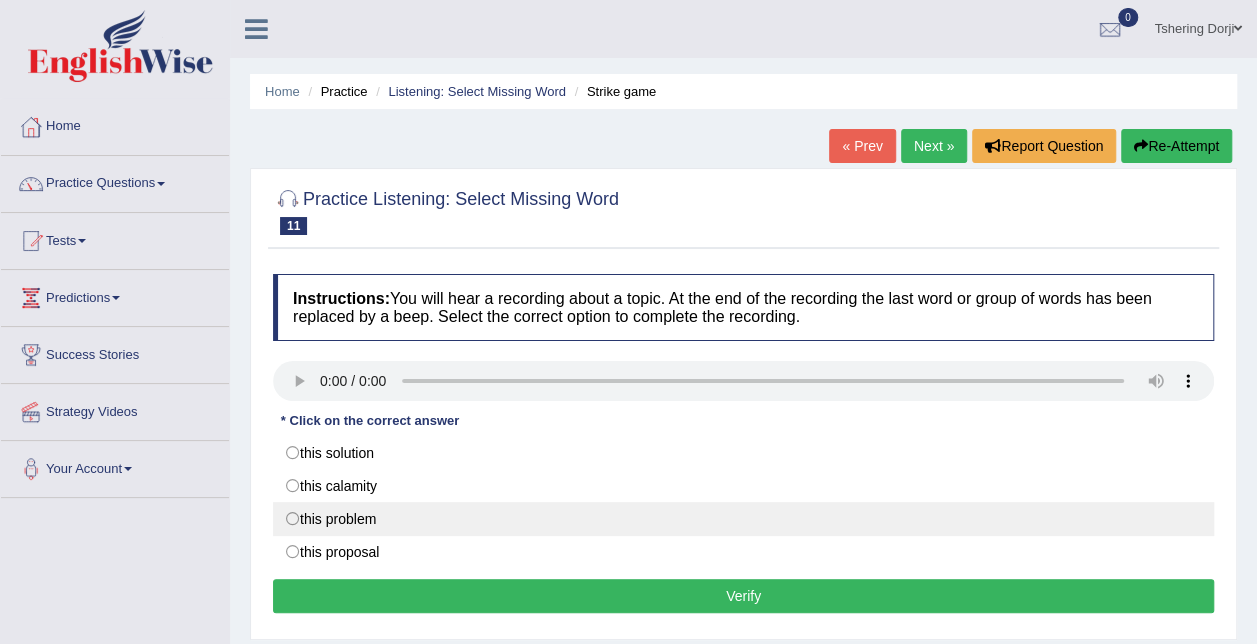 click on "this  problem" at bounding box center (743, 519) 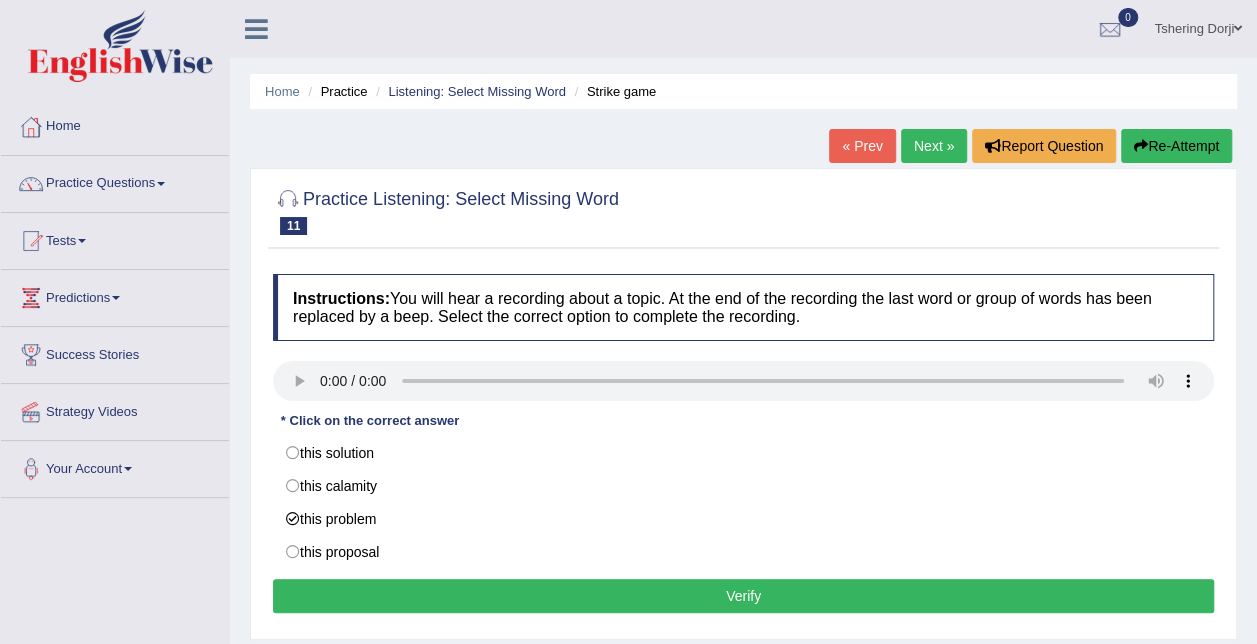 click on "Verify" at bounding box center [743, 596] 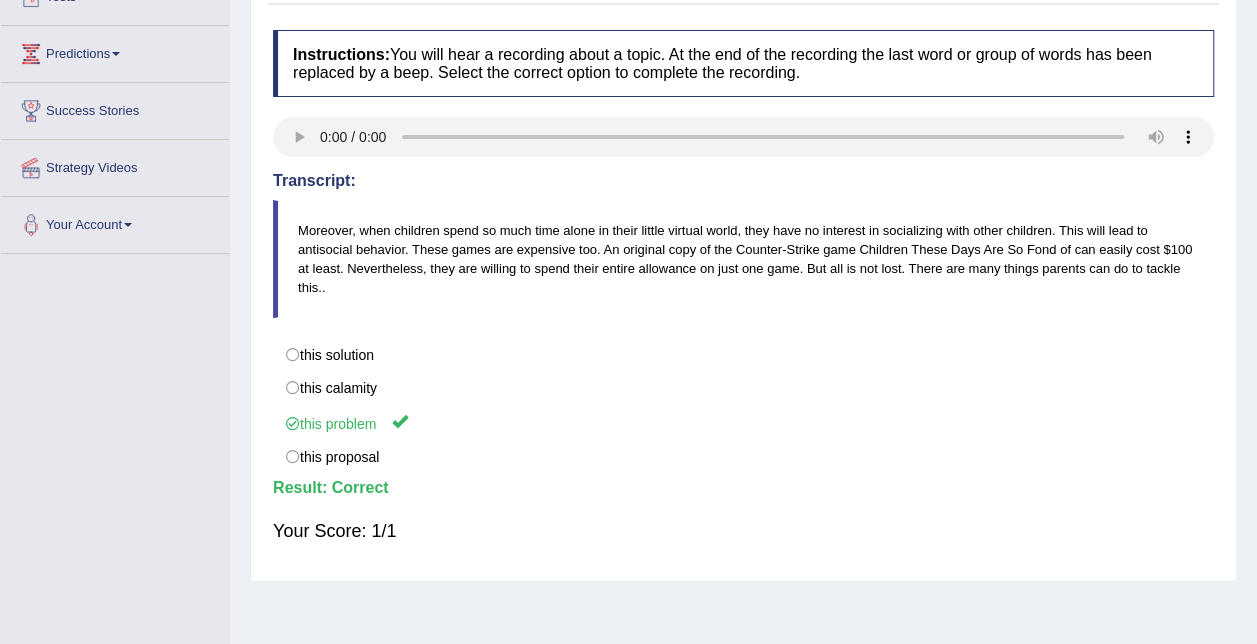 scroll, scrollTop: 0, scrollLeft: 0, axis: both 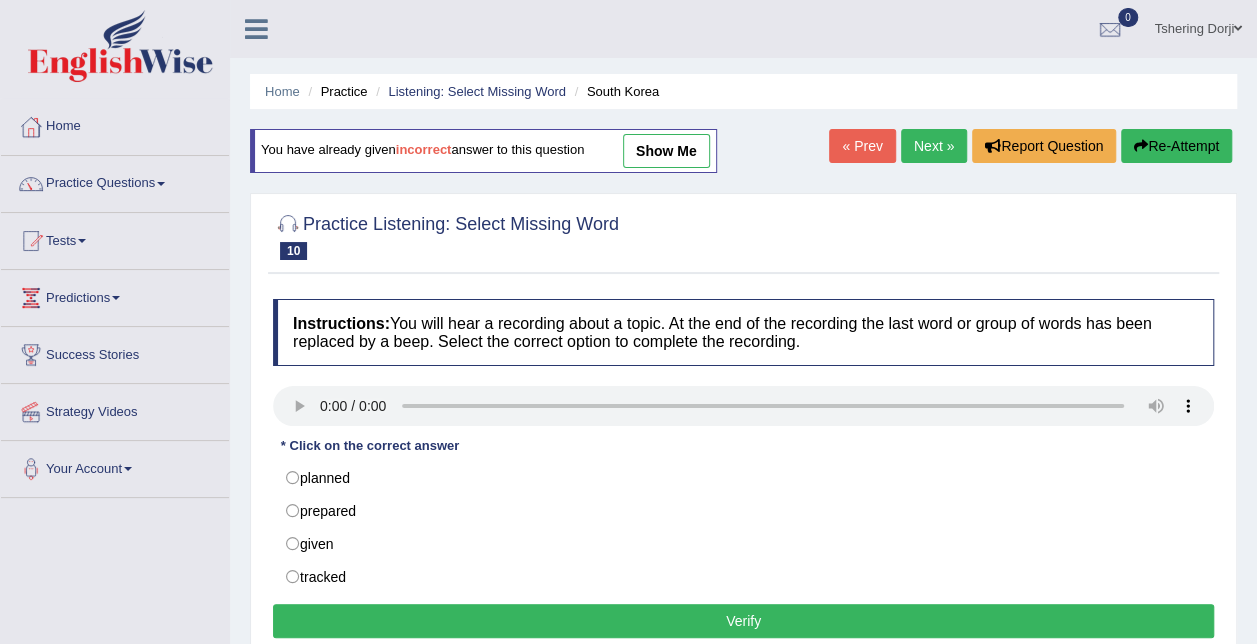 click on "Practice Questions" at bounding box center [115, 181] 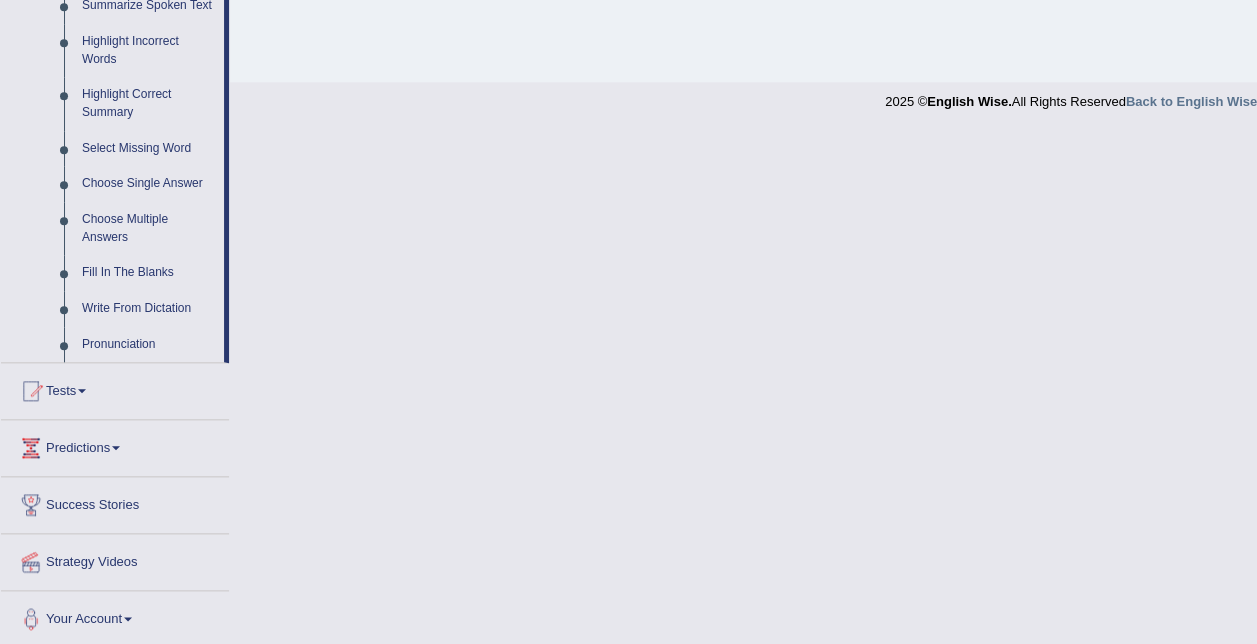 scroll, scrollTop: 920, scrollLeft: 0, axis: vertical 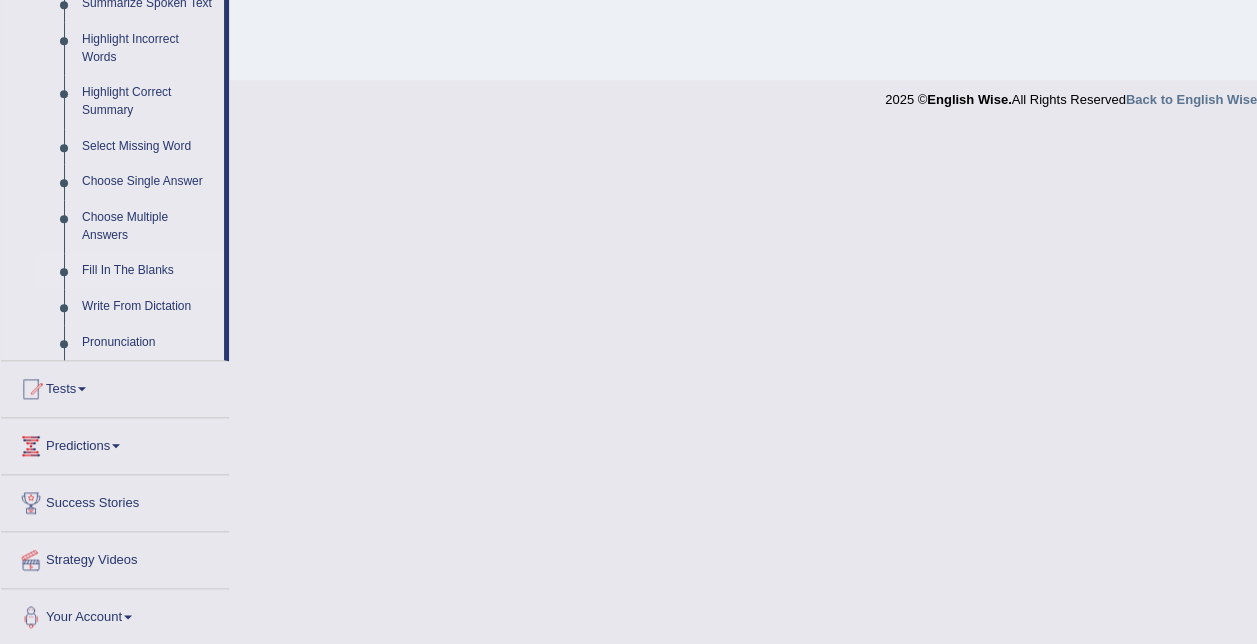 click on "Fill In The Blanks" at bounding box center (148, 271) 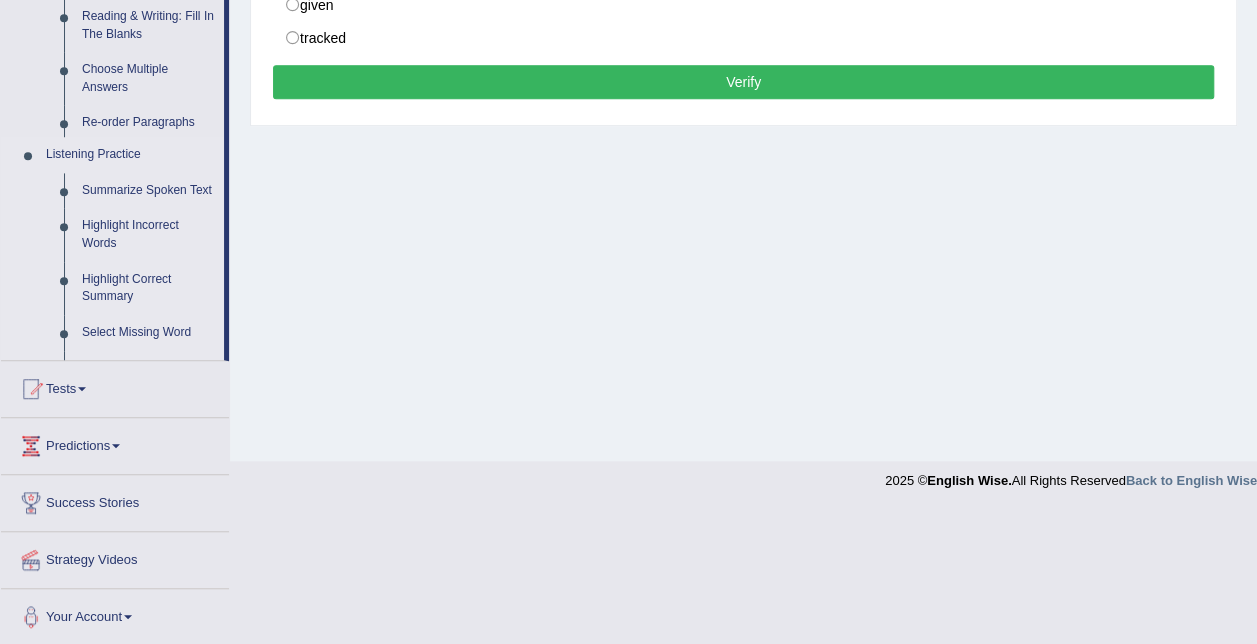scroll, scrollTop: 406, scrollLeft: 0, axis: vertical 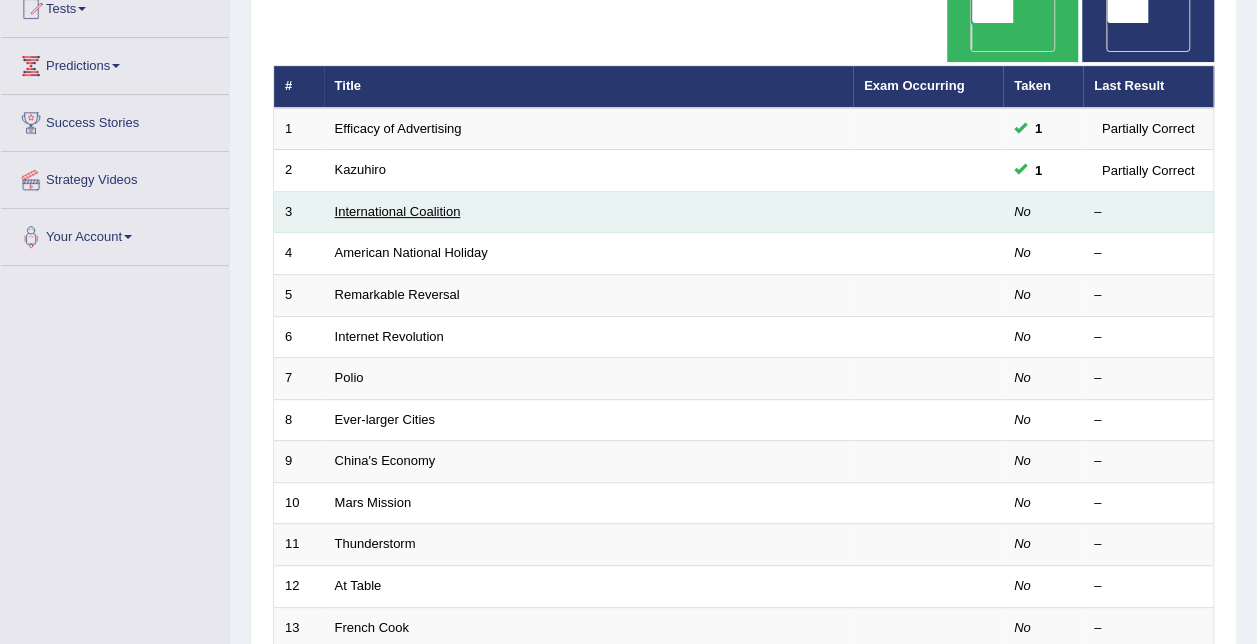 click on "International Coalition" at bounding box center [398, 211] 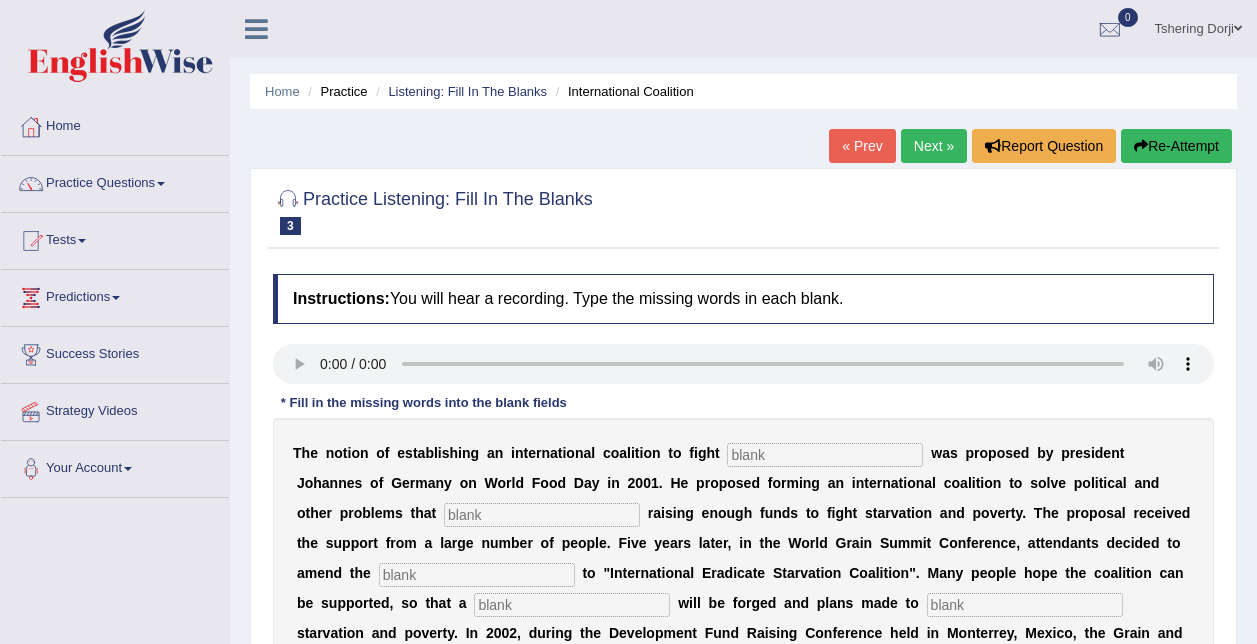 scroll, scrollTop: 32, scrollLeft: 0, axis: vertical 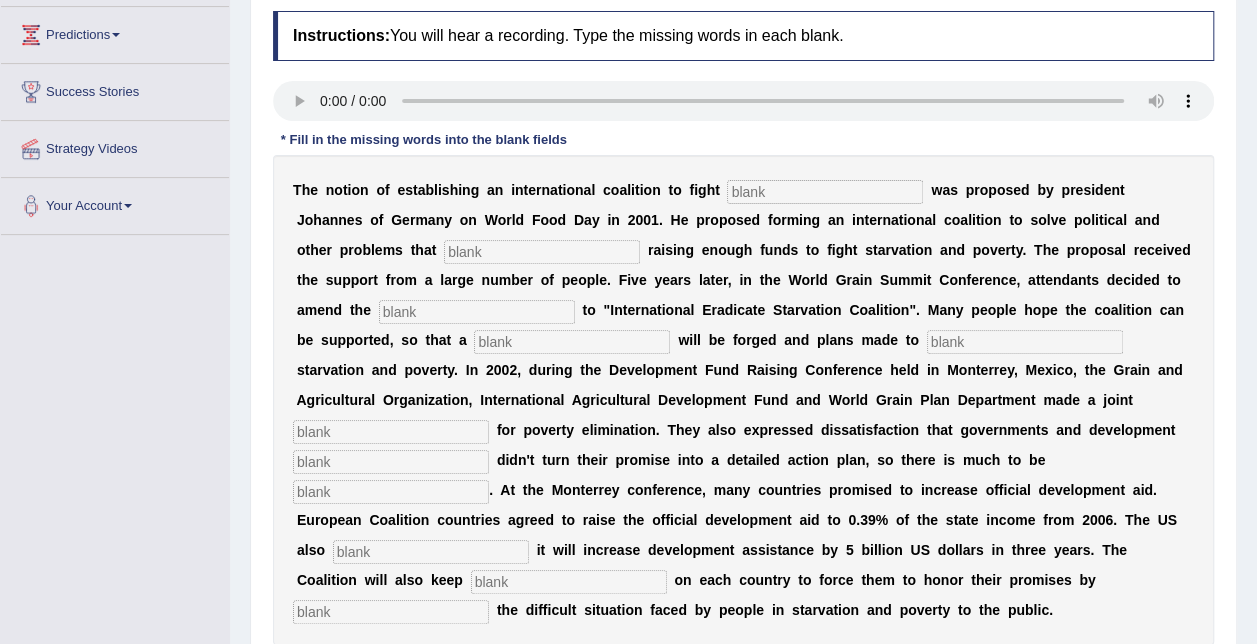 click at bounding box center [825, 192] 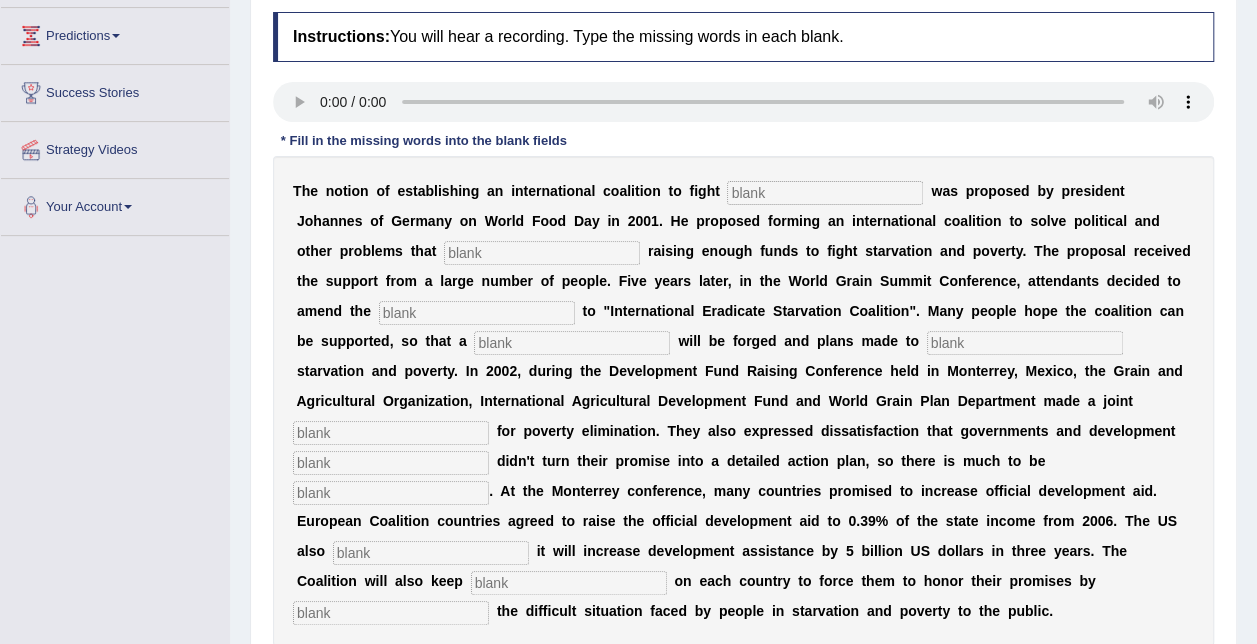 scroll, scrollTop: 260, scrollLeft: 0, axis: vertical 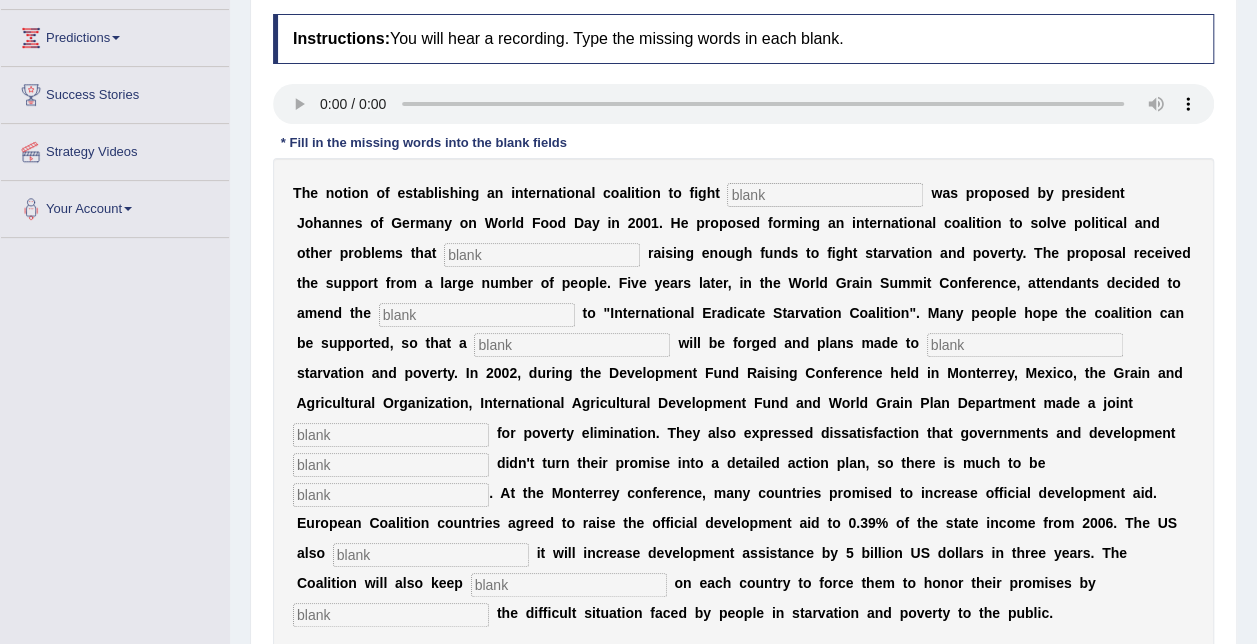 click at bounding box center (825, 195) 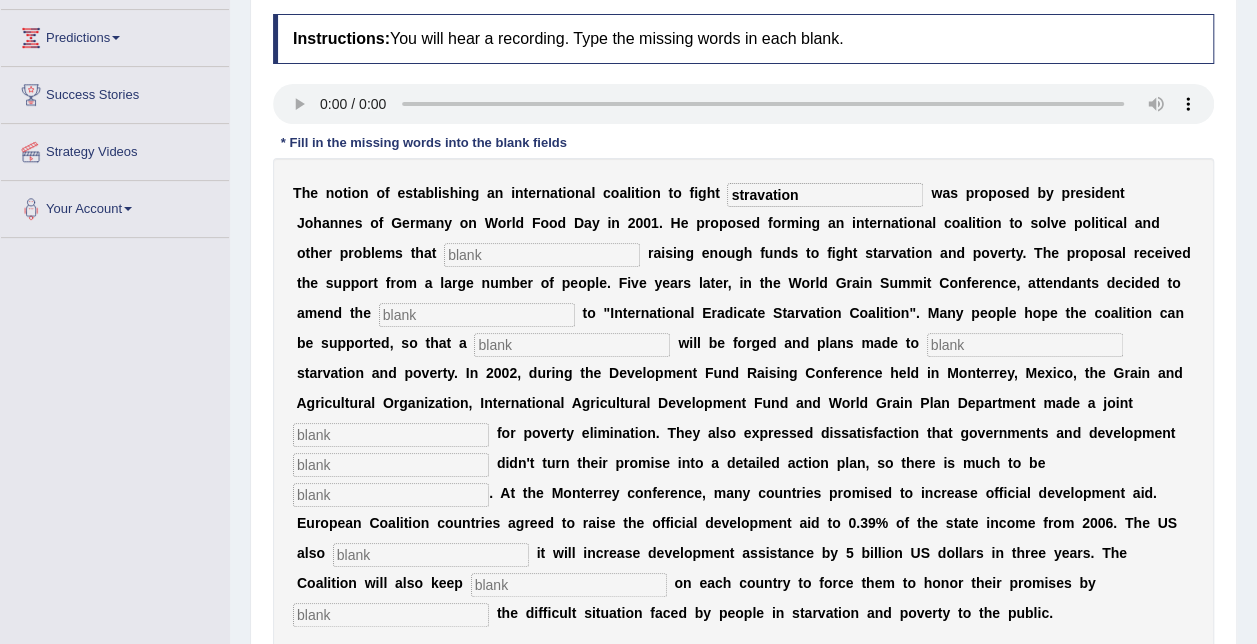 type on "stravation" 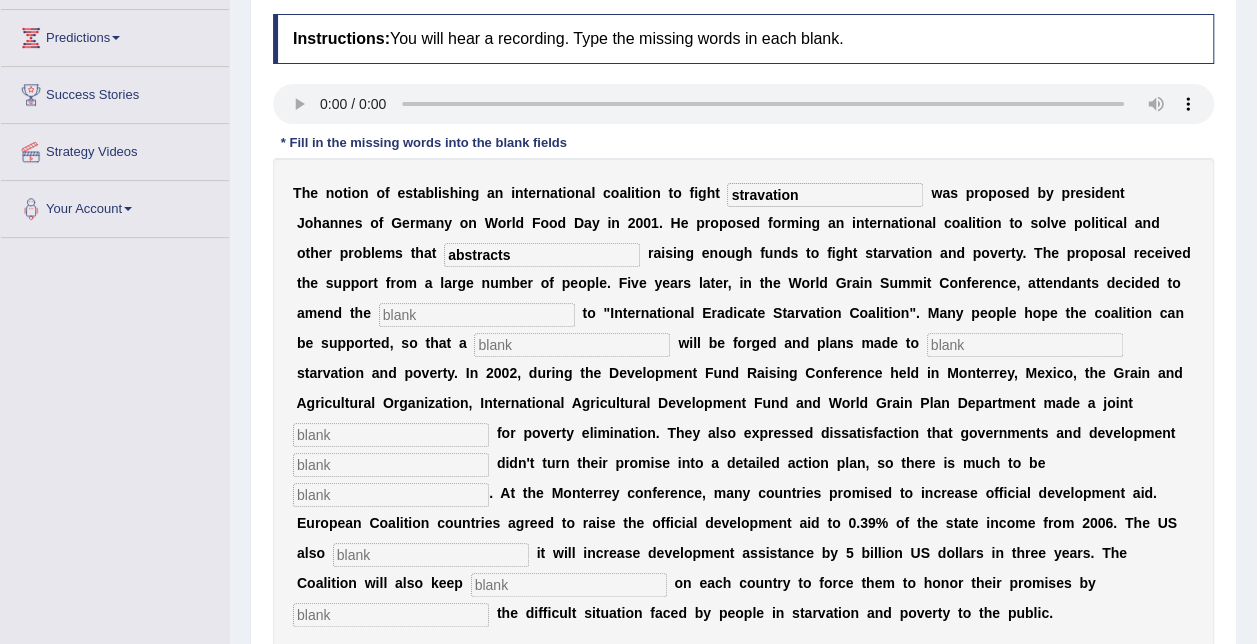 type on "abstracts" 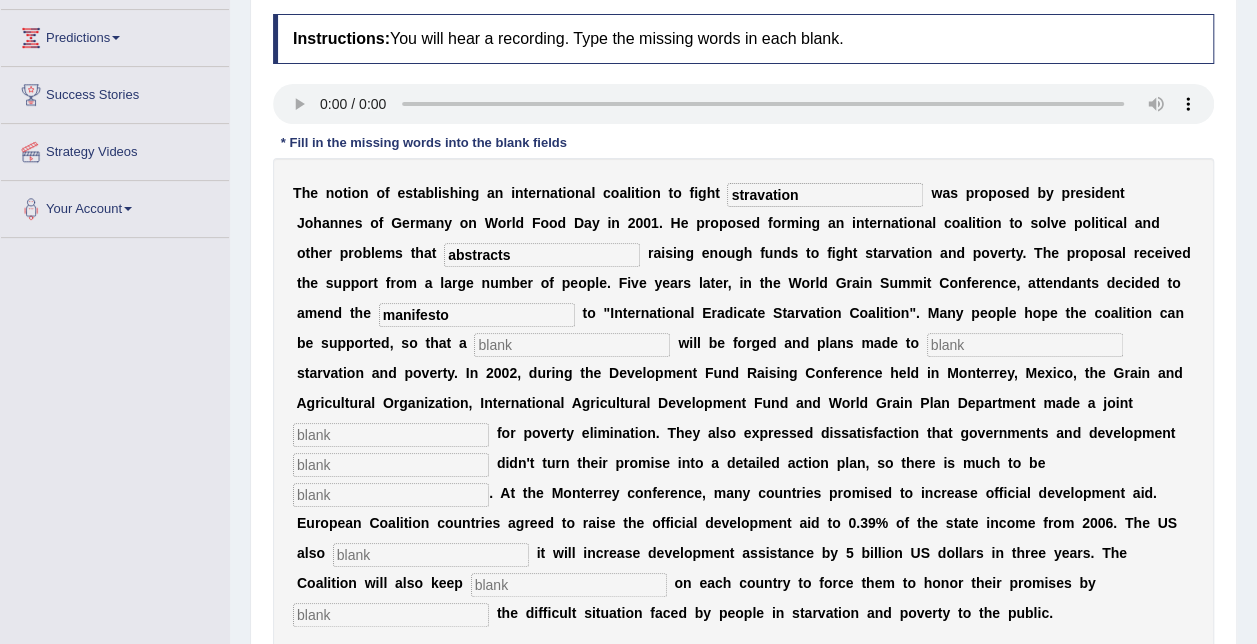 type on "manifesto" 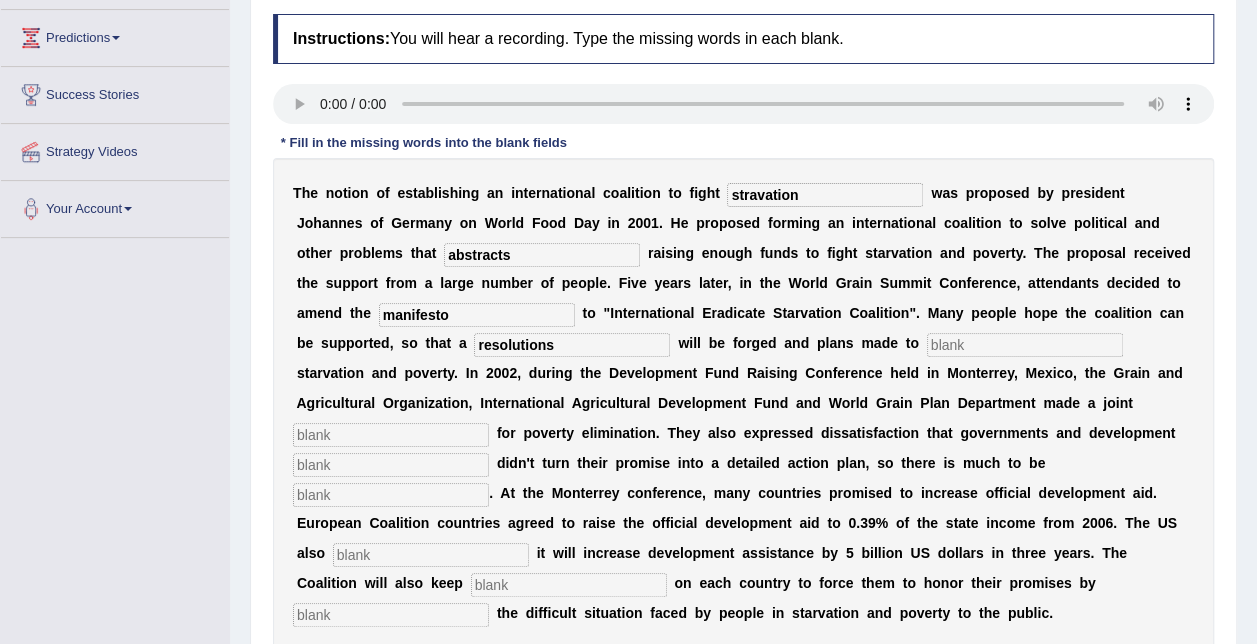 type on "resolutions" 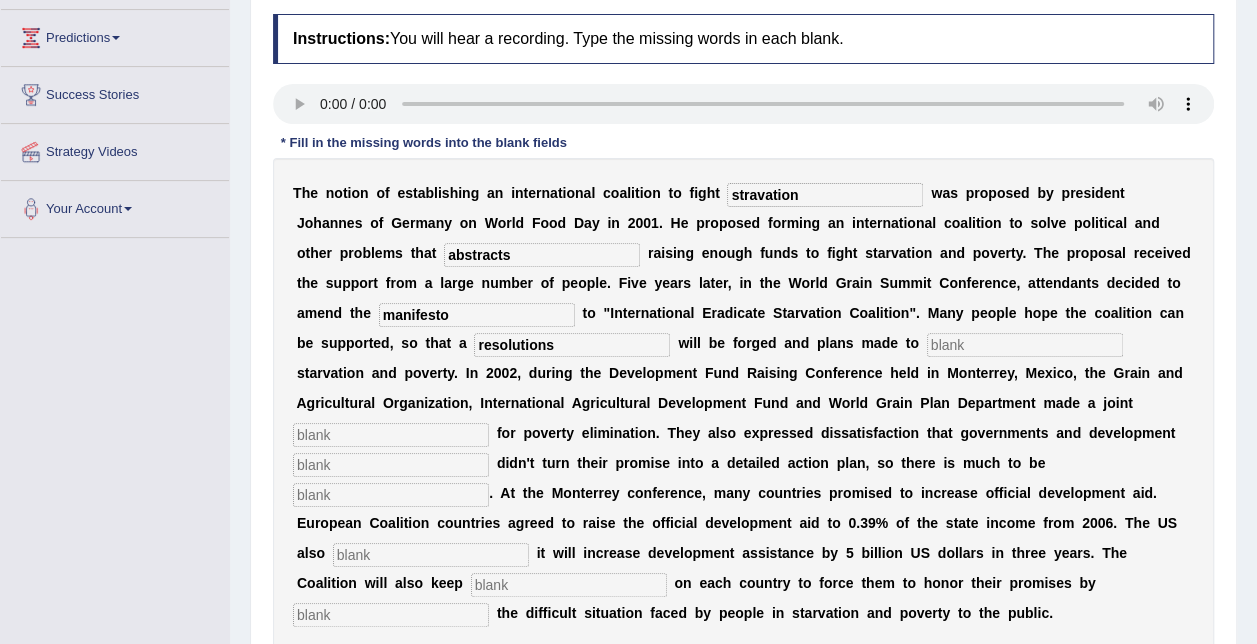 type on "resolutions" 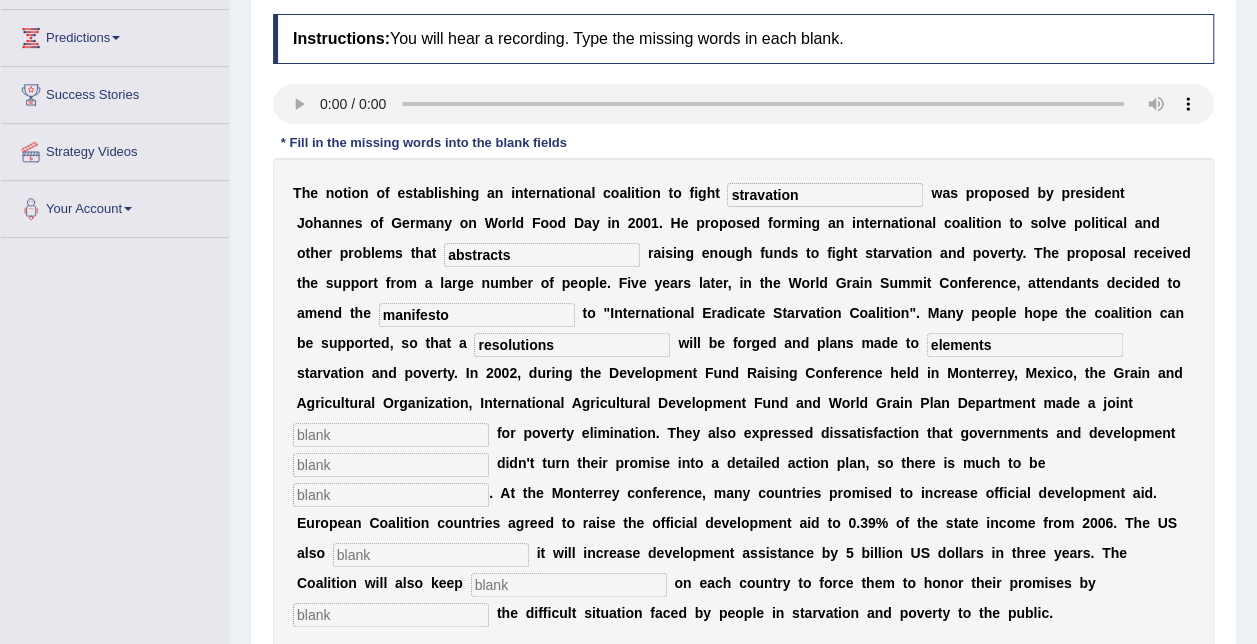 type on "elements" 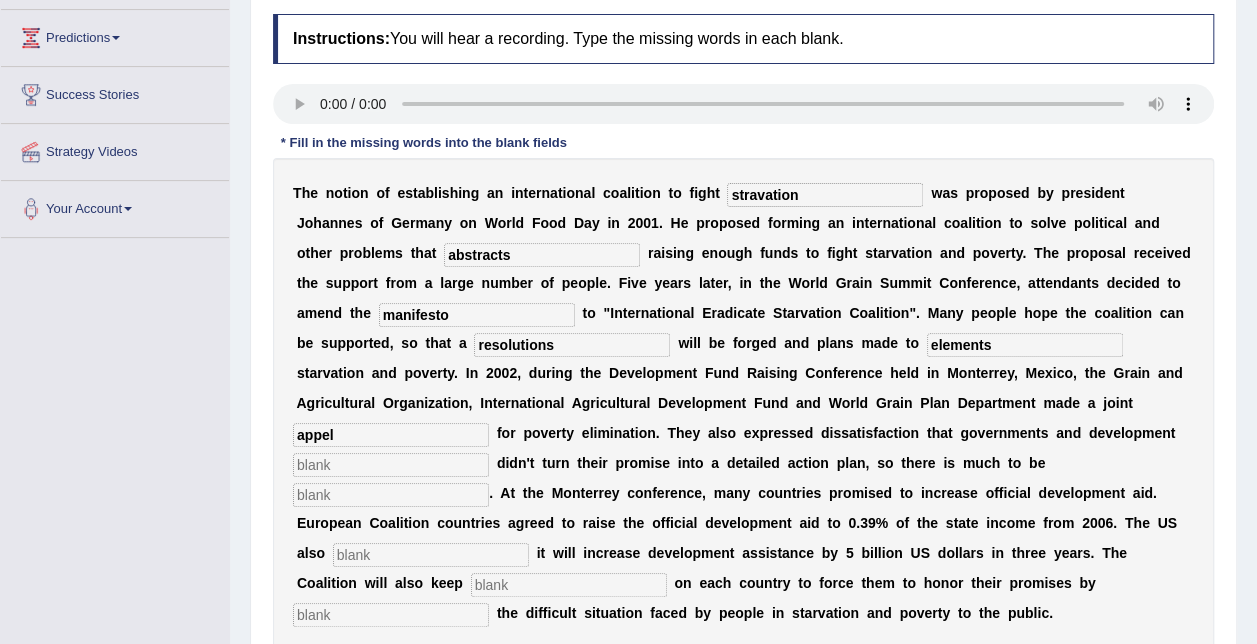 type on "appel" 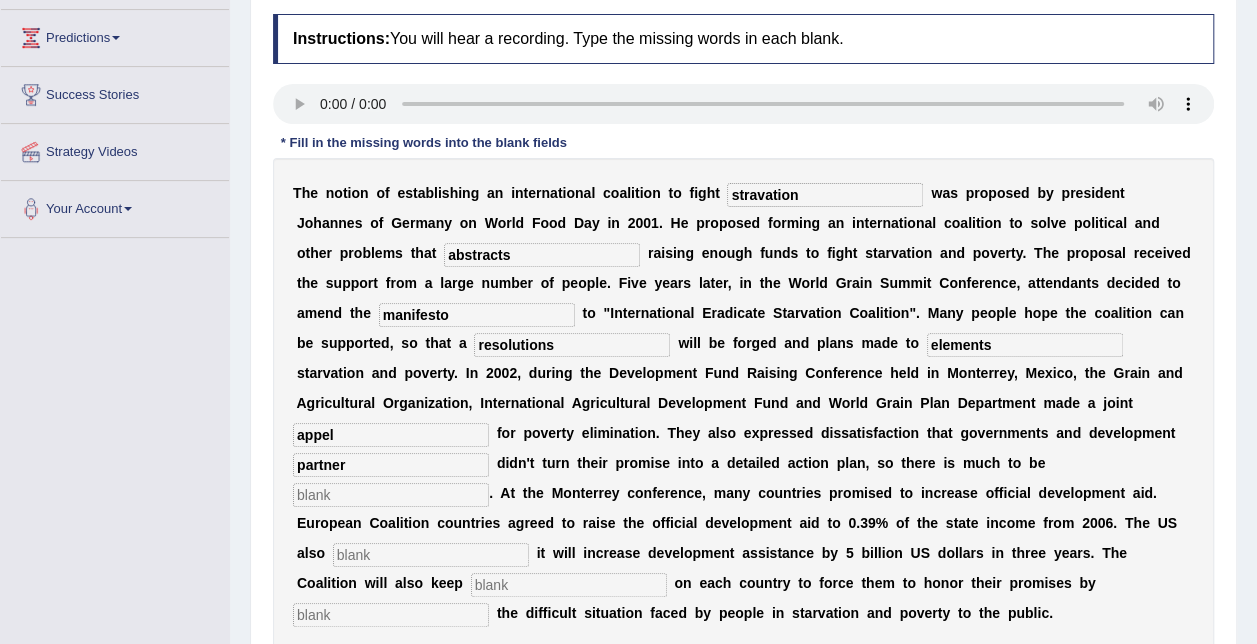 type on "partner" 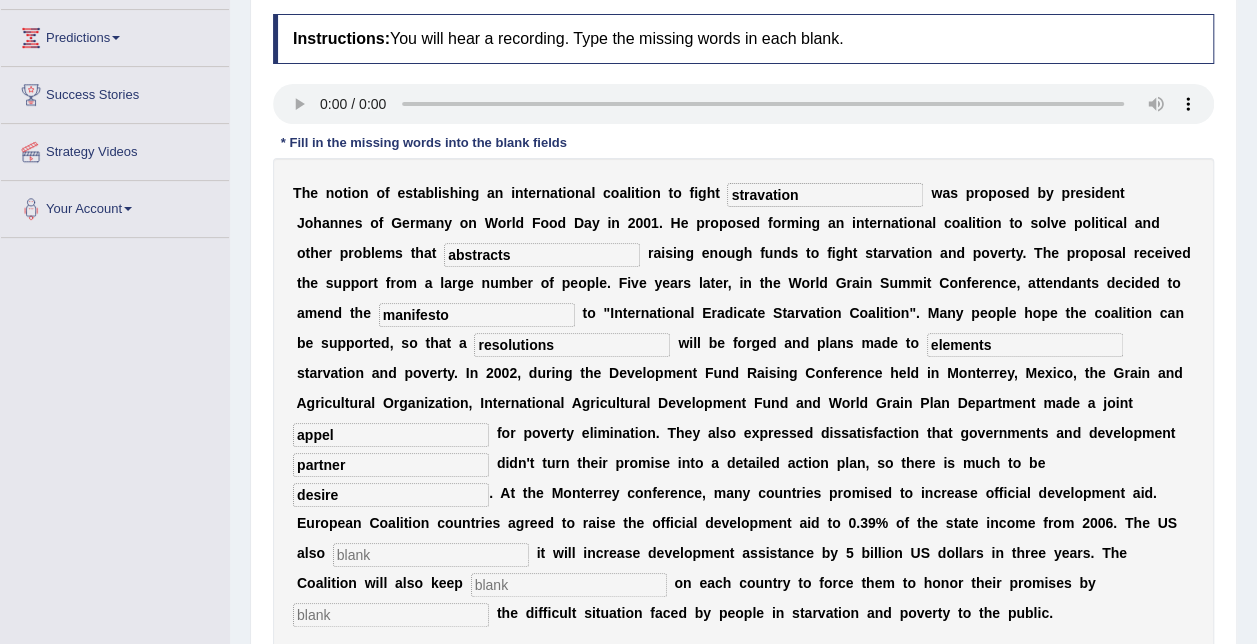 type on "desire" 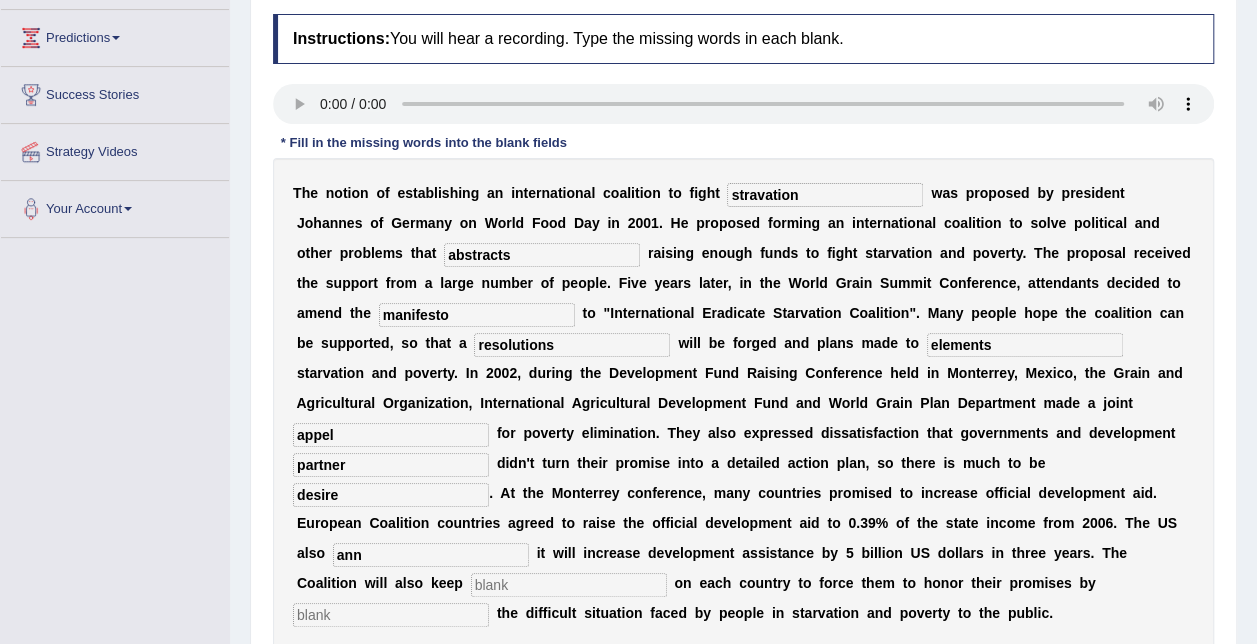 type on "ann" 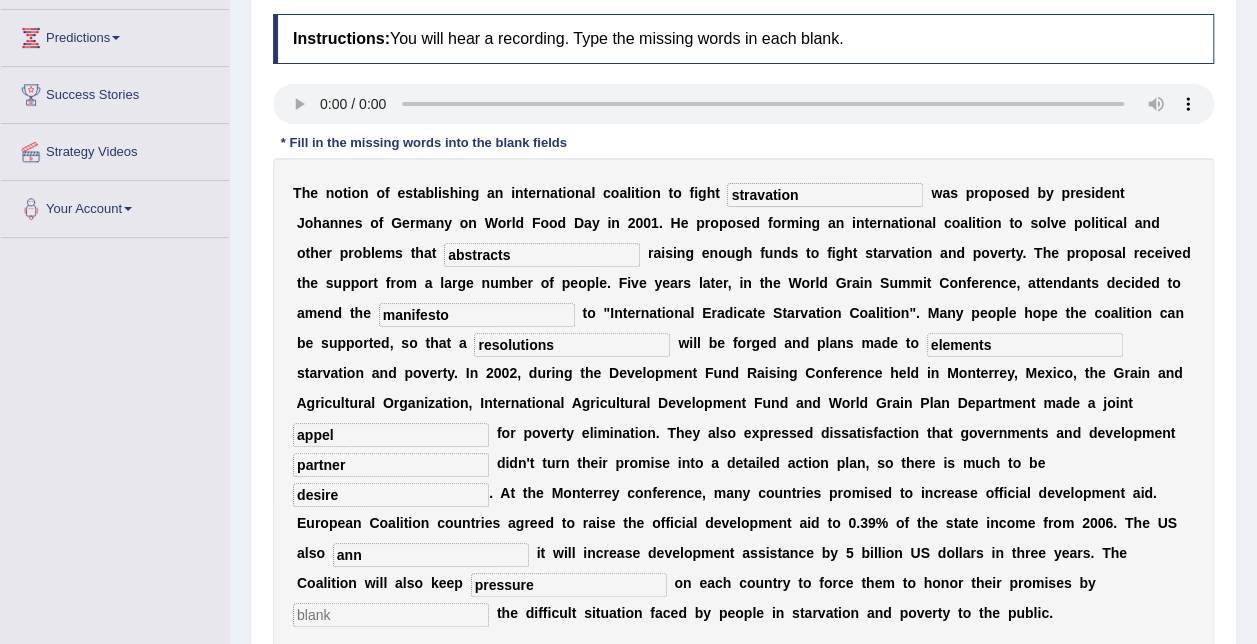 type on "pressure" 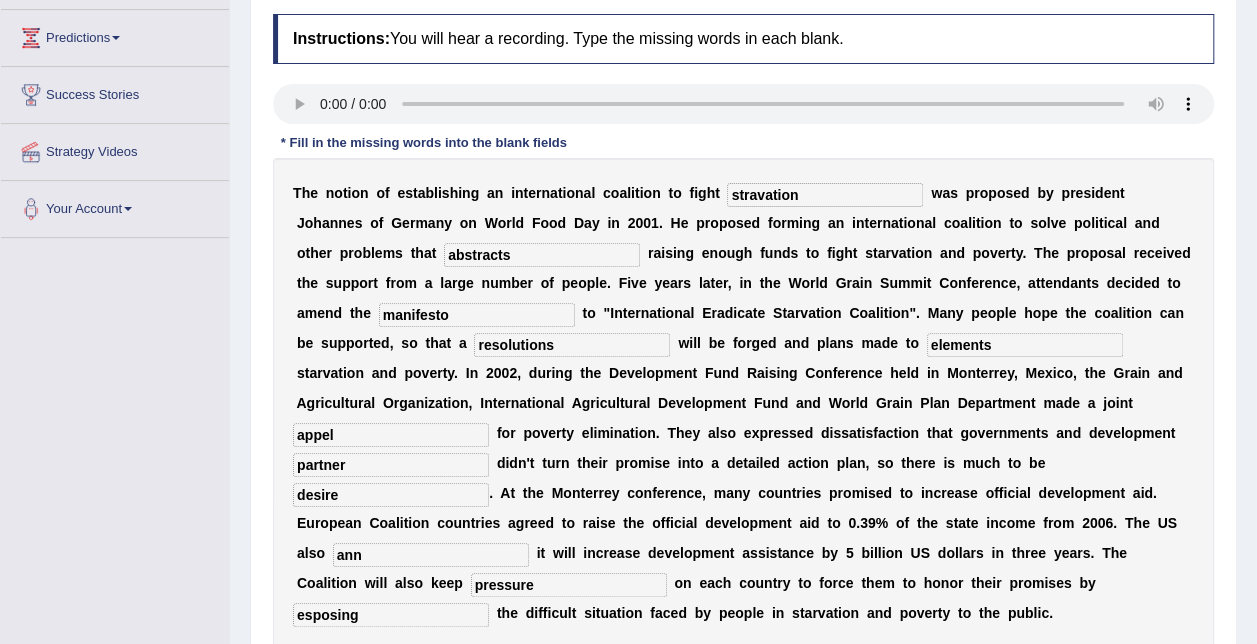 type on "esposing" 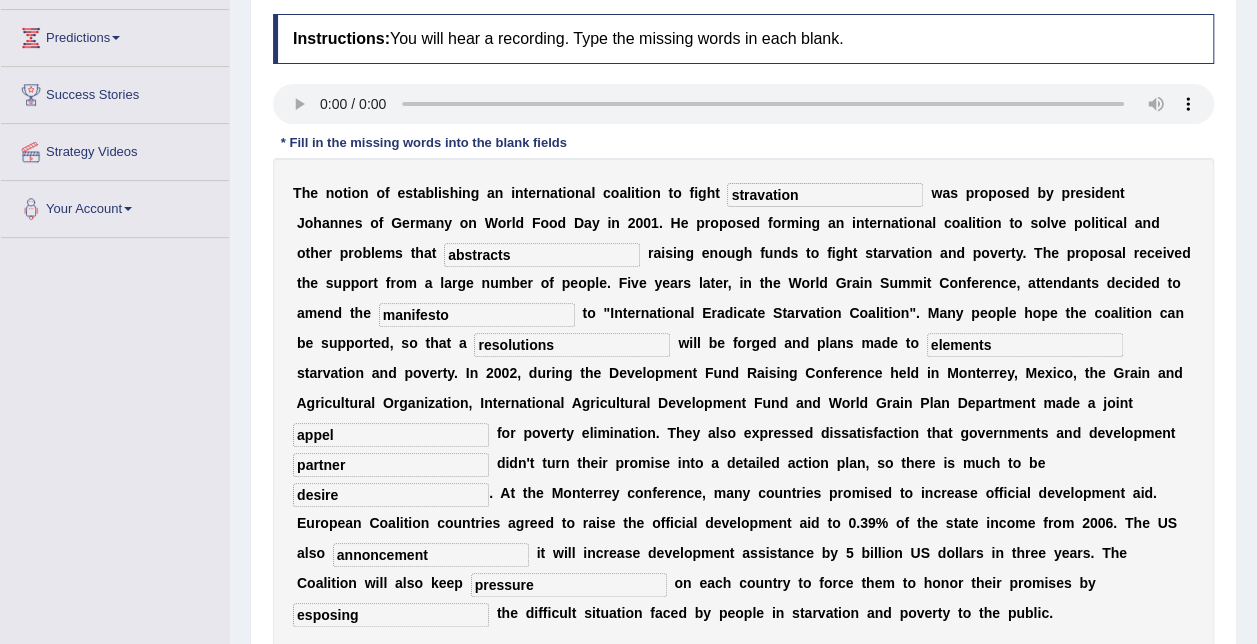 type on "annoncement" 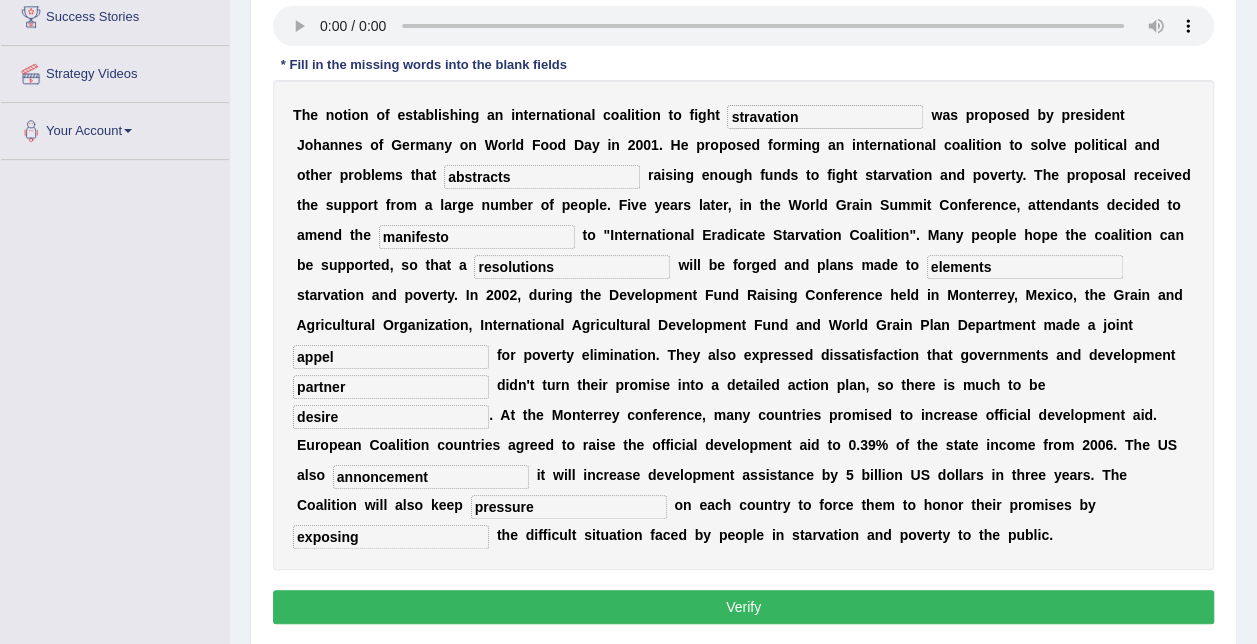 scroll, scrollTop: 344, scrollLeft: 0, axis: vertical 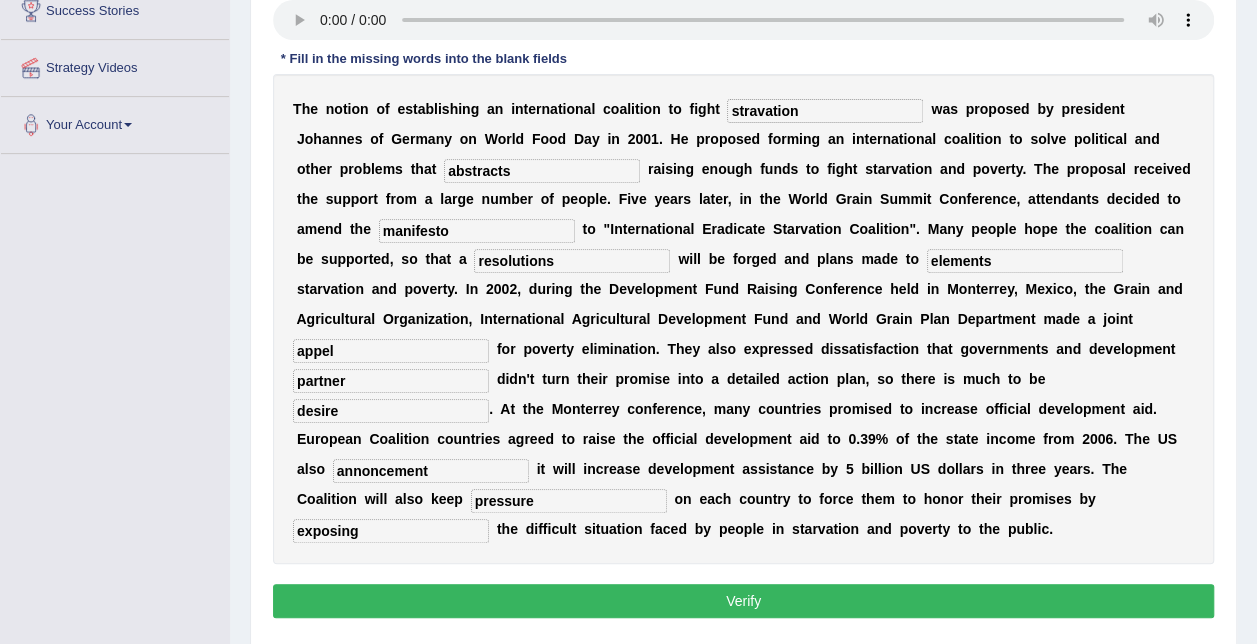 type on "exposing" 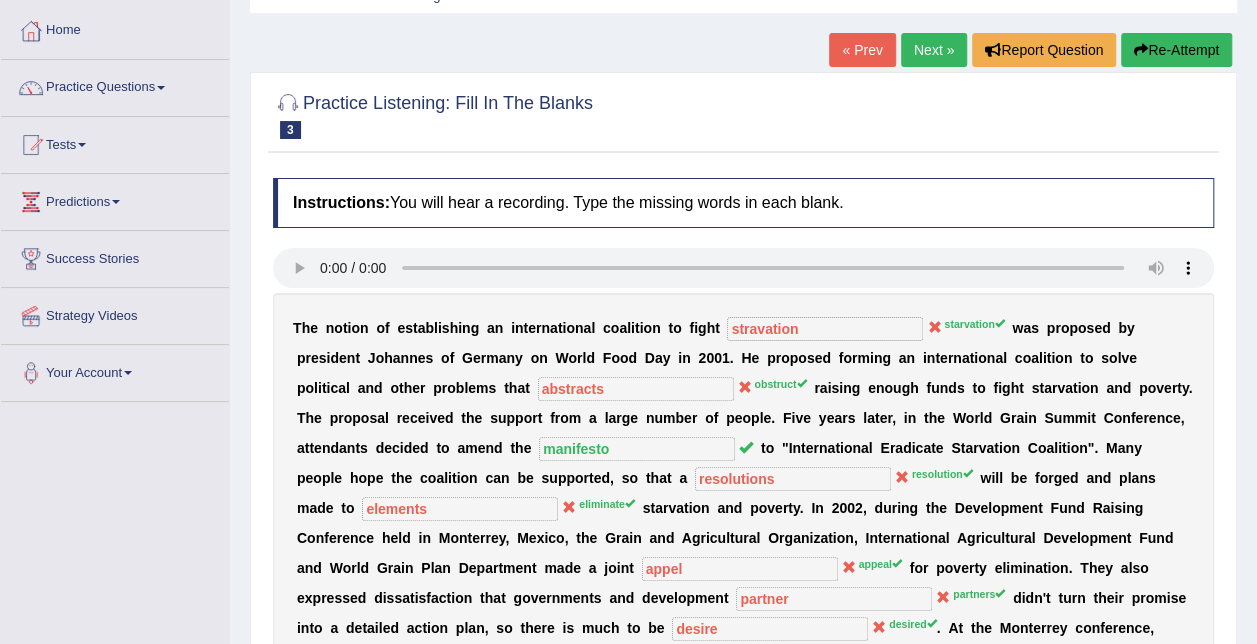 scroll, scrollTop: 0, scrollLeft: 0, axis: both 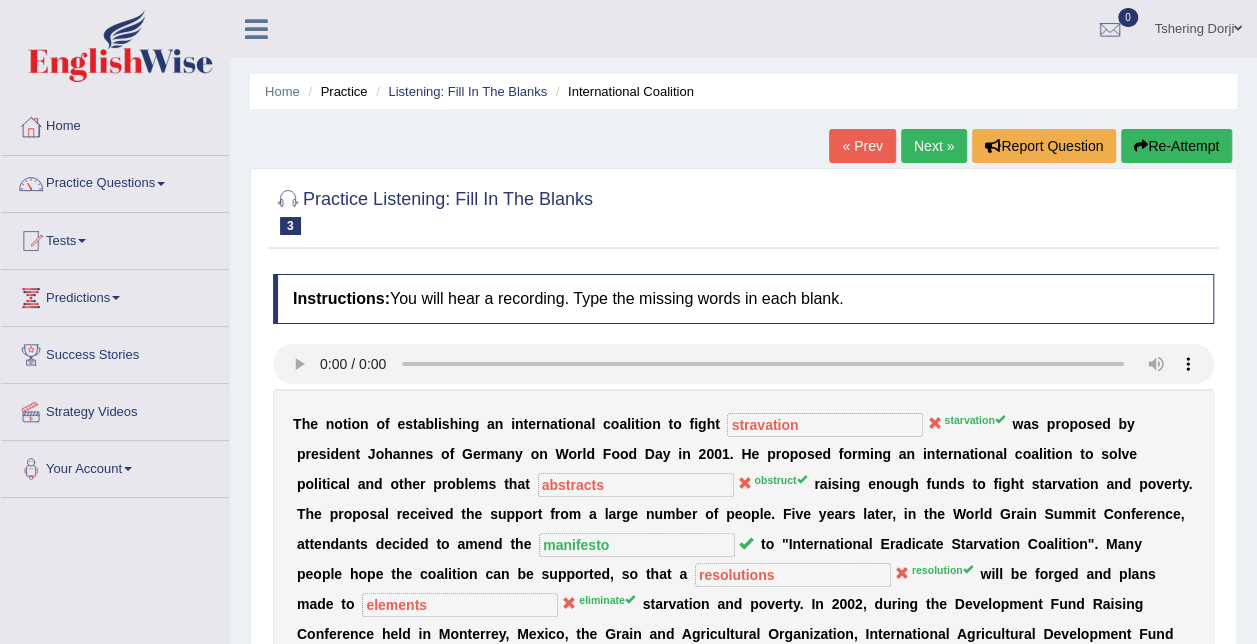 click on "Next »" at bounding box center (934, 146) 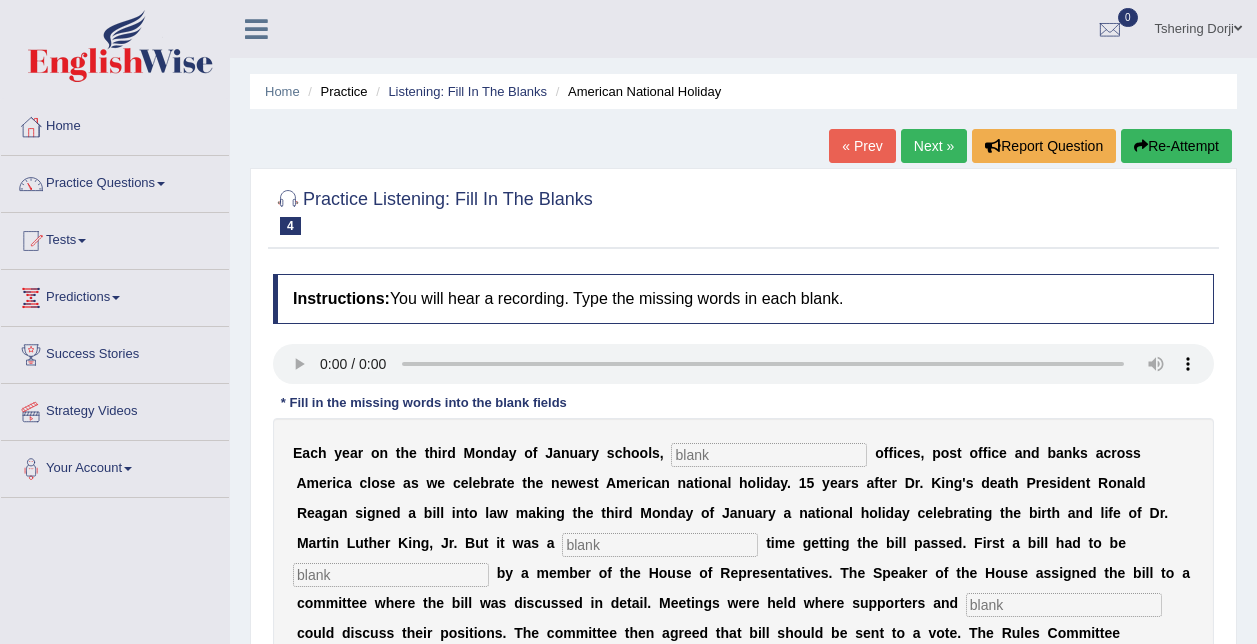 scroll, scrollTop: 89, scrollLeft: 0, axis: vertical 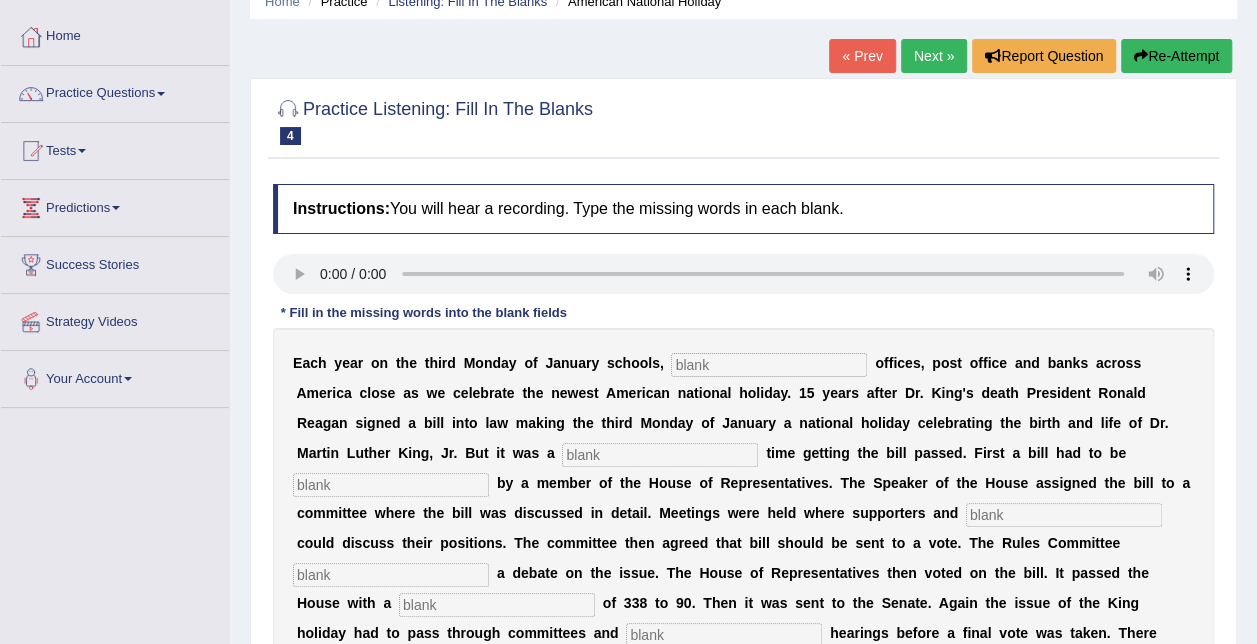 click on "E a c h    y e a r    o n    t h e    t h i r d    M o n d a y    o f    J a n u a r y    s c h o o l s ,       o f f i c e s ,    p o s t    o f f i c e    a n d    b a n k s    a c r o s s    [COUNTRY]    c l o s e    a s    w e    c e l e b r a t e    t h e    n e w e s t    [COUNTRY]    n a t i o n a l    h o l i d a y .    1 5    y e a r s    a f t e r    D r .    [LAST] ' s    d e a t h    P r e s i d e n t    [FIRST] [LAST]    s i g n e d    a    b i l l    i n t o    l a w    m a k i n g    t h e    t h i r d    M o n d a y    o f    J a n u a r y    a    n a t i o n a l    h o l i d a y    c e l e b r a t i n g    t h e    b i r t h    a n d    l i f e    o f    D r .    M a r t i n    L u t h e r    K i n g ,    J r .    B u t    i t    w a s    a       t i m e    g e t t i n g    t h e    b i l l    p a s s e d .    F i r s t    a    b i l l    h a d    t o    b e       b y    a    m e m b e r" at bounding box center (743, 543) 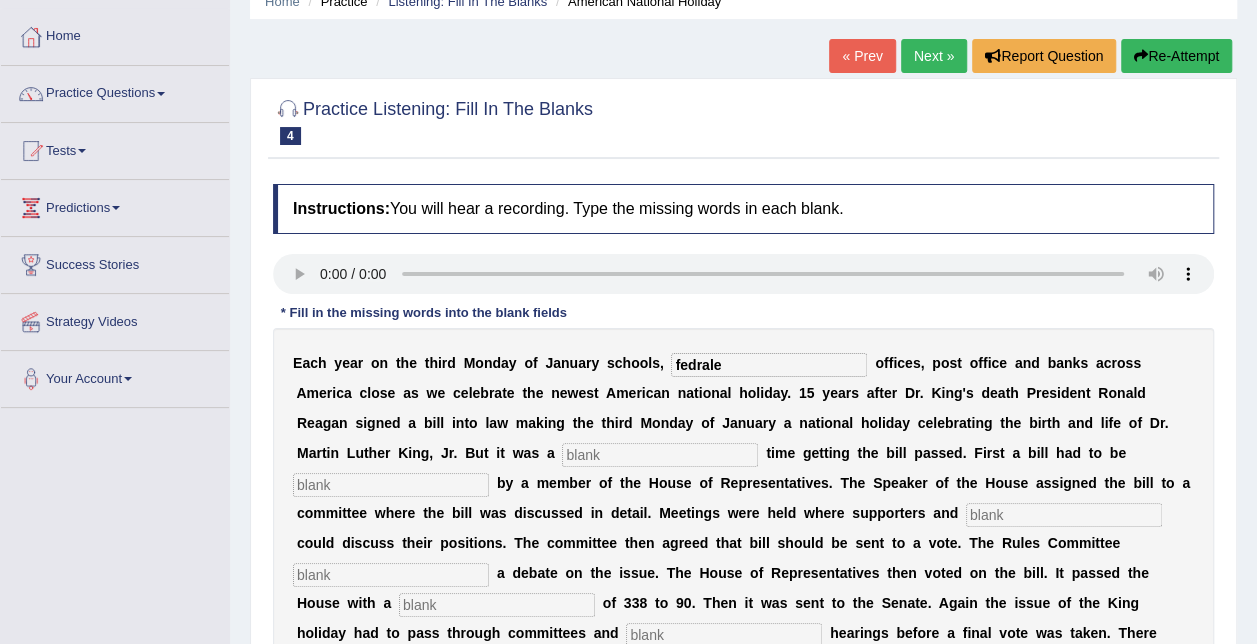 type on "fedrale" 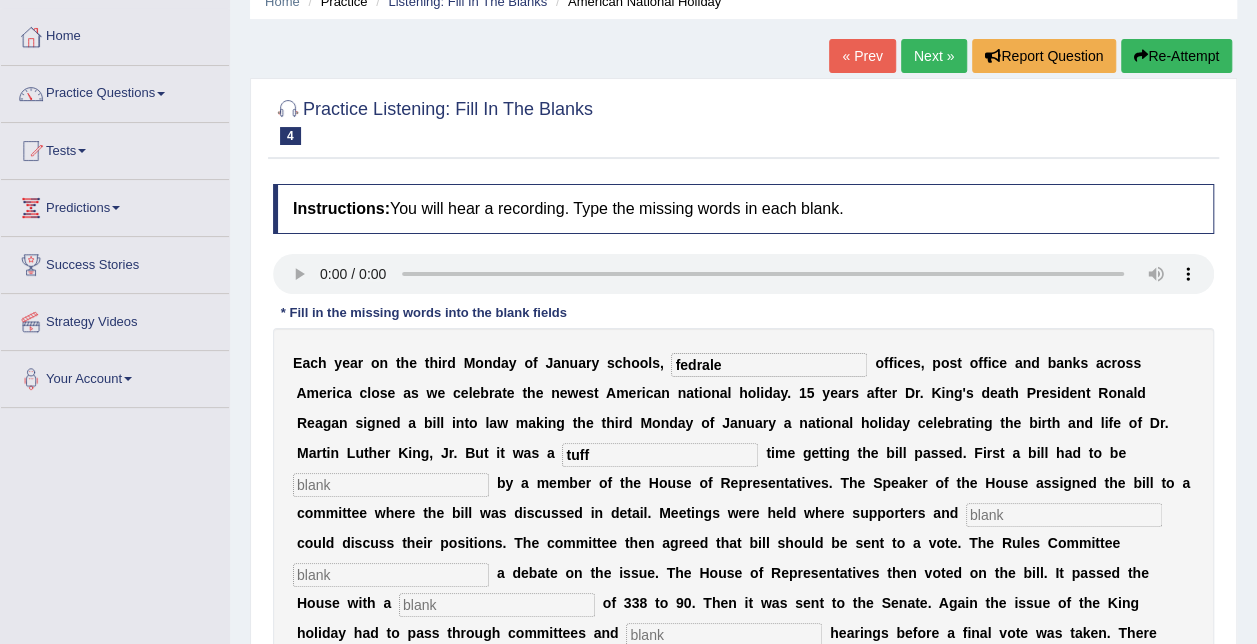 type on "tuff" 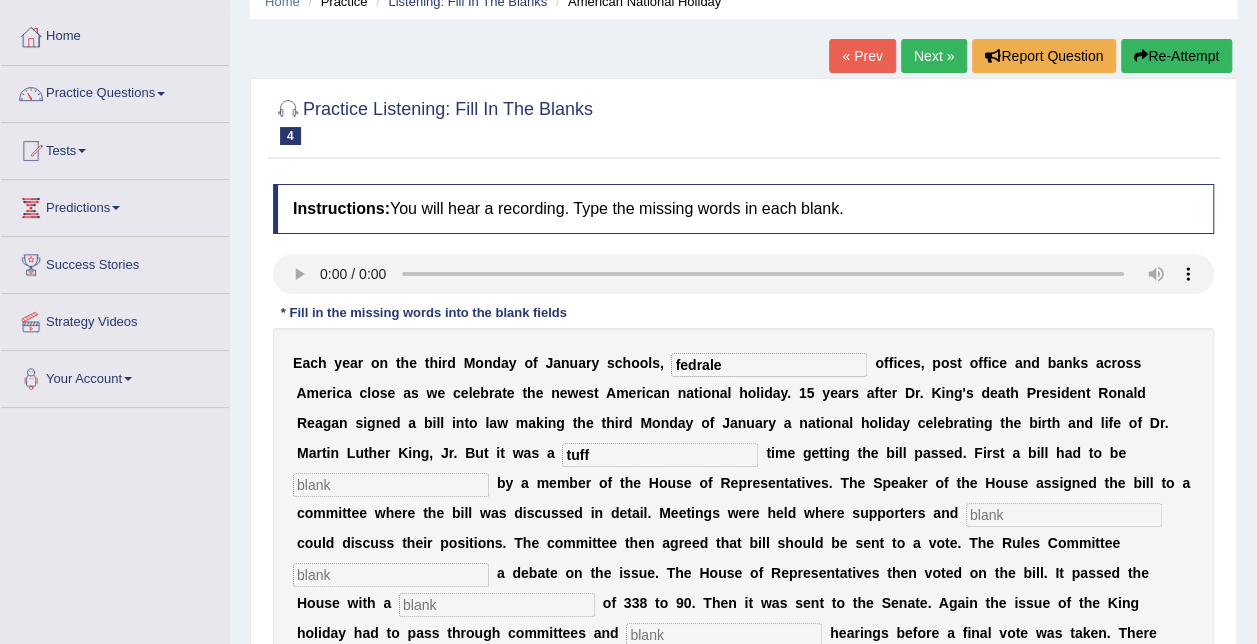 type on "a" 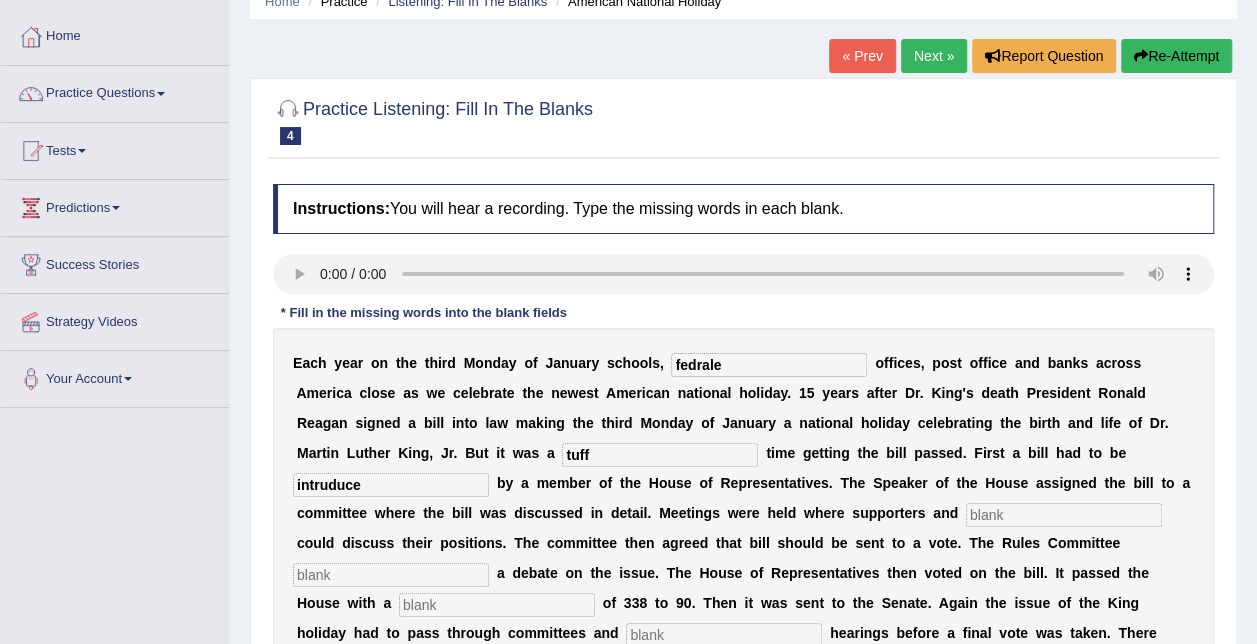 click on "E a c h    y e a r    o n    t h e    t h i r d    M o n d a y    o f    J a n u a r y    s c h o o l s ,    fedrale    o f f i c e s ,    p o s t    o f f i c e    a n d    b a n k s    a c r o s s    [COUNTRY]    c l o s e    a s    w e    c e l e b r a t e    t h e    n e w e s t    [COUNTRY]    n a t i o n a l    h o l i d a y .    1 5    y e a r s    a f t e r    D r .    [LAST] ' s    d e a t h    P r e s i d e n t    [FIRST] [LAST]    s i g n e d    a    b i l l    i n t o    l a w    m a k i n g    t h e    t h i r d    M o n d a y    o f    J a n u a r y    a    n a t i o n a l    h o l i d a y    c e l e b r a t i n g    t h e    b i r t h    a n d    l i f e    o f    D r .    M a r t i n    L u t h e r    K i n g ,    J r .    B u t    i t    w a s    a    tuff    t i m e    g e t t i n g    t h e    b i l l    p a s s e d .    F i r s t    a    b i l l    h a d    t o    b e    intruduce    b y" at bounding box center (743, 543) 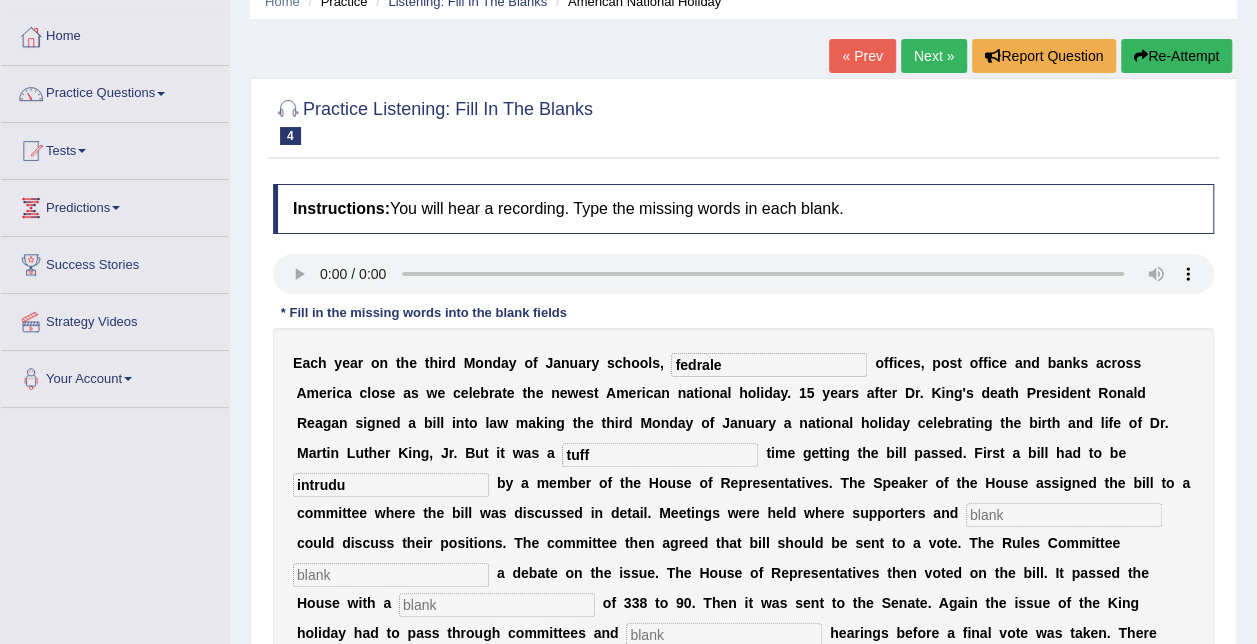 type on "intrudu" 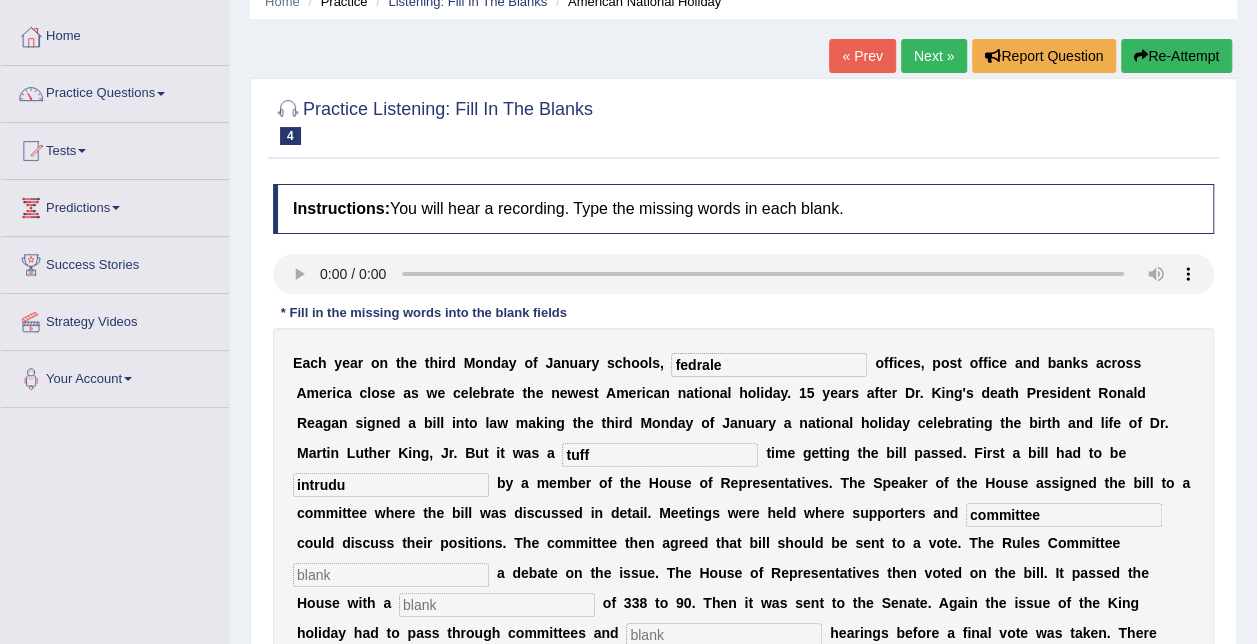 type on "committee" 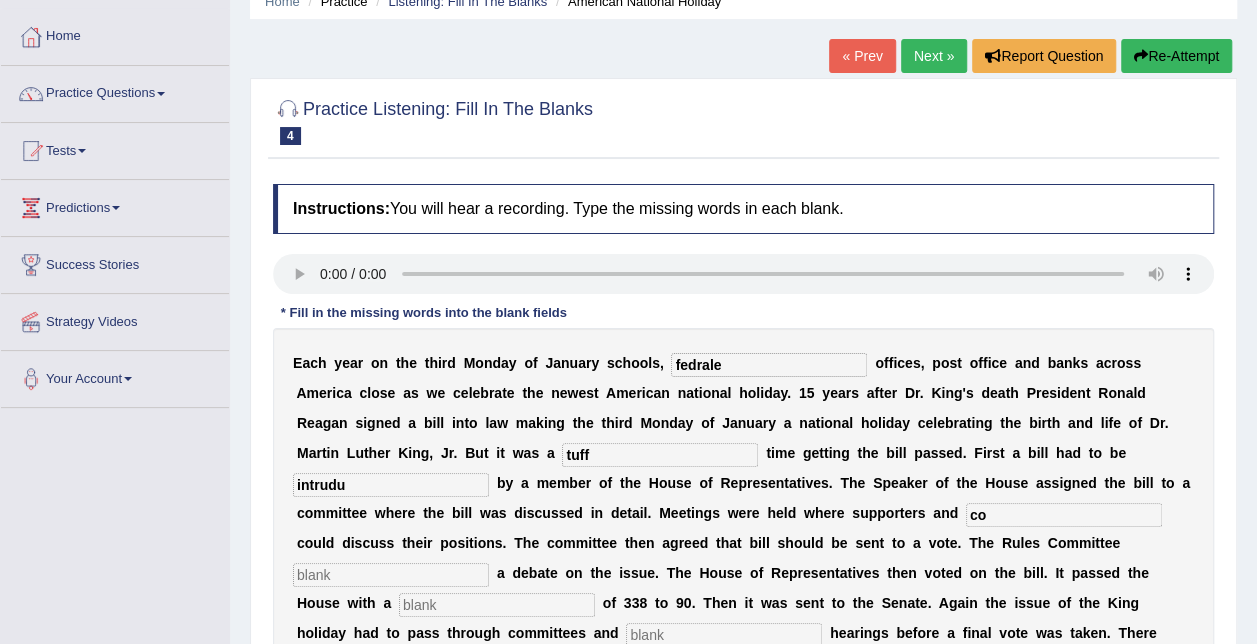 type on "c" 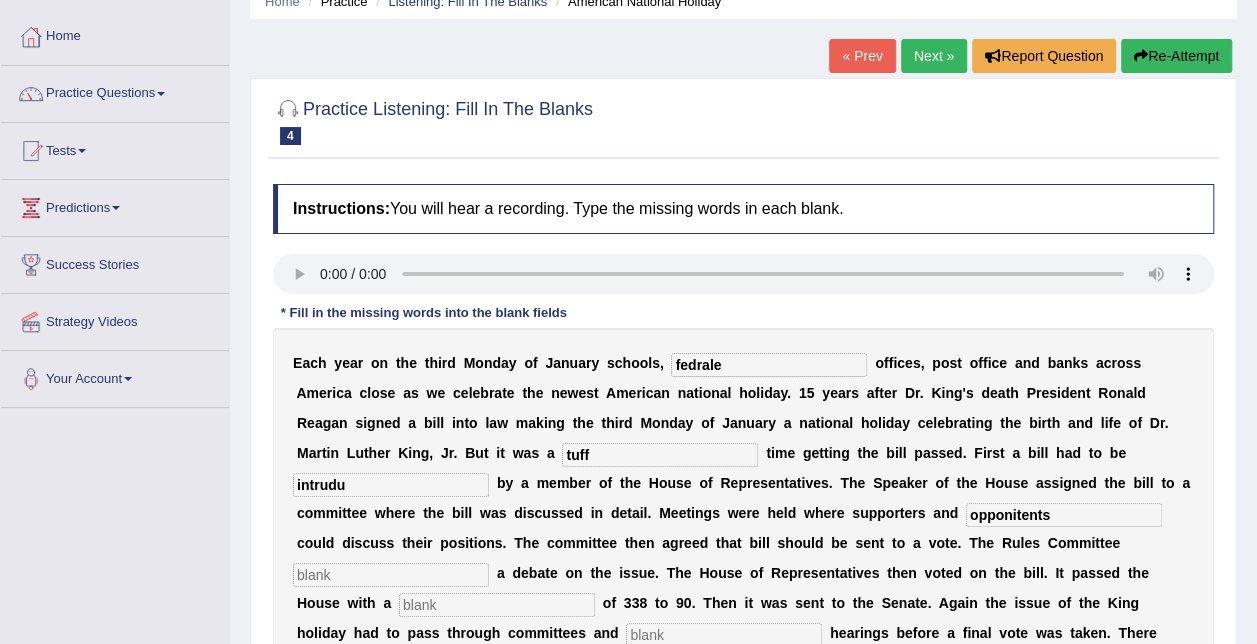 type on "opponitents" 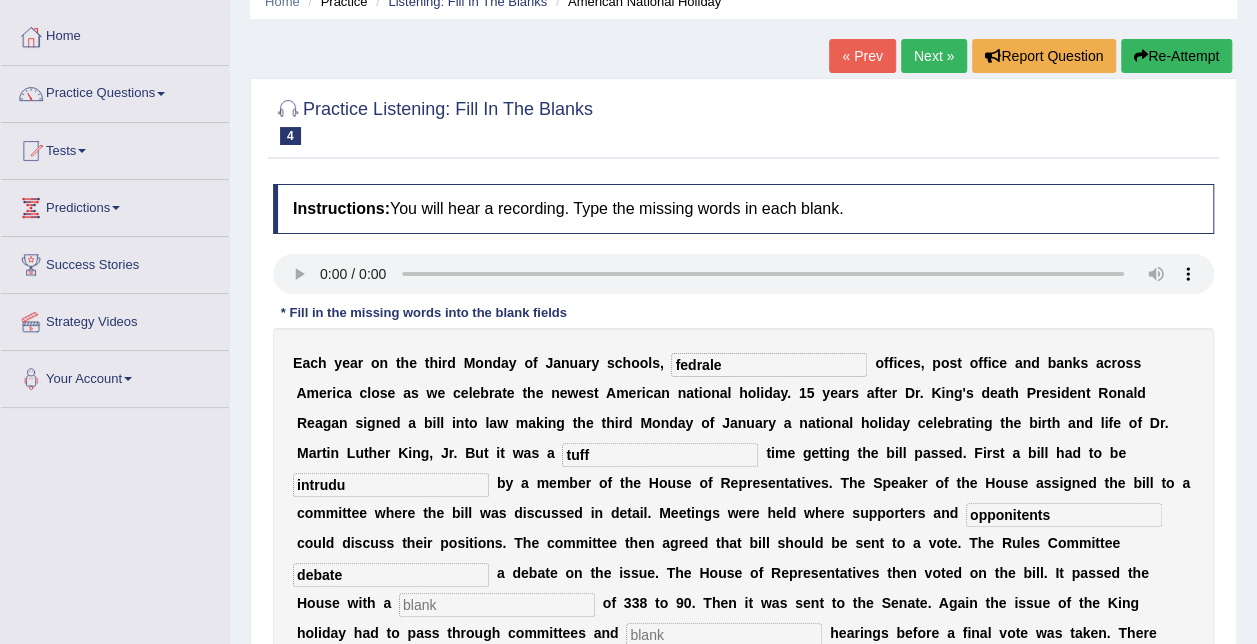 type on "debate" 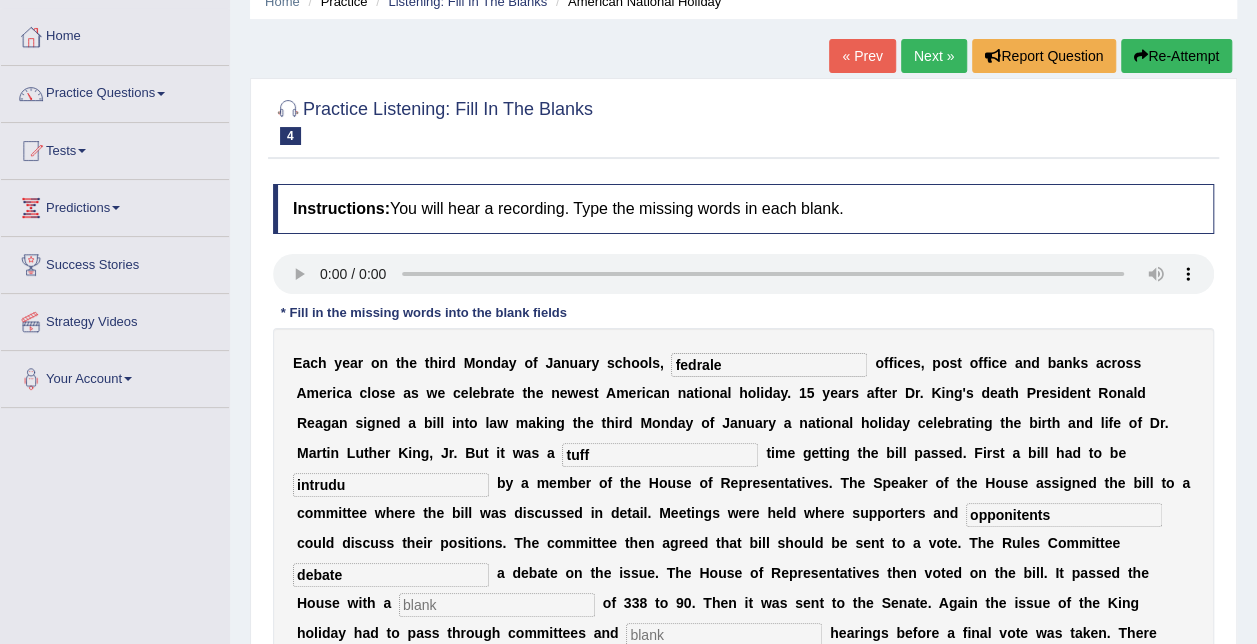 click at bounding box center [497, 605] 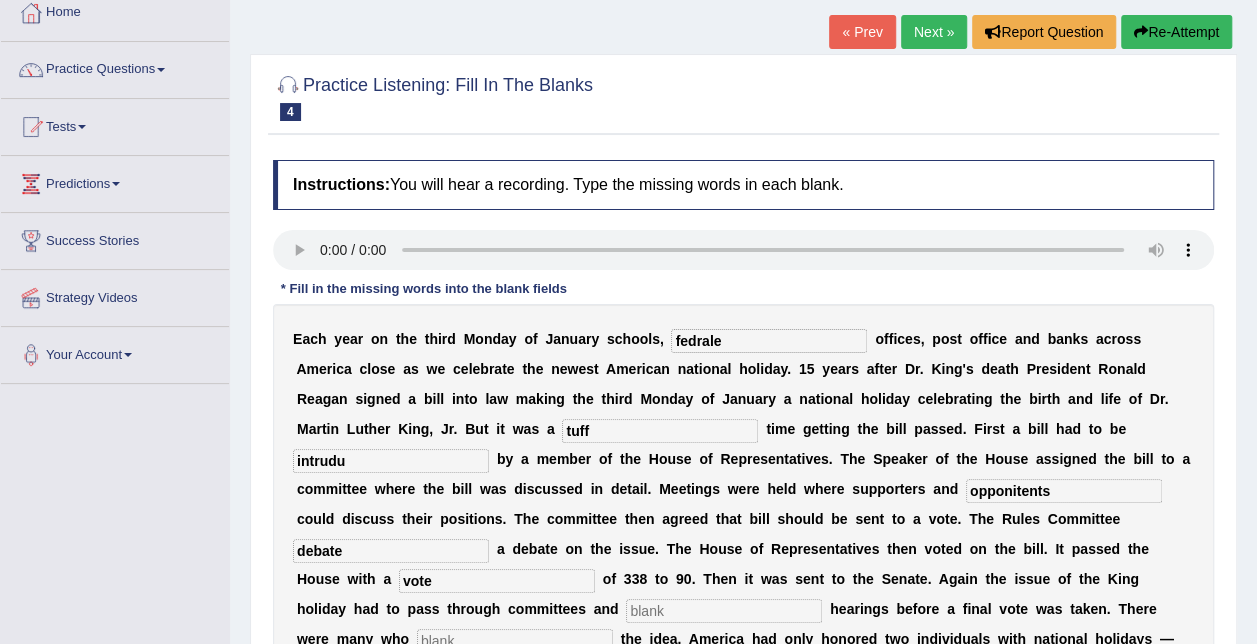 scroll, scrollTop: 114, scrollLeft: 0, axis: vertical 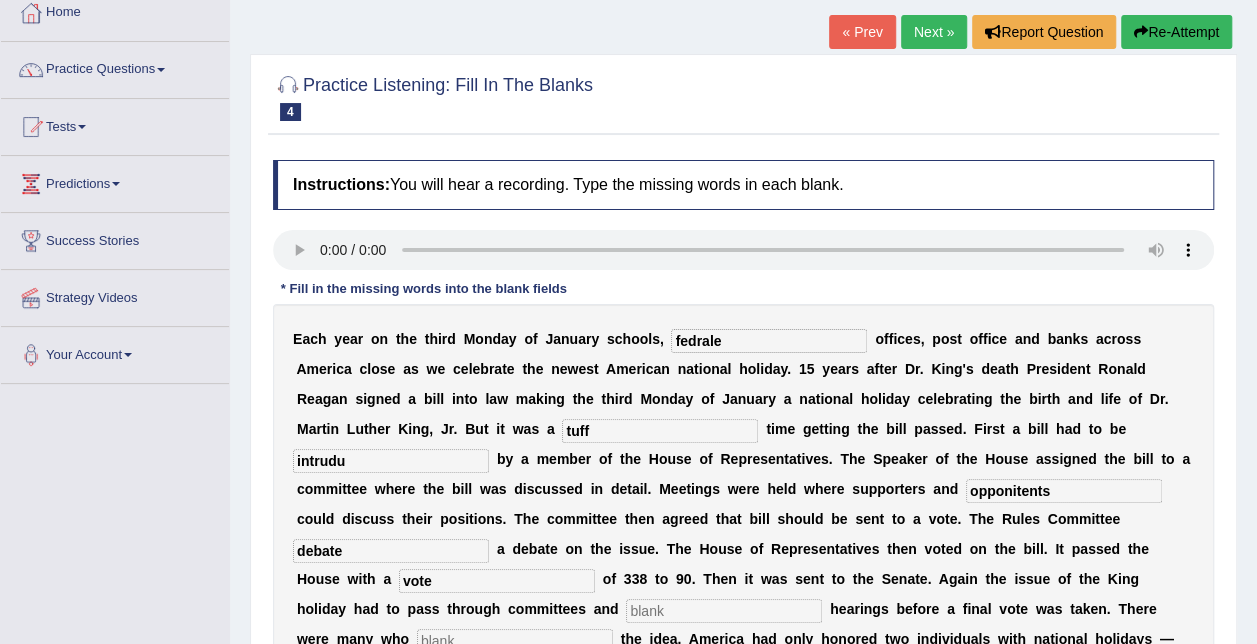 type on "vote" 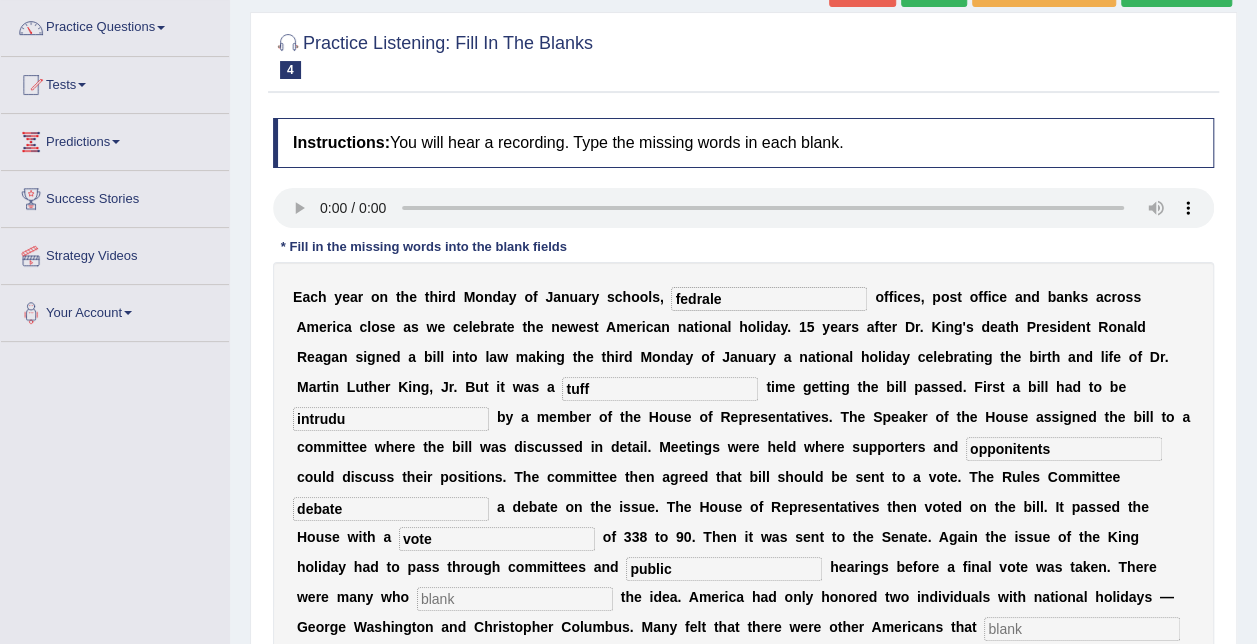 scroll, scrollTop: 170, scrollLeft: 0, axis: vertical 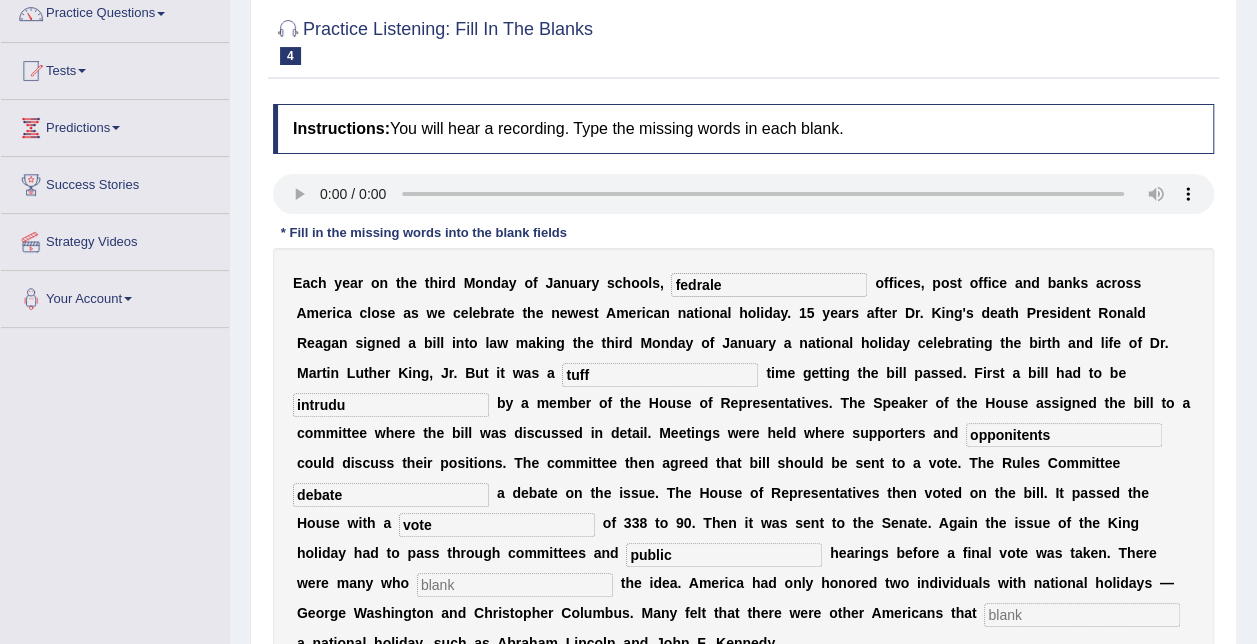 type on "public" 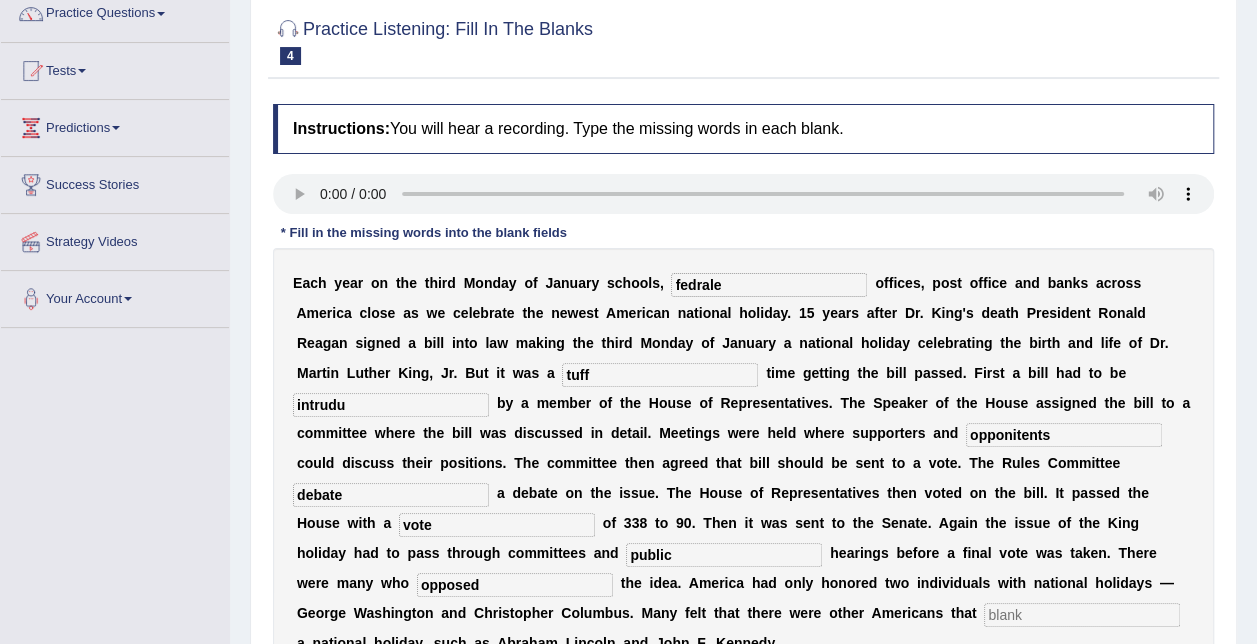 type on "opposed" 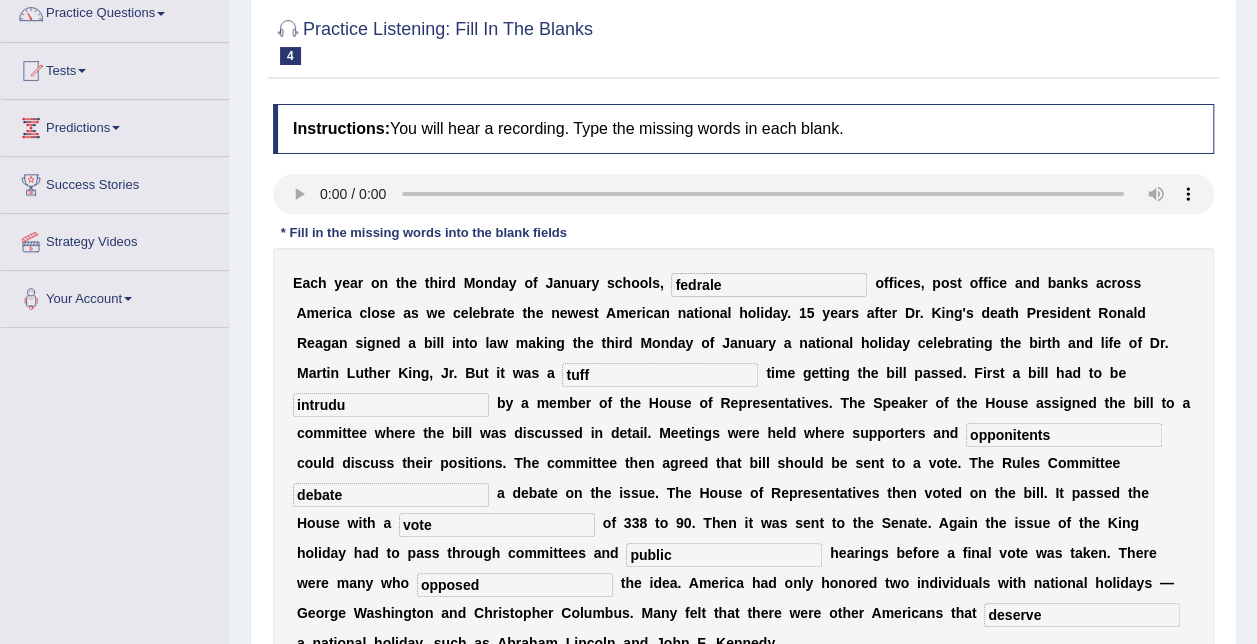 type on "deserve" 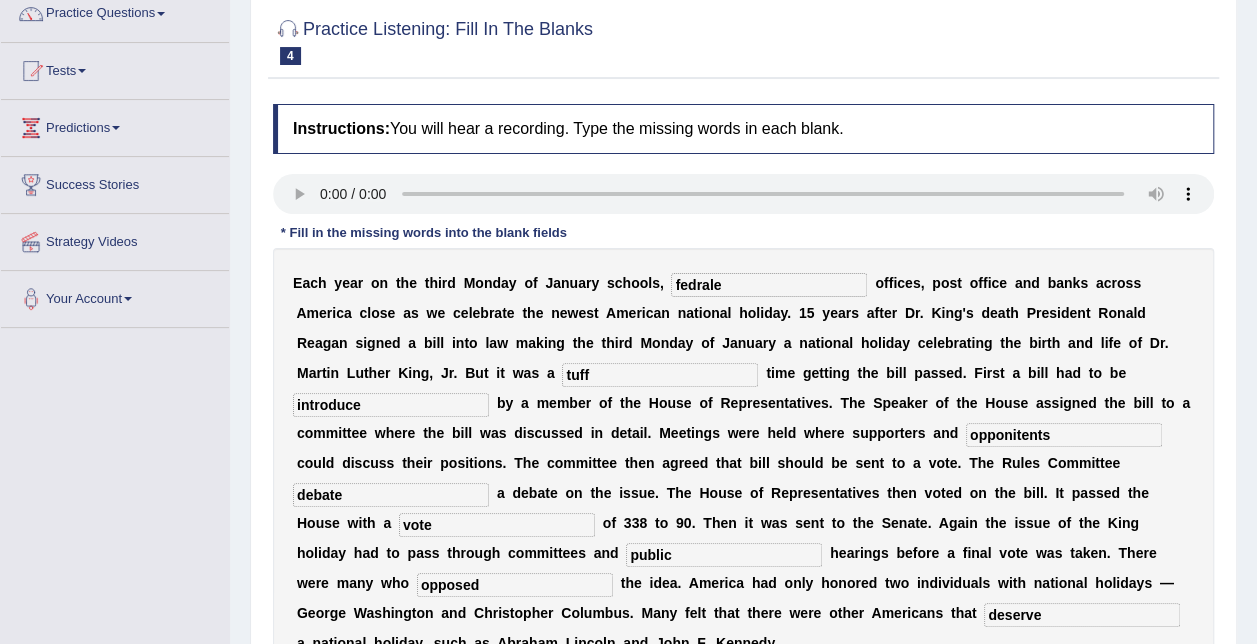 type on "introduce" 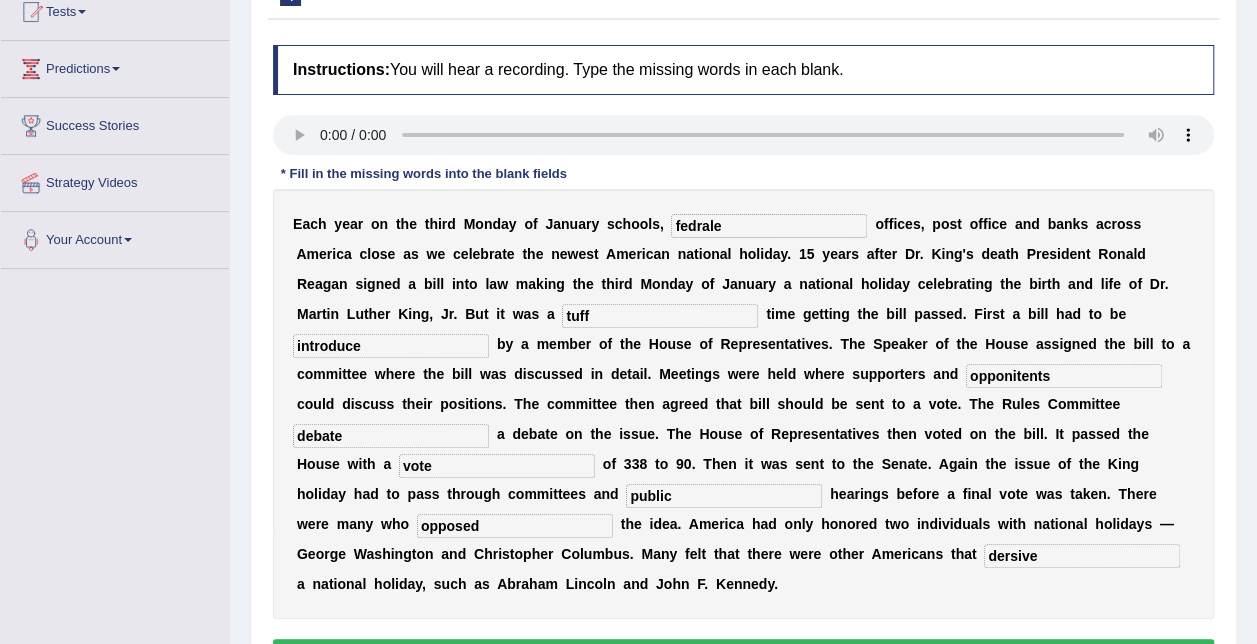 scroll, scrollTop: 241, scrollLeft: 0, axis: vertical 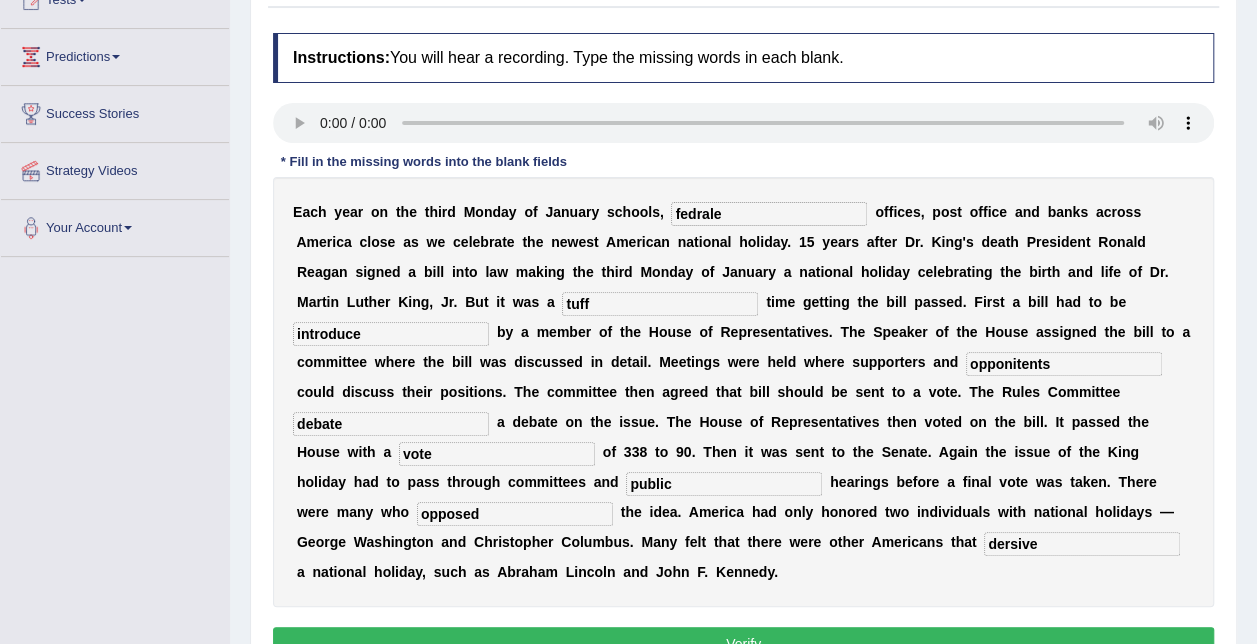 type on "dersive" 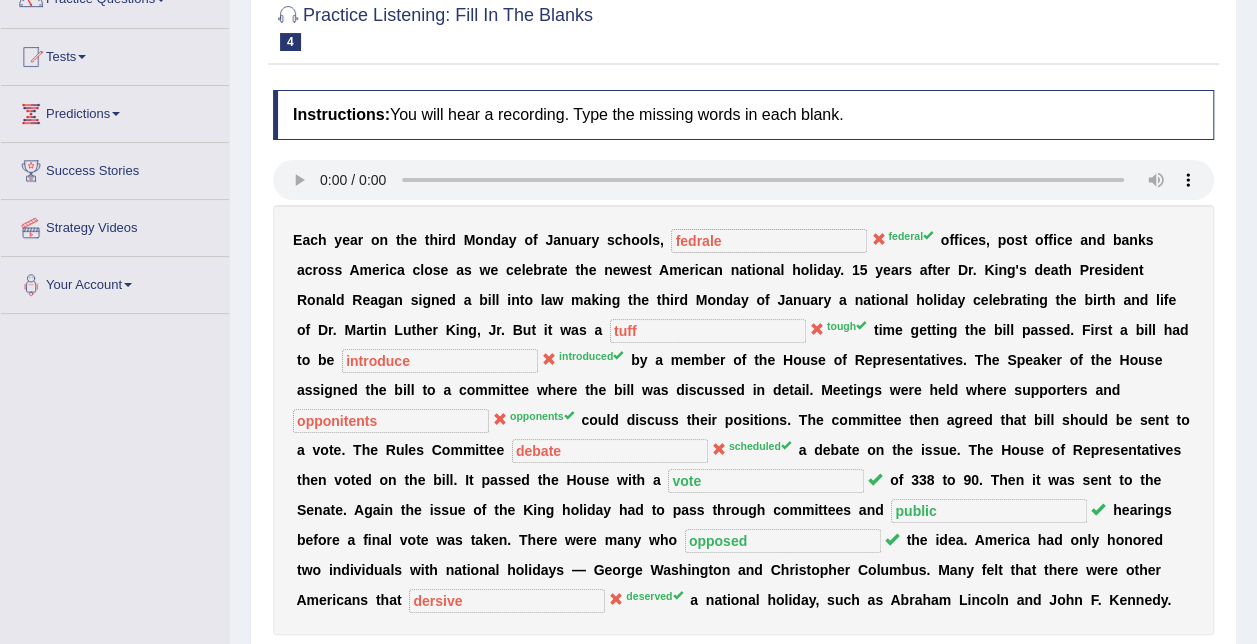 scroll, scrollTop: 0, scrollLeft: 0, axis: both 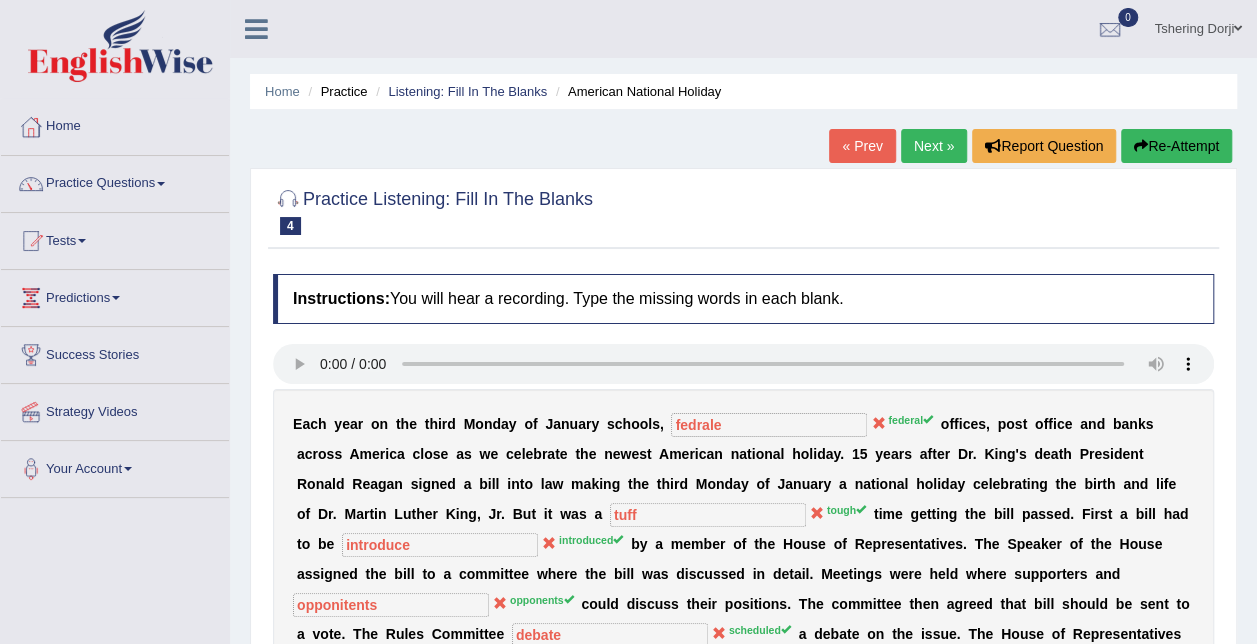 click on "Next »" at bounding box center [934, 146] 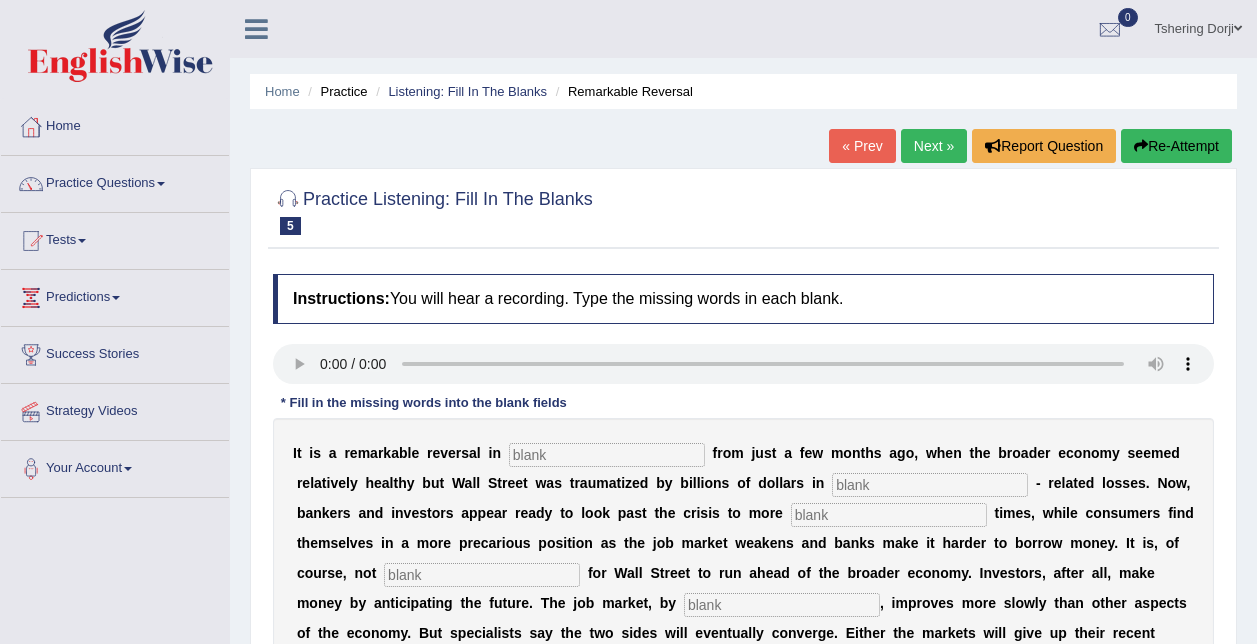 scroll, scrollTop: 0, scrollLeft: 0, axis: both 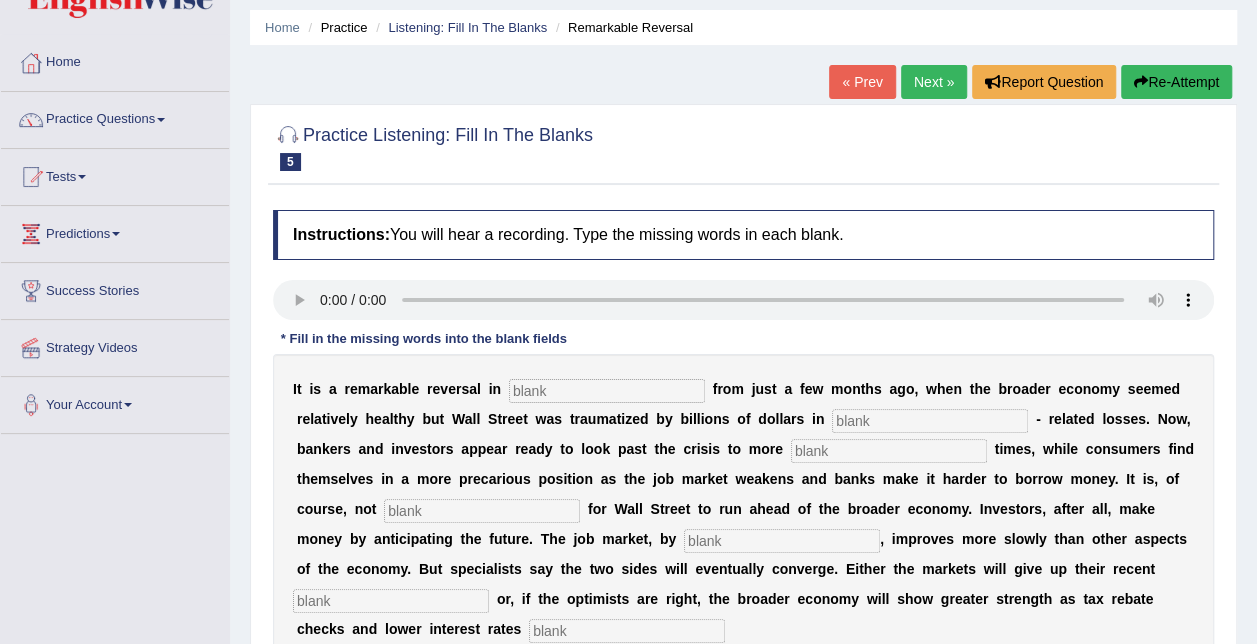 click on "I t    i s    a    r e m a r k a b l e    r e v e r s a l    i n       f r o m    j u s t    a    f e w    m o n t h s    a g o ,    w h e n    t h e    b r o a d e r    e c o n o m y    s e e m e d    r e l a t i v e l y    h e a l t h y    b u t    W a l l    S t r e e t    w a s    t r a u m a t i z e d    b y    b i l l i o n s    o f    d o l l a r s    i n       -    r e l a t e d    l o s s e s .    N o w ,    b a n k e r s    a n d    i n v e s t o r s    a p p e a r    r e a d y    t o    l o o k    p a s t    t h e    c r i s i s    t o    m o r e       t i m e s ,    w h i l e    c o n s u m e r s    f i n d    t h e m s e l v e s    i n    a    m o r e    p r e c a r i o u s    p o s i t i o n    a s    t h e    j o b    m a r k e t    w e a k e n s    a n d    b a n k s    m a k e    i t    h a r d e r    t o    b o r r o w    m o n e y .    I t    i s ,    o f    c o u r s e ,    n o t       f o r    W a l l    S t r" at bounding box center (743, 614) 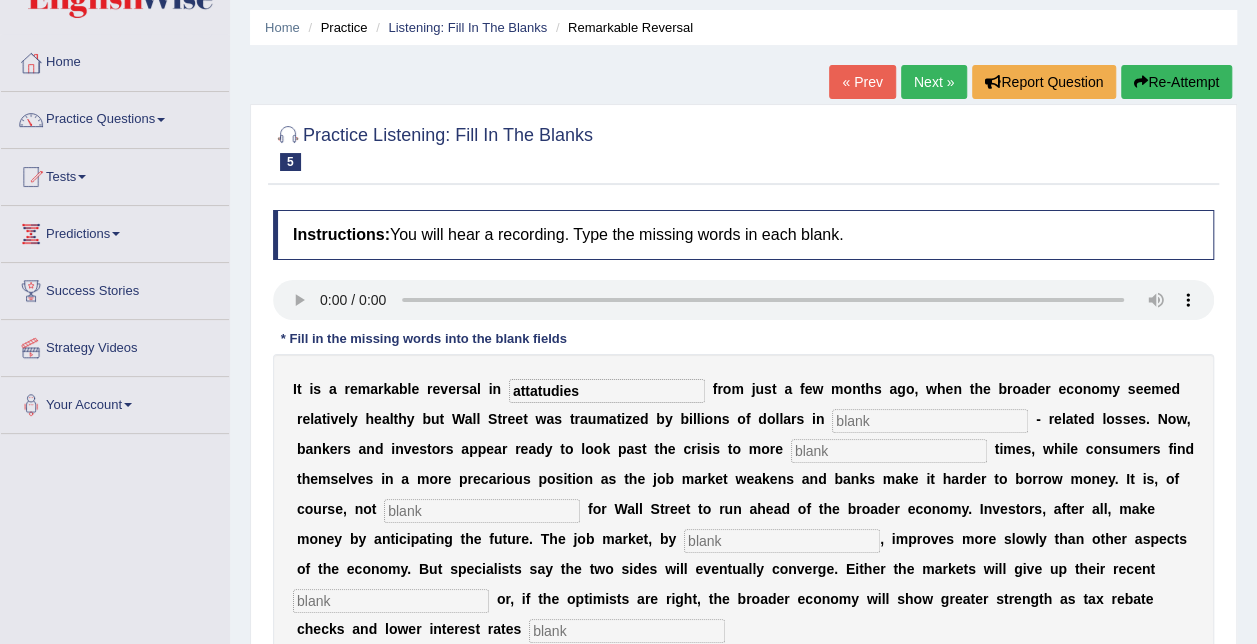 type on "attatudies" 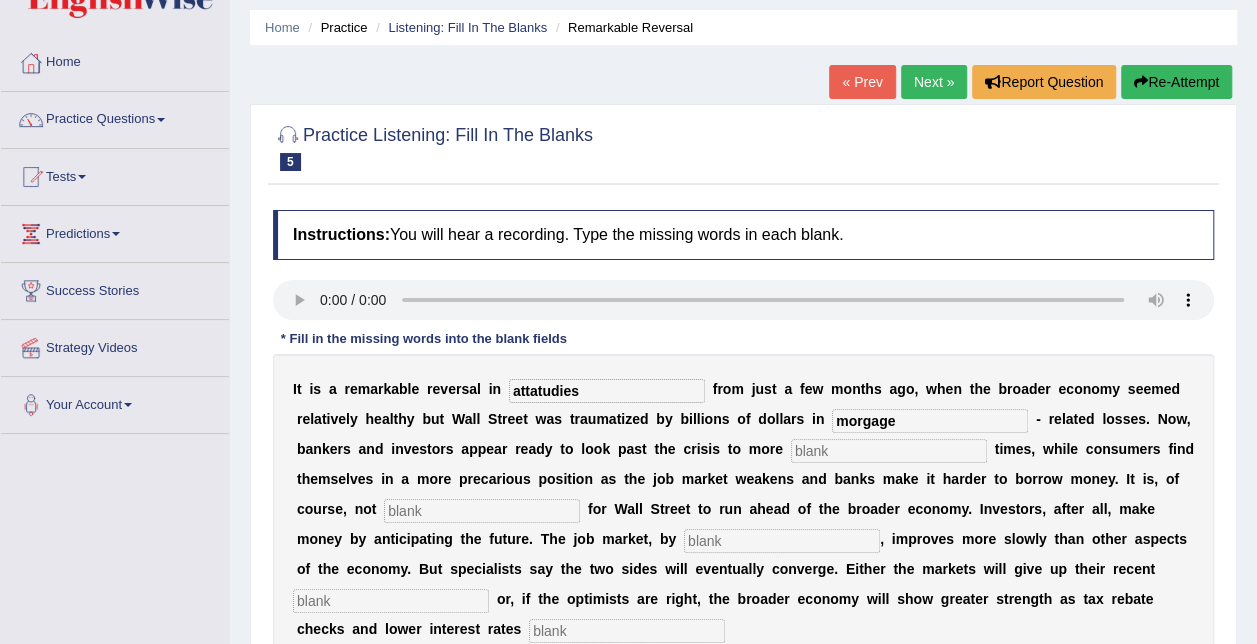 type on "morgage" 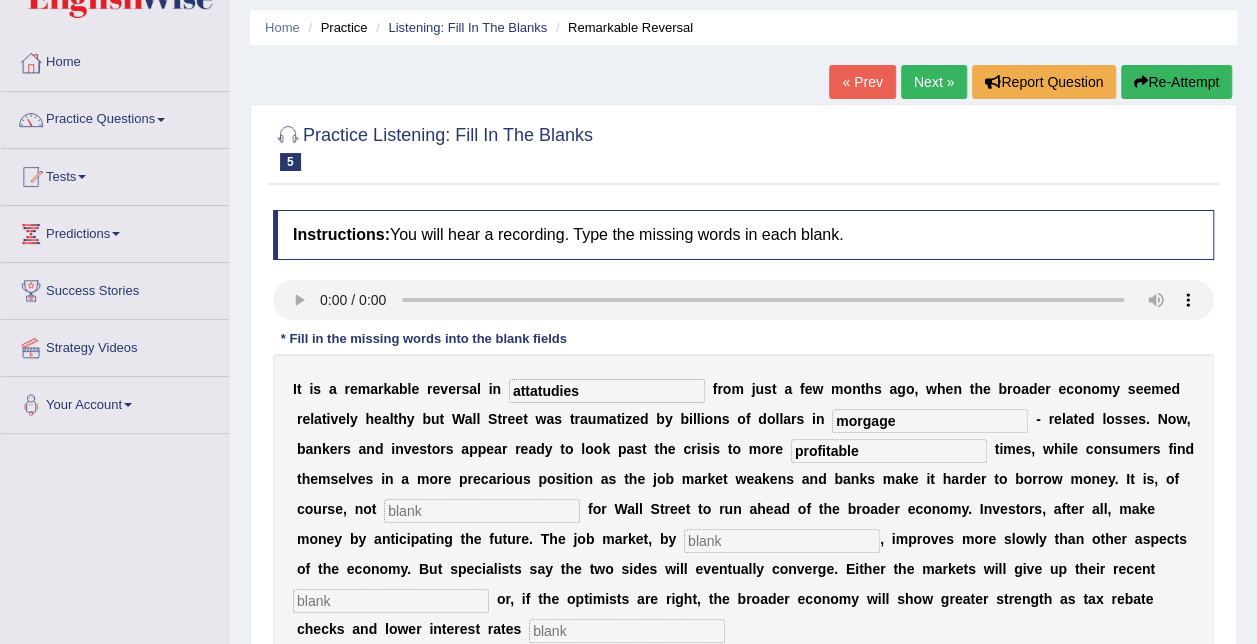 type on "profitable" 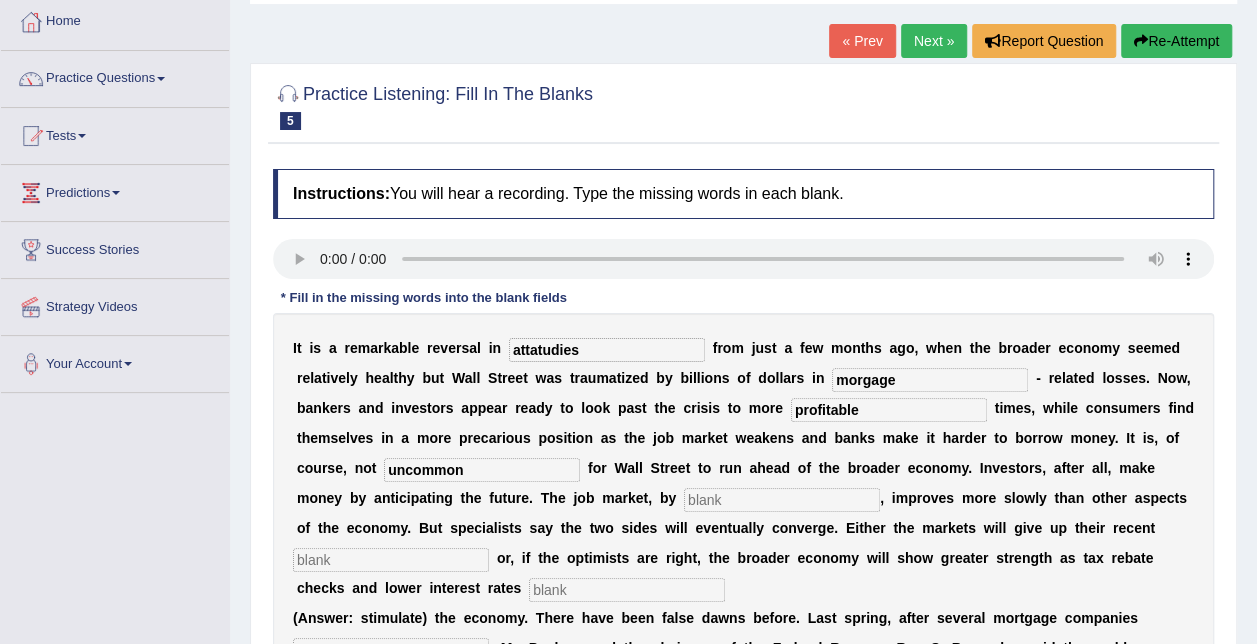 scroll, scrollTop: 114, scrollLeft: 0, axis: vertical 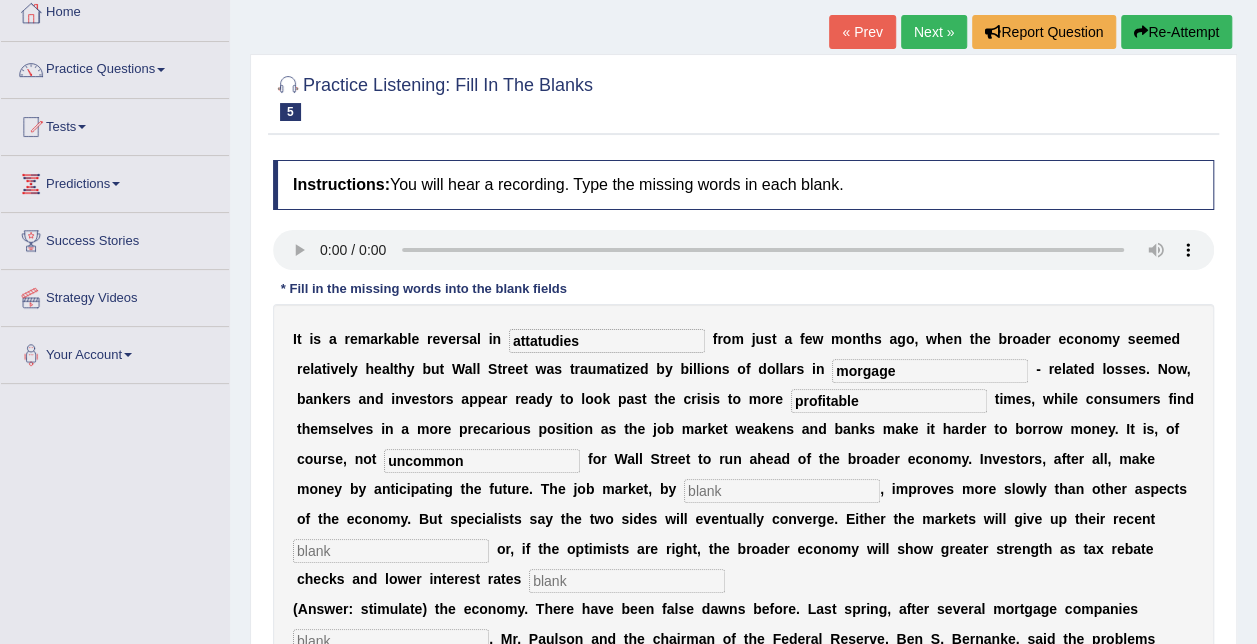type on "uncommon" 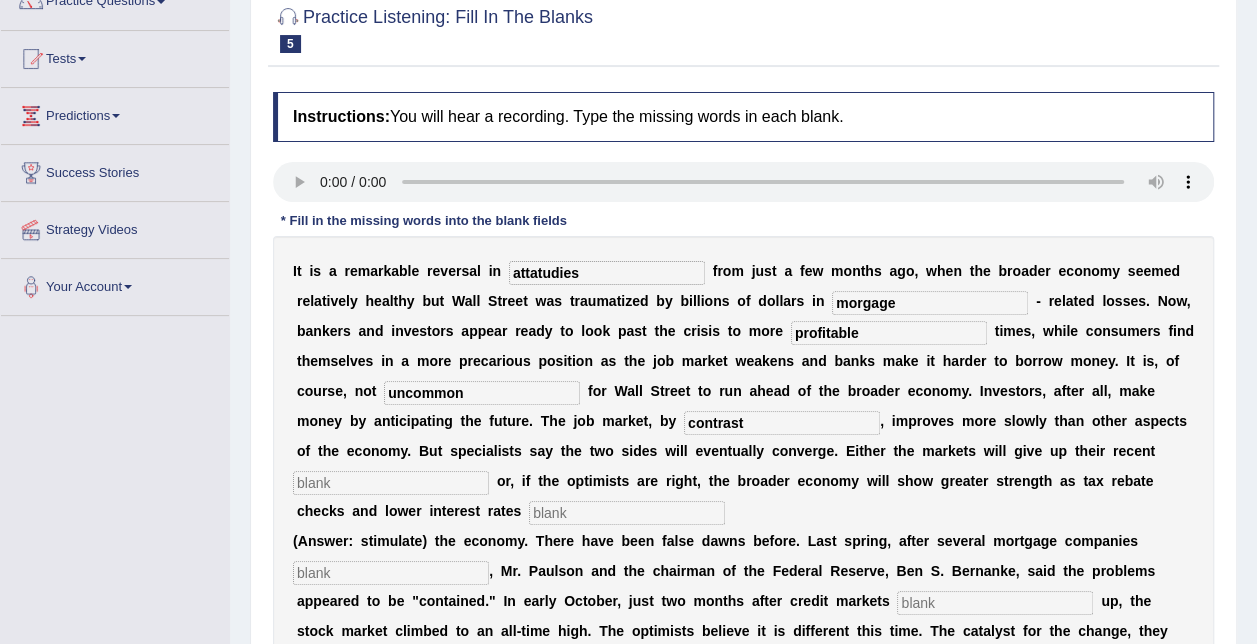 scroll, scrollTop: 187, scrollLeft: 0, axis: vertical 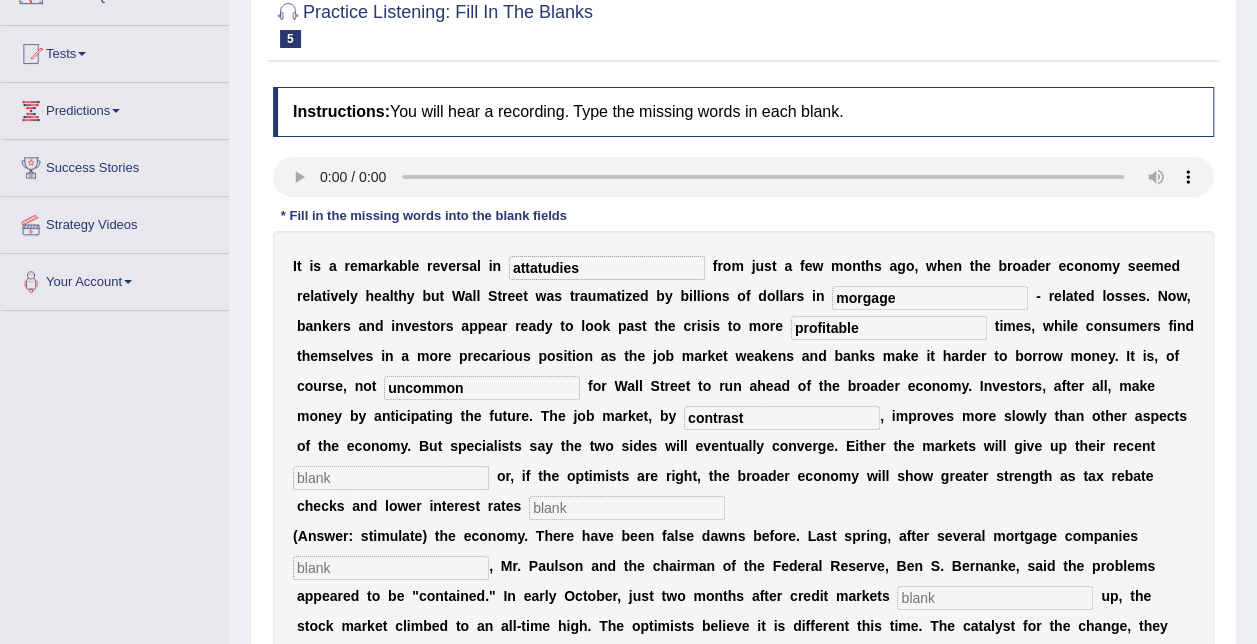 type on "contrast" 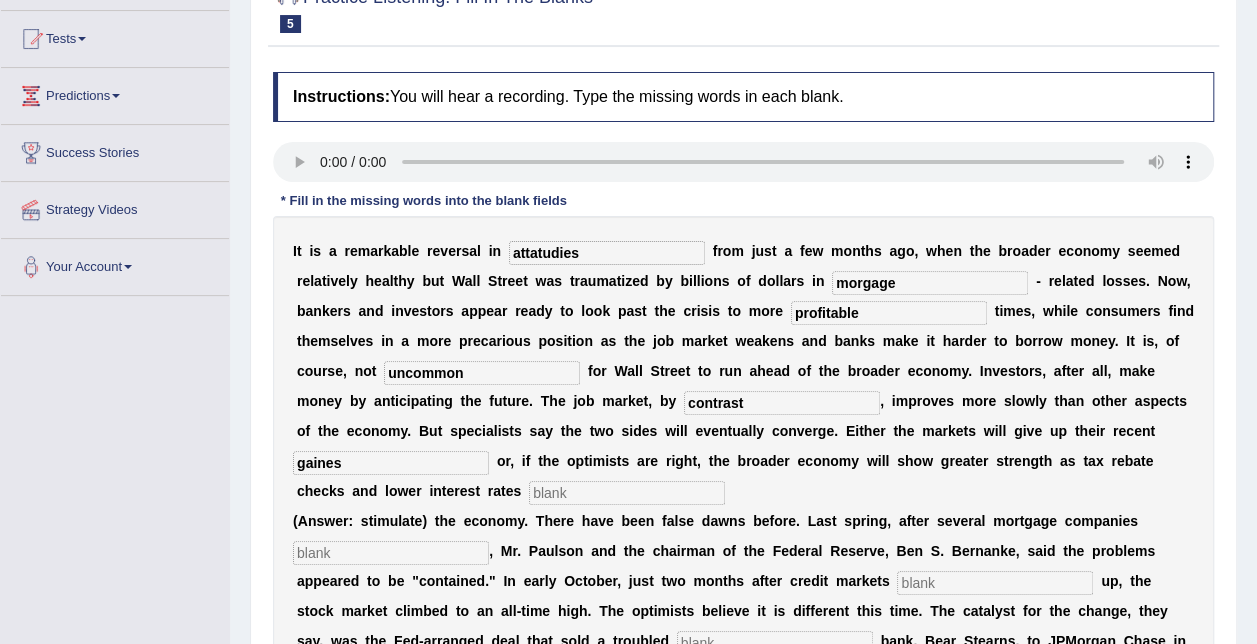scroll, scrollTop: 209, scrollLeft: 0, axis: vertical 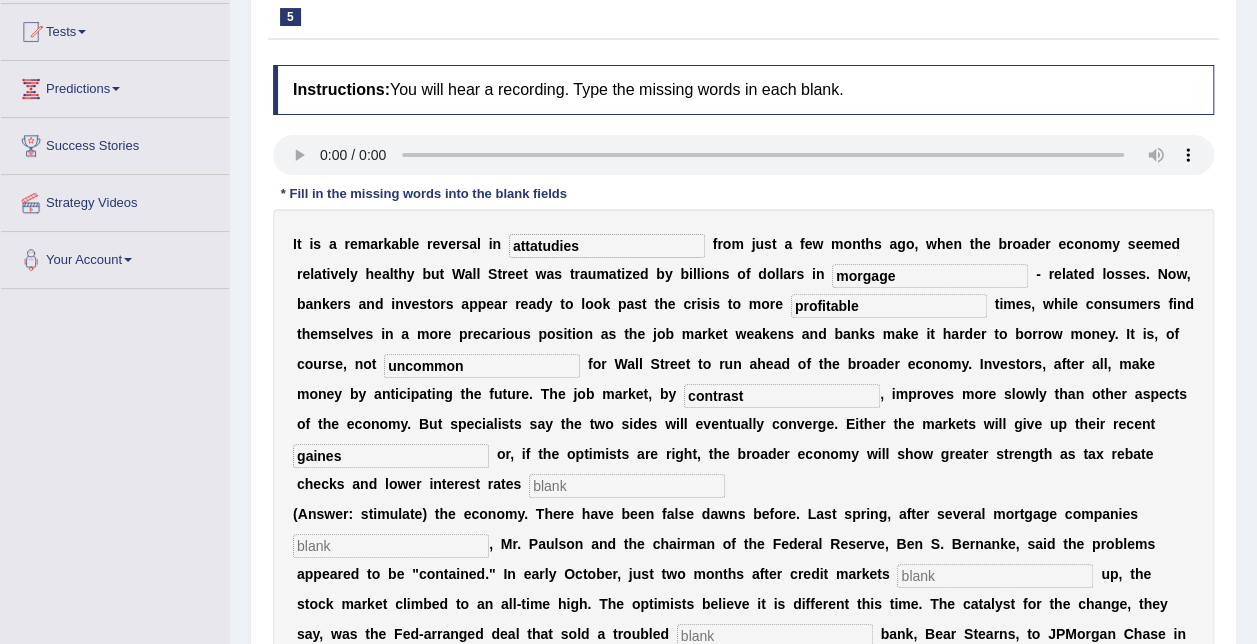 type on "gaines" 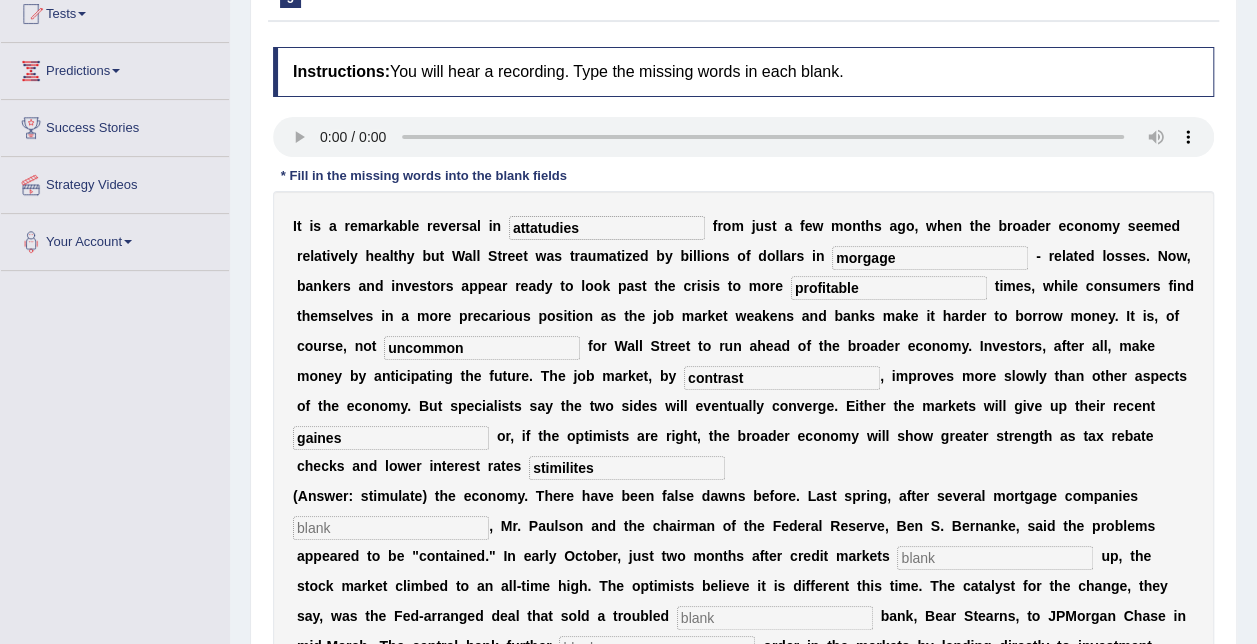 scroll, scrollTop: 236, scrollLeft: 0, axis: vertical 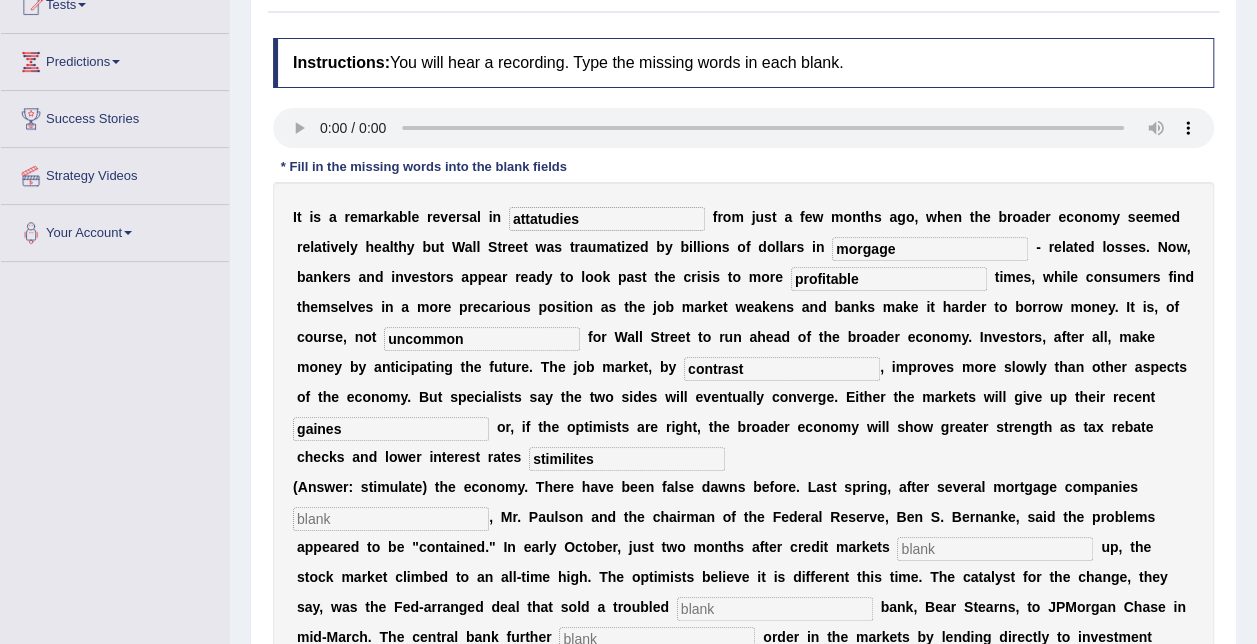 type on "stimilites" 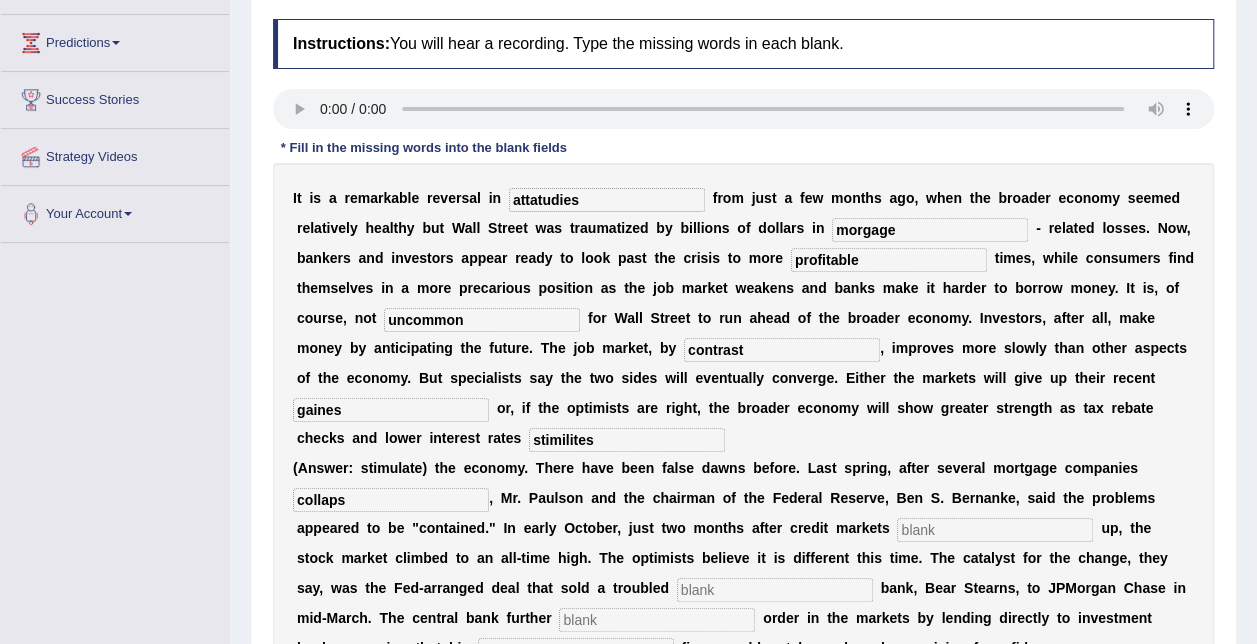 scroll, scrollTop: 261, scrollLeft: 0, axis: vertical 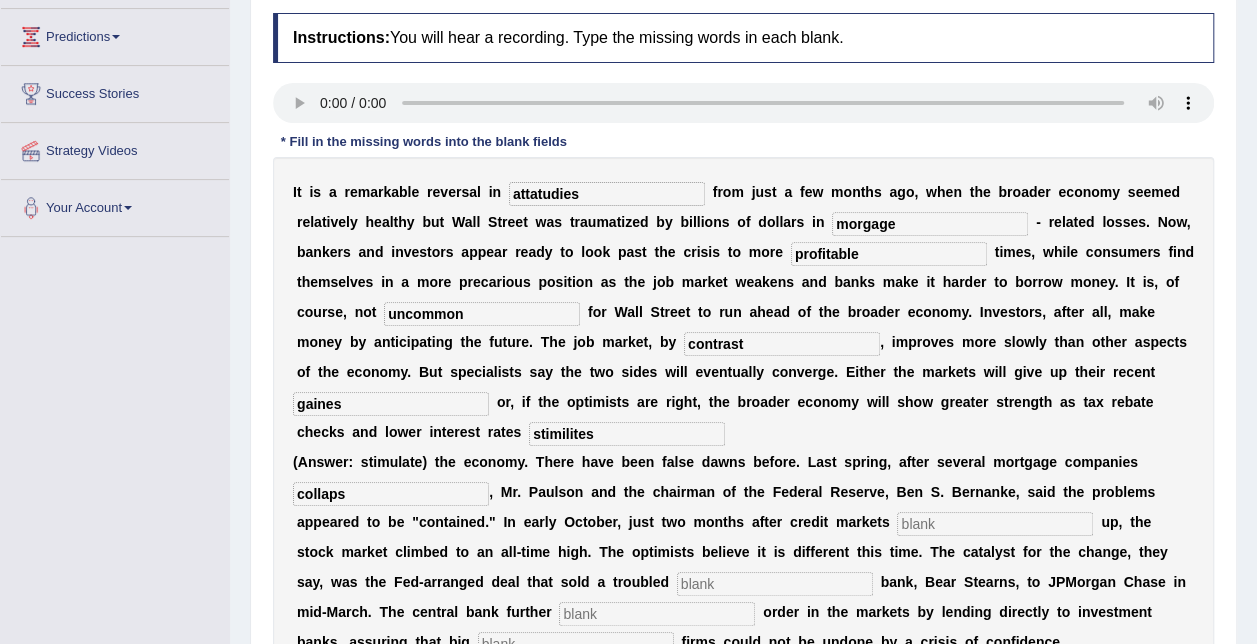 type on "collaps" 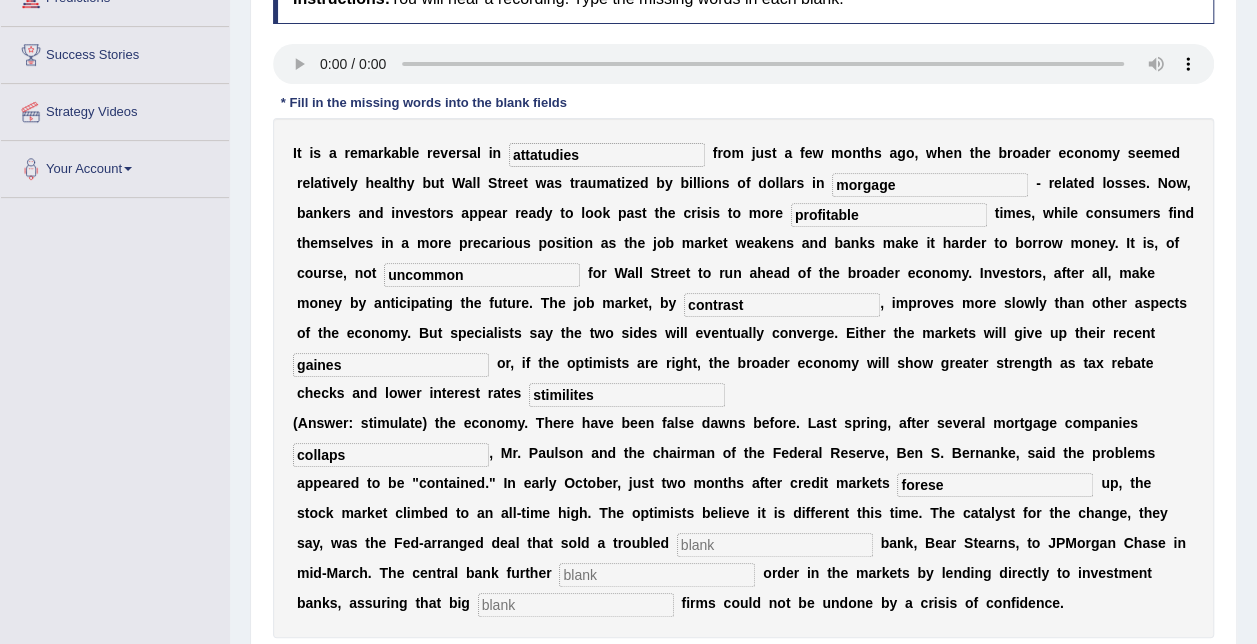 scroll, scrollTop: 309, scrollLeft: 0, axis: vertical 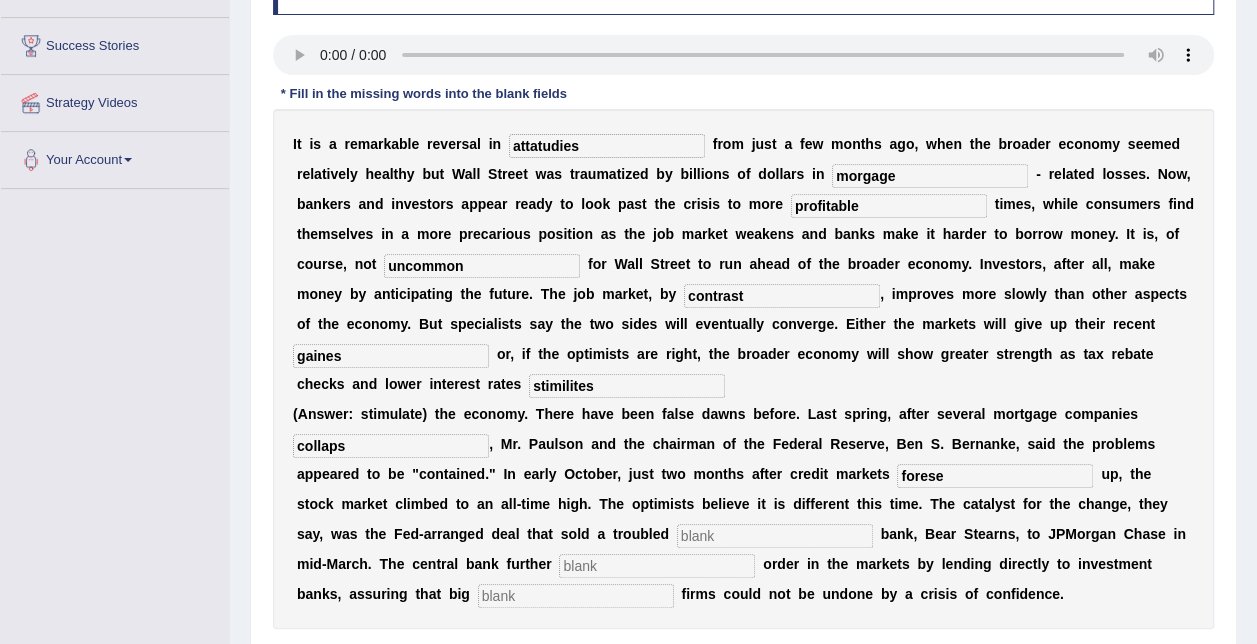 type on "forese" 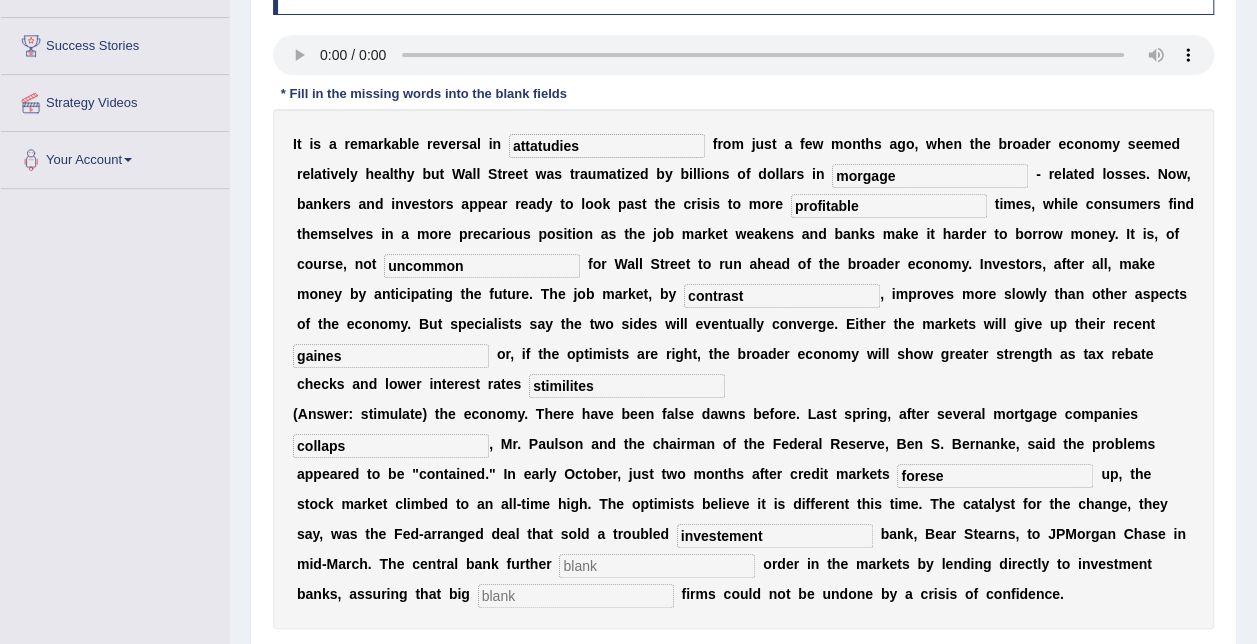 type on "investement" 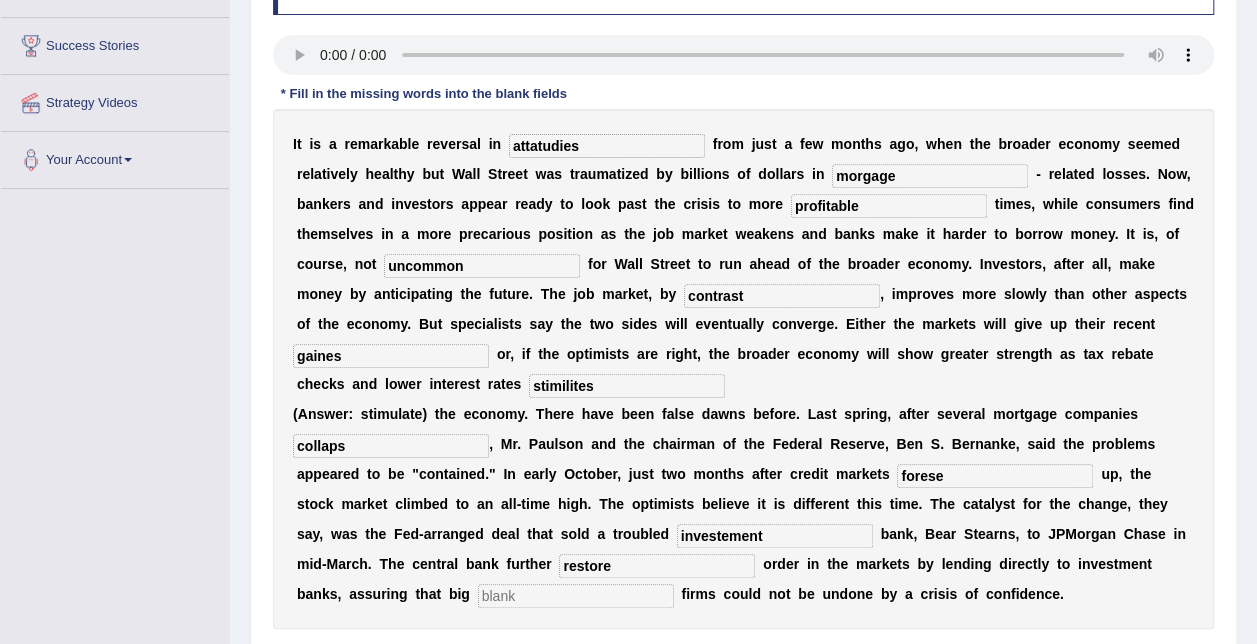 type on "restore" 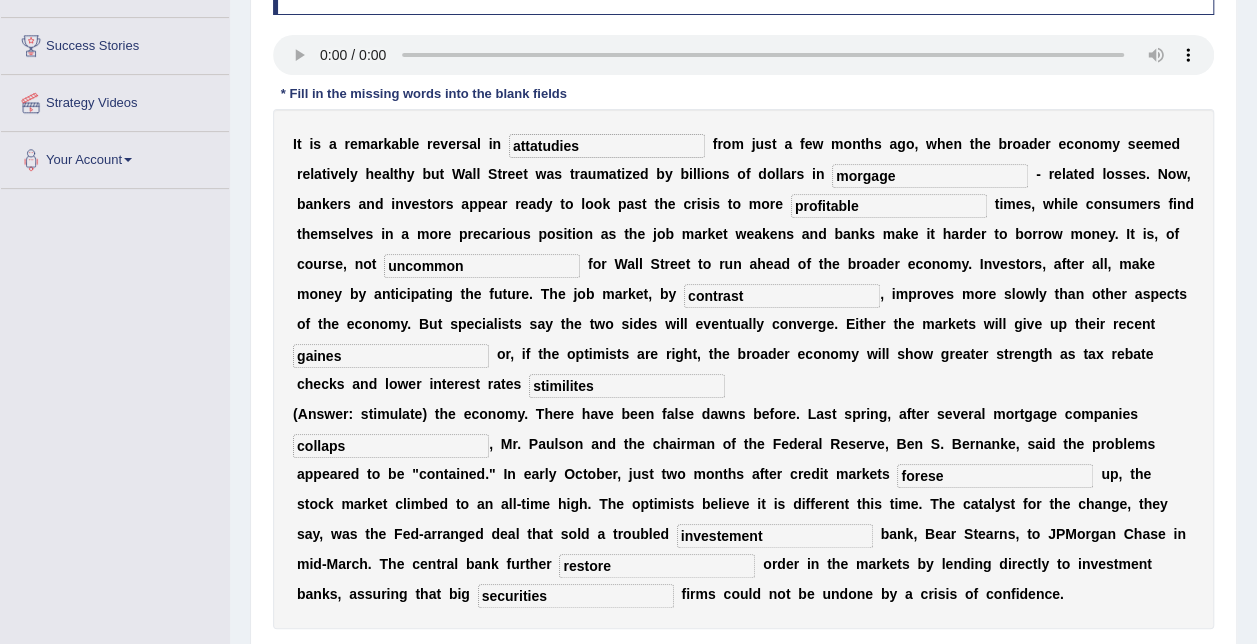 type on "securities" 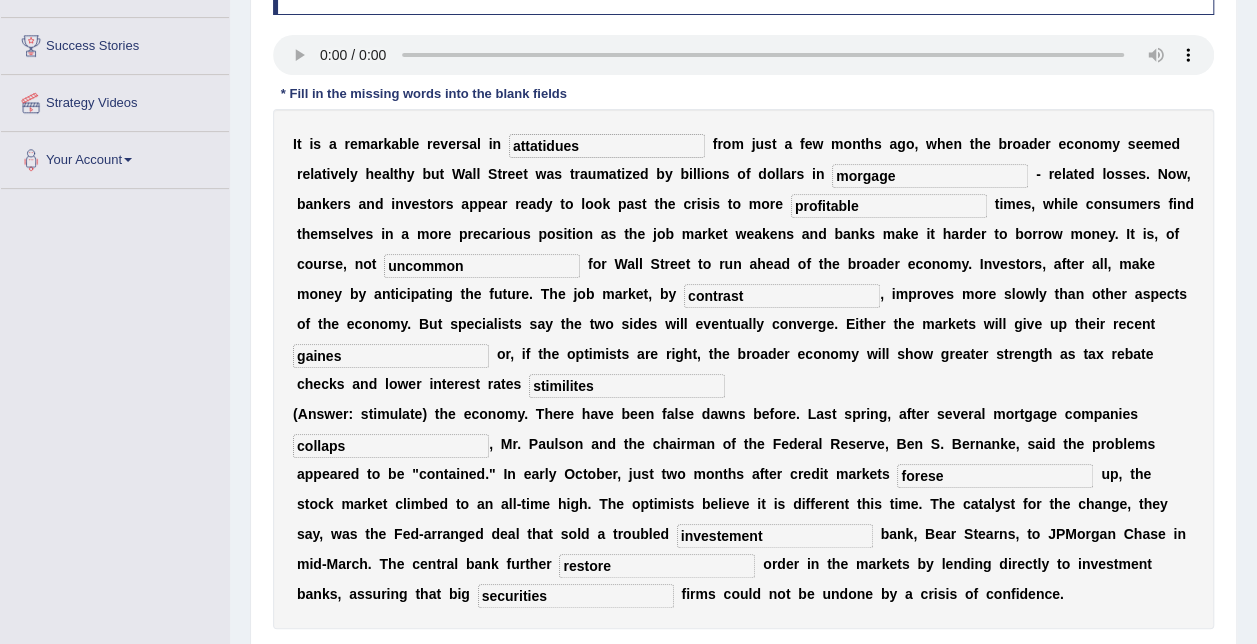 type on "attatidues" 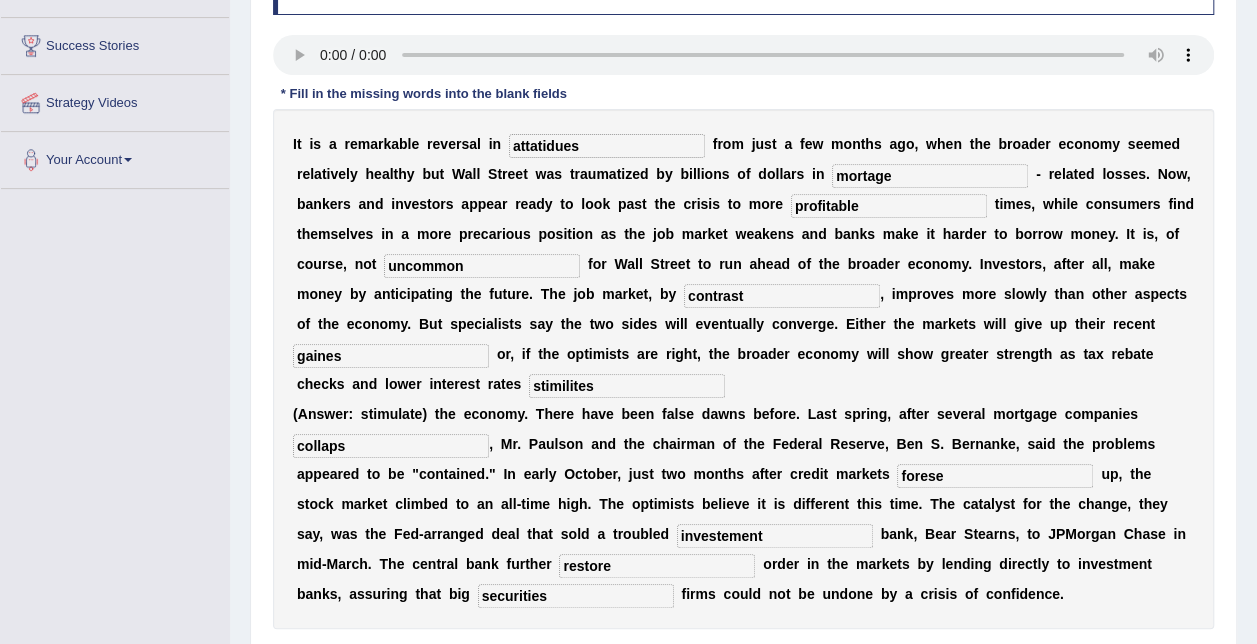 type on "mortage" 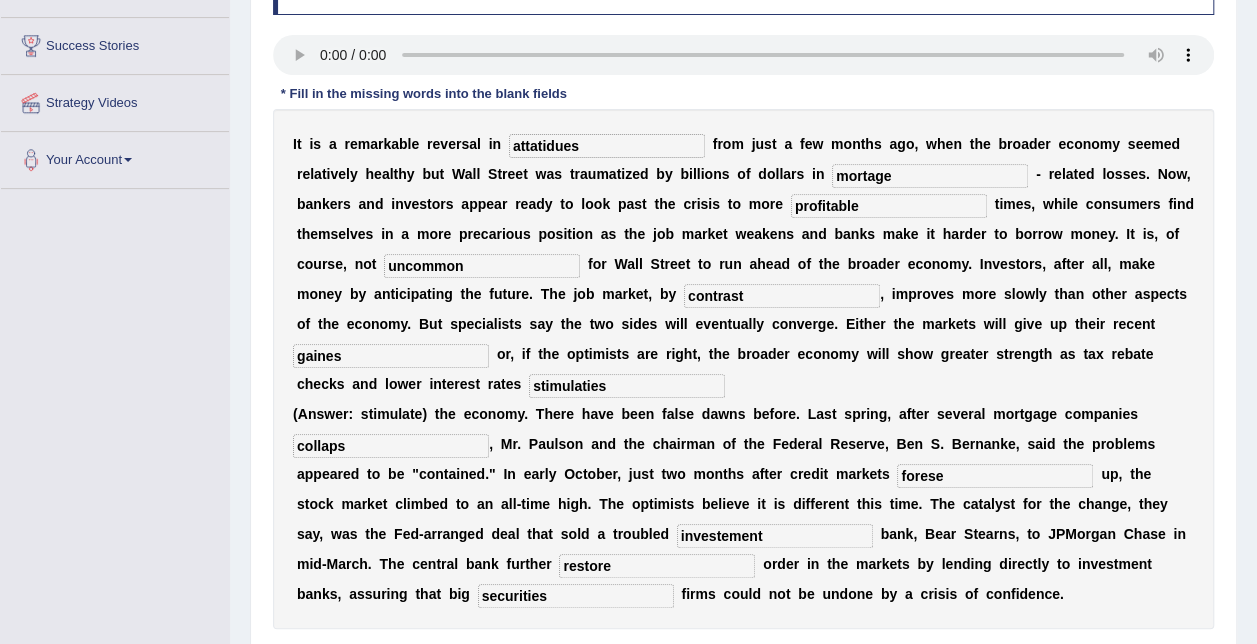 type on "stimulaties" 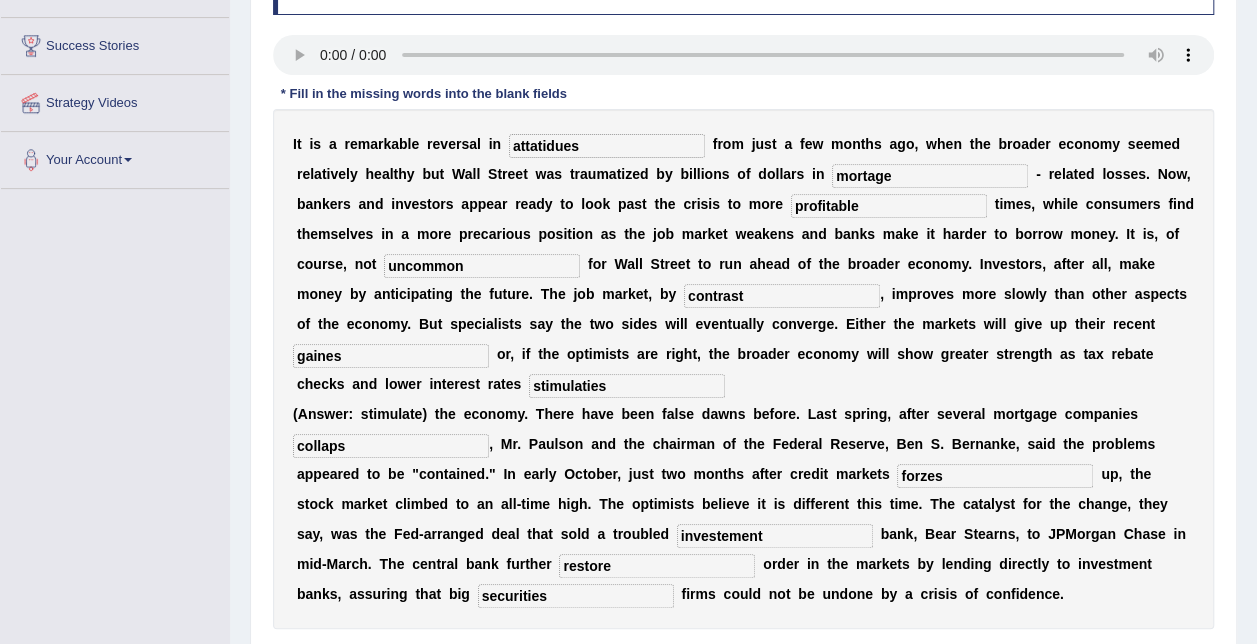 type on "forzes" 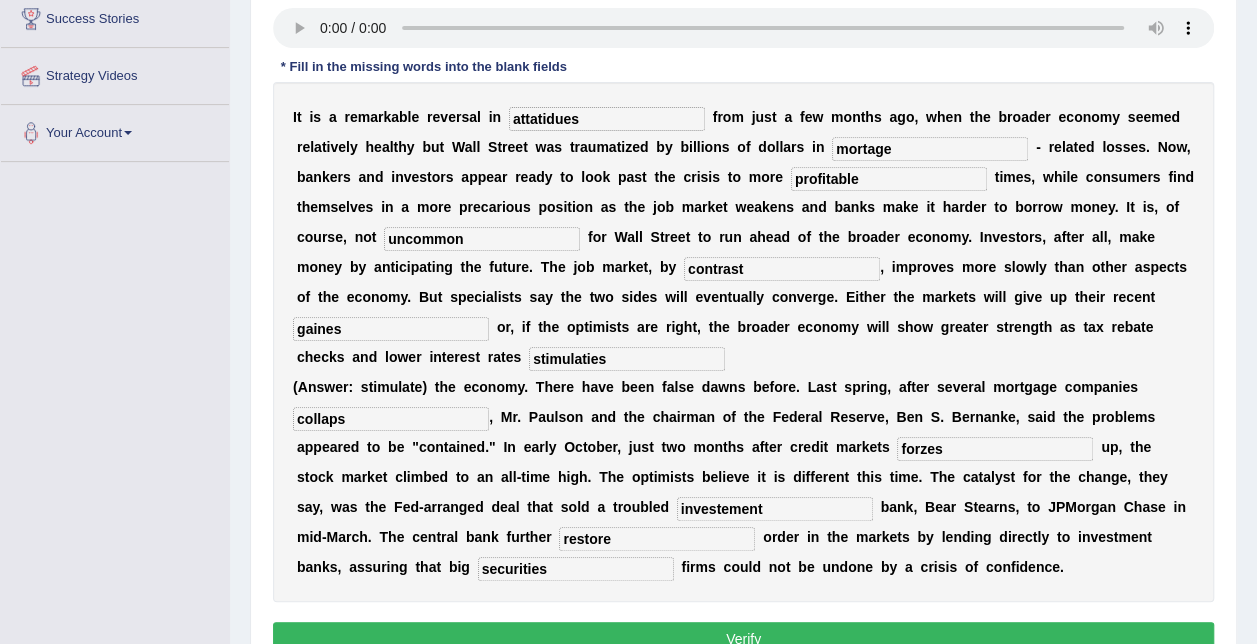 scroll, scrollTop: 338, scrollLeft: 0, axis: vertical 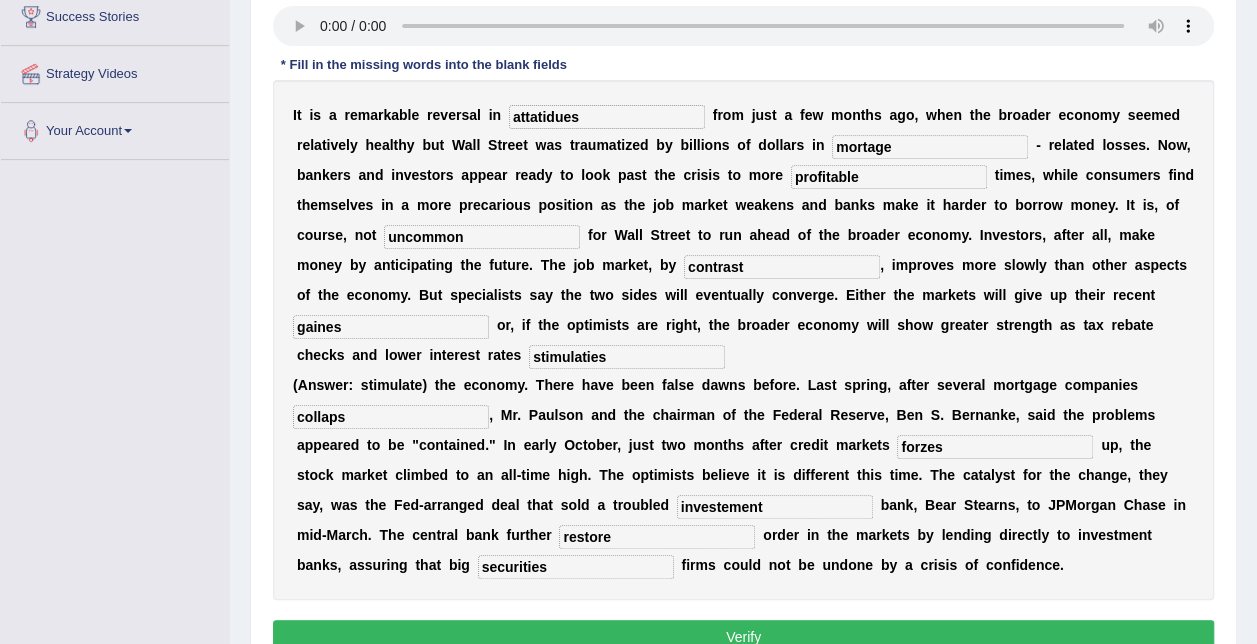 click on "Verify" at bounding box center [743, 637] 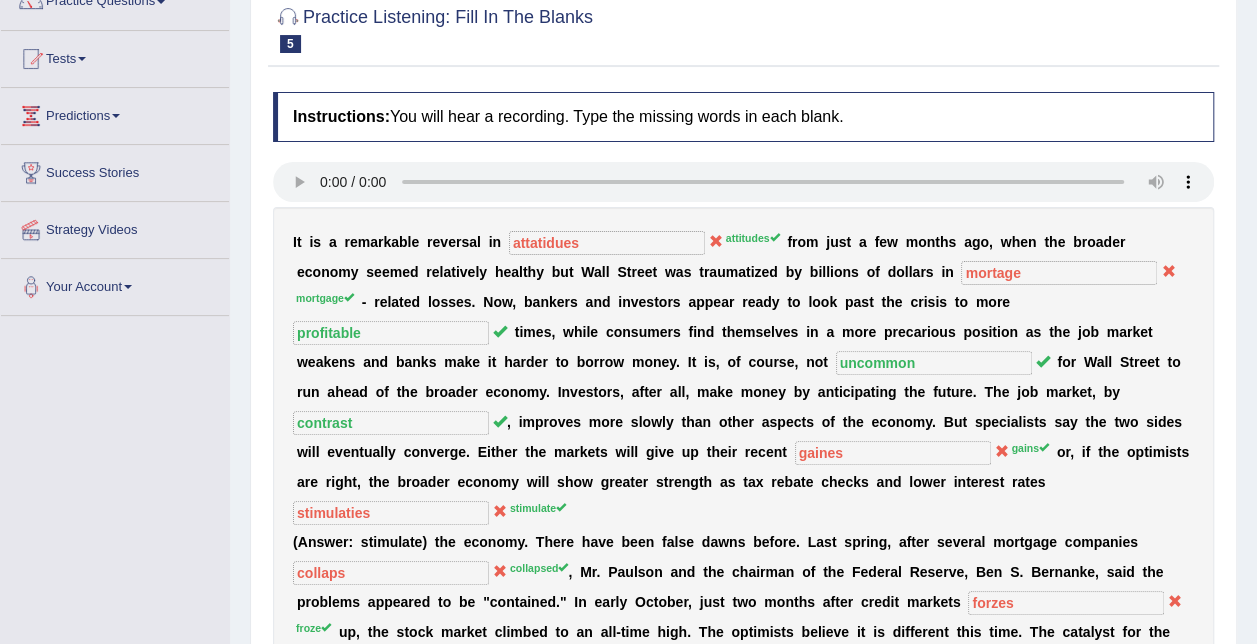 scroll, scrollTop: 177, scrollLeft: 0, axis: vertical 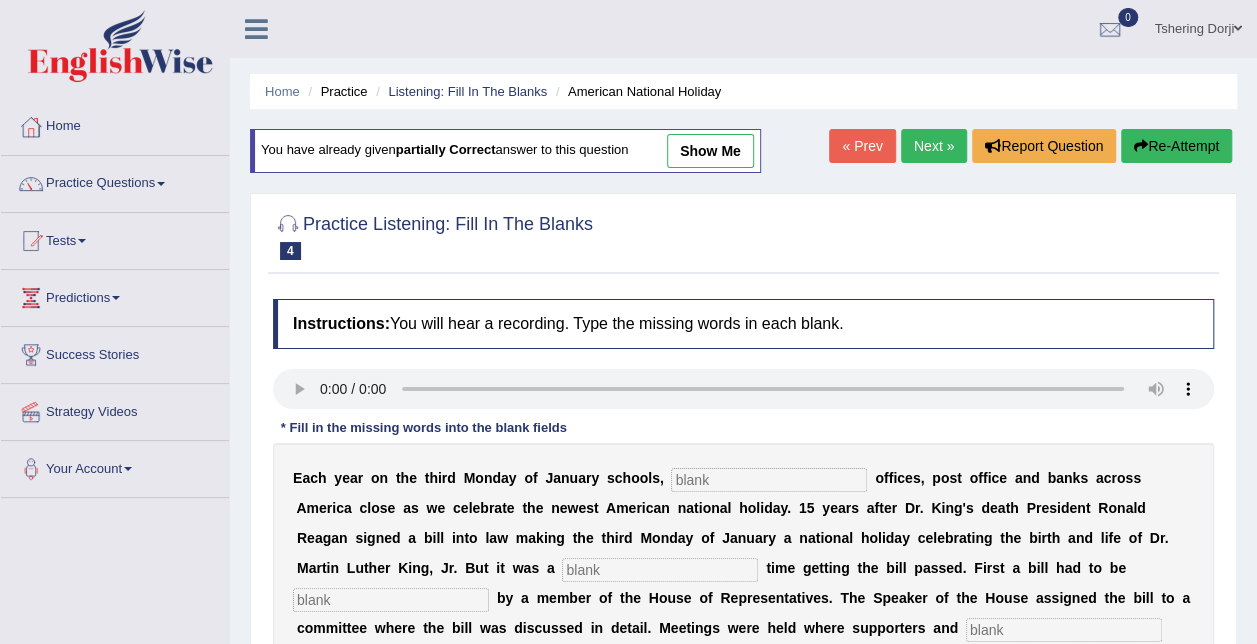 click on "Practice Questions" at bounding box center [115, 181] 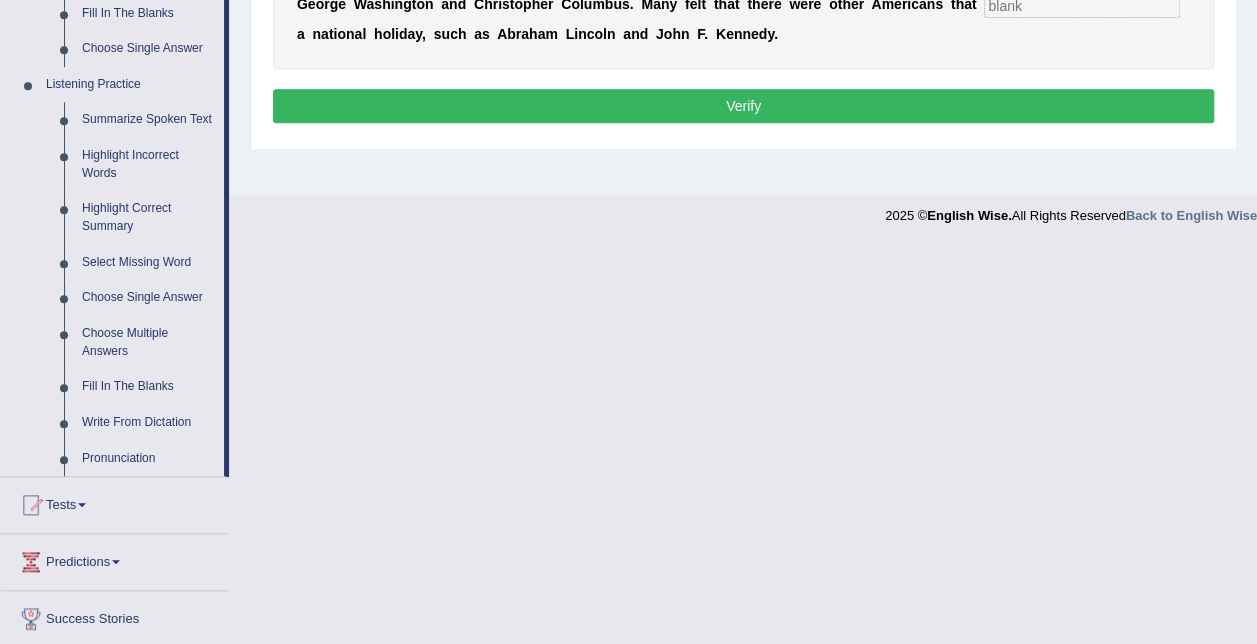 scroll, scrollTop: 832, scrollLeft: 0, axis: vertical 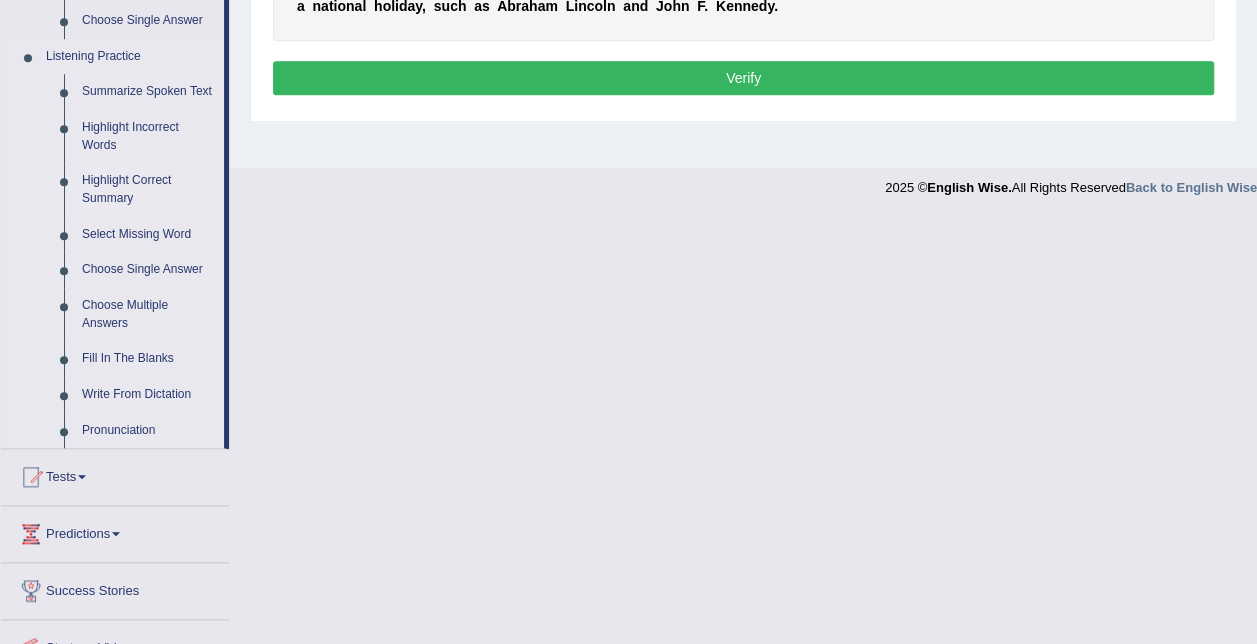 click on "Highlight Correct Summary" at bounding box center (148, 189) 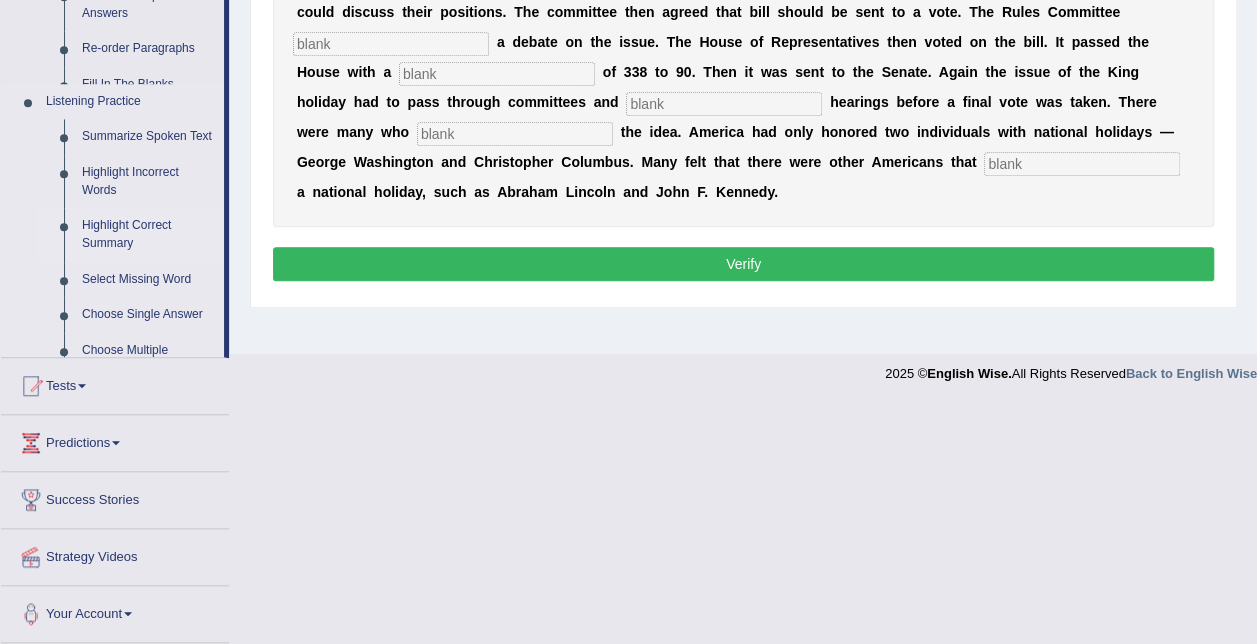 scroll, scrollTop: 329, scrollLeft: 0, axis: vertical 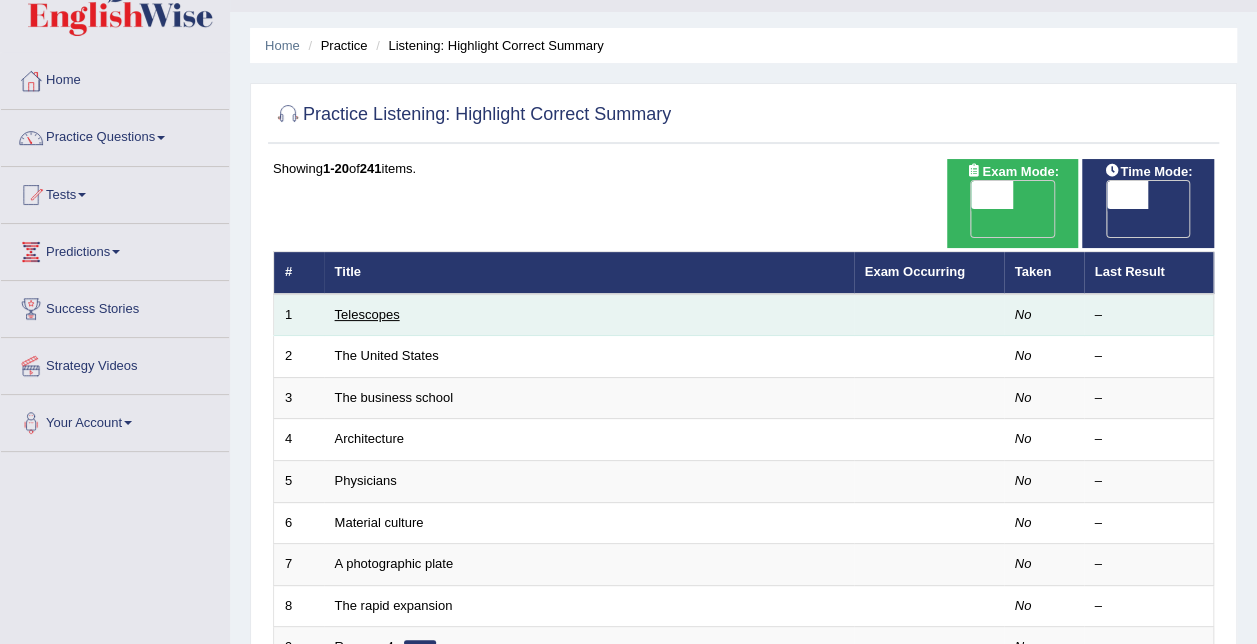 click on "Telescopes" at bounding box center [367, 314] 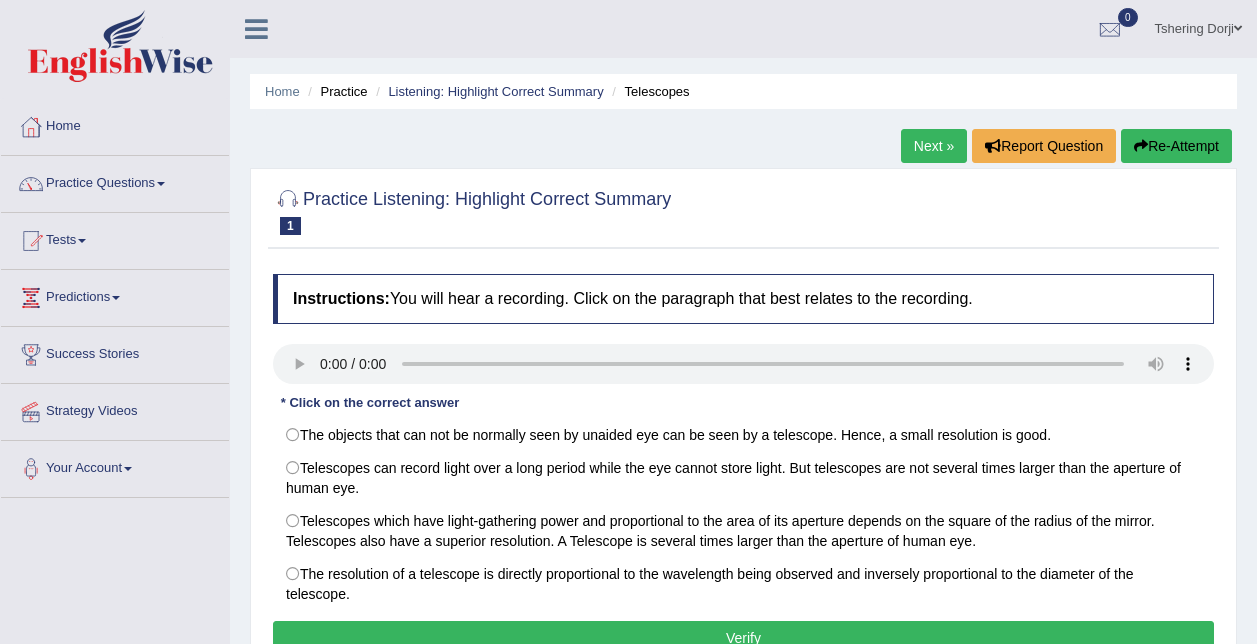 scroll, scrollTop: 0, scrollLeft: 0, axis: both 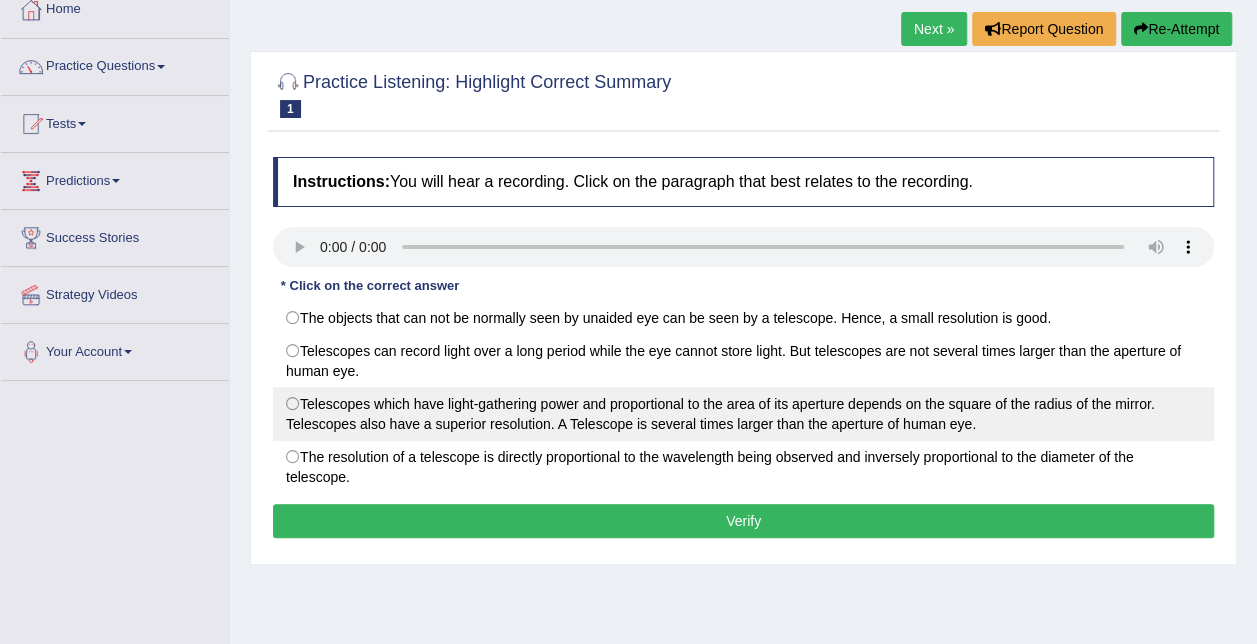 click on "Telescopes which have light-gathering power and proportional to the area of its aperture depends on the square of the radius of the mirror. Telescopes also have a superior resolution. A Telescope is several times larger than the aperture of human eye." at bounding box center [743, 414] 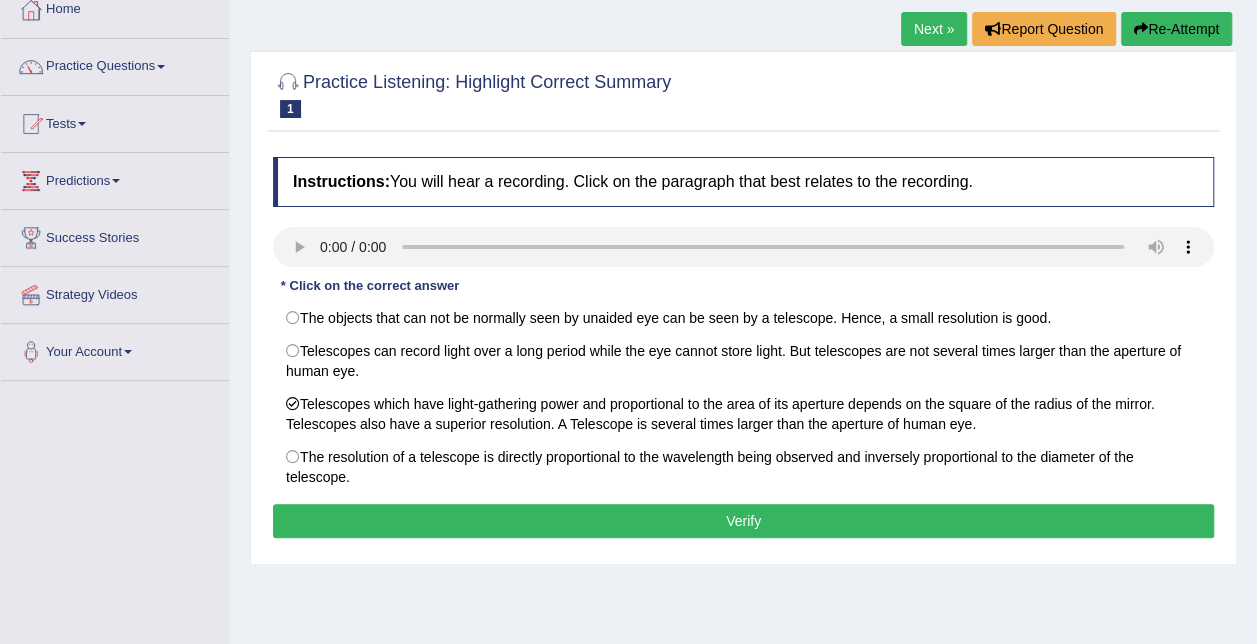click on "Verify" at bounding box center (743, 521) 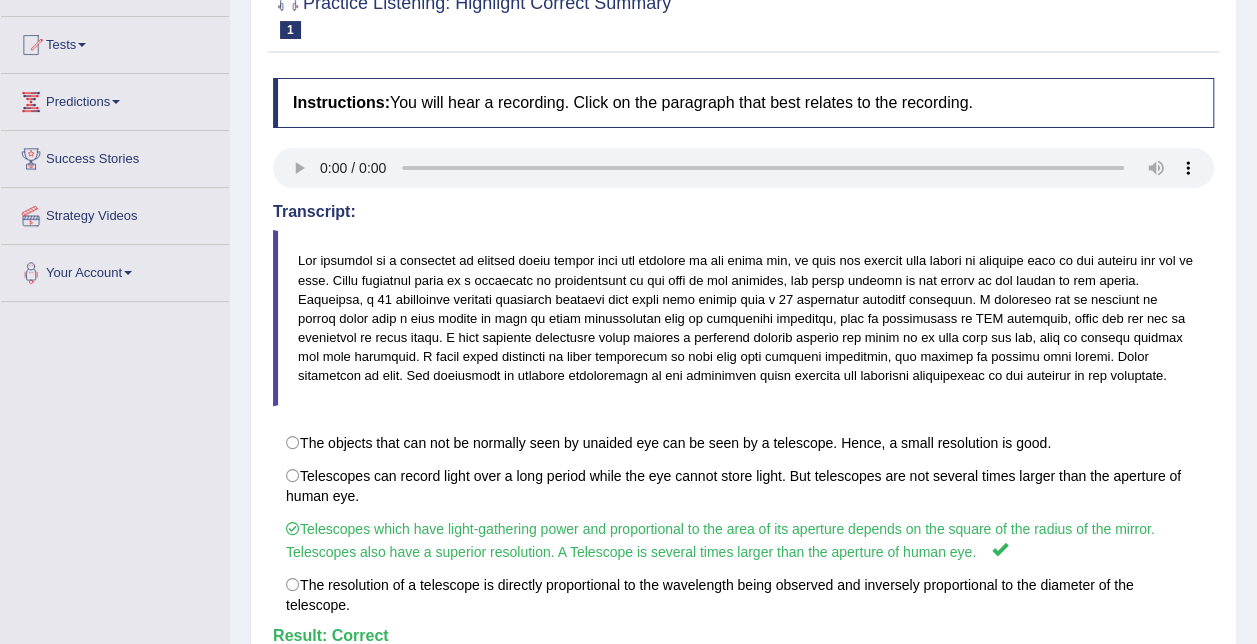 scroll, scrollTop: 0, scrollLeft: 0, axis: both 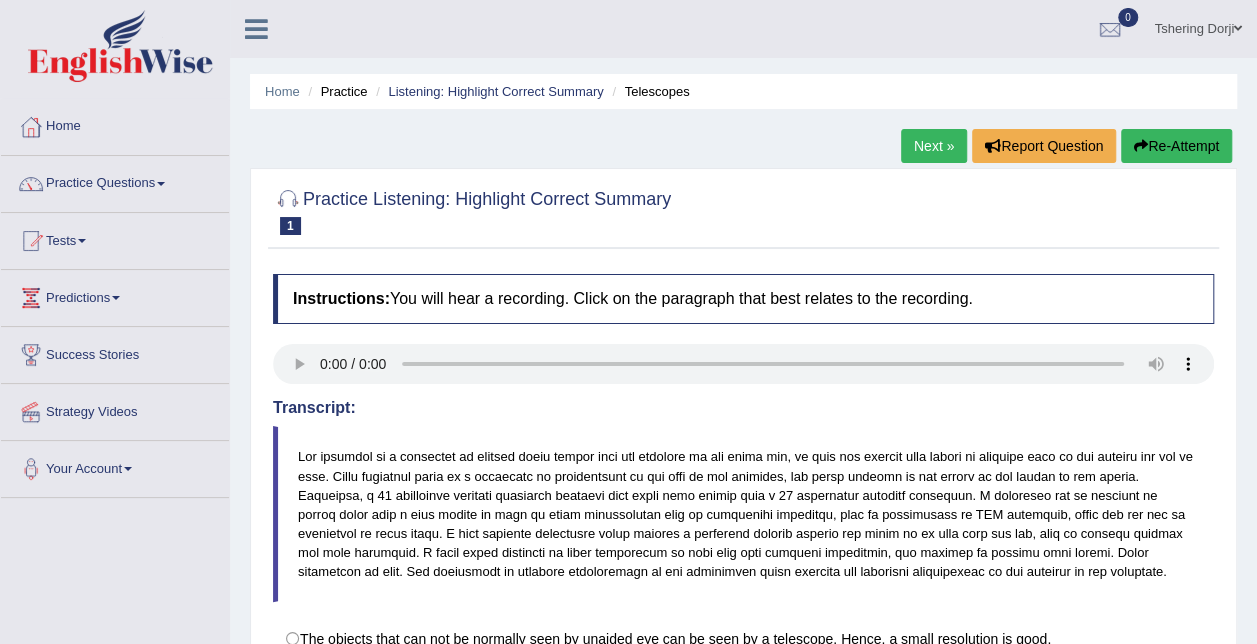 click on "Next »" at bounding box center [934, 146] 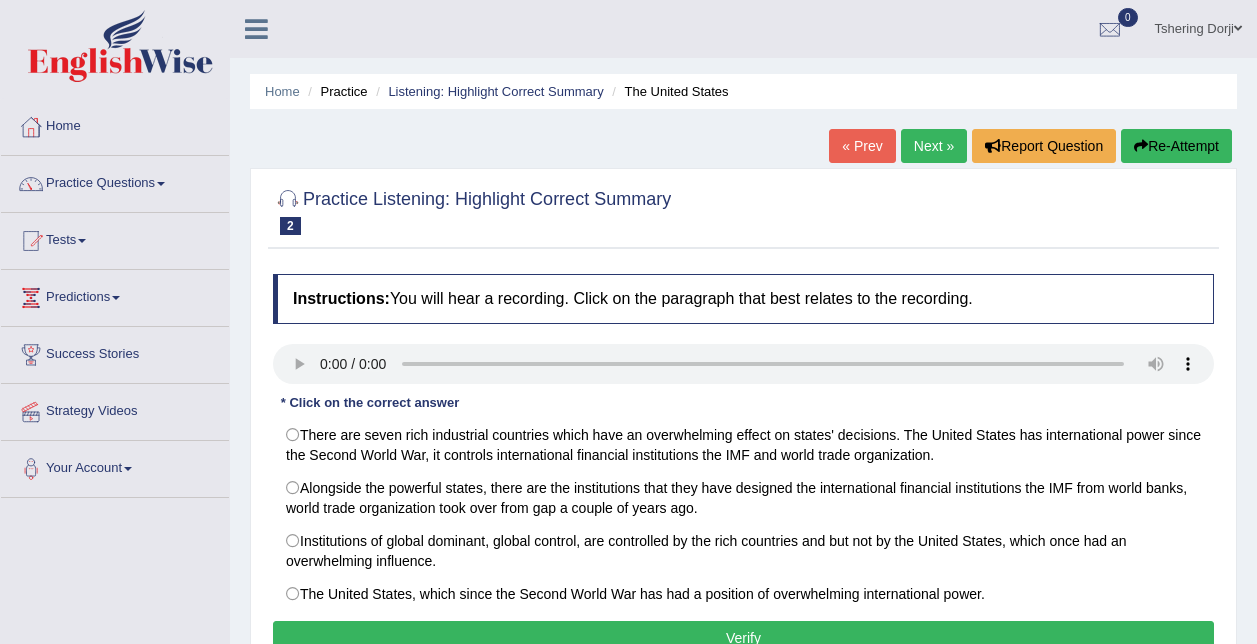 scroll, scrollTop: 48, scrollLeft: 0, axis: vertical 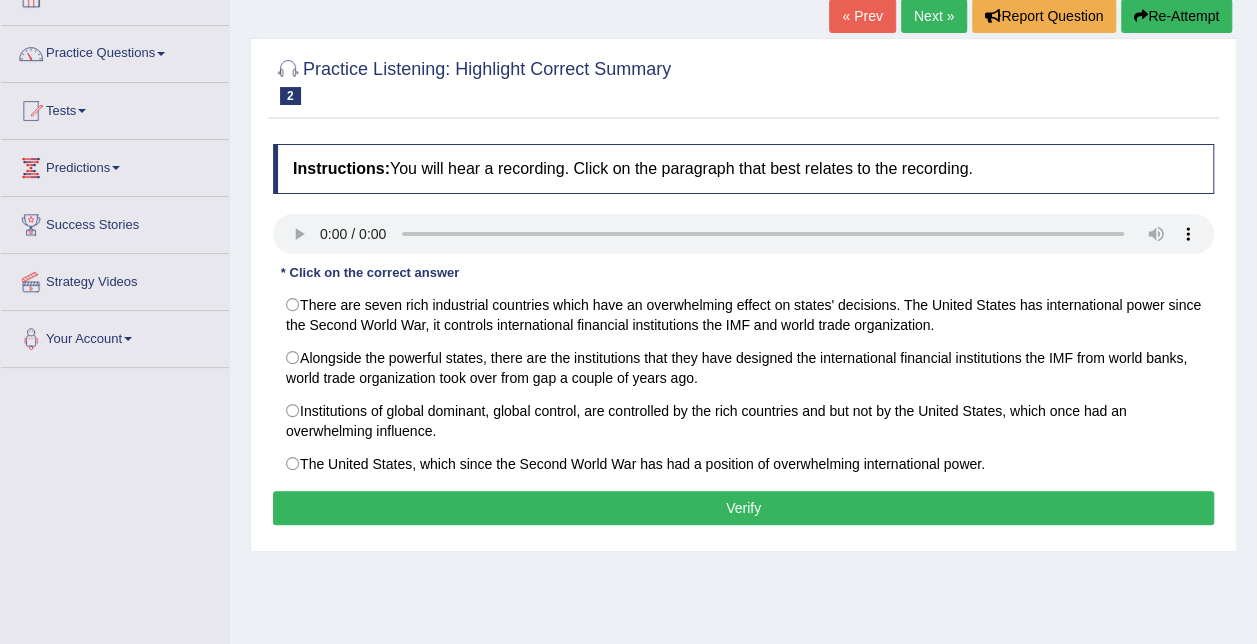 click on "Institutions of global dominant, global control, are controlled by the rich countries and but not by the United States, which once had an overwhelming influence." at bounding box center (743, 421) 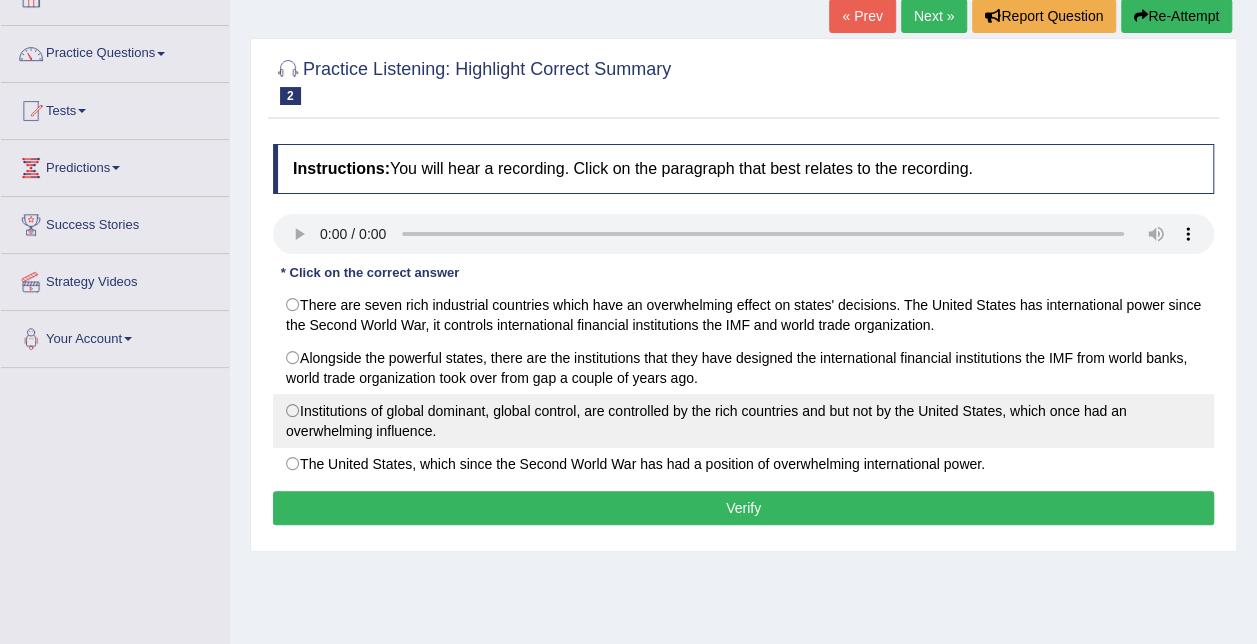 radio on "true" 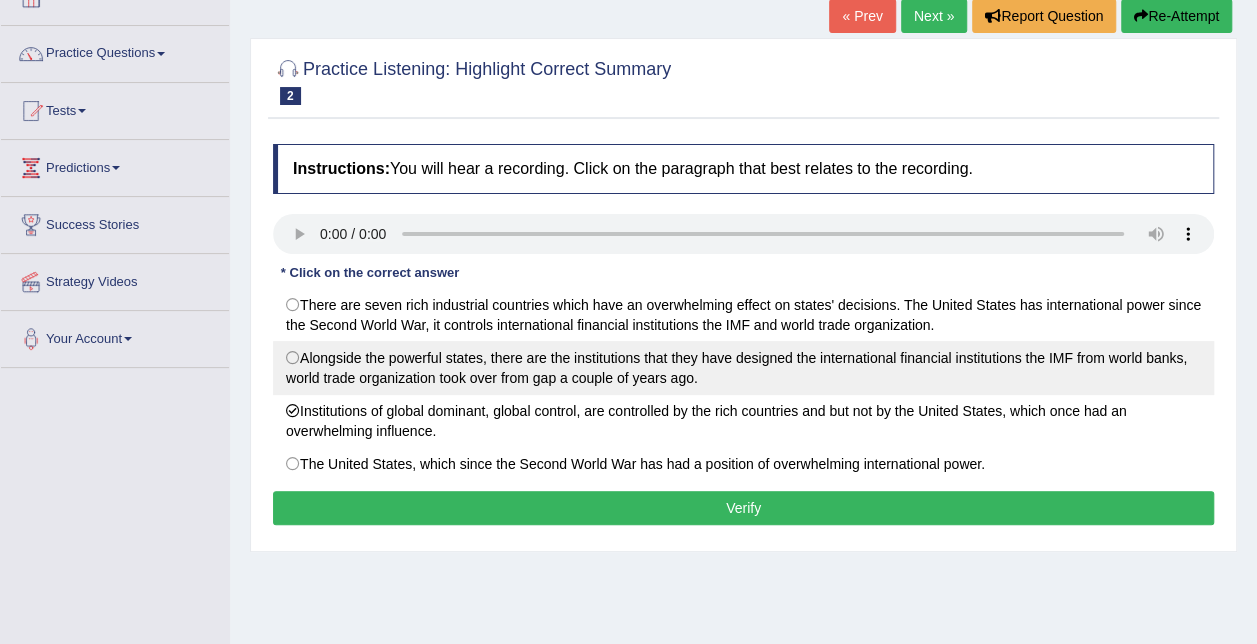 click on "Alongside the powerful states, there are the institutions that they have designed the international financial institutions the IMF from world banks, world trade organization took over from gap a couple of years ago." at bounding box center [743, 368] 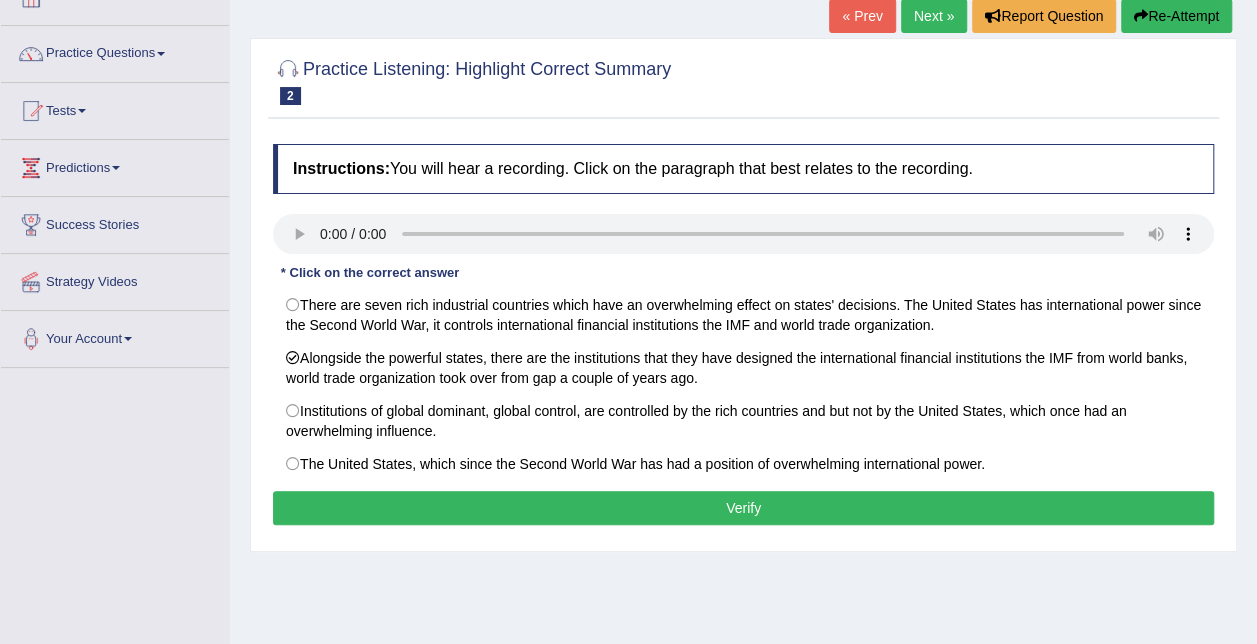 click on "Verify" at bounding box center (743, 508) 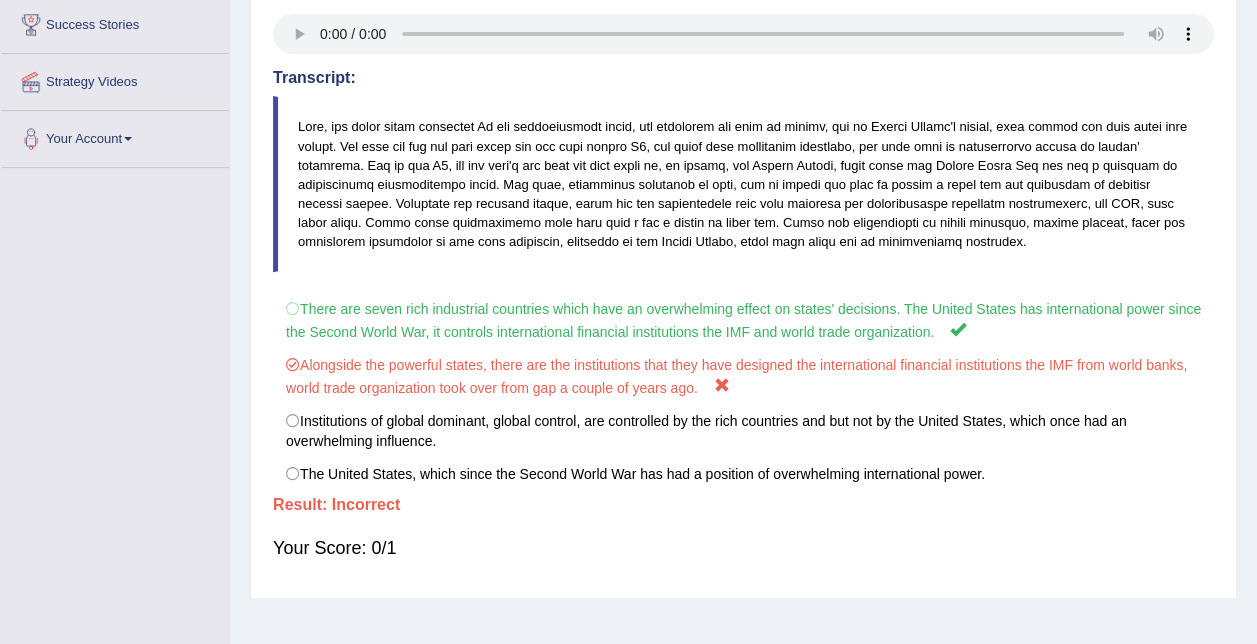 scroll, scrollTop: 339, scrollLeft: 0, axis: vertical 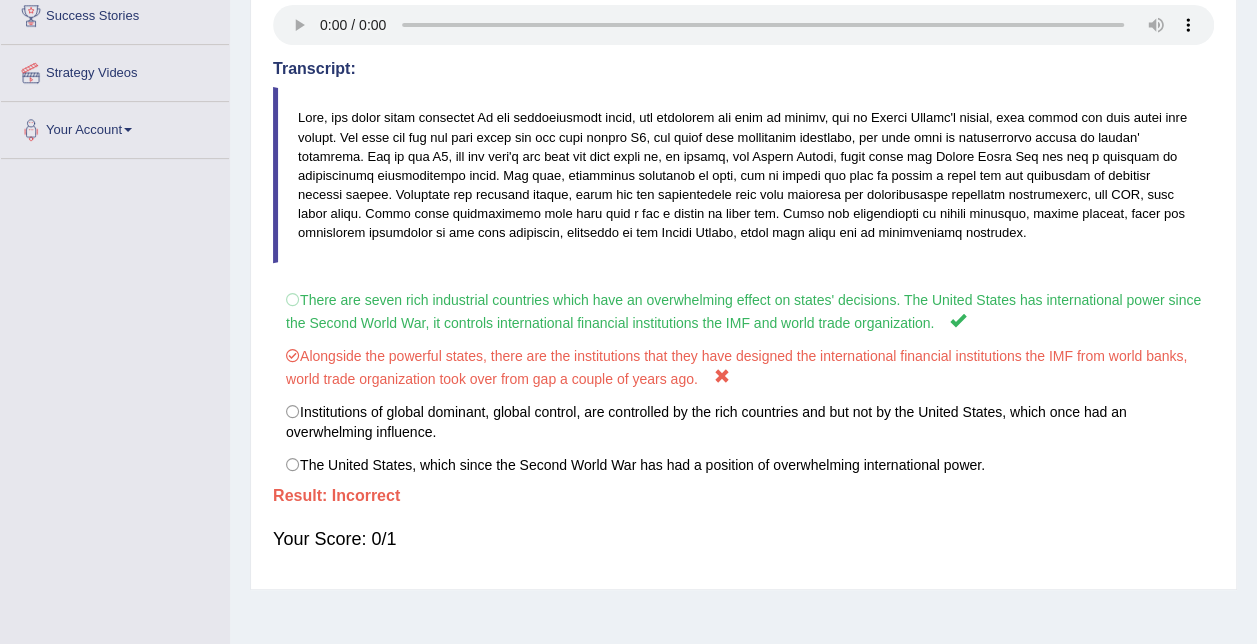 click on "There are seven rich industrial countries which have an overwhelming effect on states' decisions. The United States has international power since the Second World War, it controls international financial institutions the IMF and world trade organization." at bounding box center [743, 311] 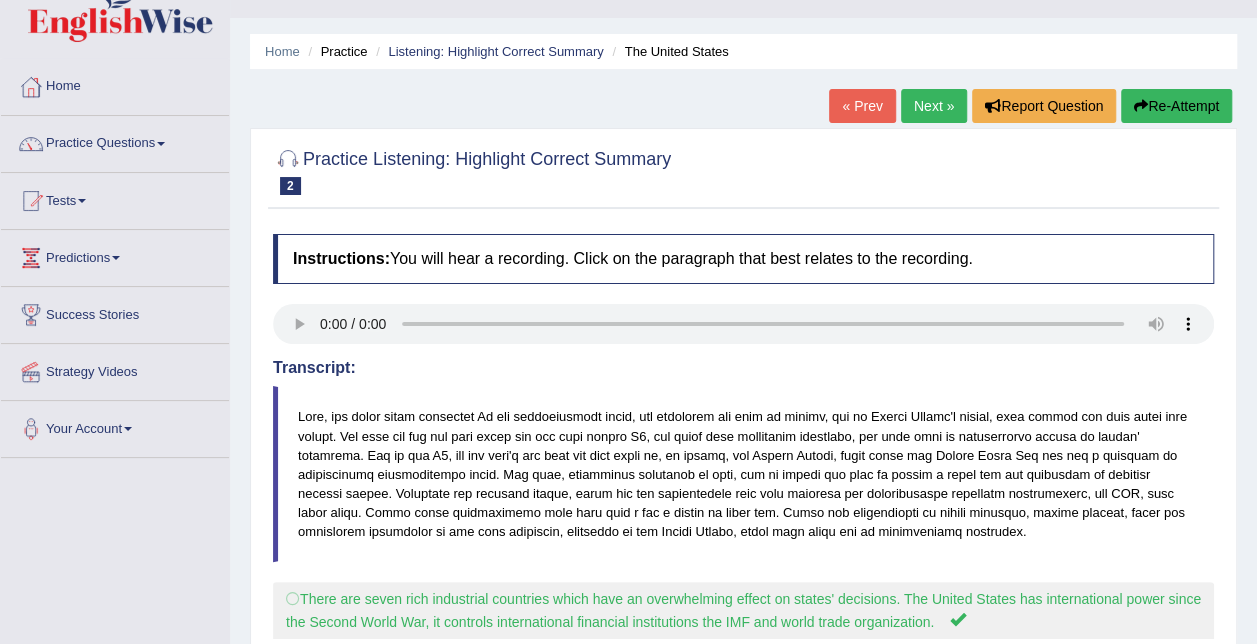 scroll, scrollTop: 28, scrollLeft: 0, axis: vertical 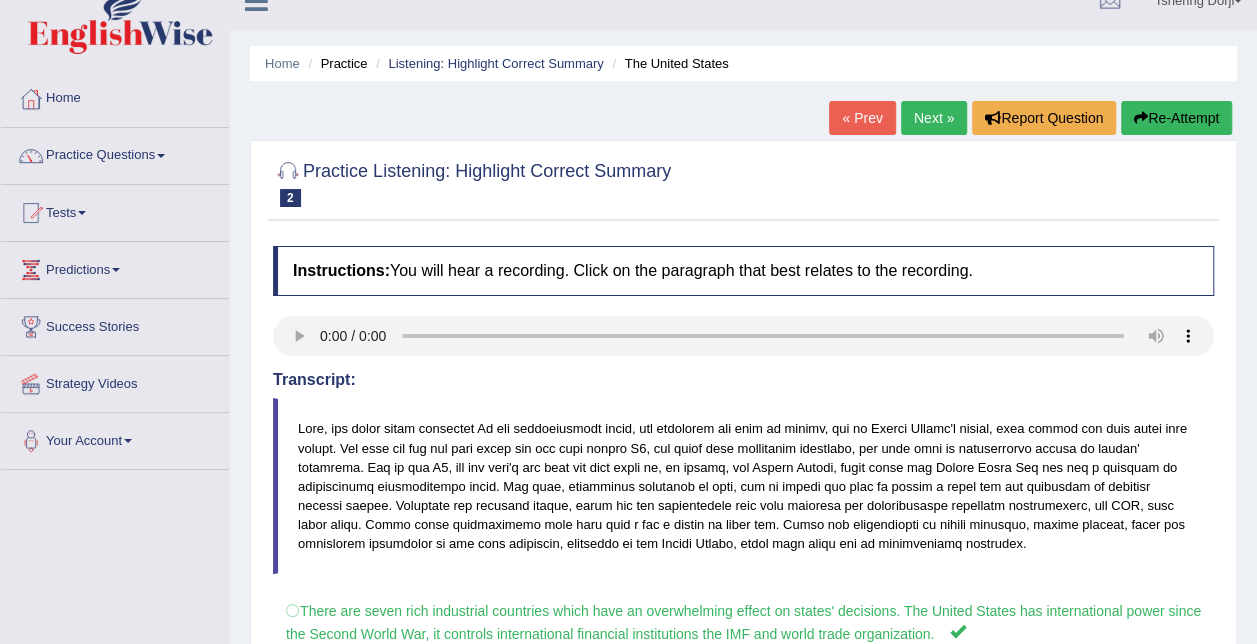 click on "Next »" at bounding box center [934, 118] 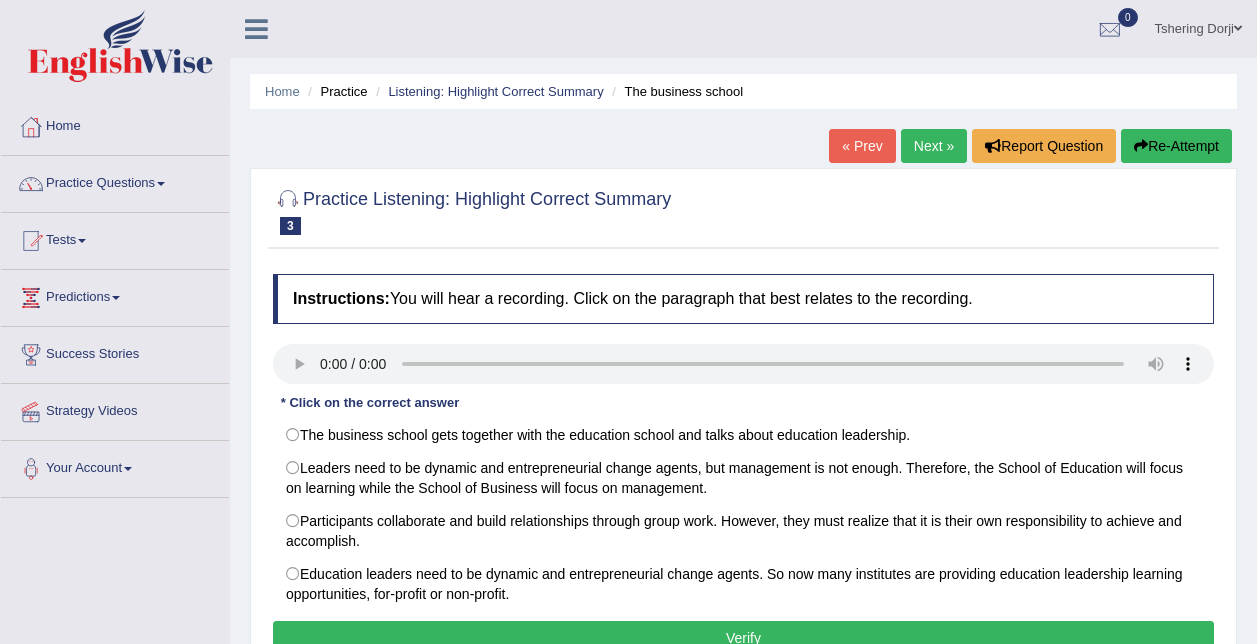 scroll, scrollTop: 0, scrollLeft: 0, axis: both 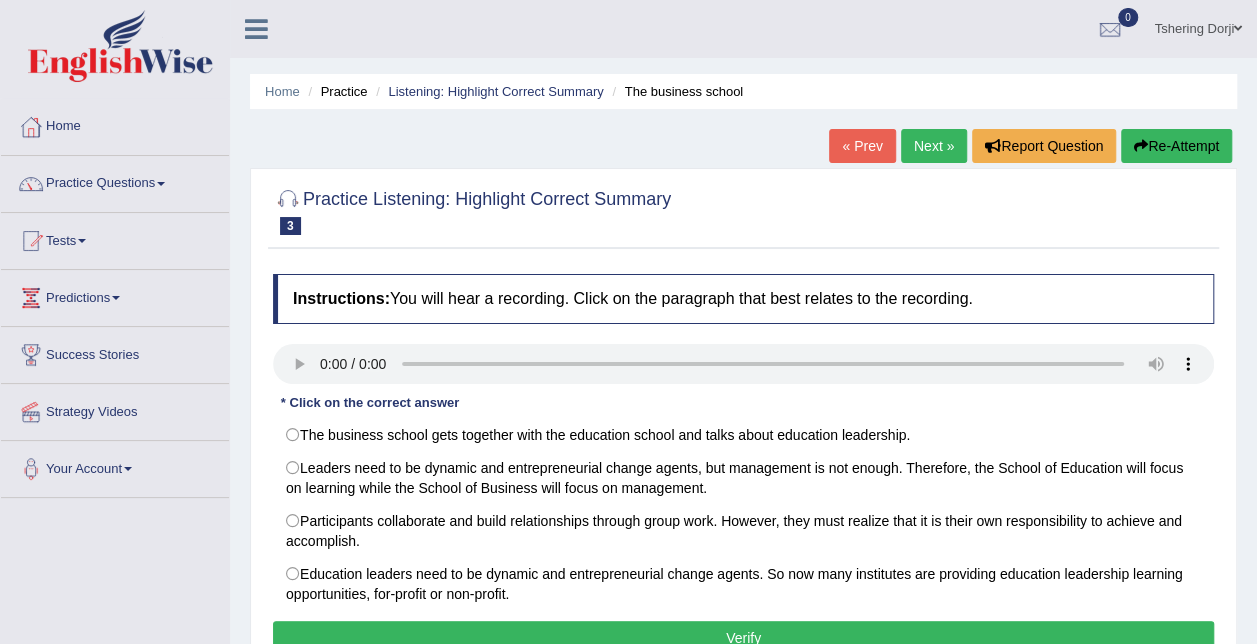 click on "Participants collaborate and build relationships through group work. However, they must realize that it is their own responsibility to achieve and accomplish." at bounding box center [743, 531] 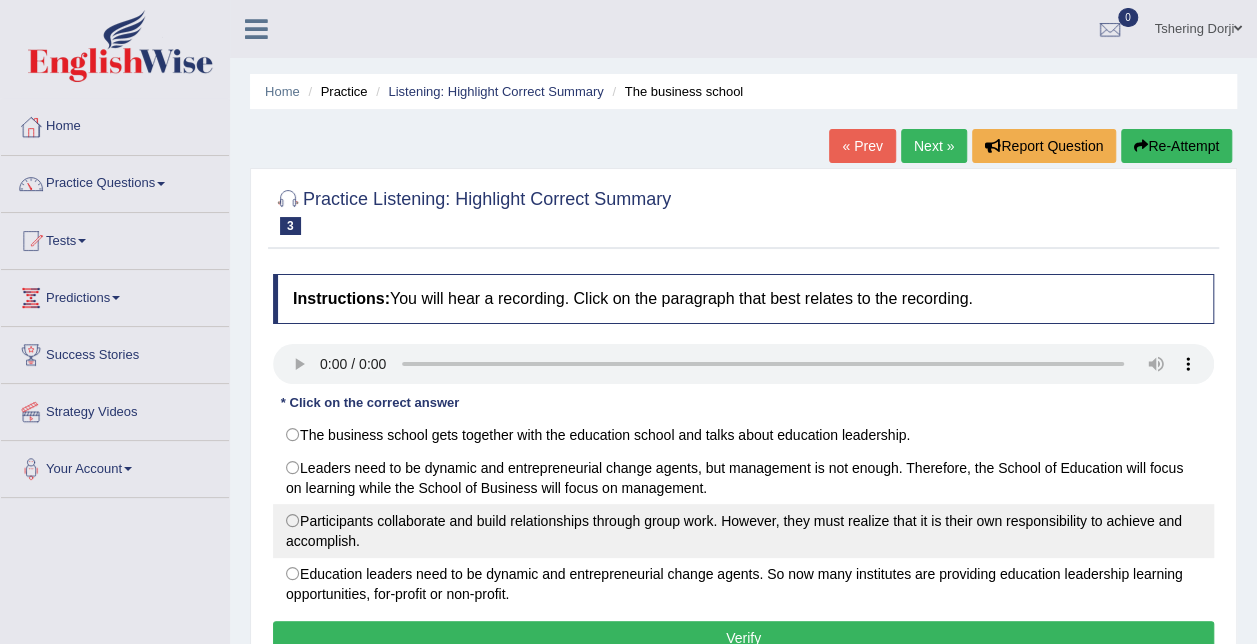 radio on "true" 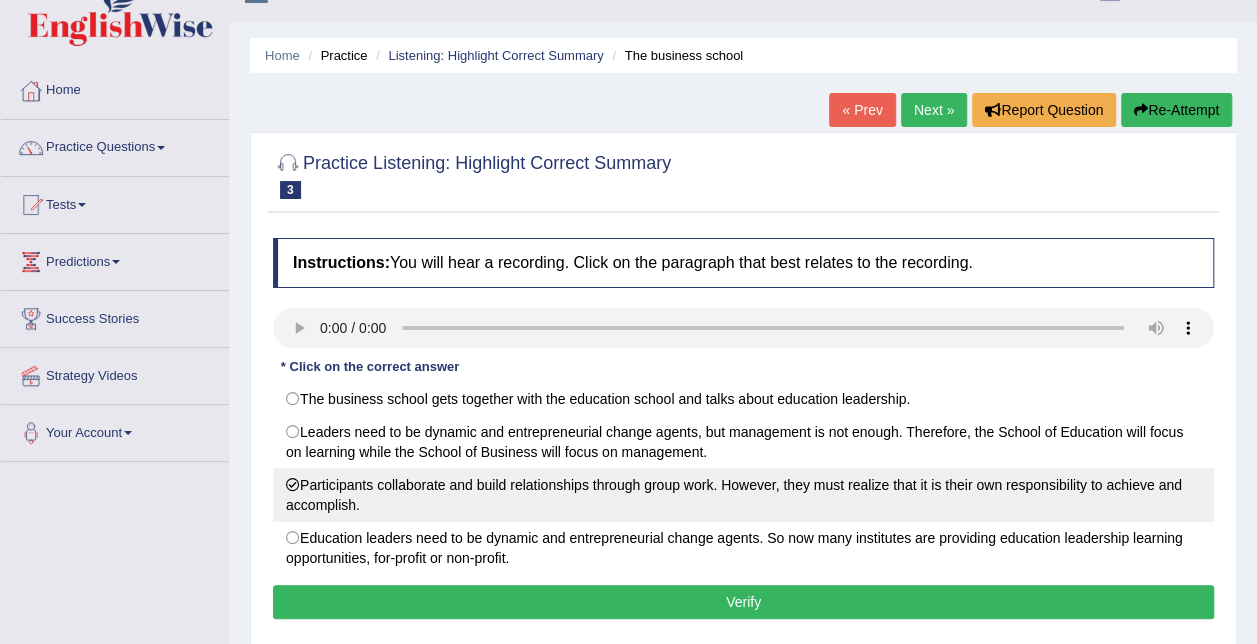scroll, scrollTop: 42, scrollLeft: 0, axis: vertical 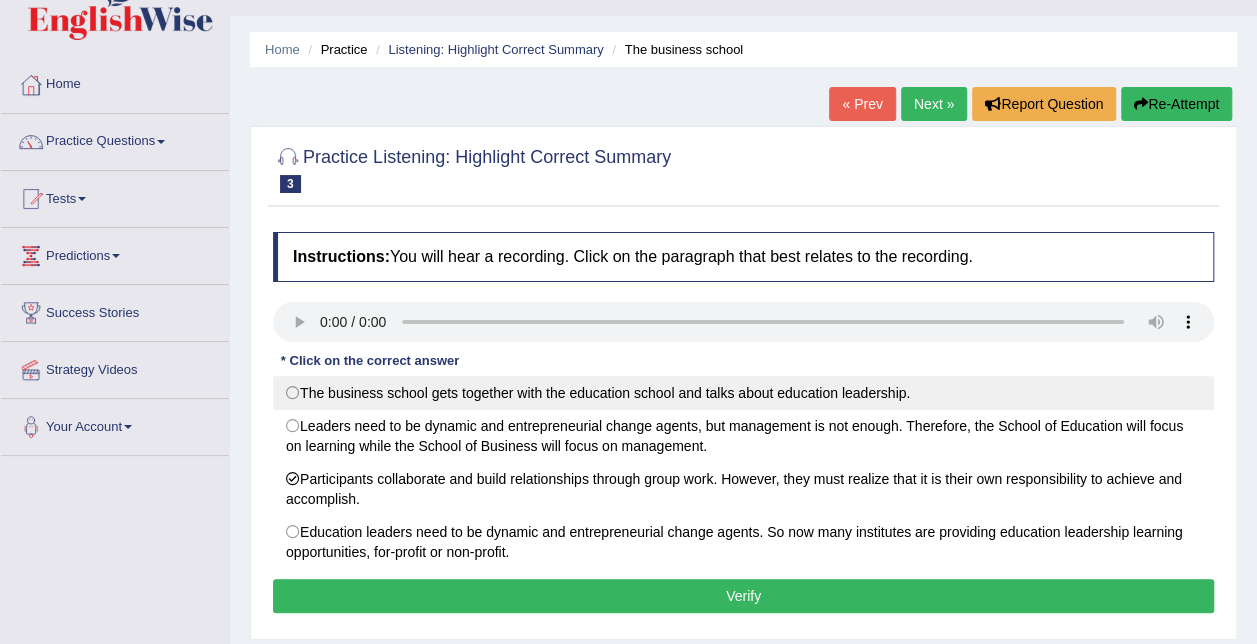 click on "The business school gets together with the education school and talks about education leadership." at bounding box center (743, 393) 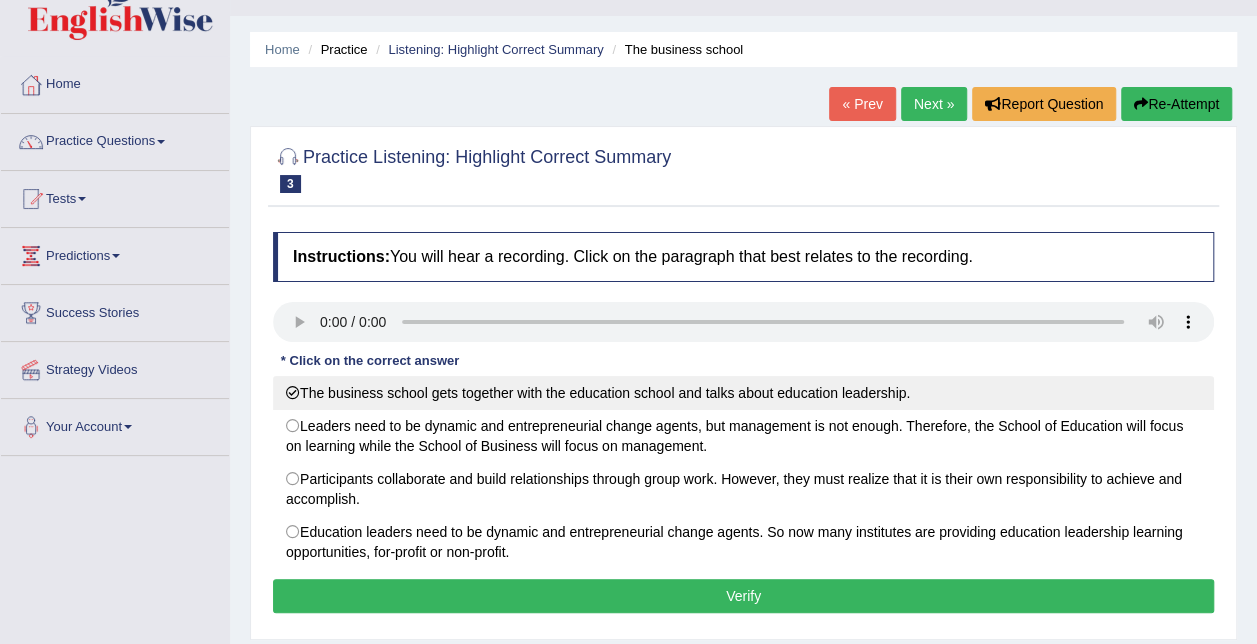 click on "The business school gets together with the education school and talks about education leadership." at bounding box center (743, 393) 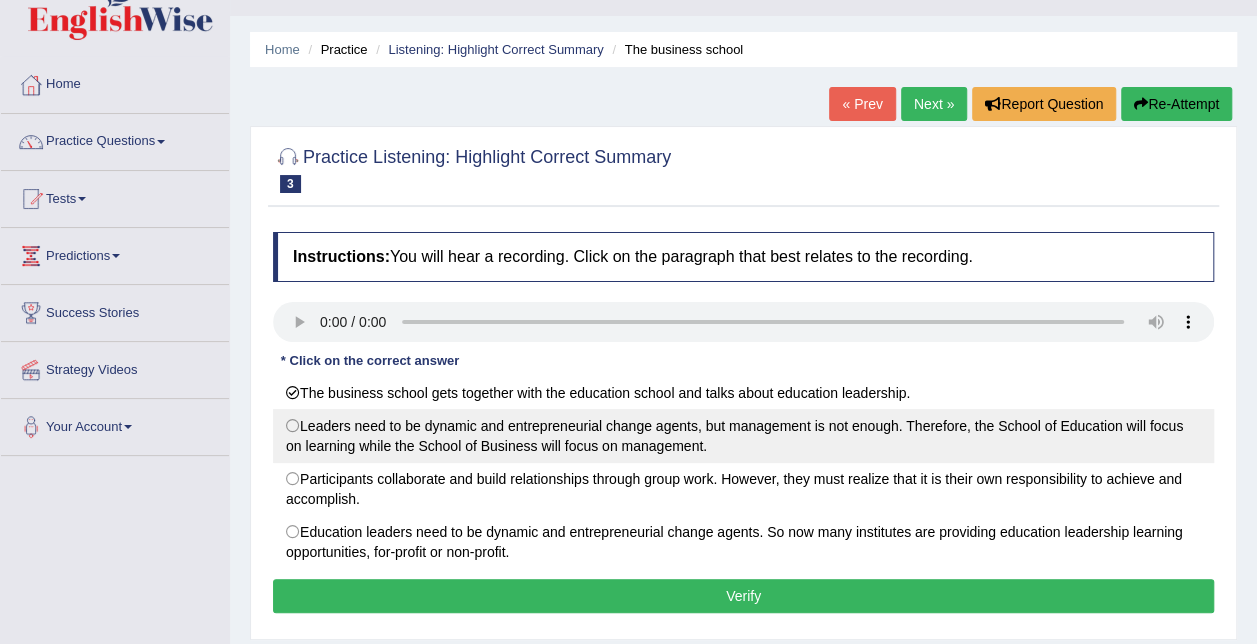 click on "Leaders need to be dynamic and entrepreneurial change agents, but management is not enough. Therefore, the School of Education will focus on learning while the School of Business will focus on management." at bounding box center [743, 436] 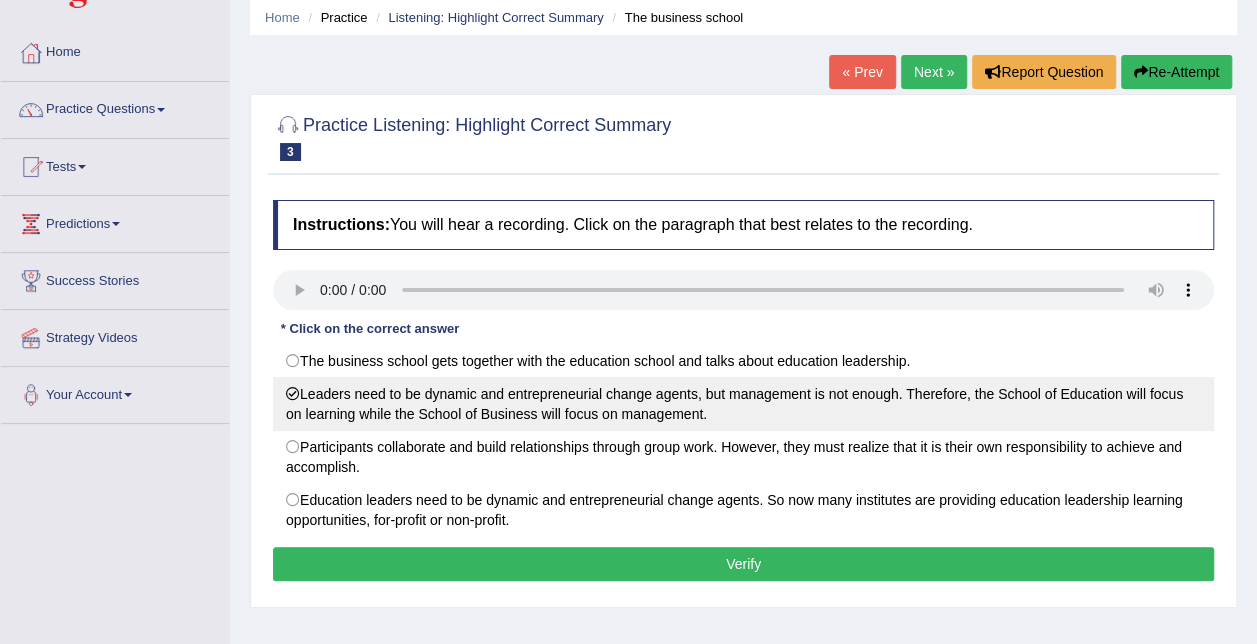 scroll, scrollTop: 78, scrollLeft: 0, axis: vertical 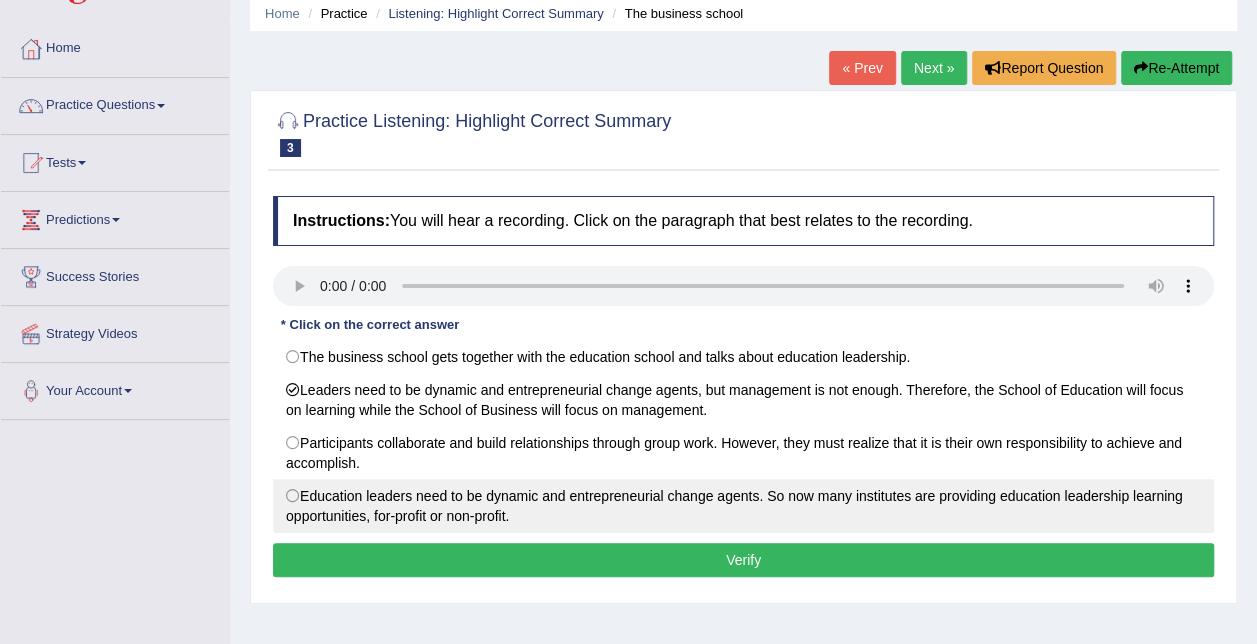 click on "Education leaders need to be dynamic and entrepreneurial change agents. So now many institutes are providing education leadership learning opportunities, for-profit or non-profit." at bounding box center [743, 506] 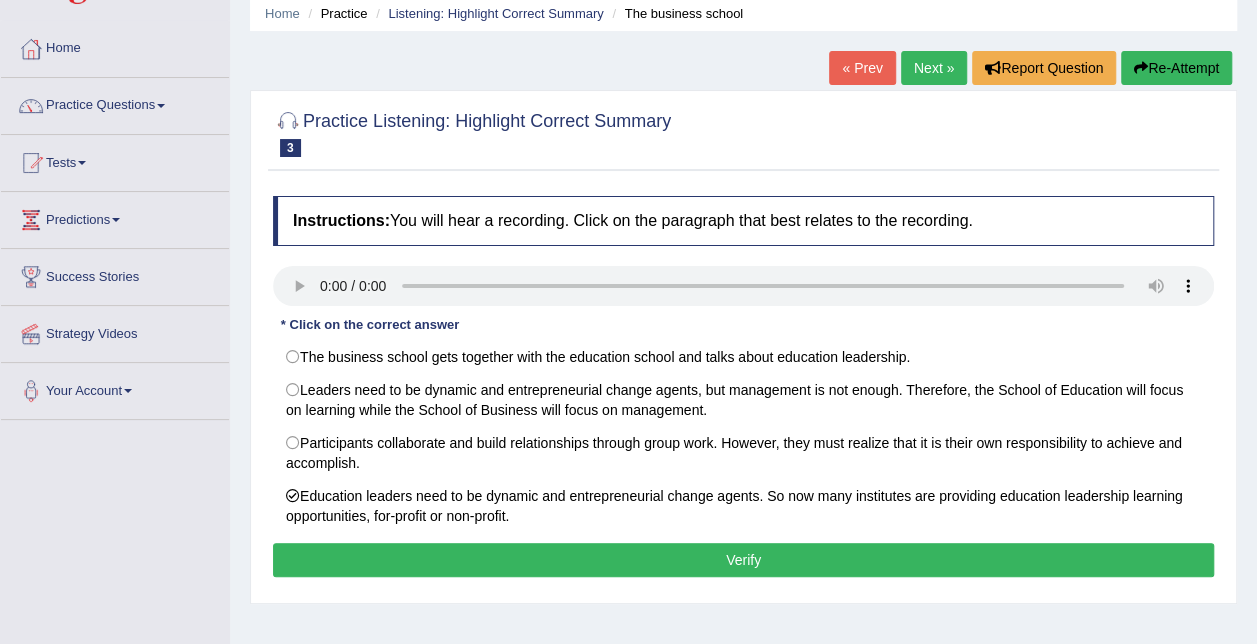 click on "Verify" at bounding box center [743, 560] 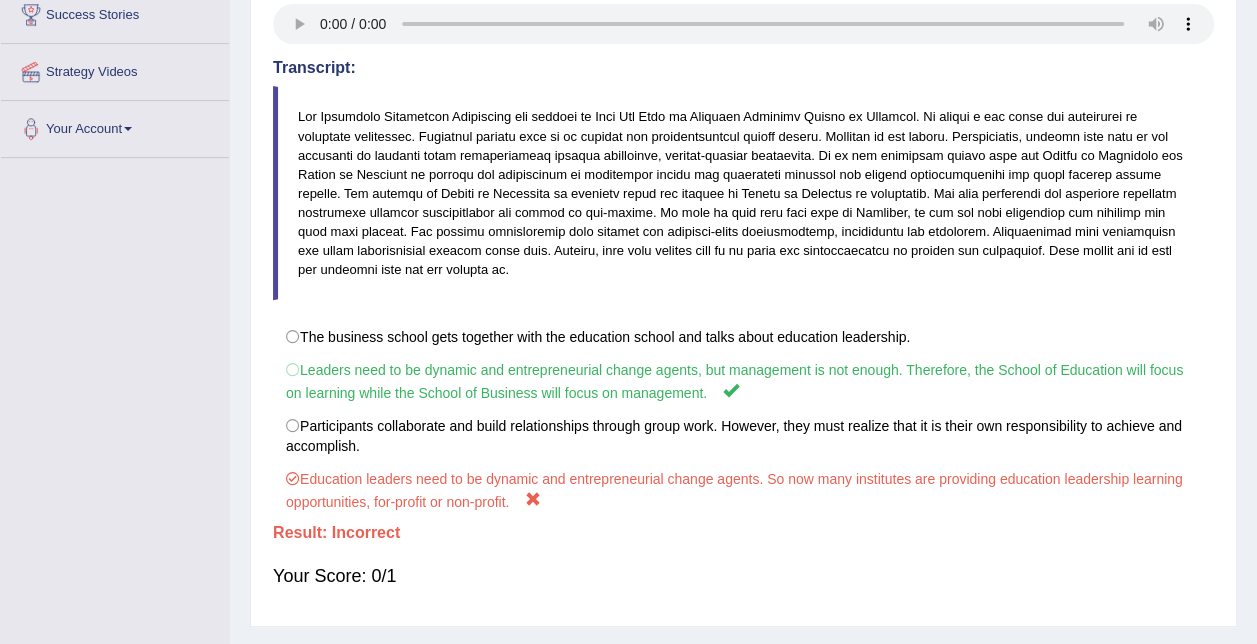 scroll, scrollTop: 406, scrollLeft: 0, axis: vertical 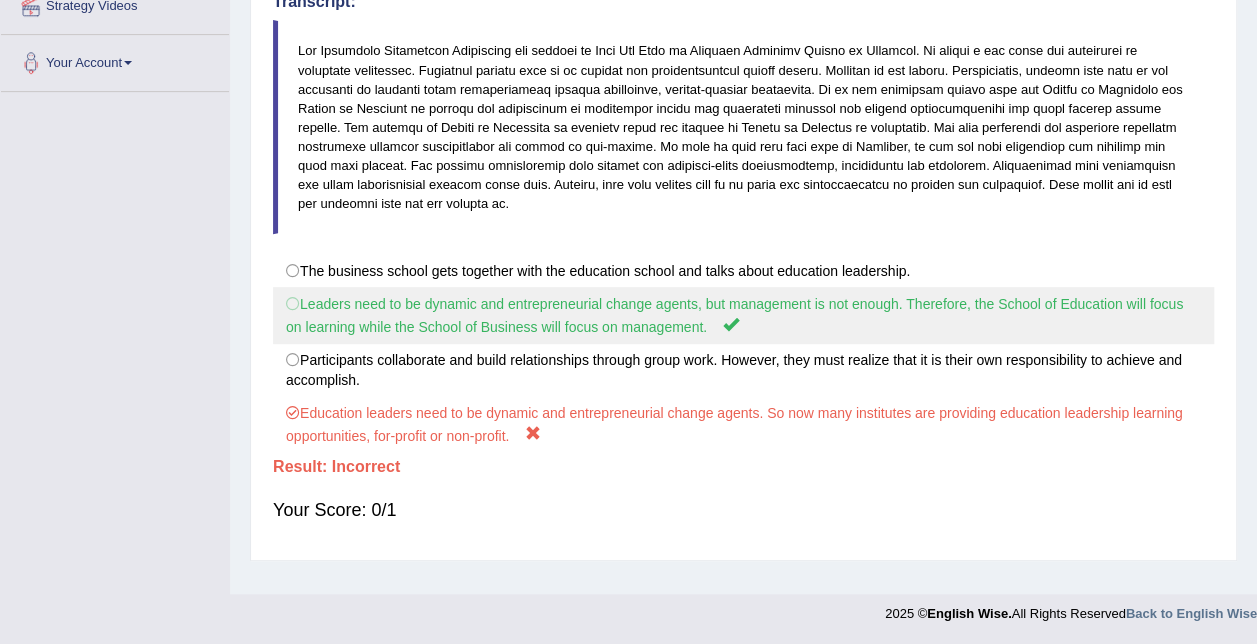 click on "Leaders need to be dynamic and entrepreneurial change agents, but management is not enough. Therefore, the School of Education will focus on learning while the School of Business will focus on management." at bounding box center (743, 315) 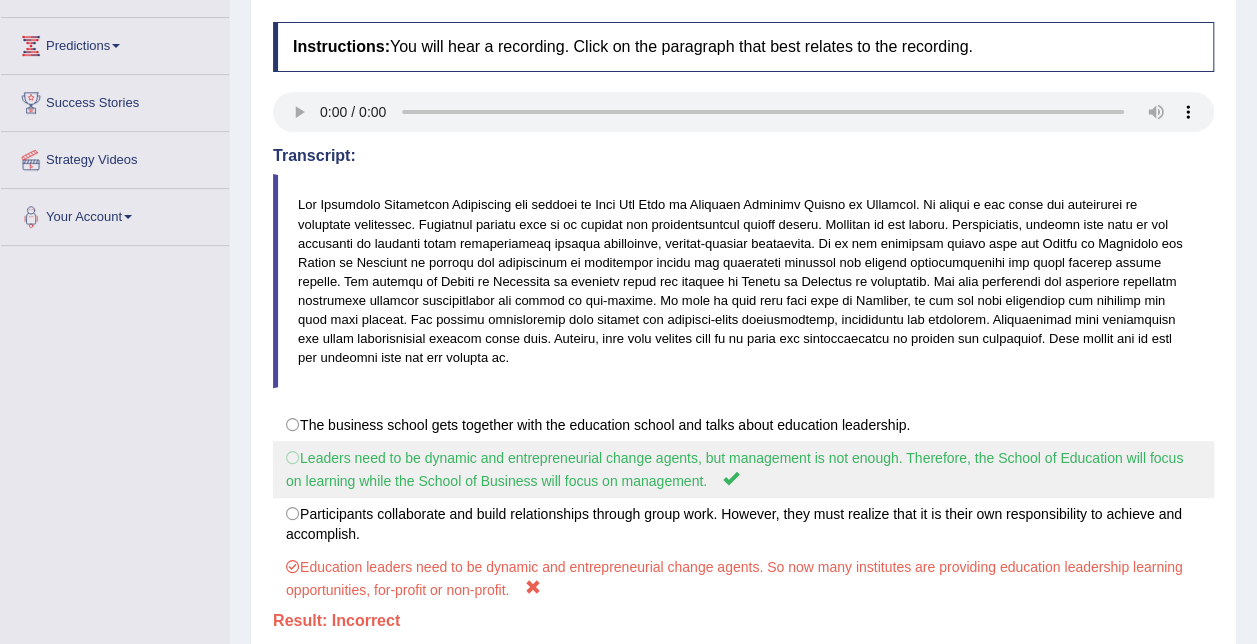 scroll, scrollTop: 0, scrollLeft: 0, axis: both 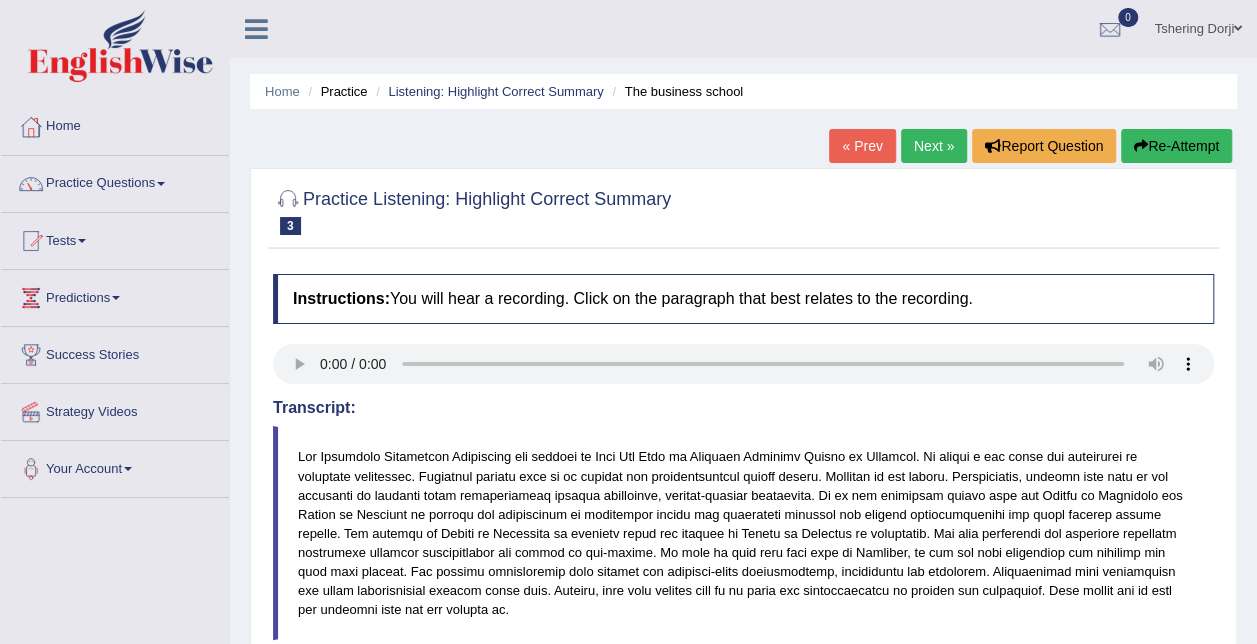 click on "Next »" at bounding box center (934, 146) 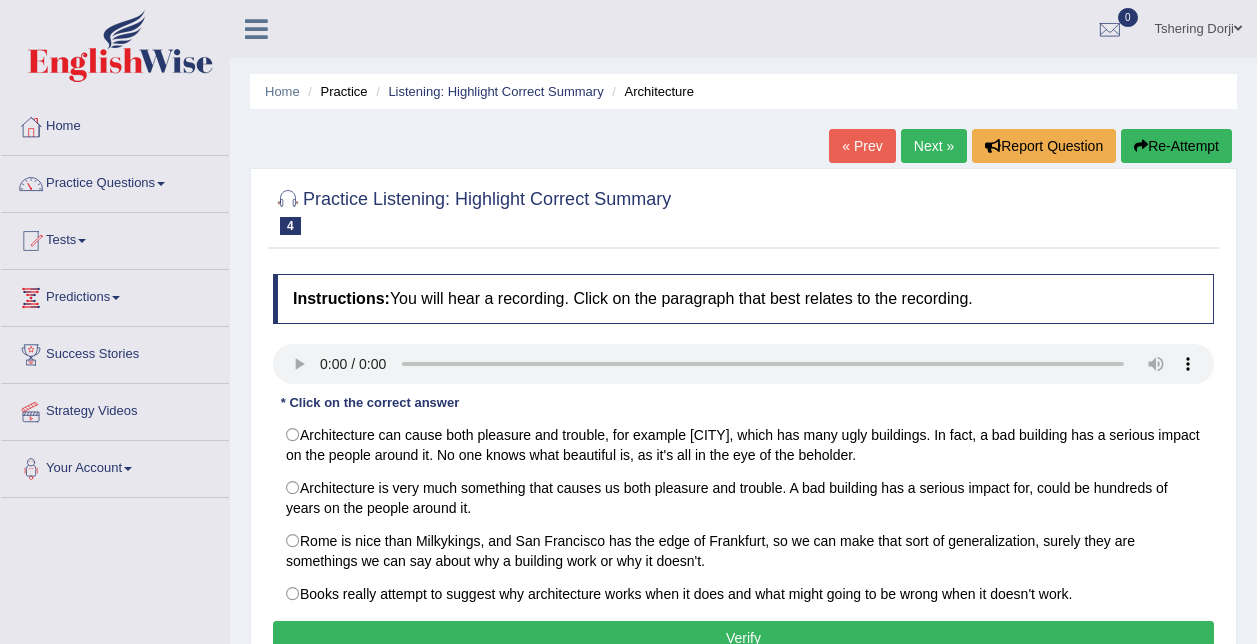 scroll, scrollTop: 0, scrollLeft: 0, axis: both 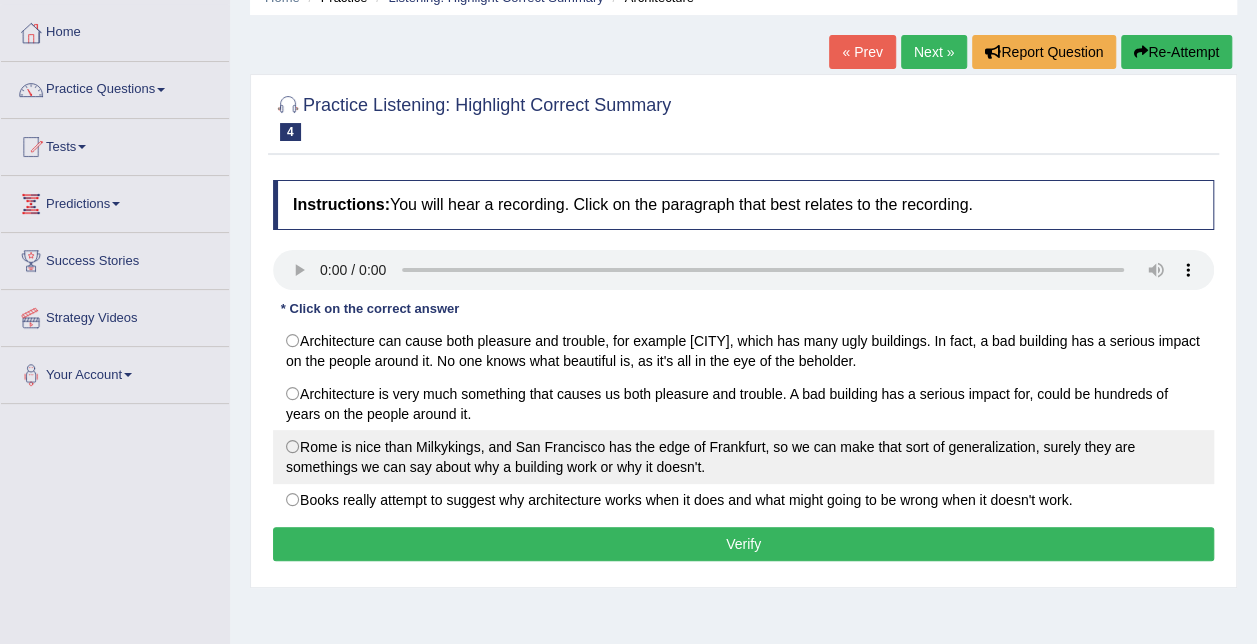 click on "Rome is nice than Milkykings, and San Francisco has the edge of Frankfurt, so we can make that sort of generalization, surely they are somethings we can say about why a building work or why it doesn't." at bounding box center (743, 457) 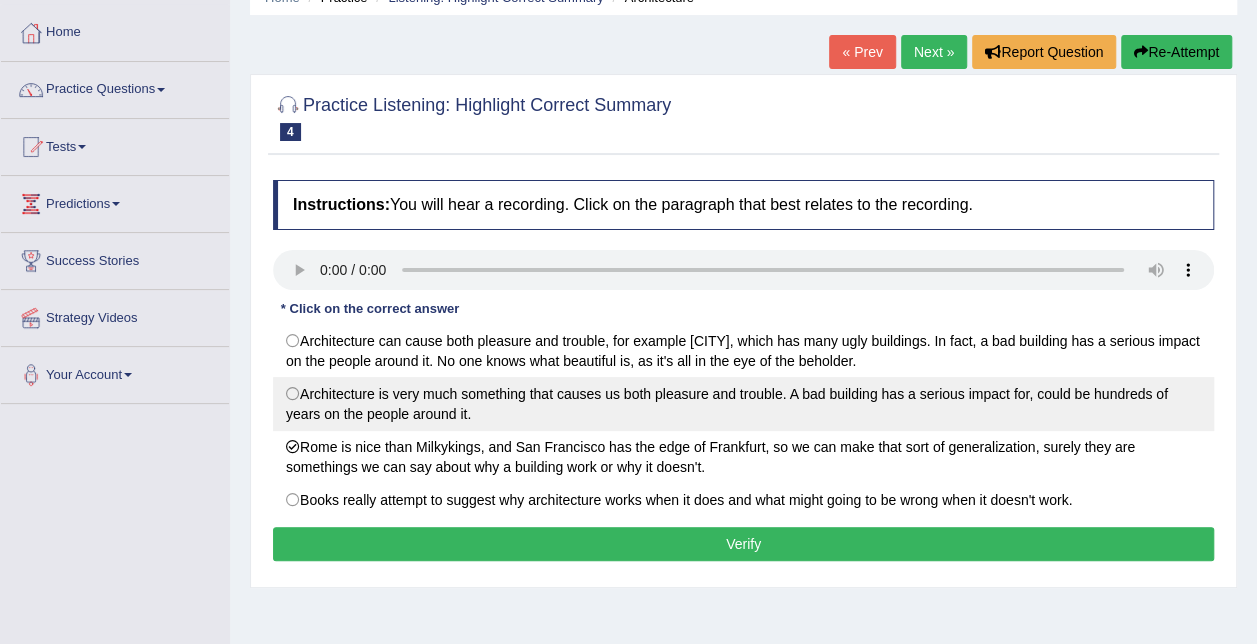click on "Architecture is very much something that causes us both pleasure and trouble. A bad building has a serious impact for, could be hundreds of years on the people around it." at bounding box center (743, 404) 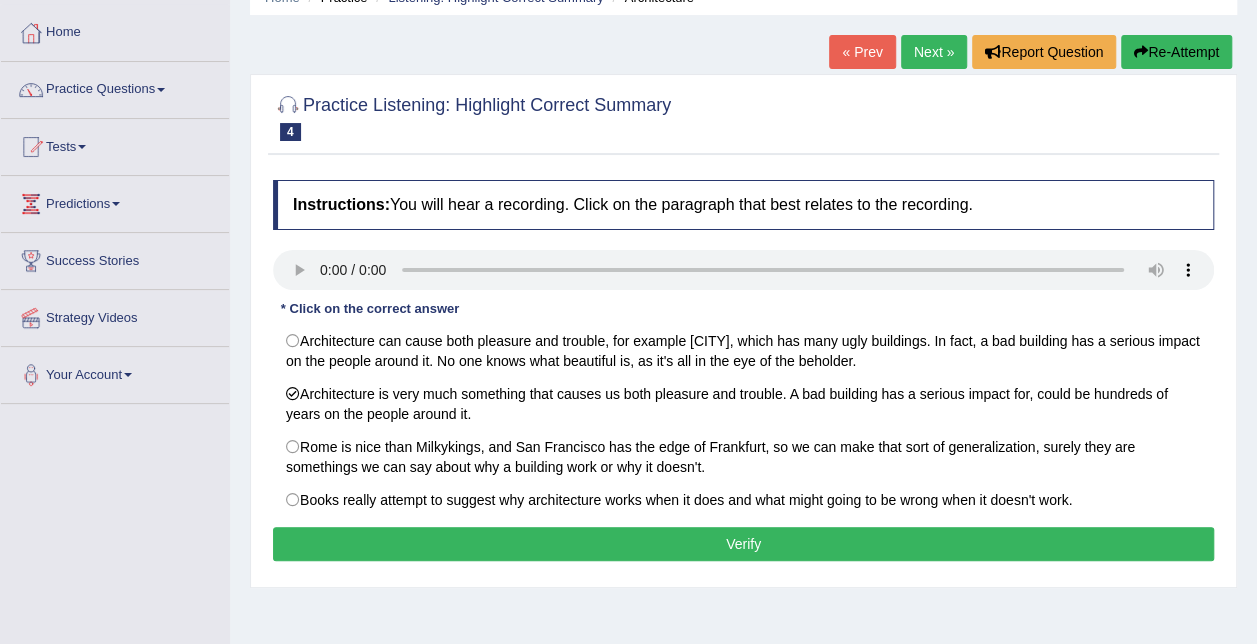 click on "Verify" at bounding box center [743, 544] 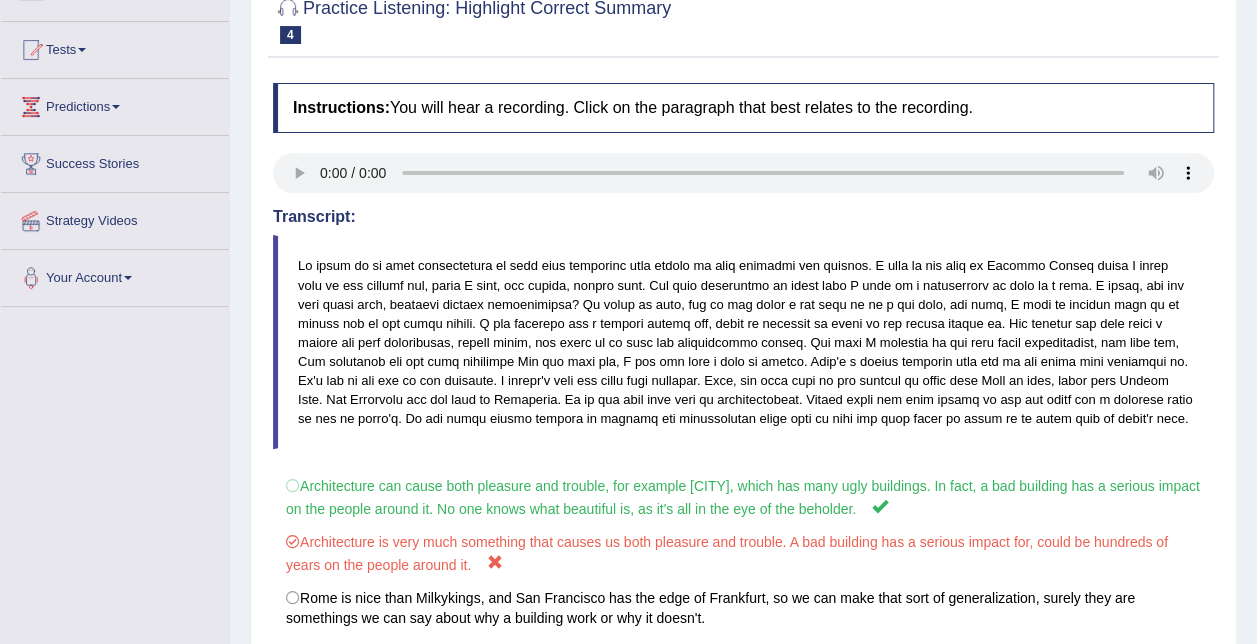 scroll, scrollTop: 0, scrollLeft: 0, axis: both 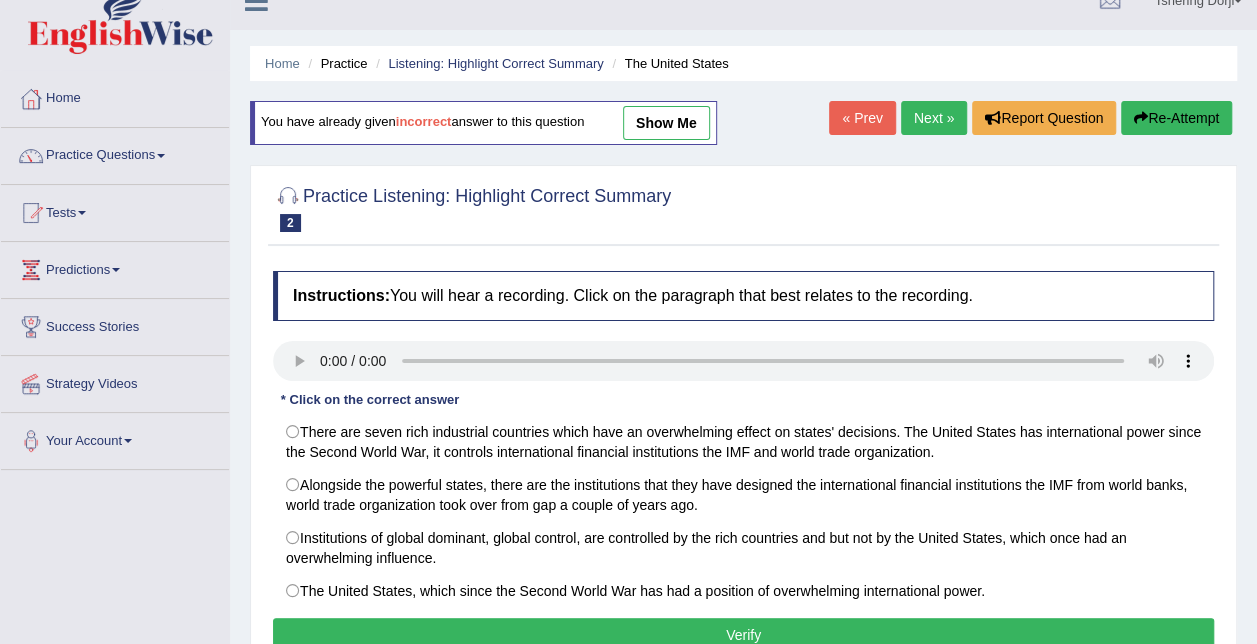 click on "Predictions" at bounding box center (115, 267) 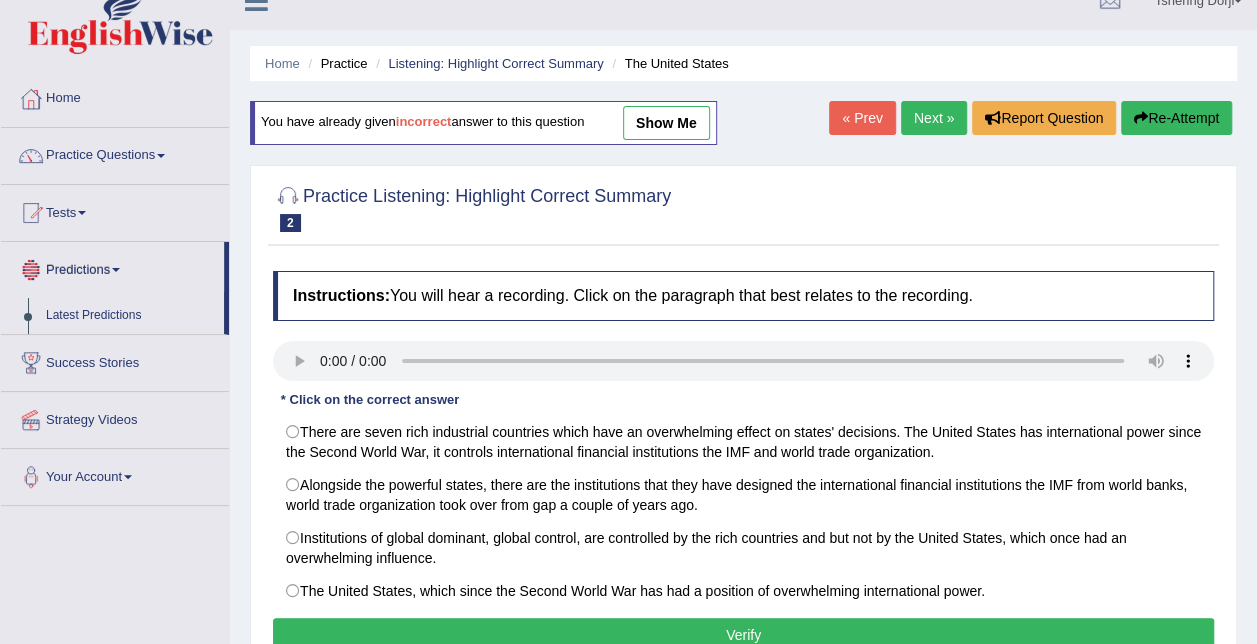 click on "Practice Questions" at bounding box center [115, 153] 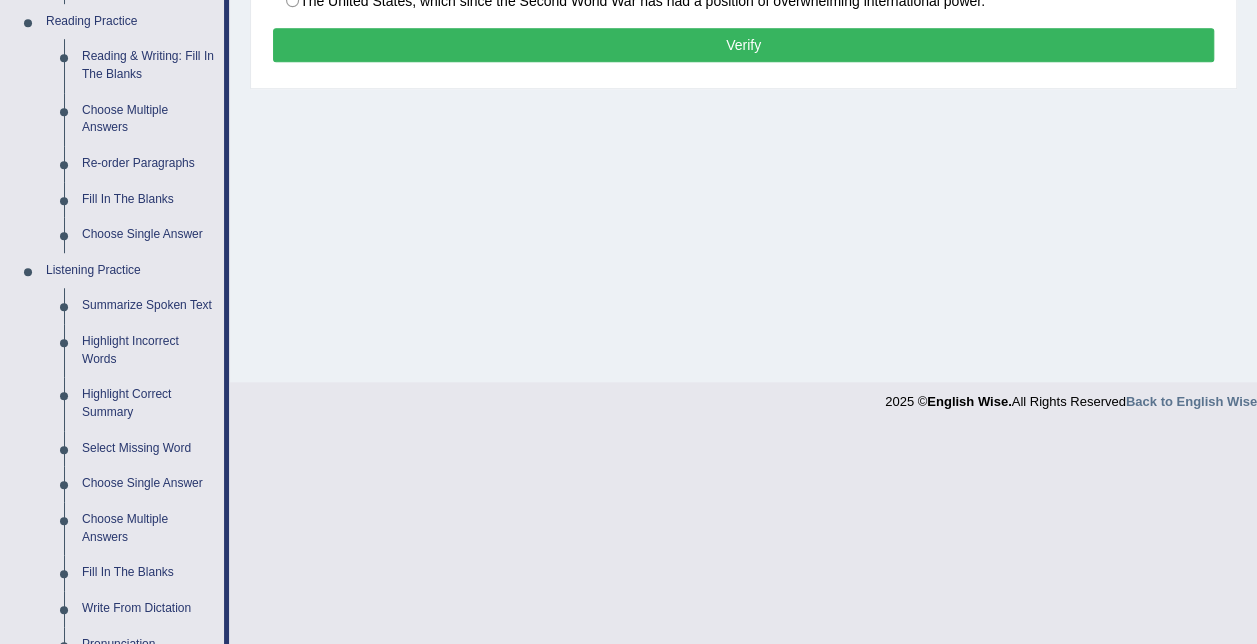 scroll, scrollTop: 626, scrollLeft: 0, axis: vertical 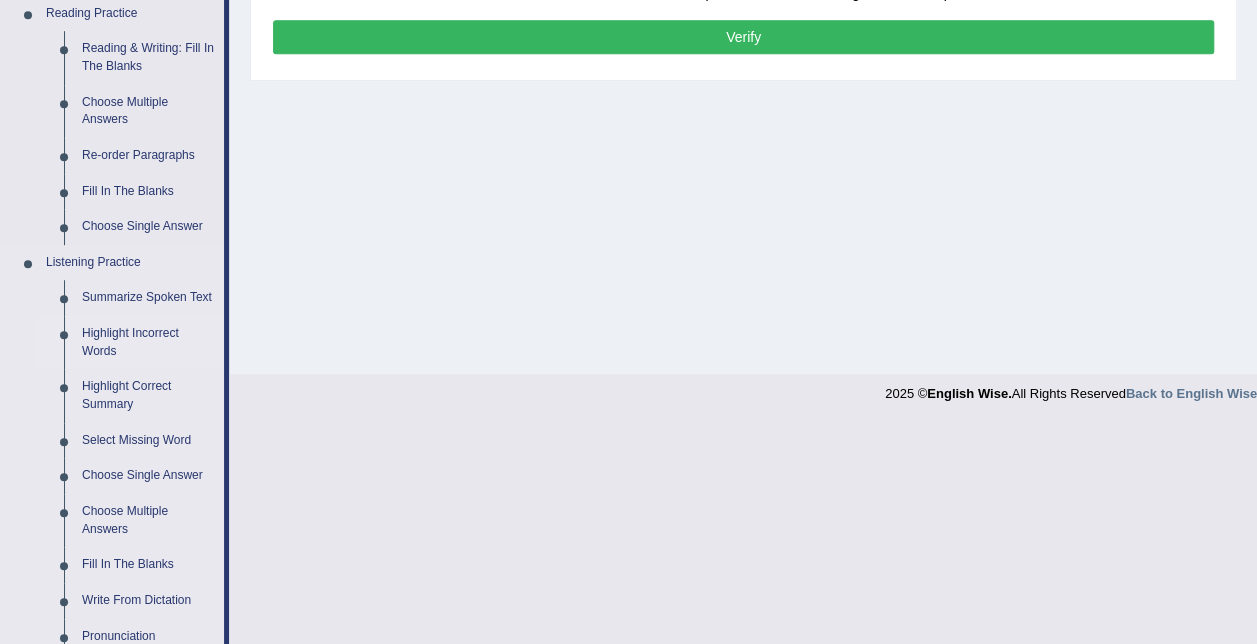 click on "Highlight Incorrect Words" at bounding box center (148, 342) 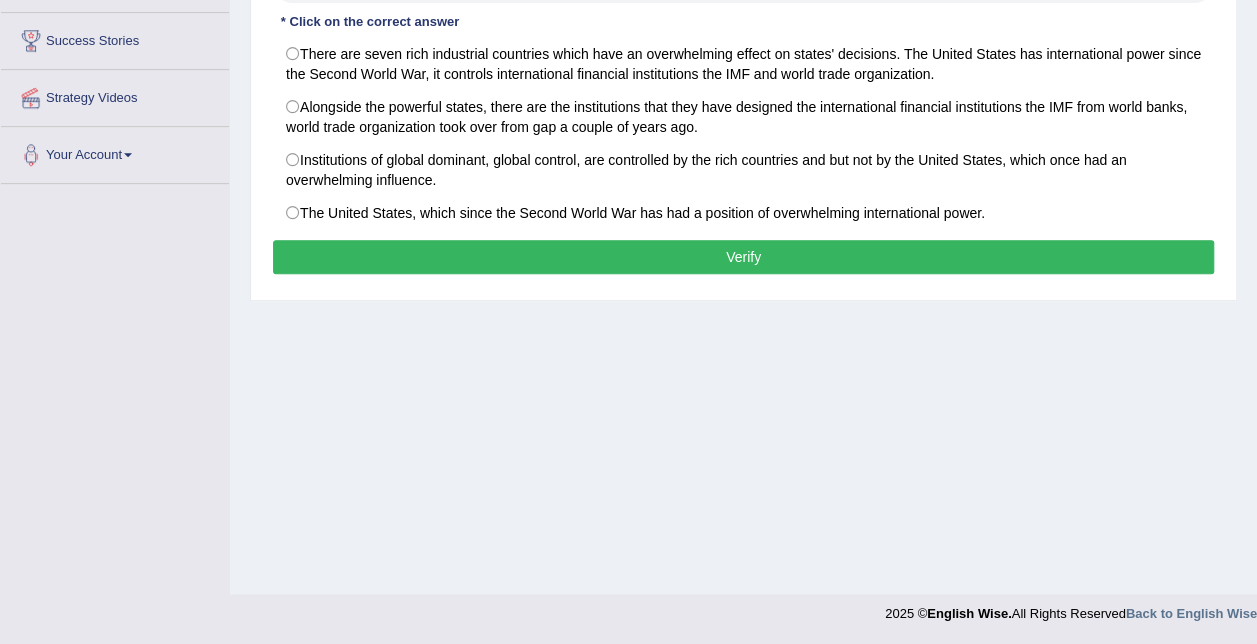 scroll, scrollTop: 235, scrollLeft: 0, axis: vertical 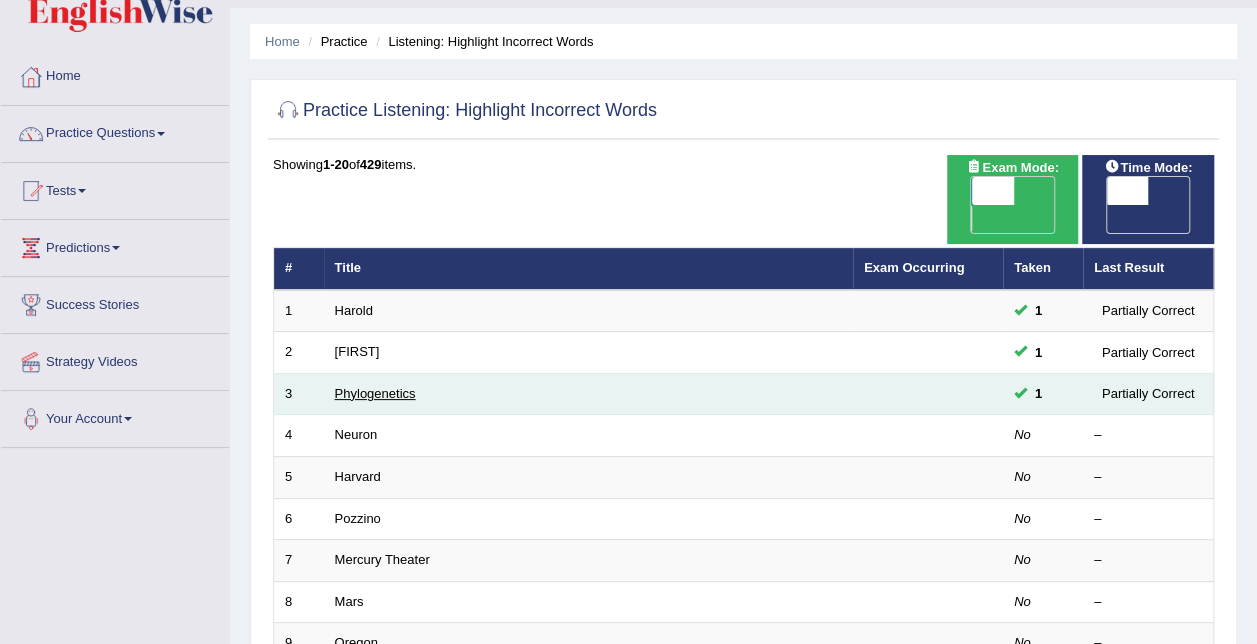 click on "Phylogenetics" at bounding box center (375, 393) 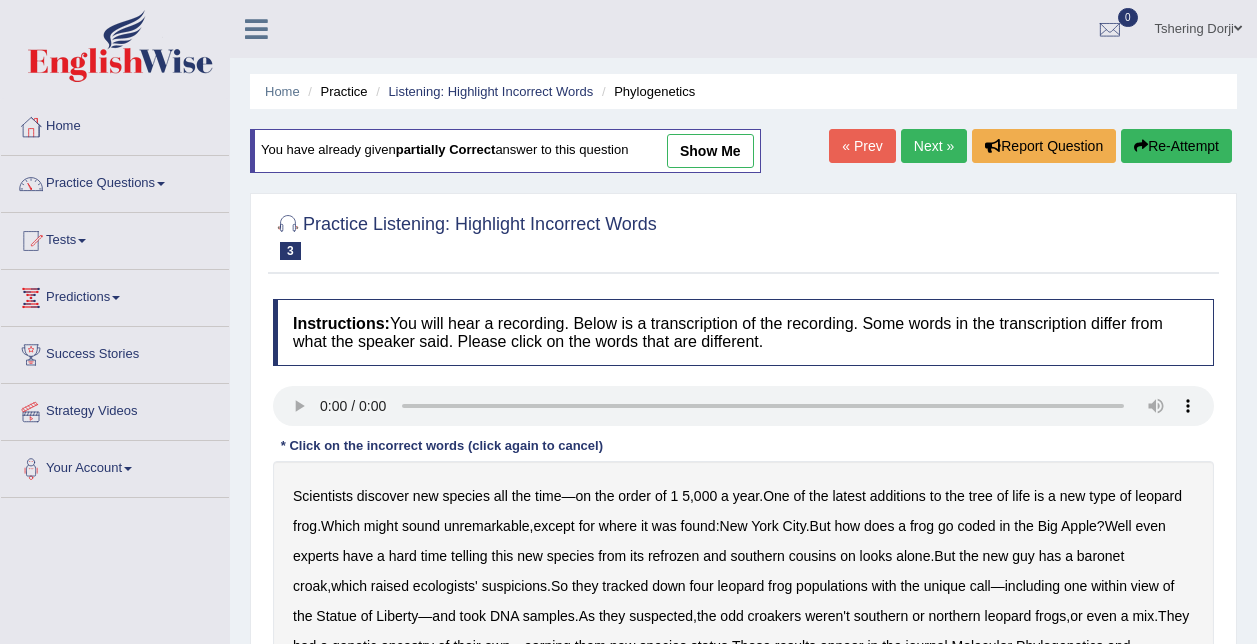 scroll, scrollTop: 0, scrollLeft: 0, axis: both 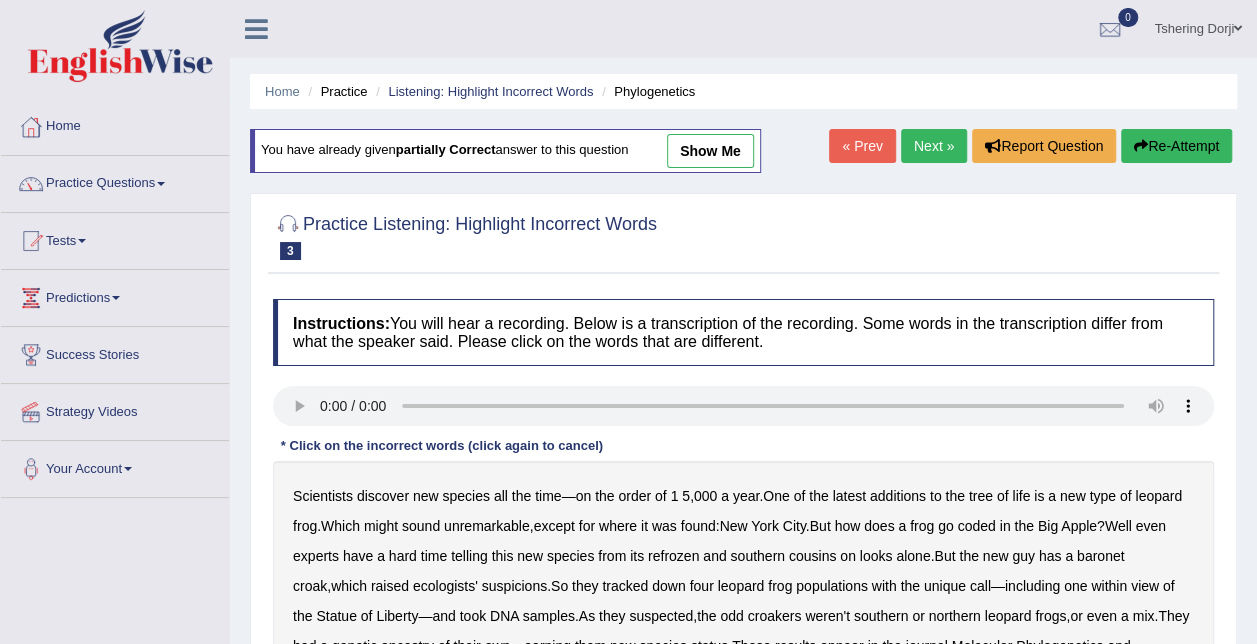 click on "Next »" at bounding box center [934, 146] 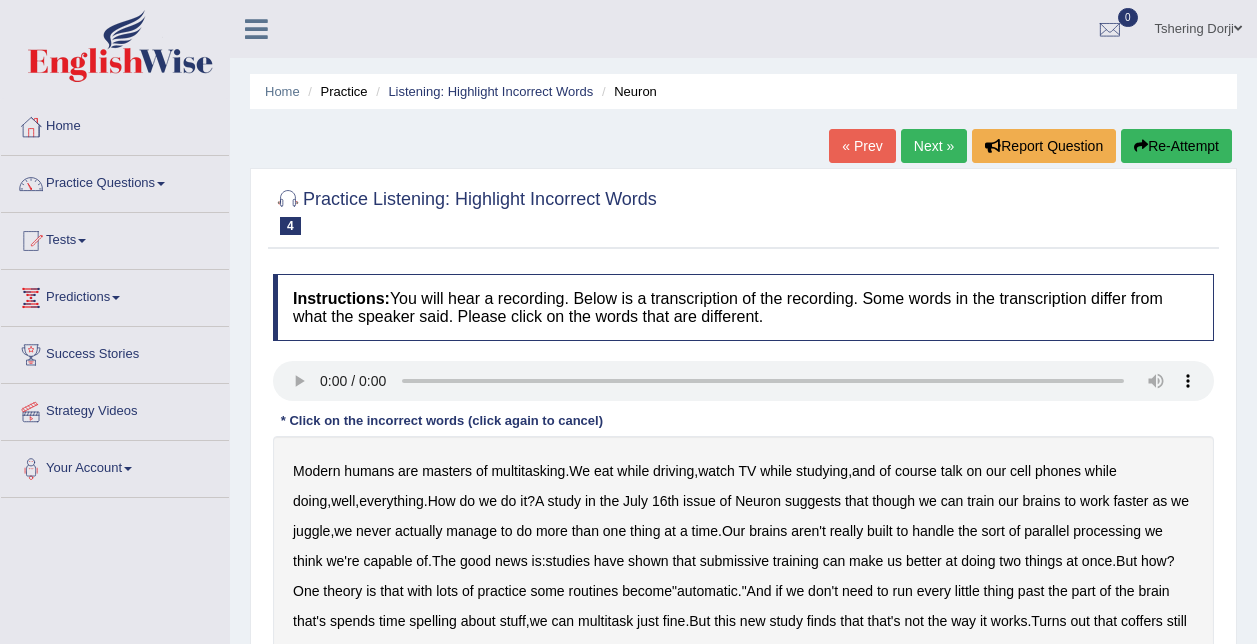 scroll, scrollTop: 86, scrollLeft: 0, axis: vertical 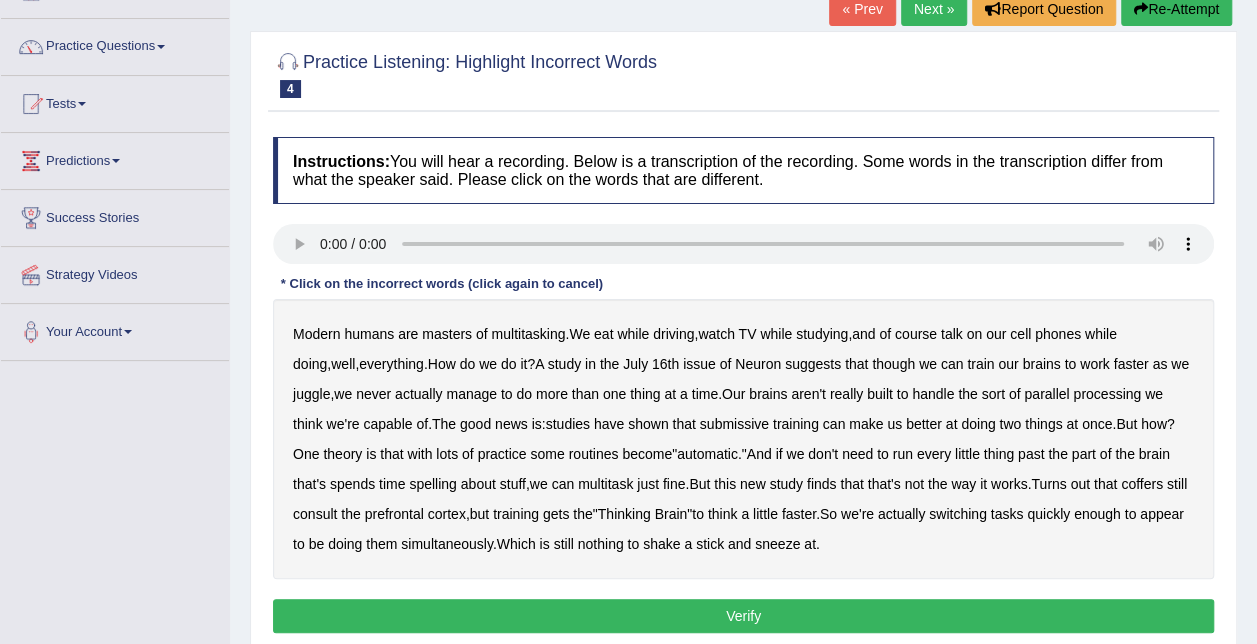 click on "multitasking" at bounding box center [528, 334] 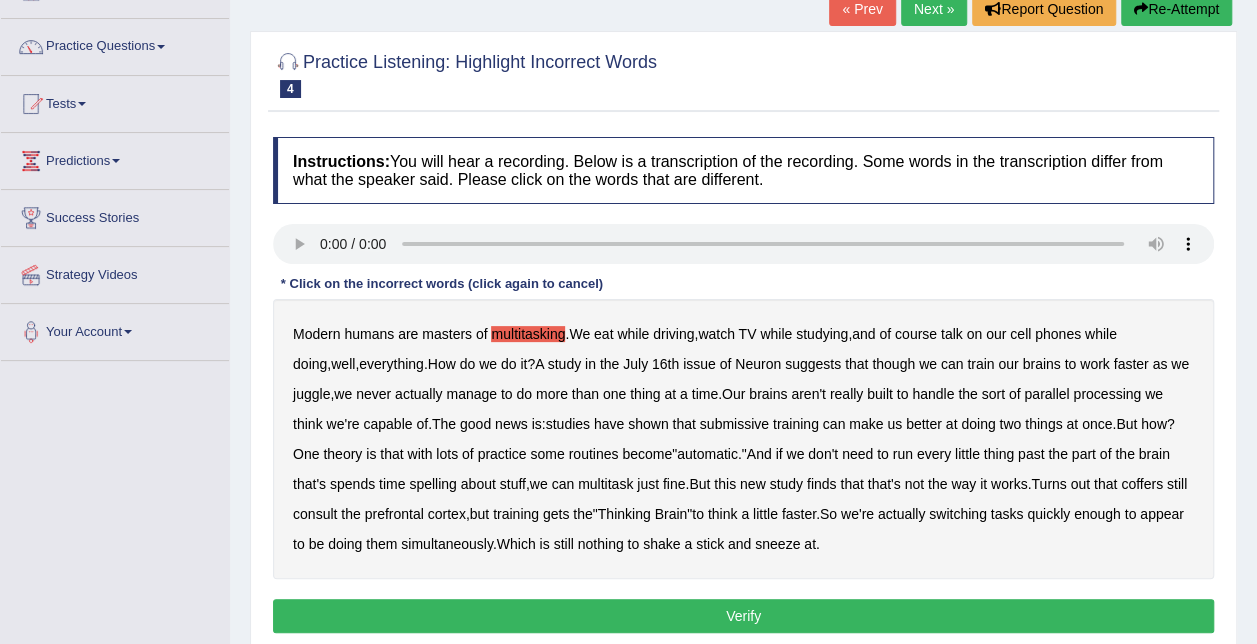 click on "multitasking" at bounding box center [528, 334] 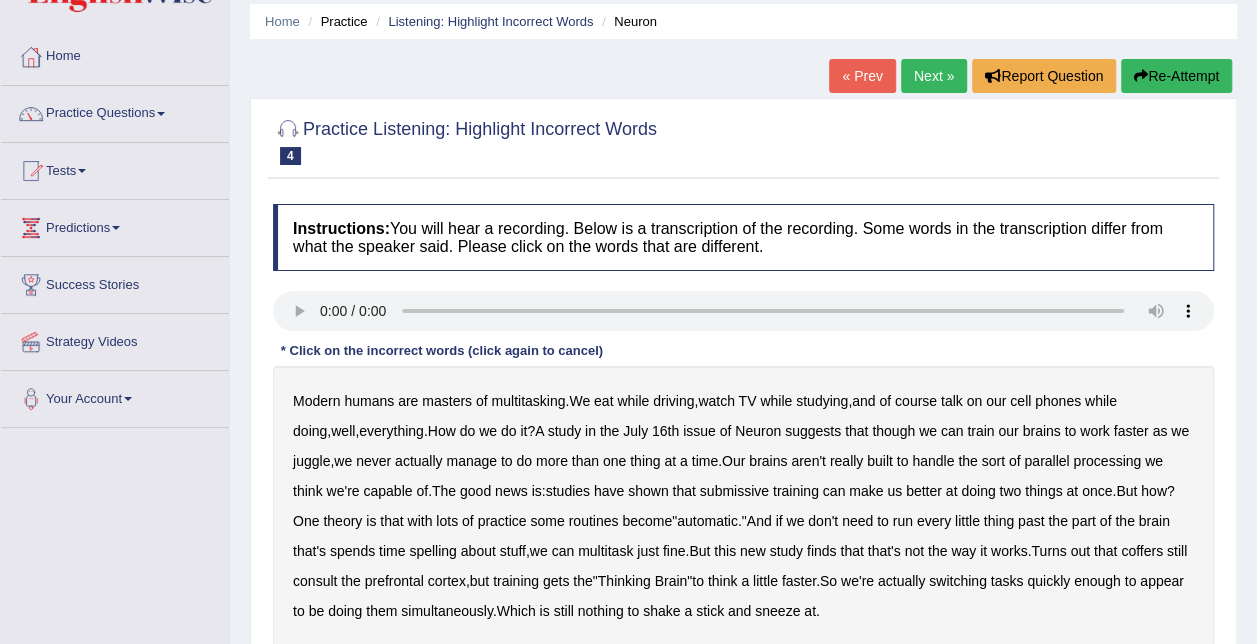 scroll, scrollTop: 62, scrollLeft: 0, axis: vertical 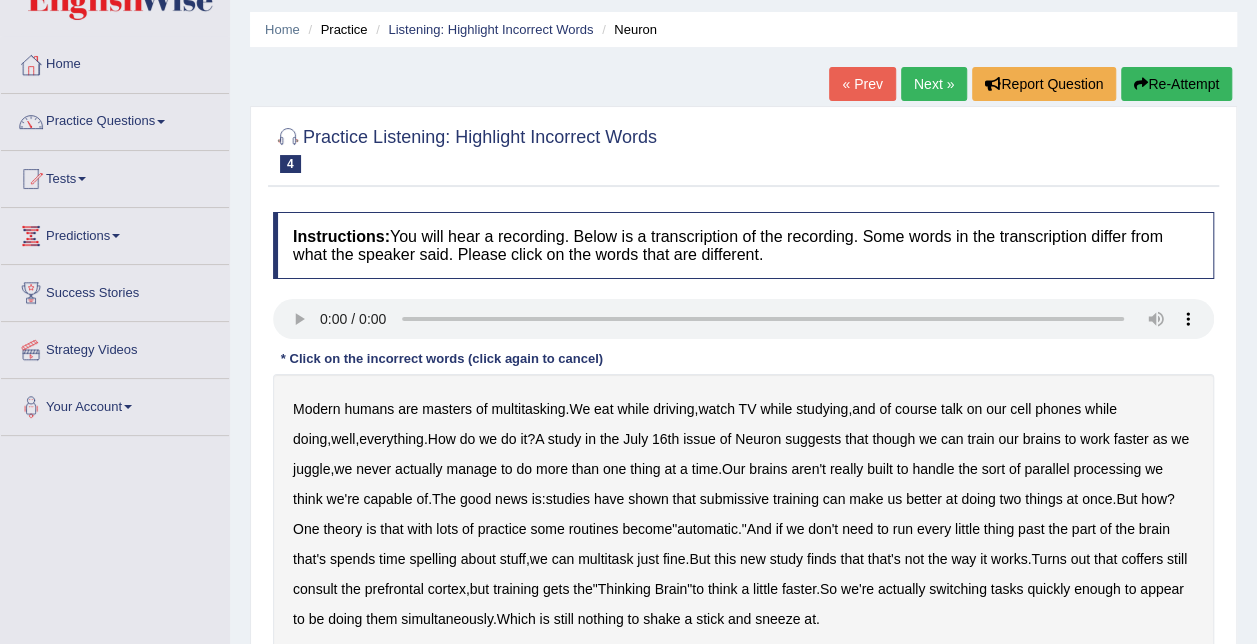 click on "Next »" at bounding box center [934, 84] 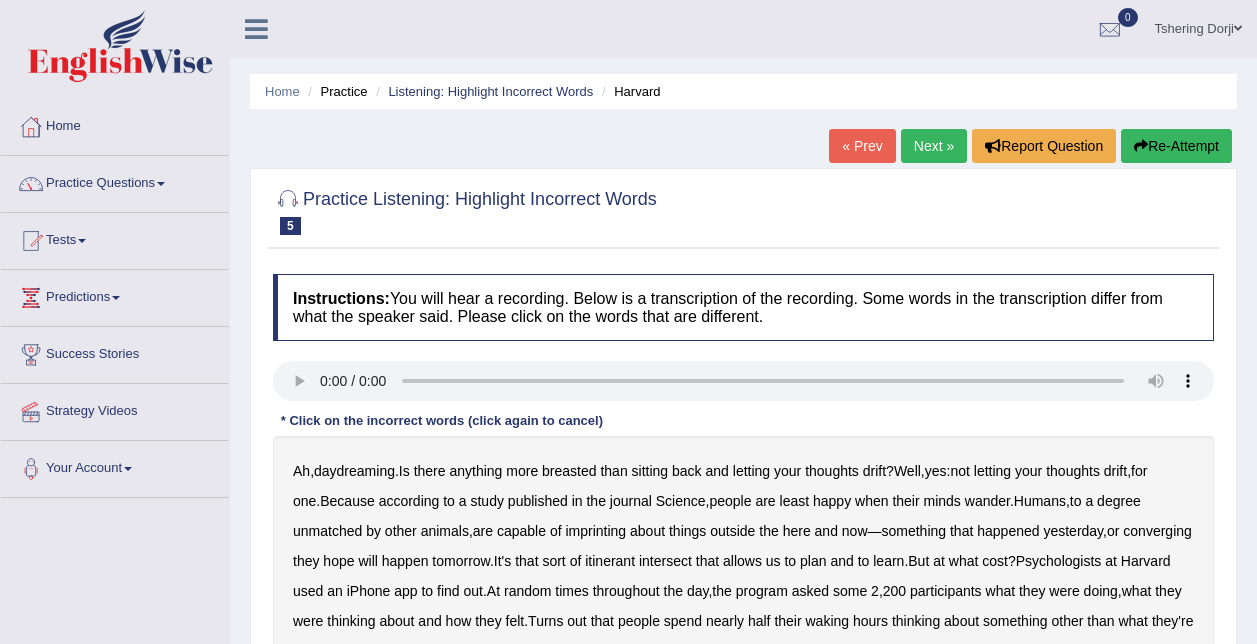 scroll, scrollTop: 0, scrollLeft: 0, axis: both 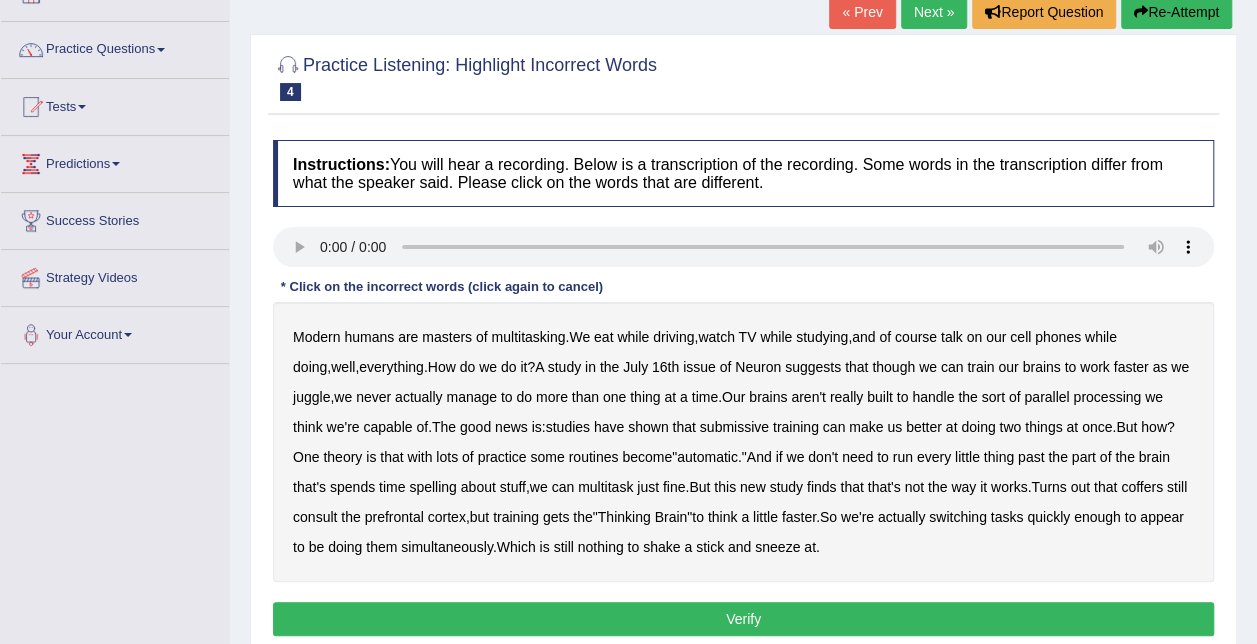 click on "processing" at bounding box center (1107, 397) 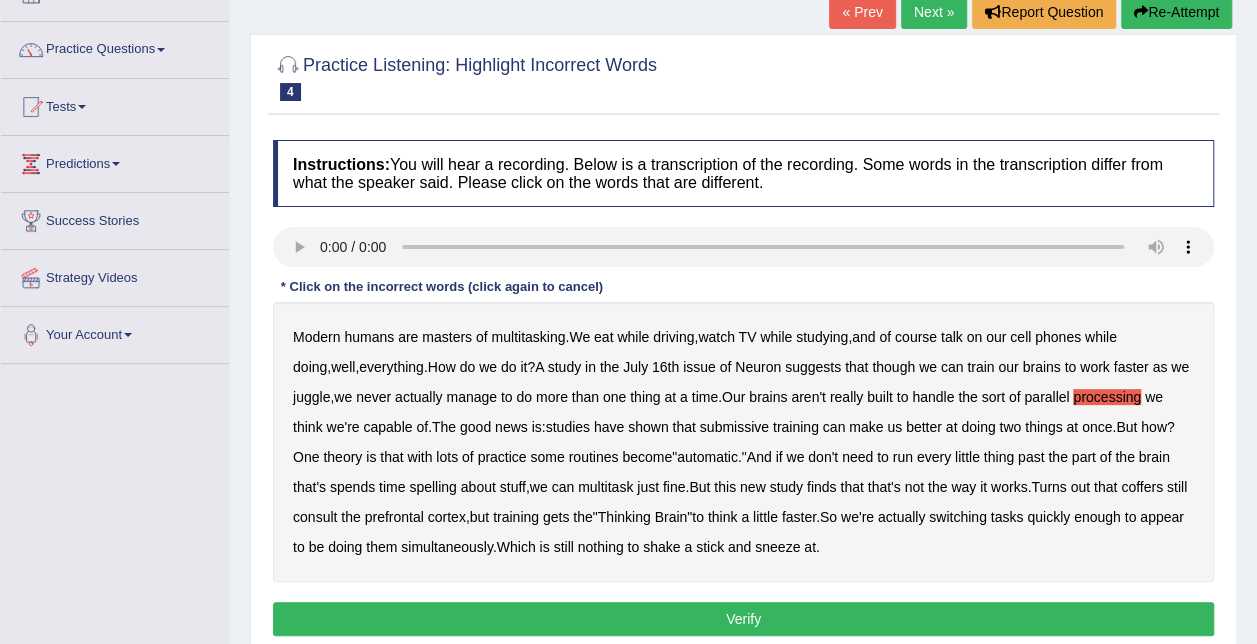 click on "we" at bounding box center (1154, 397) 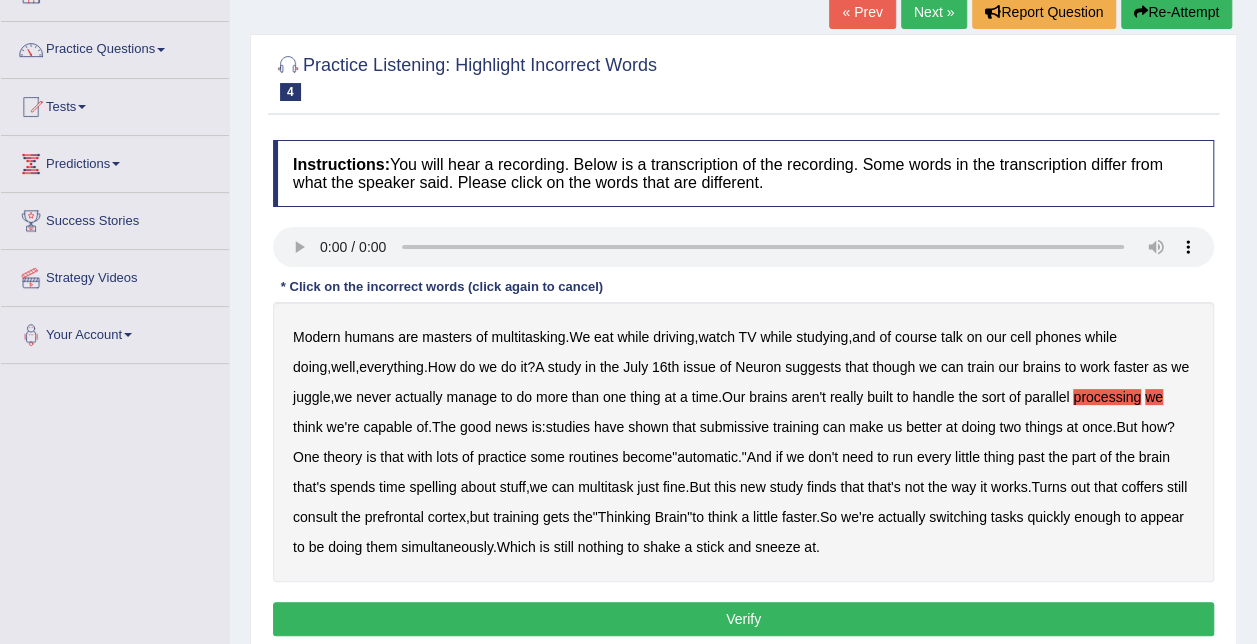 click on "processing" at bounding box center [1107, 397] 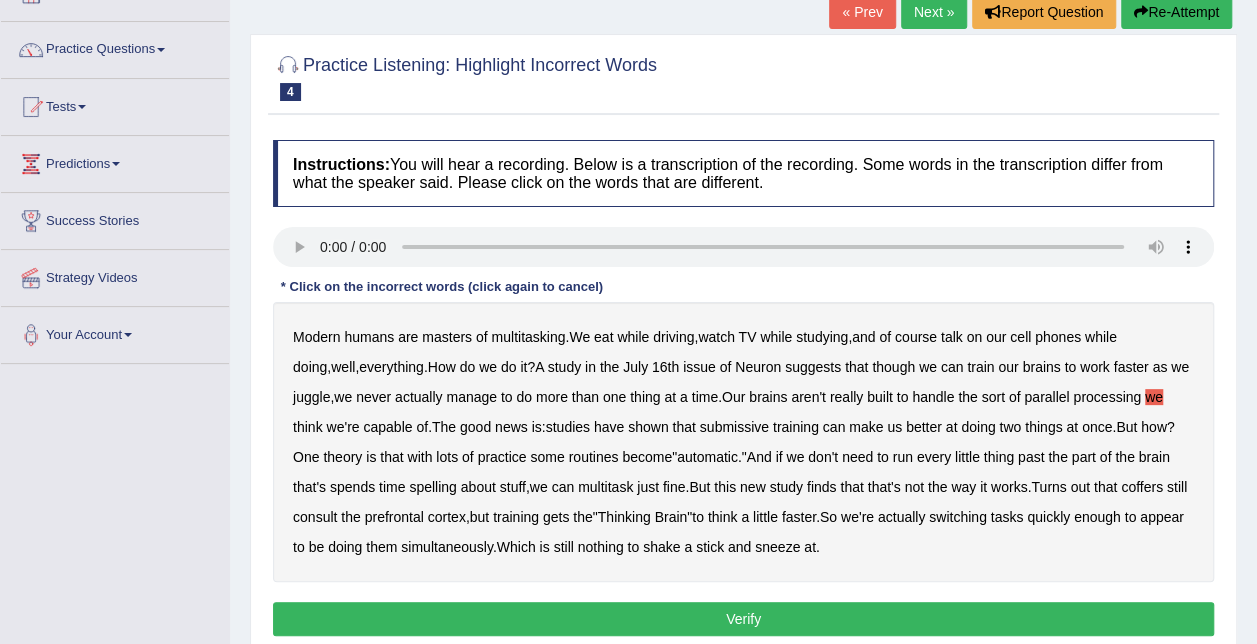 click on "we" at bounding box center [1154, 397] 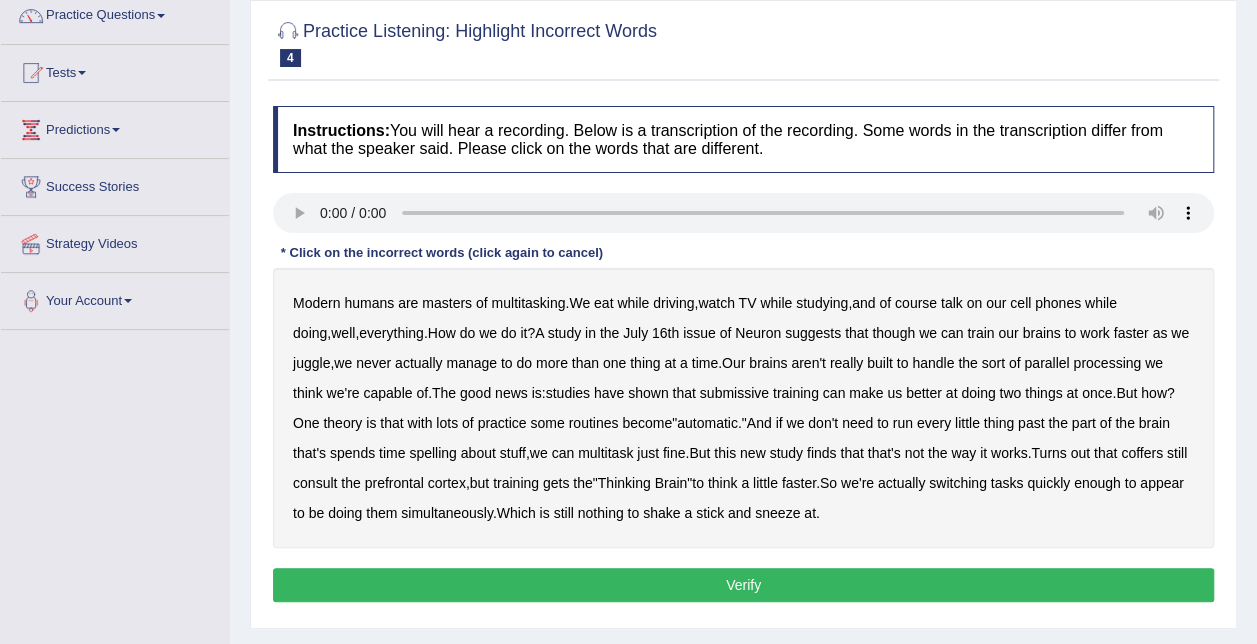 scroll, scrollTop: 196, scrollLeft: 0, axis: vertical 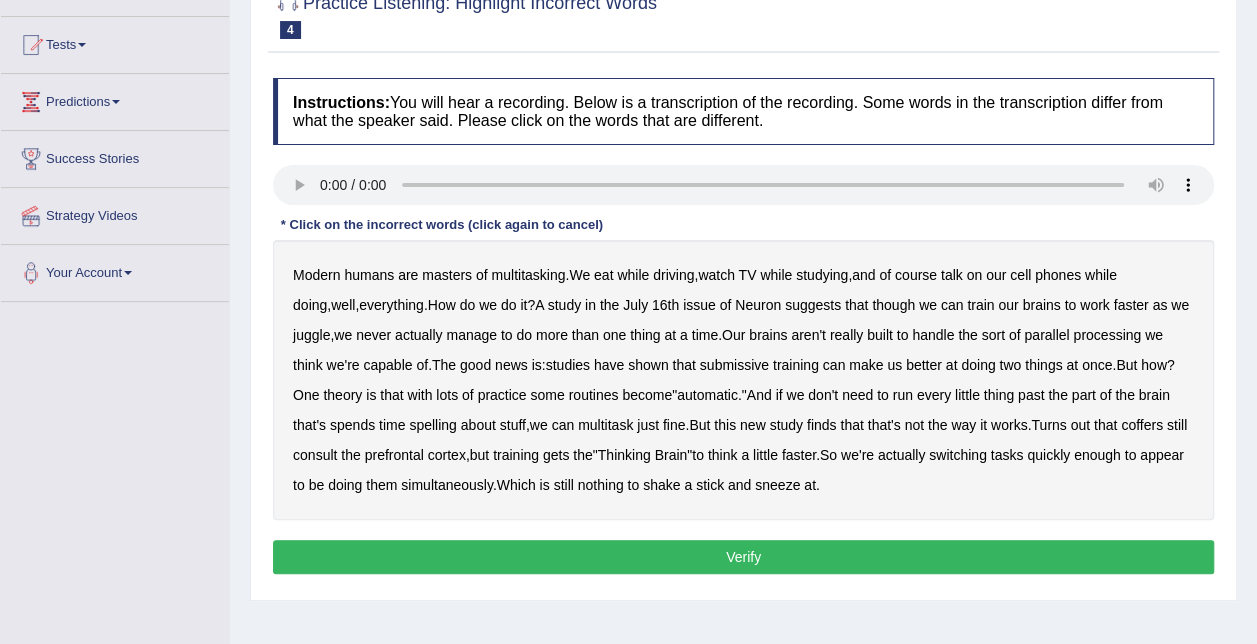 click on "submissive" at bounding box center [734, 365] 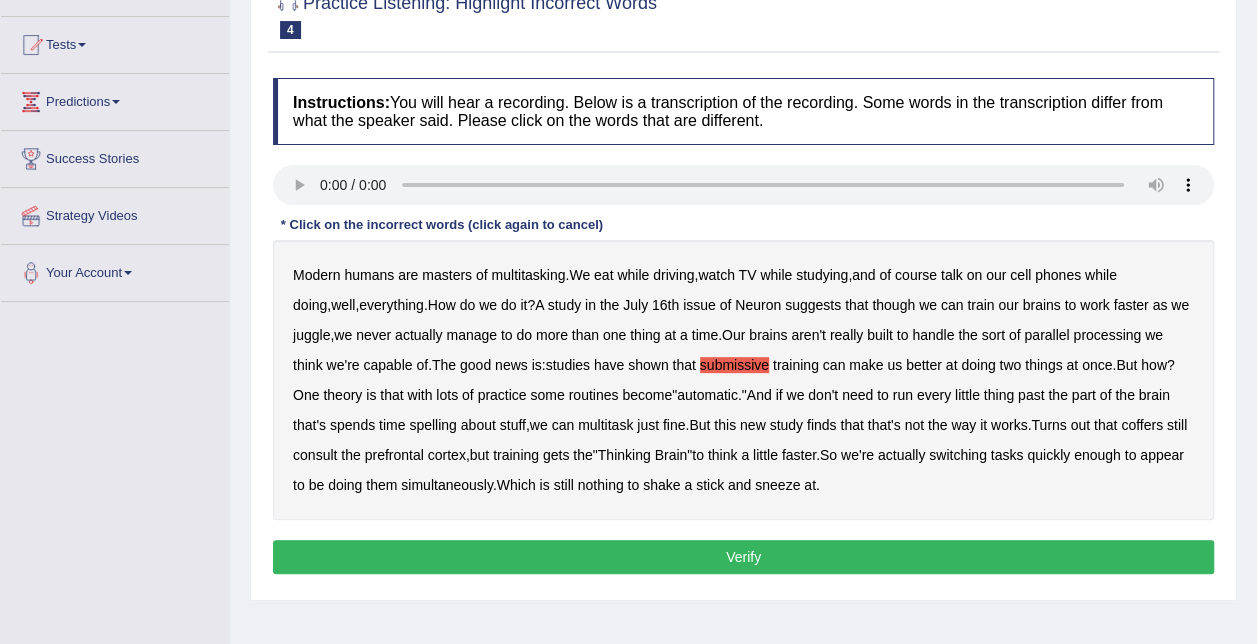 click on "coffers" at bounding box center [1142, 425] 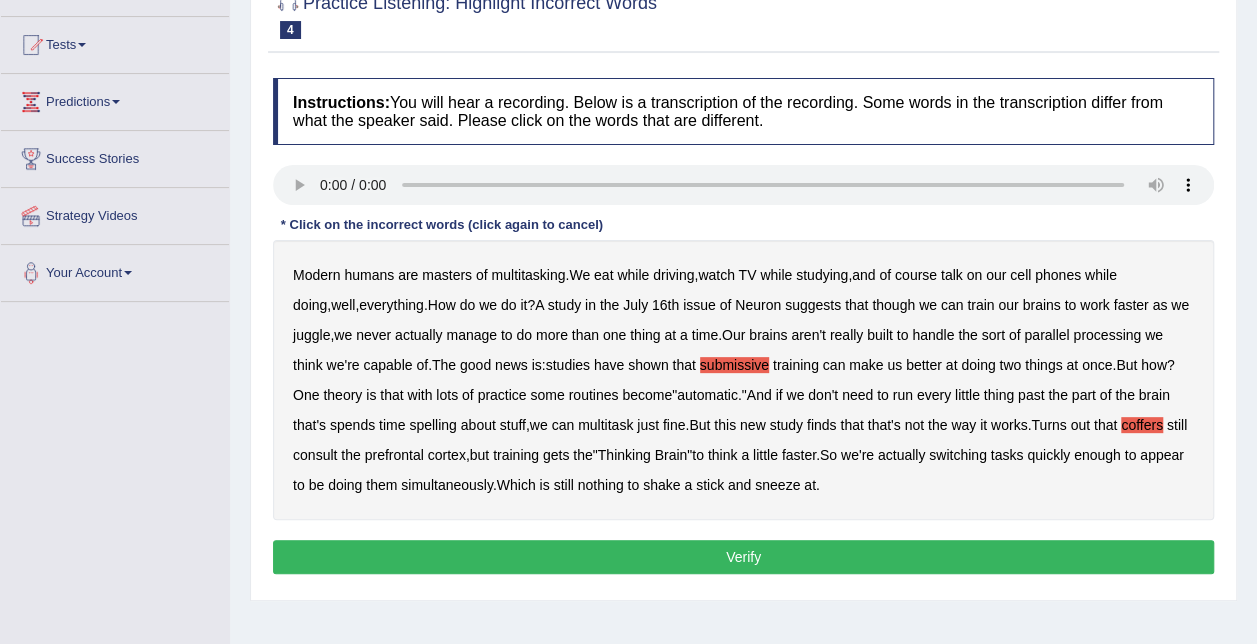 click on "Verify" at bounding box center (743, 557) 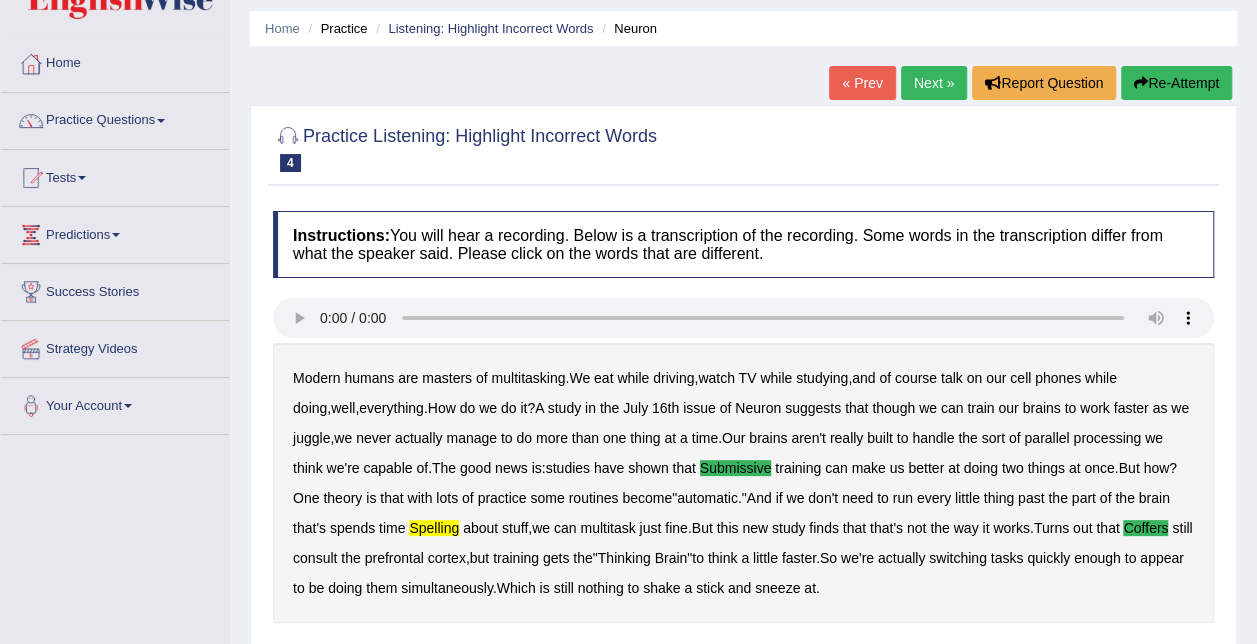 scroll, scrollTop: 0, scrollLeft: 0, axis: both 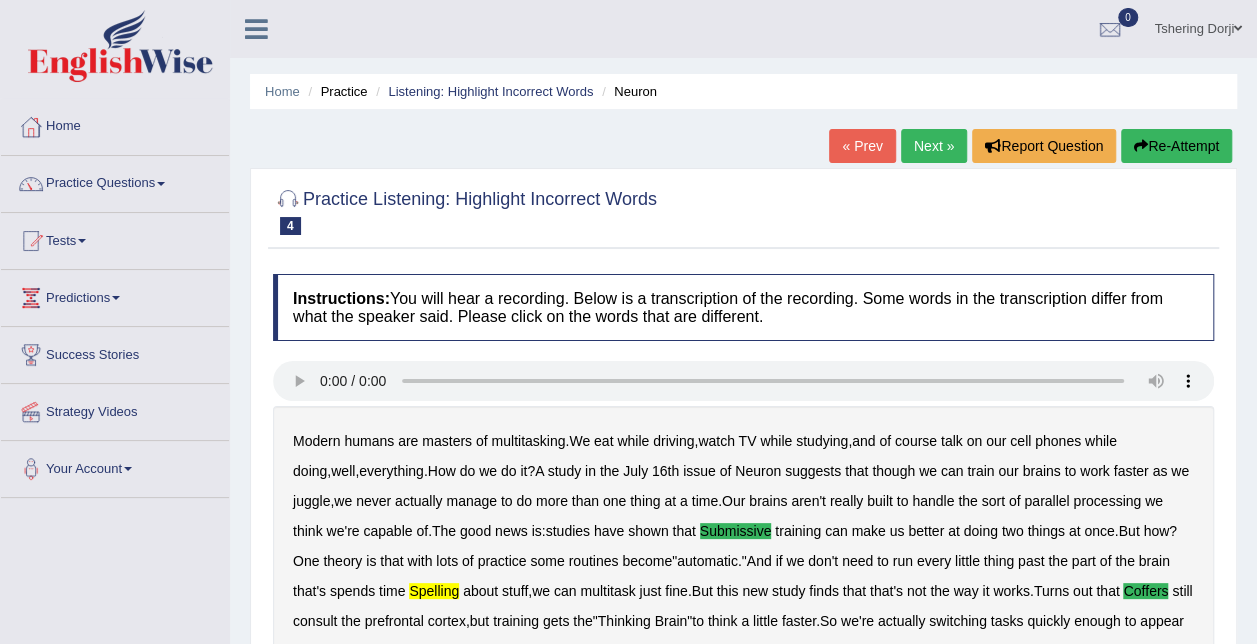 click on "Next »" at bounding box center [934, 146] 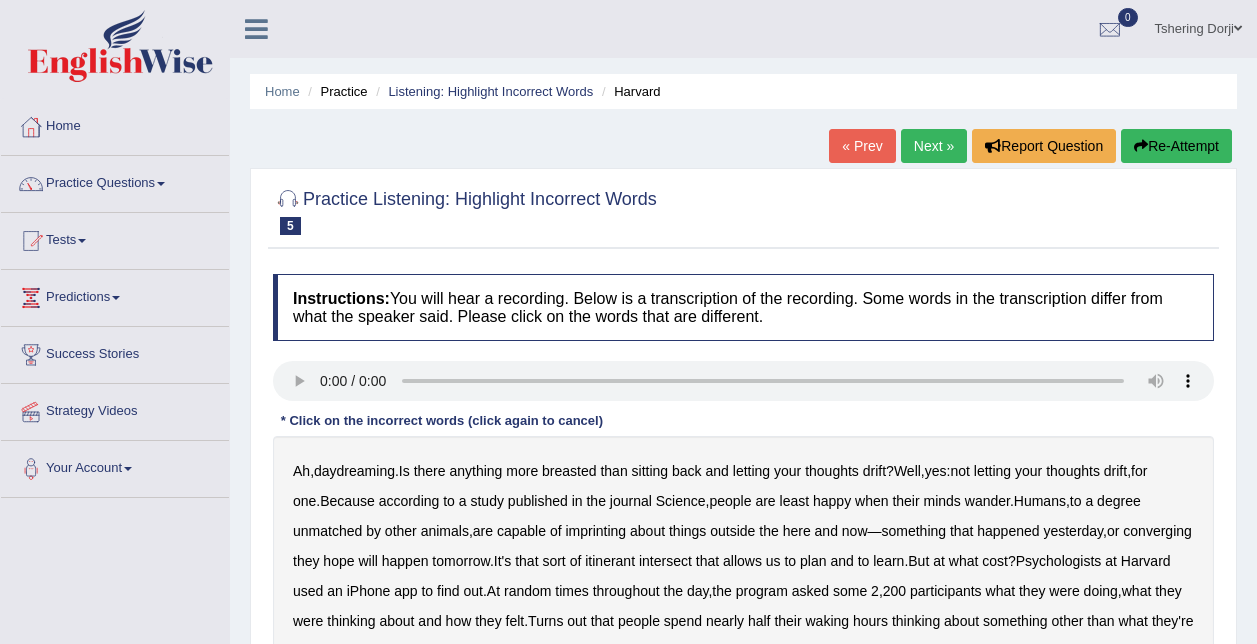 scroll, scrollTop: 0, scrollLeft: 0, axis: both 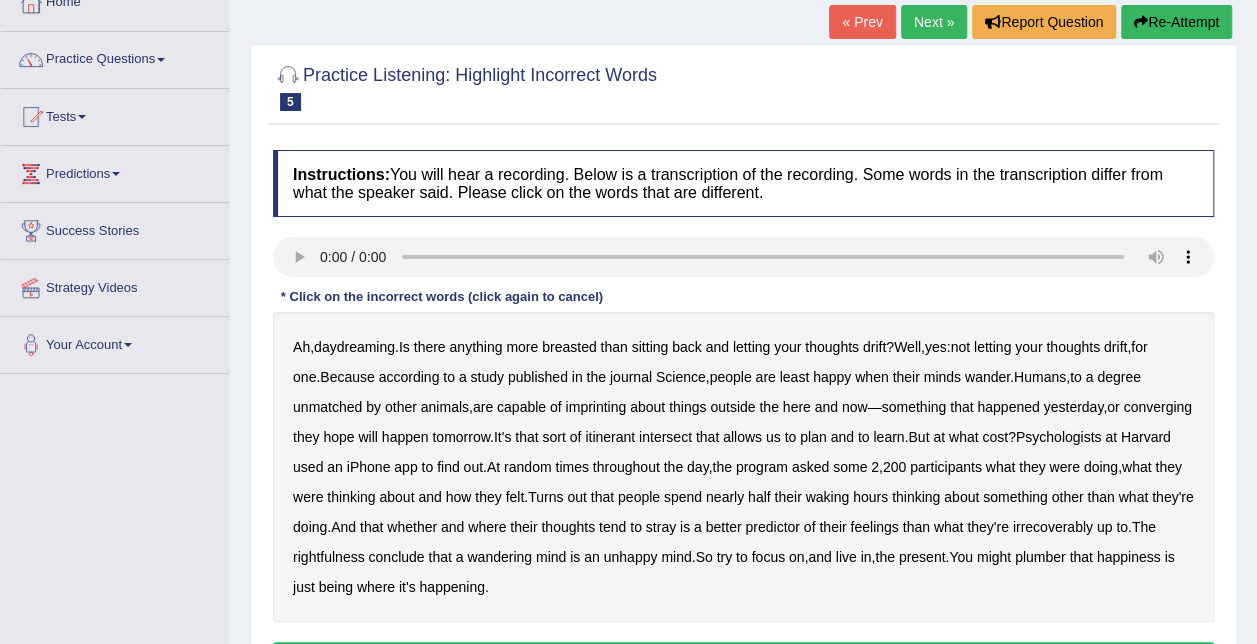 click on "breasted" at bounding box center [569, 347] 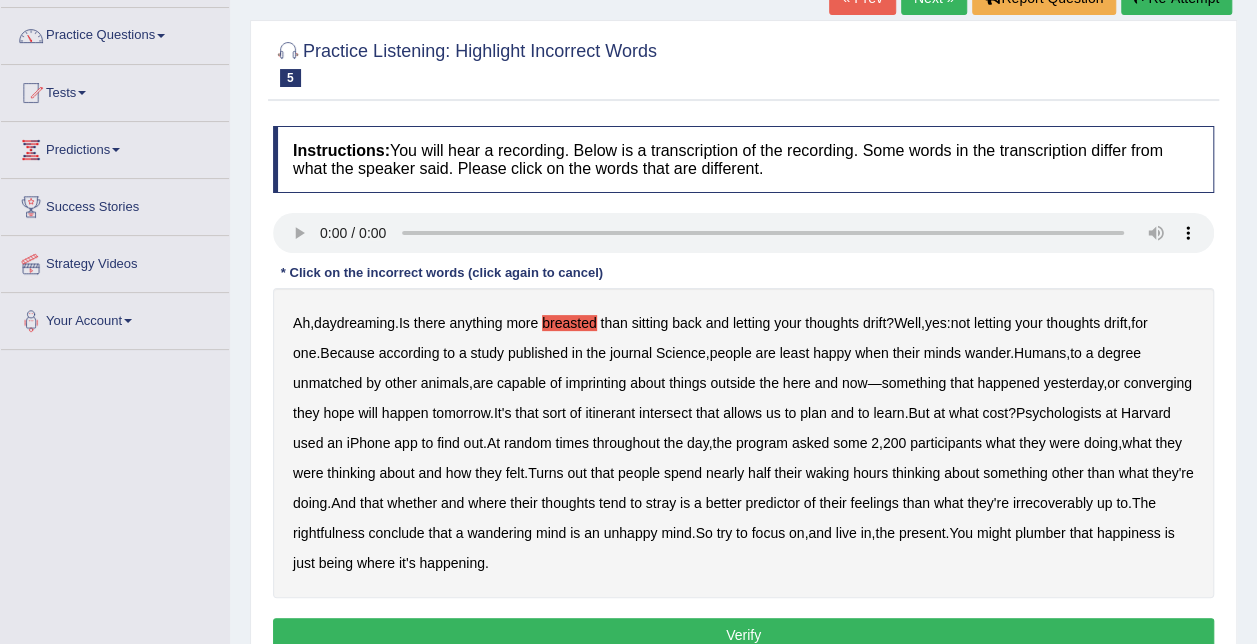 scroll, scrollTop: 154, scrollLeft: 0, axis: vertical 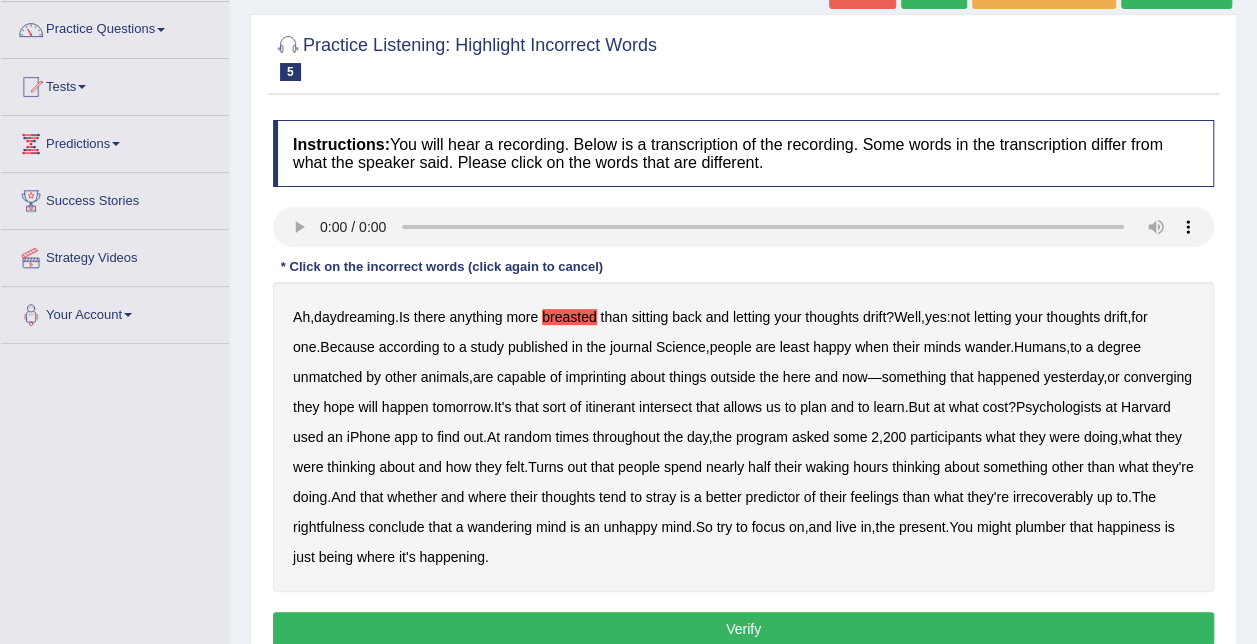 click on "imprinting" at bounding box center [595, 377] 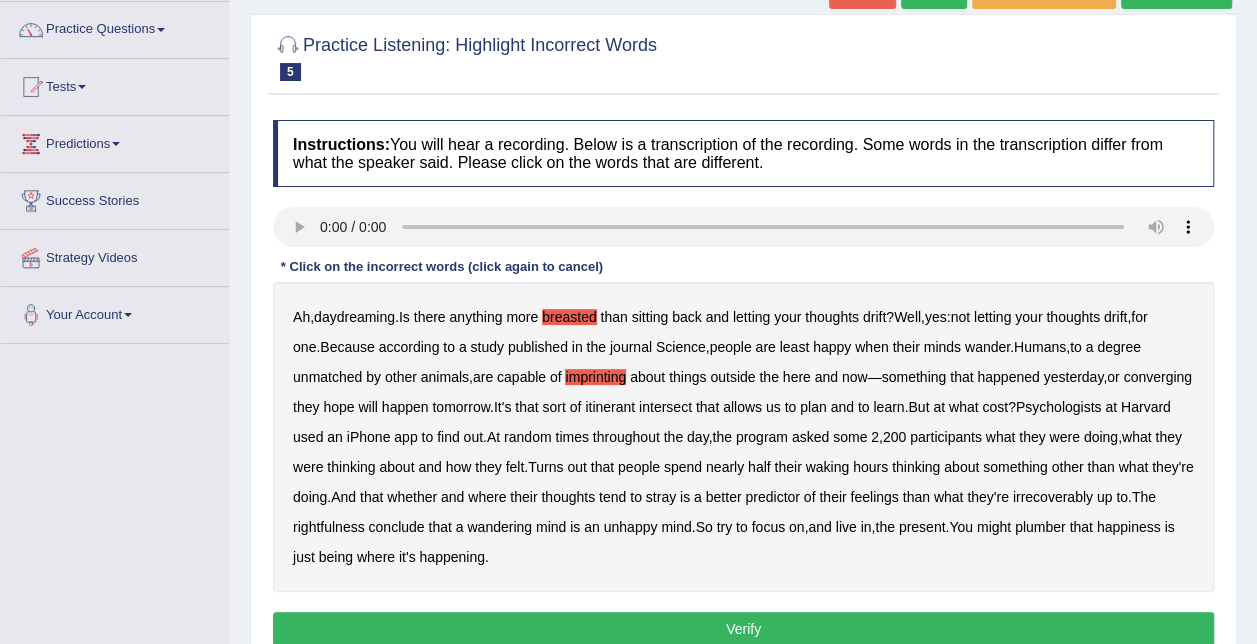 click on "converging" at bounding box center (1157, 377) 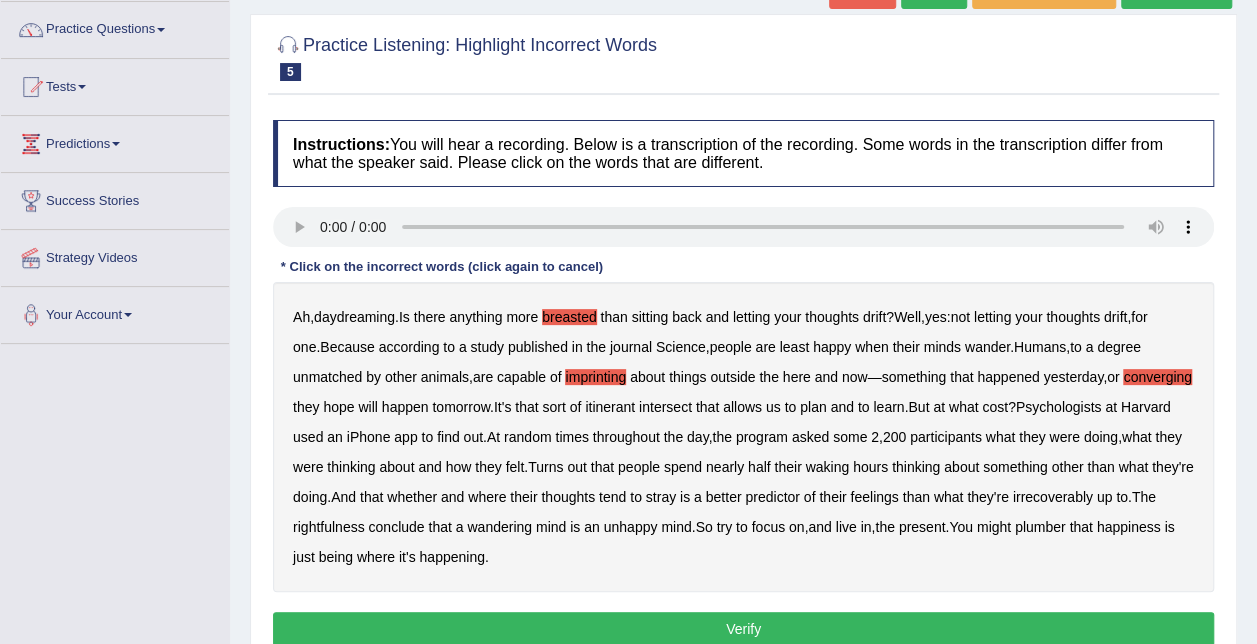 click on "irrecoverably" at bounding box center [1053, 497] 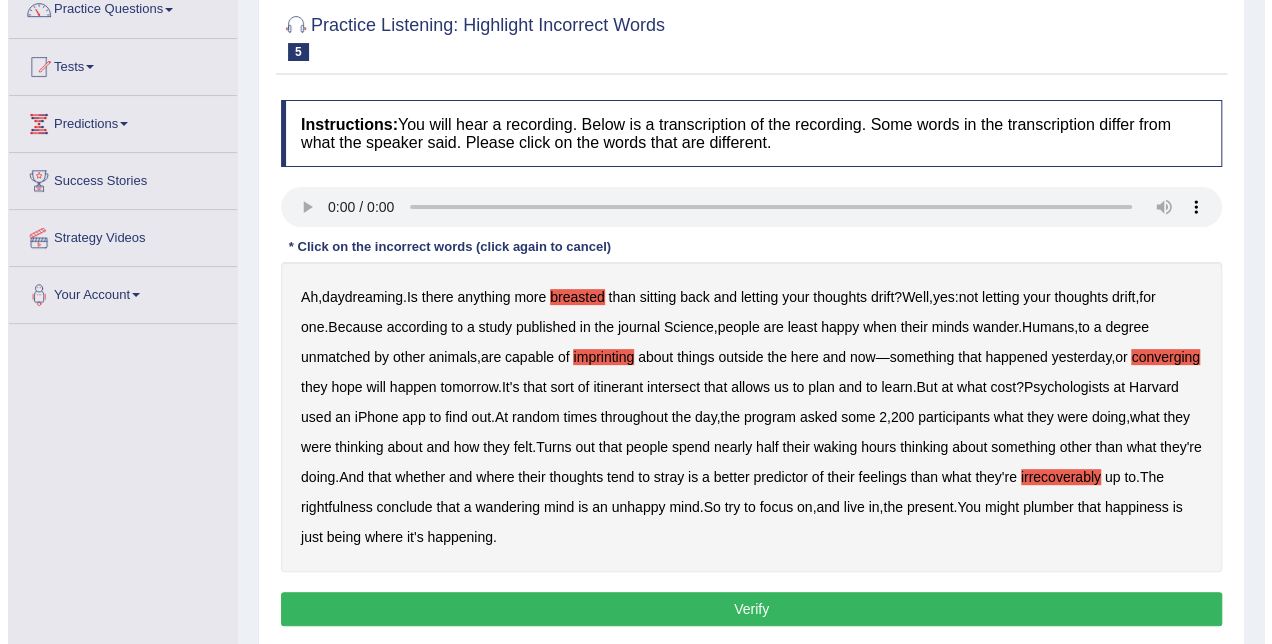 scroll, scrollTop: 178, scrollLeft: 0, axis: vertical 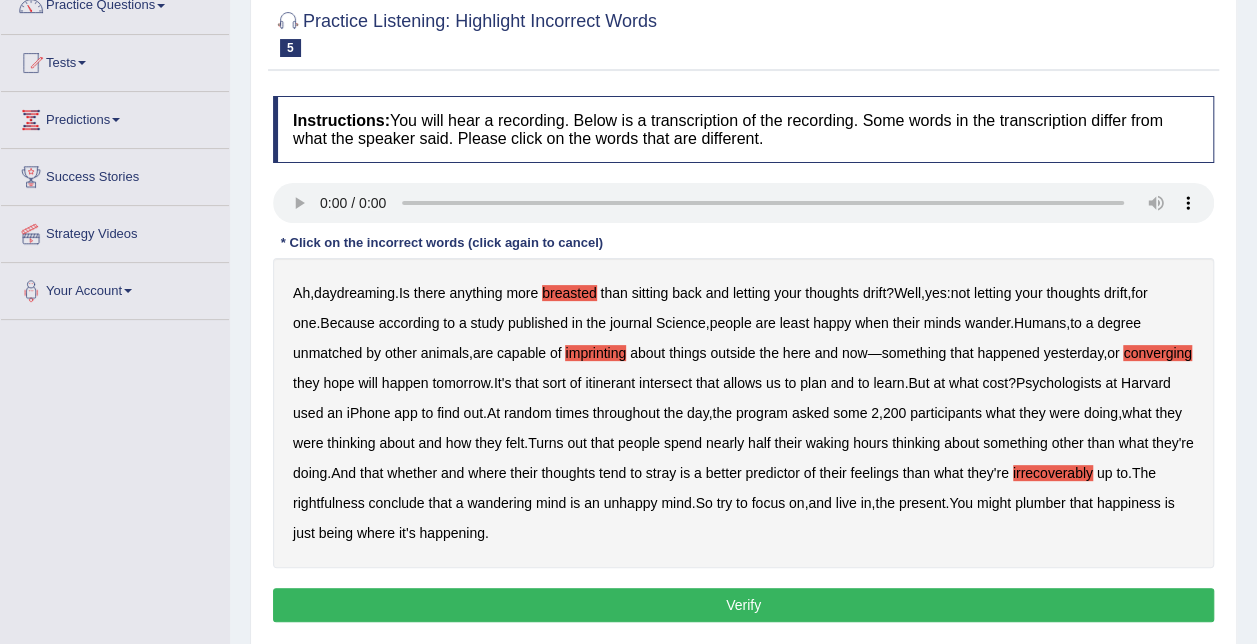 click on "Verify" at bounding box center (743, 605) 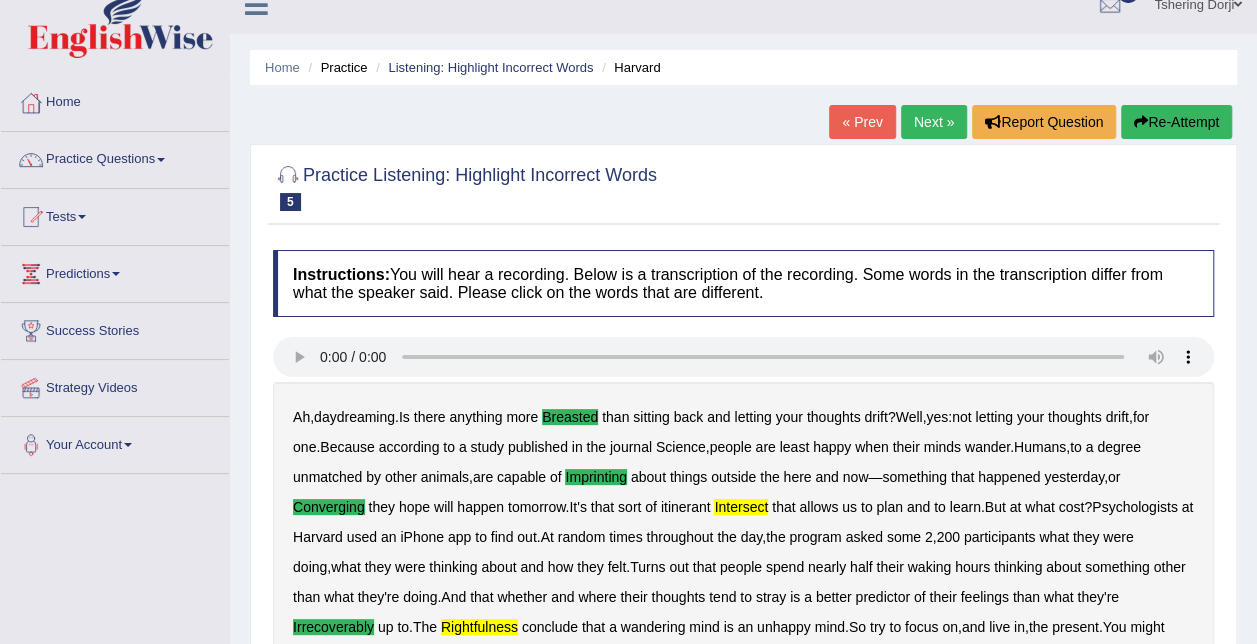 scroll, scrollTop: 0, scrollLeft: 0, axis: both 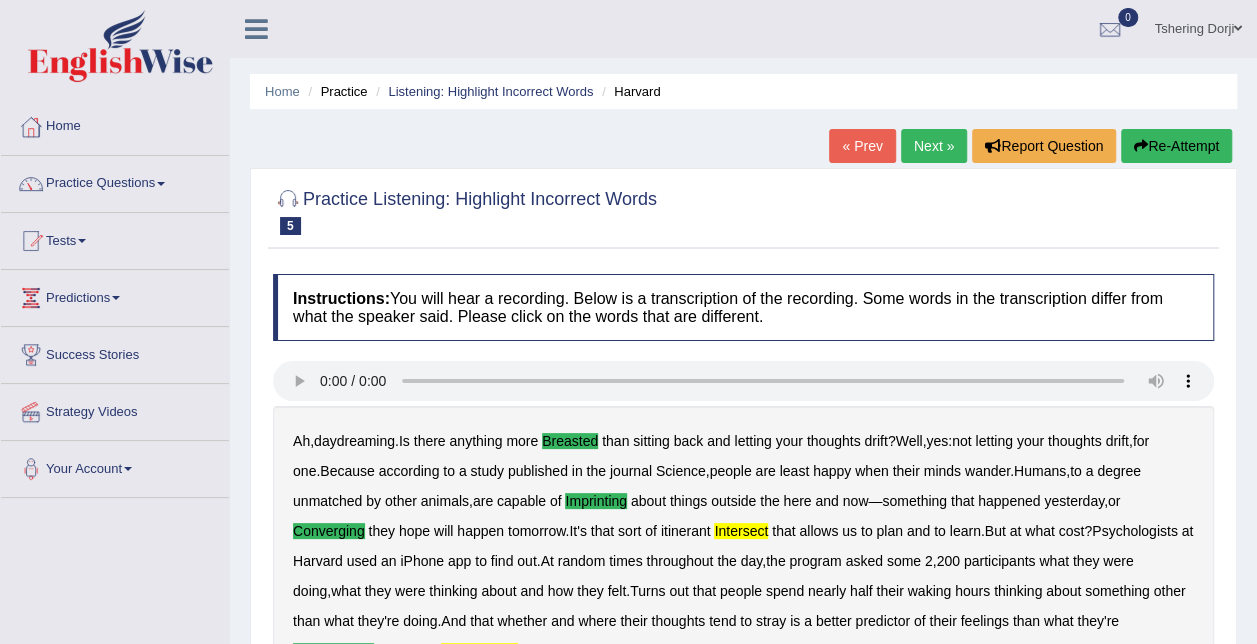 click on "Next »" at bounding box center [934, 146] 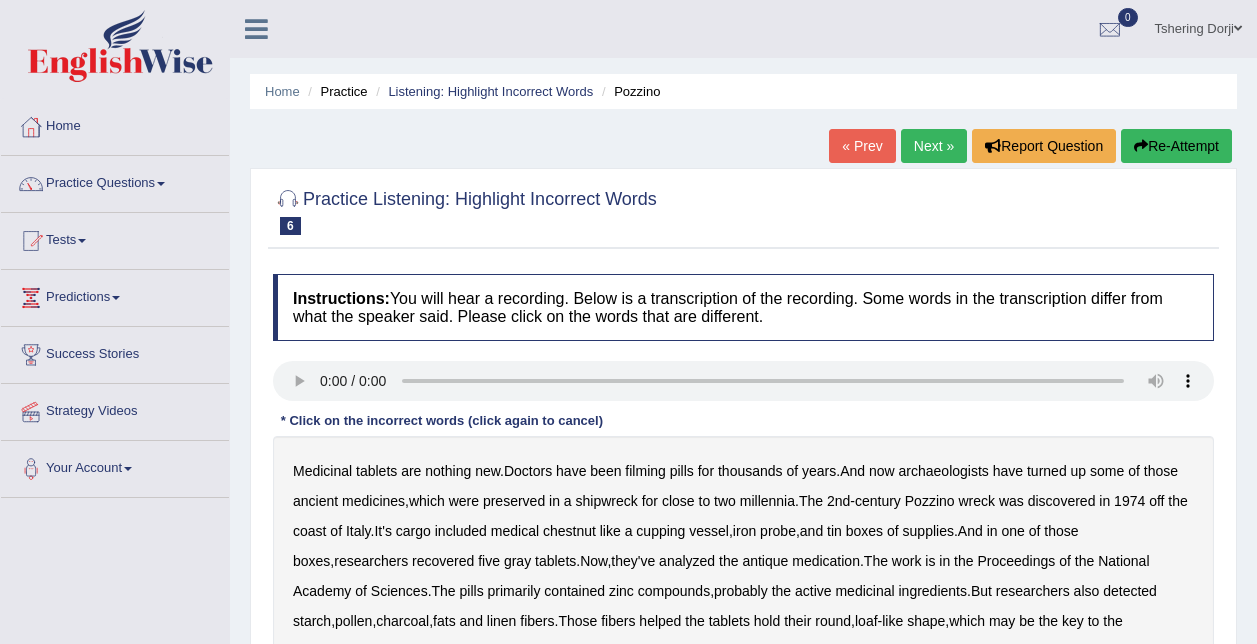 scroll, scrollTop: 0, scrollLeft: 0, axis: both 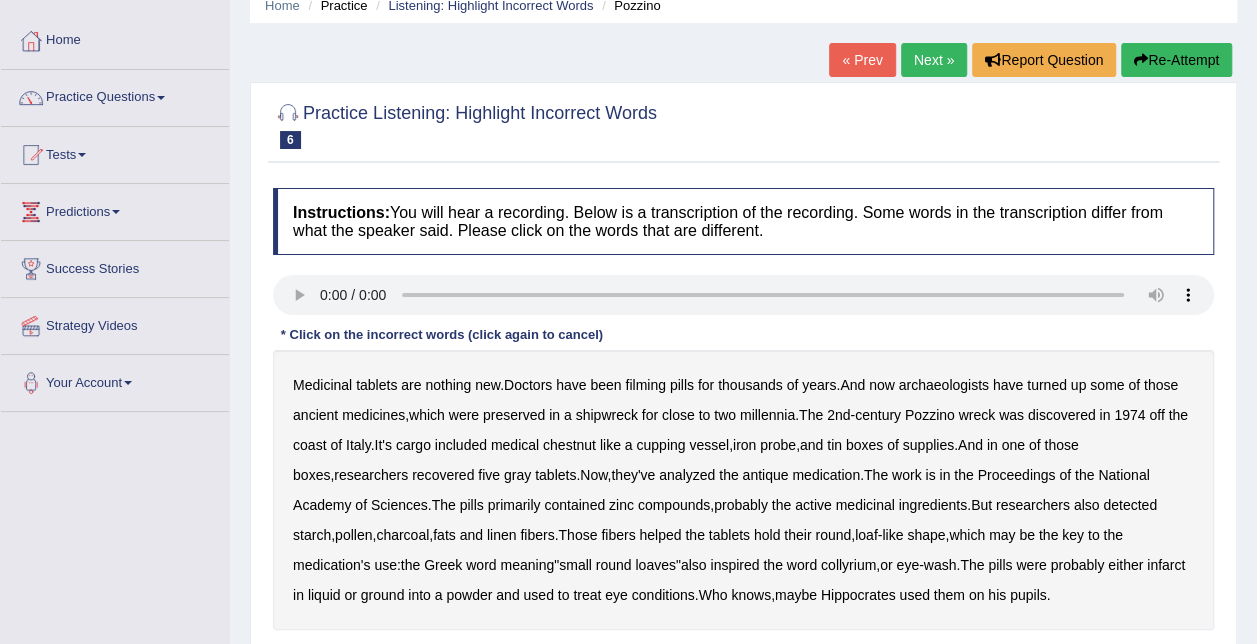 click on "filming" at bounding box center (645, 385) 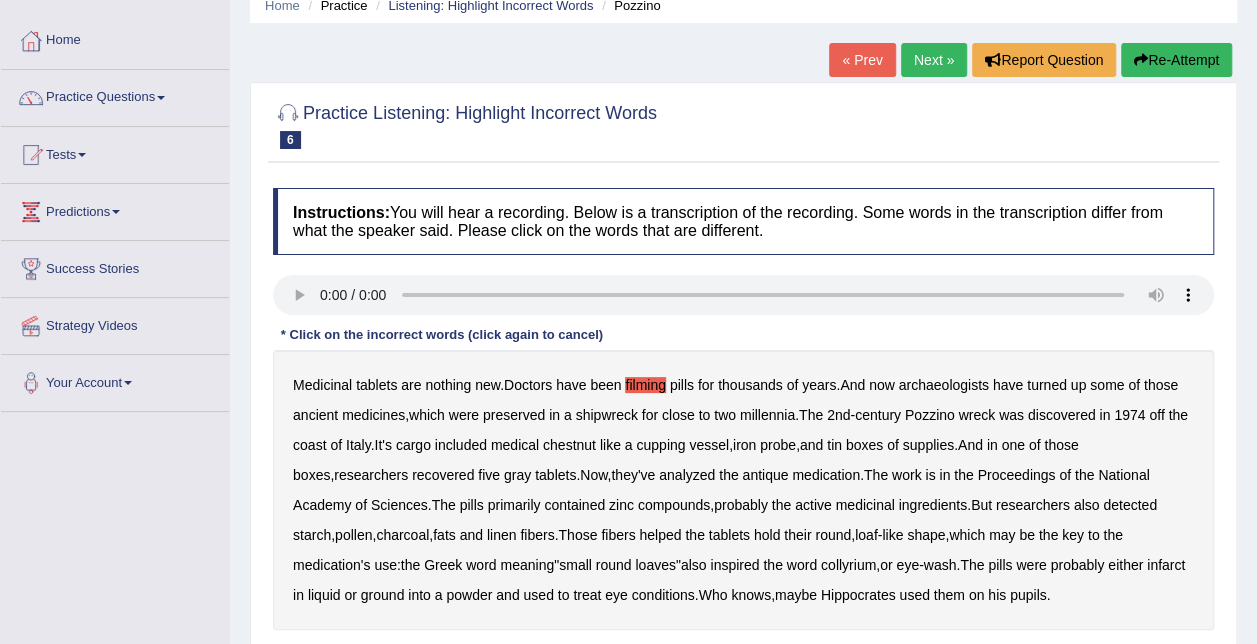 click on "chestnut" at bounding box center [569, 445] 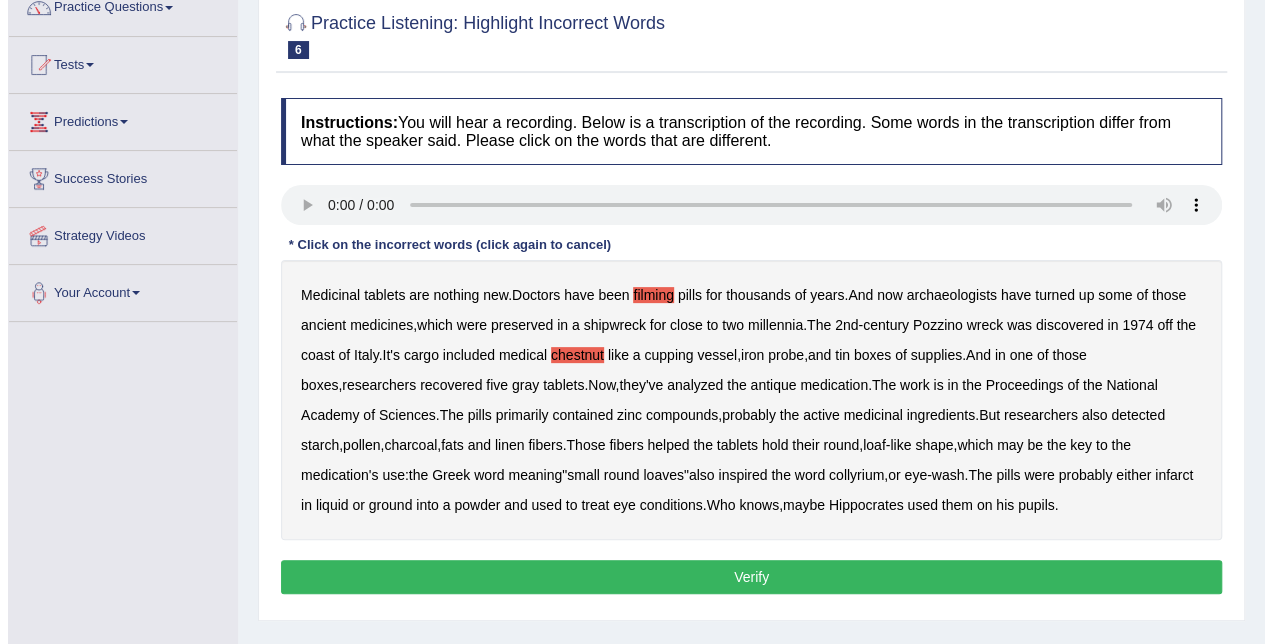scroll, scrollTop: 181, scrollLeft: 0, axis: vertical 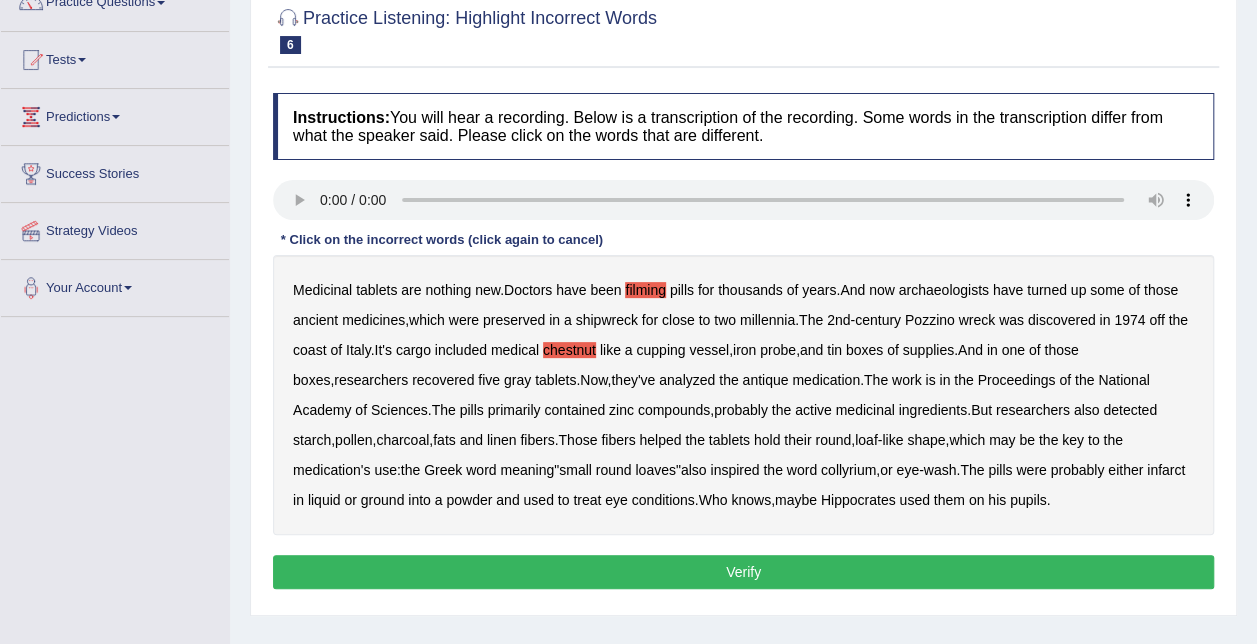 click on "infarct" at bounding box center (1166, 470) 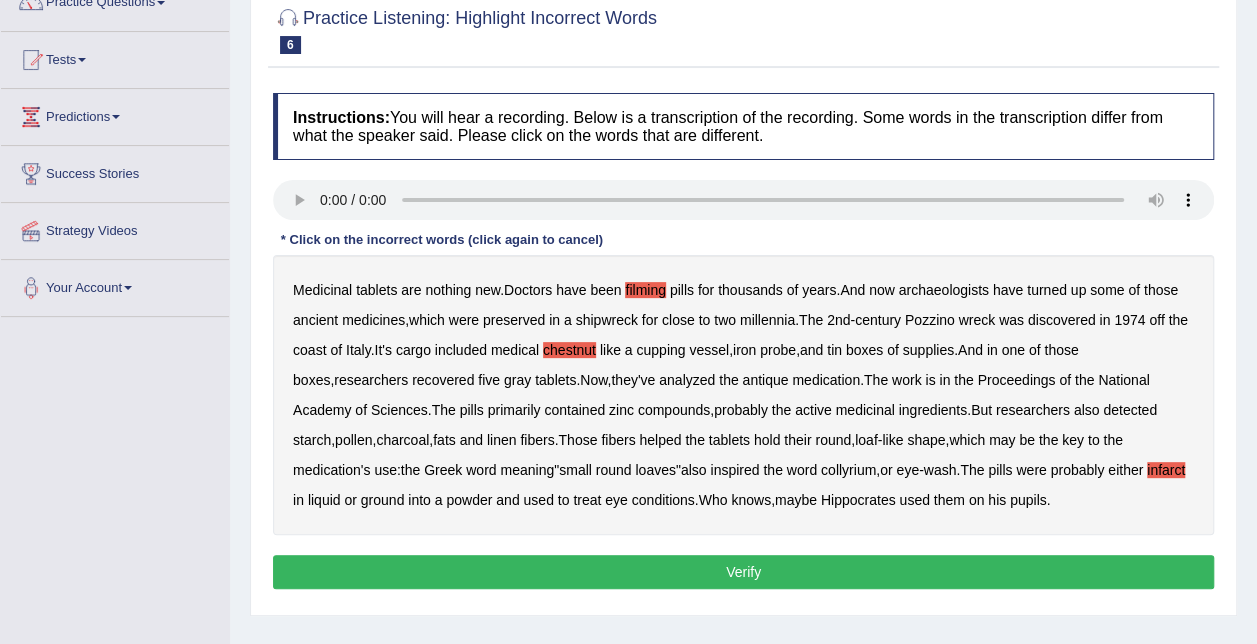click on "Verify" at bounding box center (743, 572) 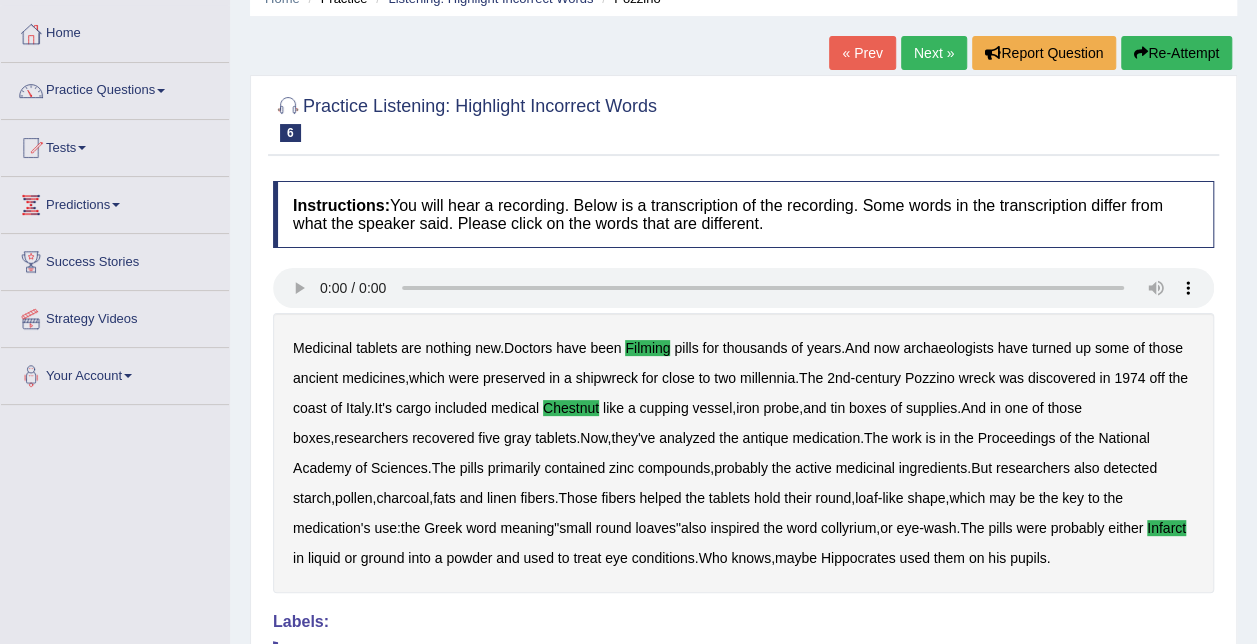 scroll, scrollTop: 90, scrollLeft: 0, axis: vertical 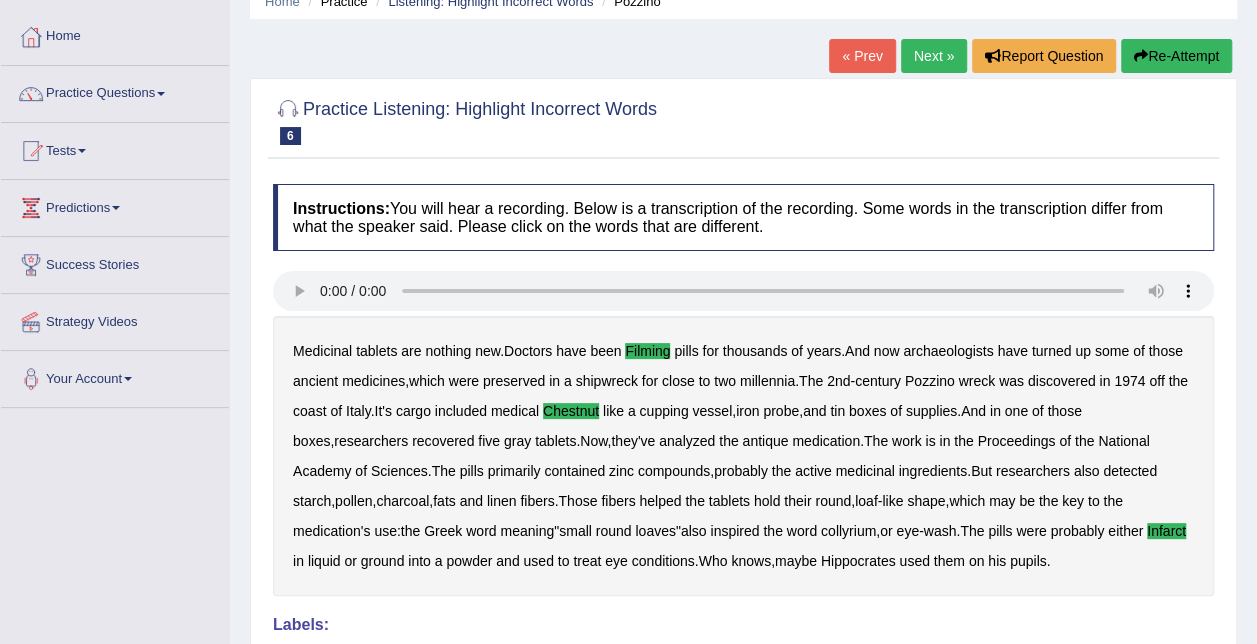 click on "Next »" at bounding box center [934, 56] 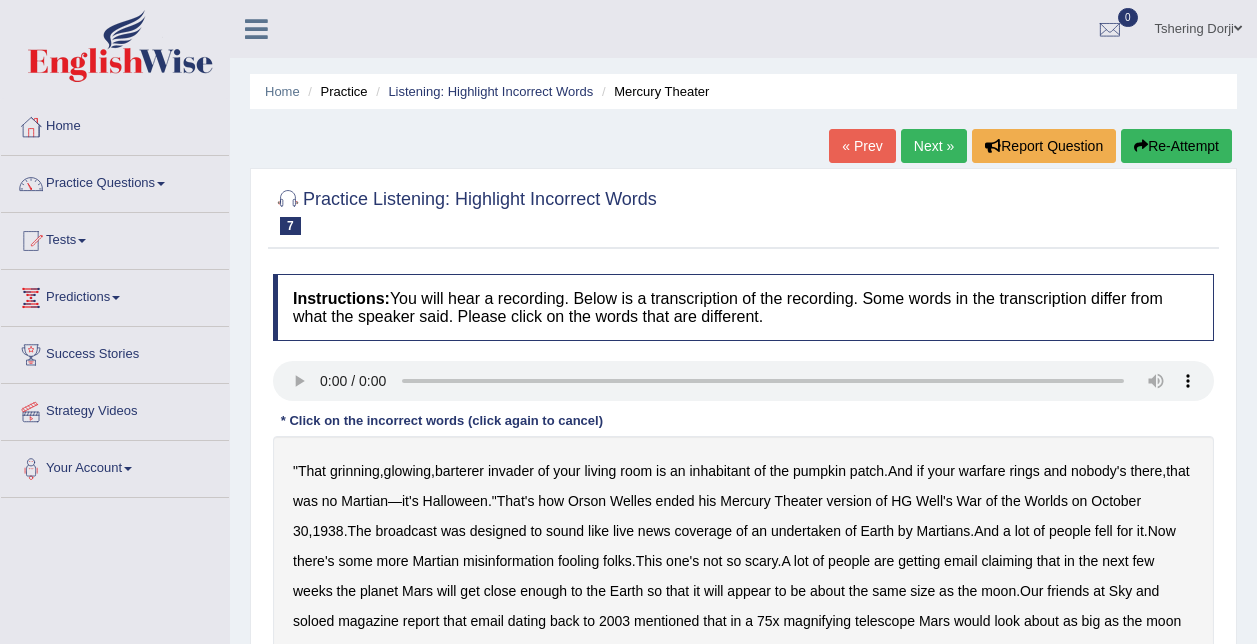 scroll, scrollTop: 0, scrollLeft: 0, axis: both 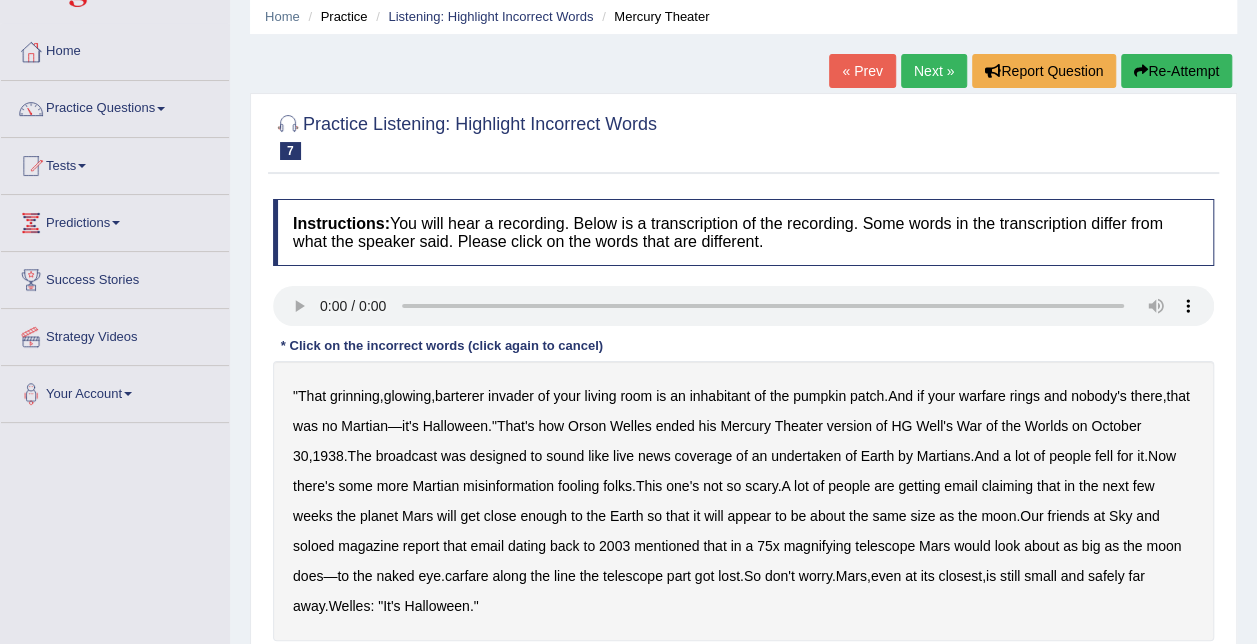 click on "barterer" at bounding box center [459, 396] 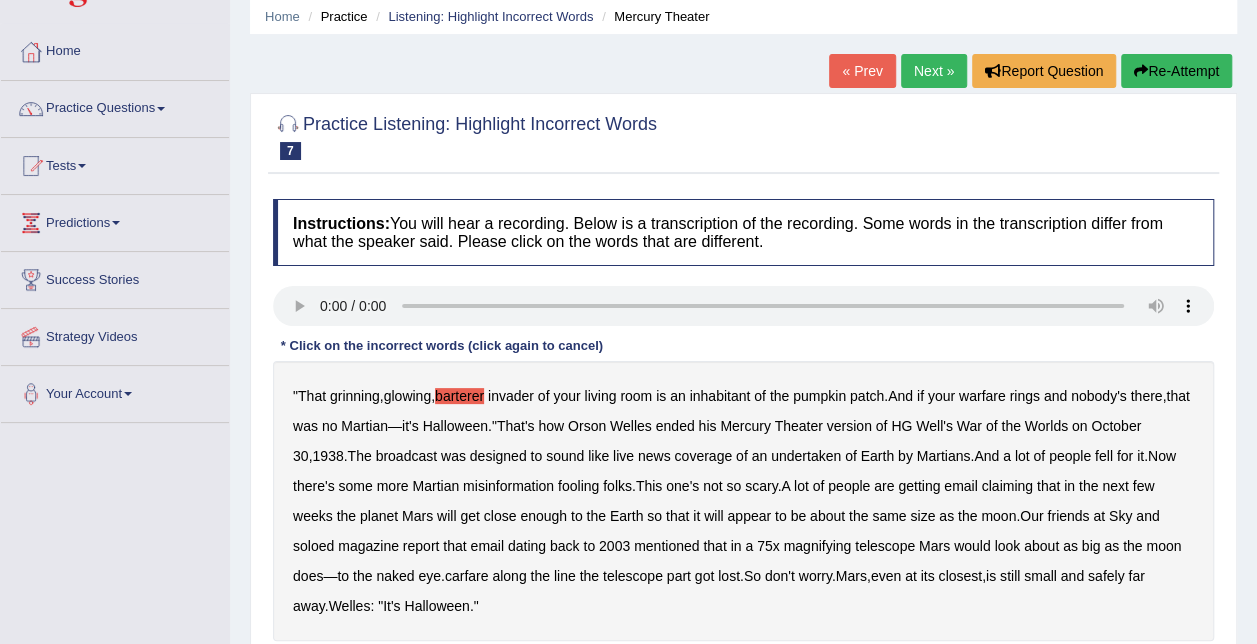 click on "undertaken" at bounding box center (806, 456) 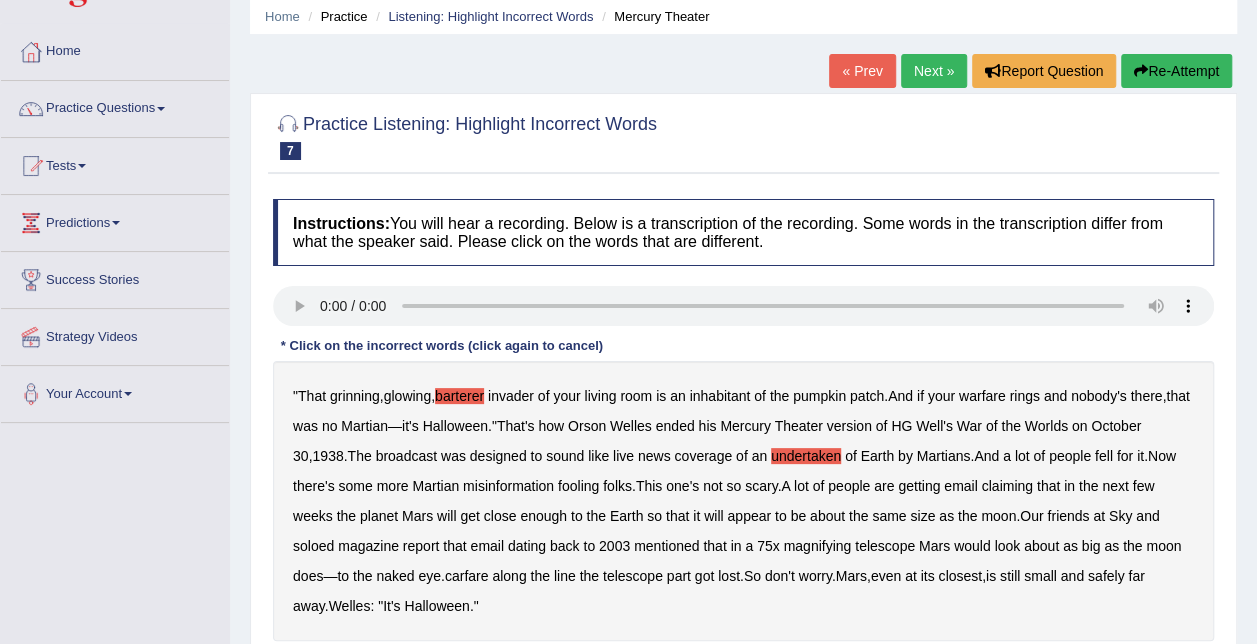 click on "soloed" at bounding box center [313, 546] 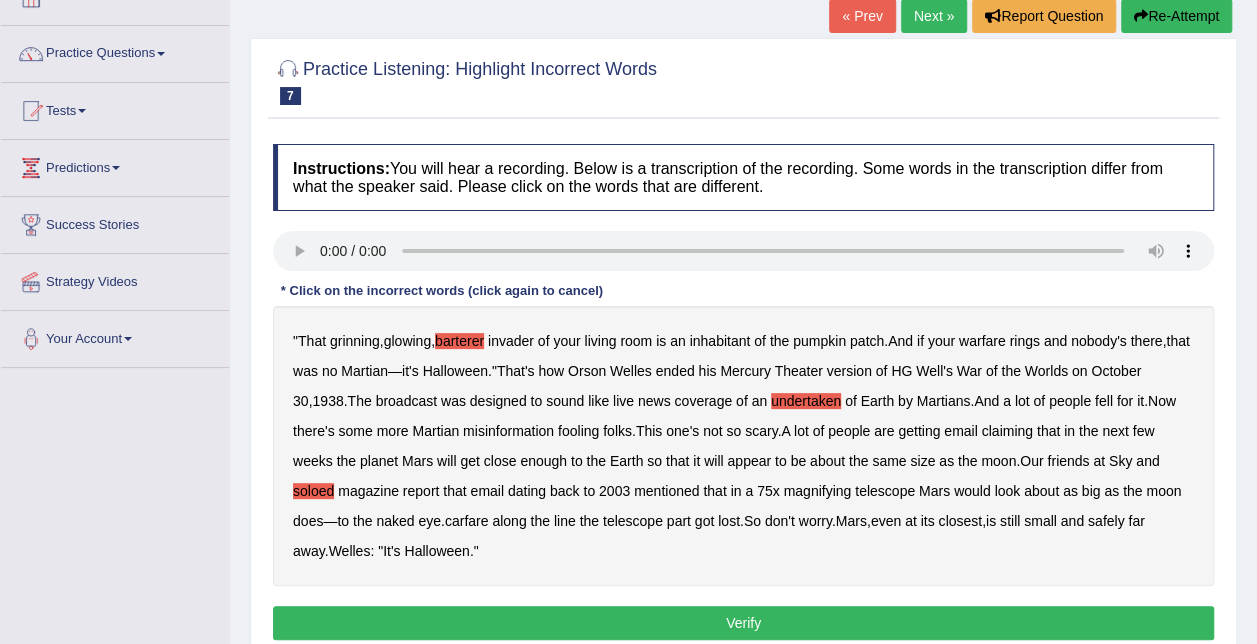 scroll, scrollTop: 165, scrollLeft: 0, axis: vertical 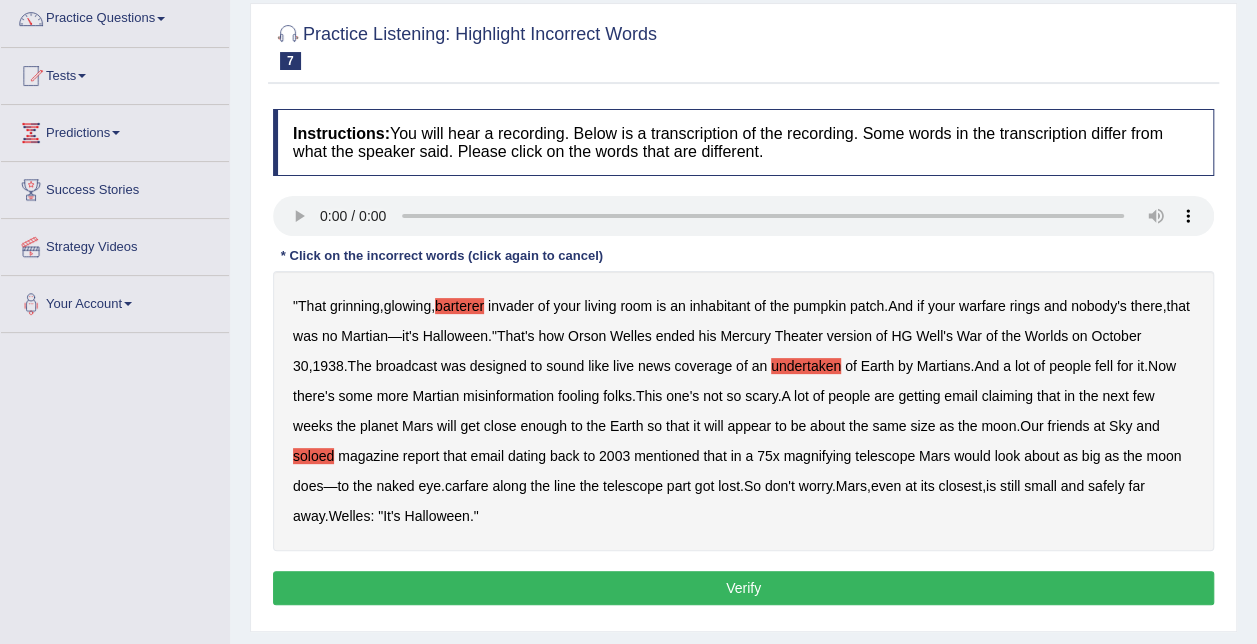 click on "Verify" at bounding box center [743, 588] 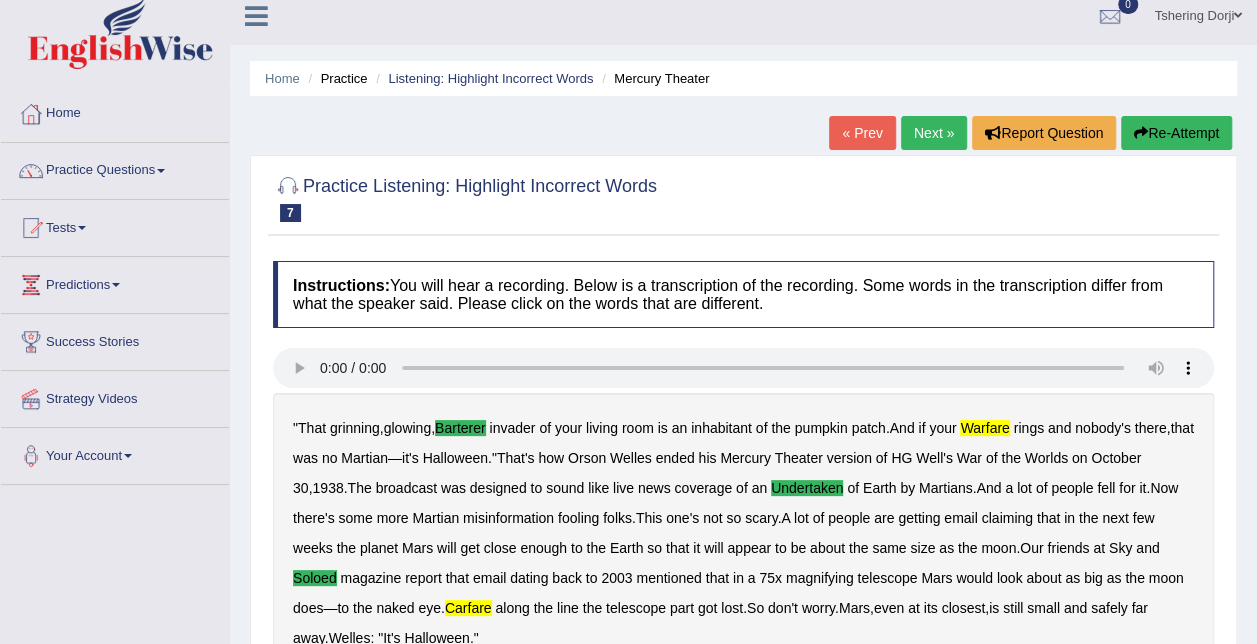 scroll, scrollTop: 5, scrollLeft: 0, axis: vertical 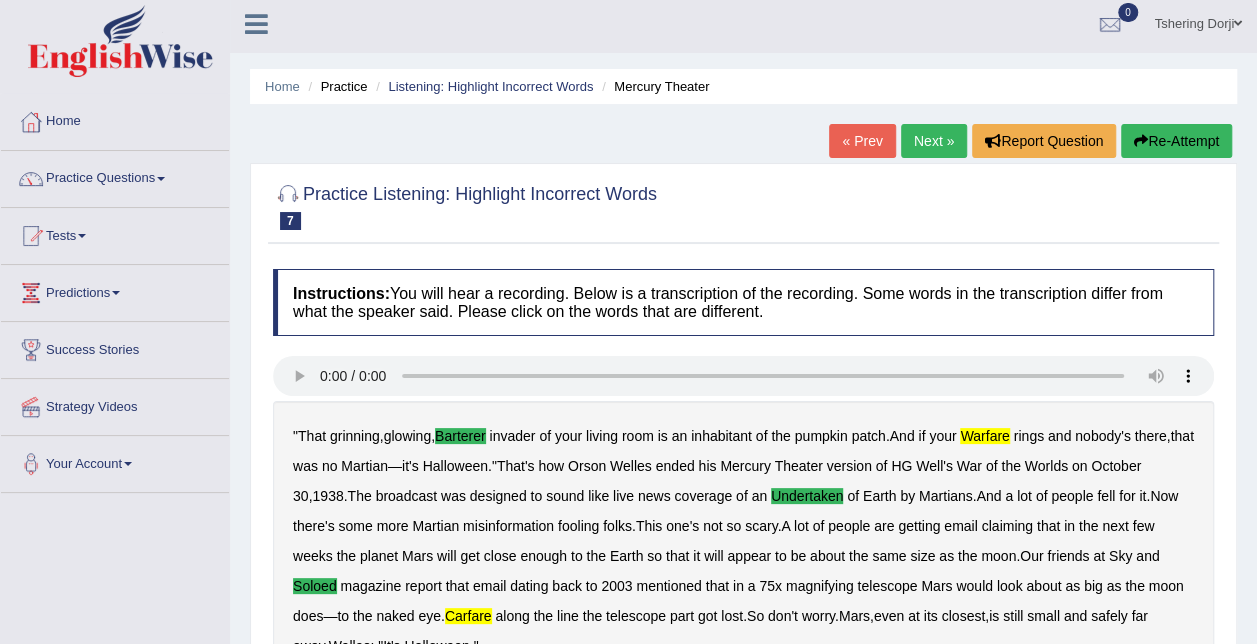 click on "Next »" at bounding box center (934, 141) 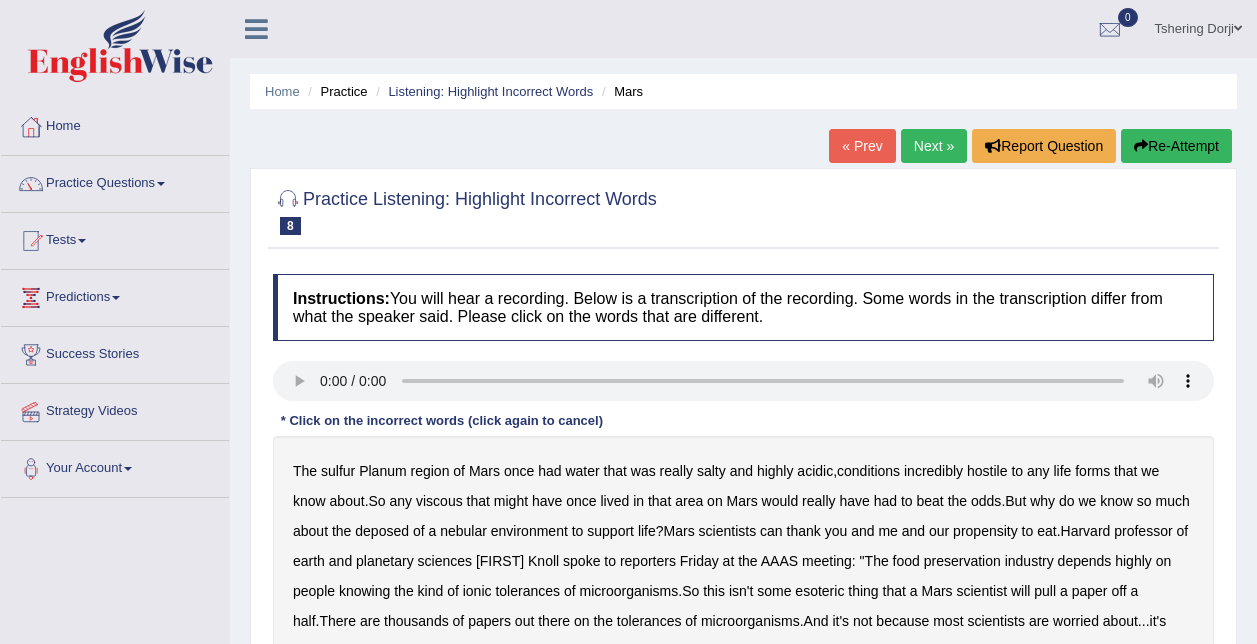 scroll, scrollTop: 0, scrollLeft: 0, axis: both 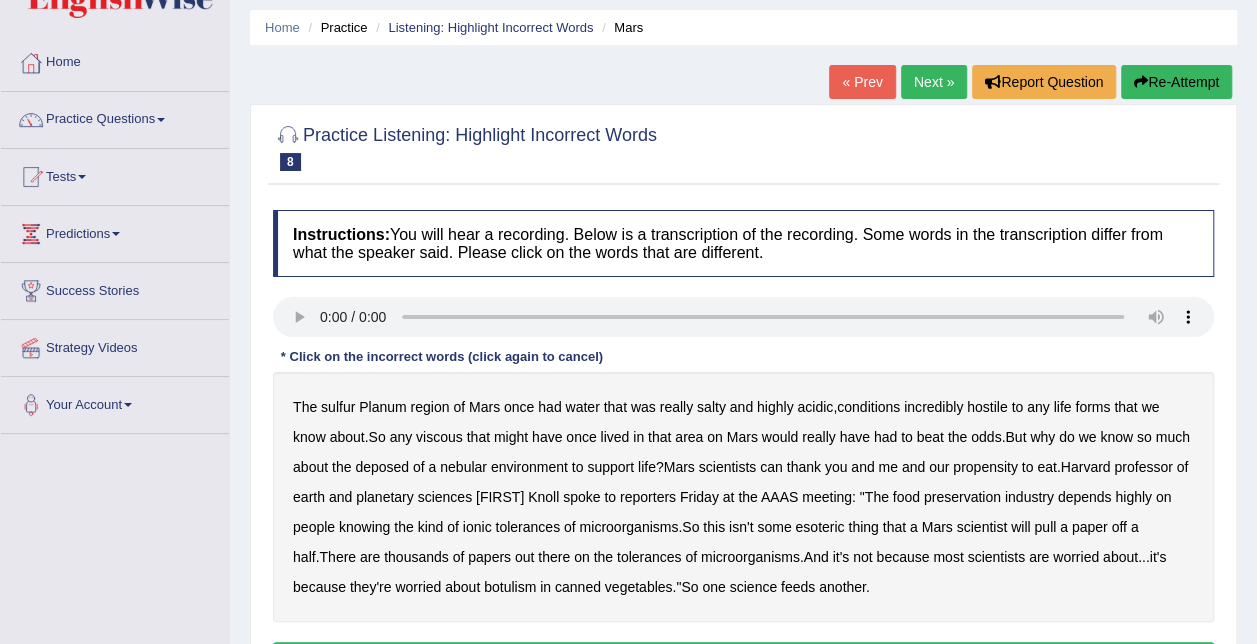 click on "sulfur" at bounding box center [338, 407] 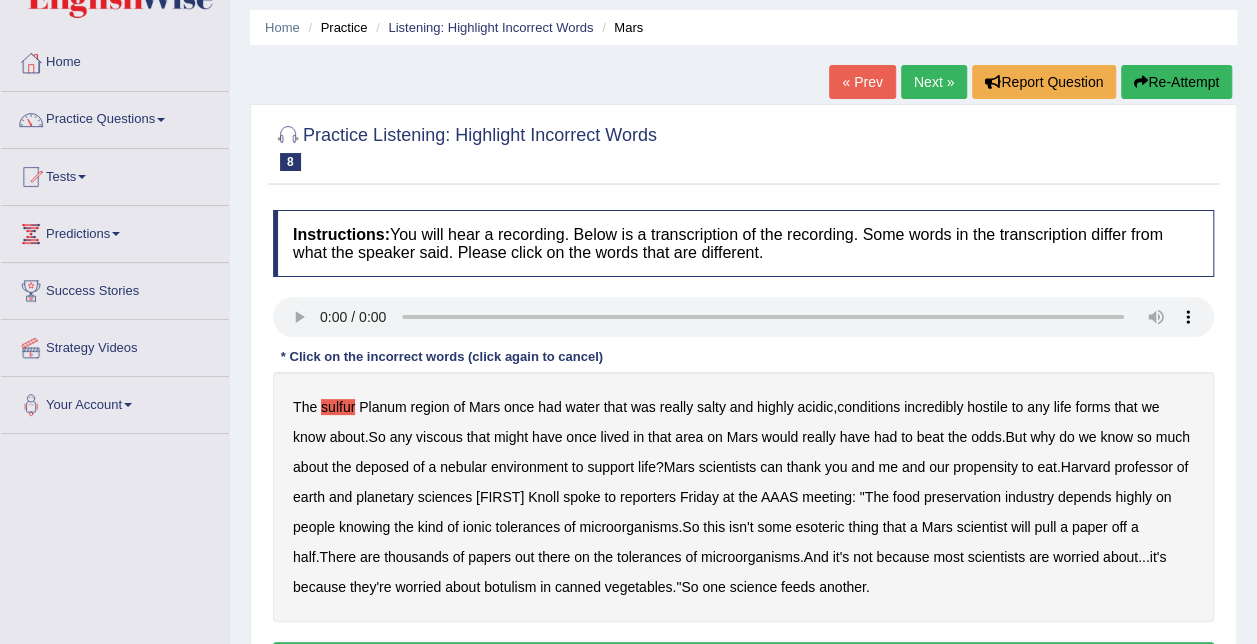 click on "viscous" at bounding box center (439, 437) 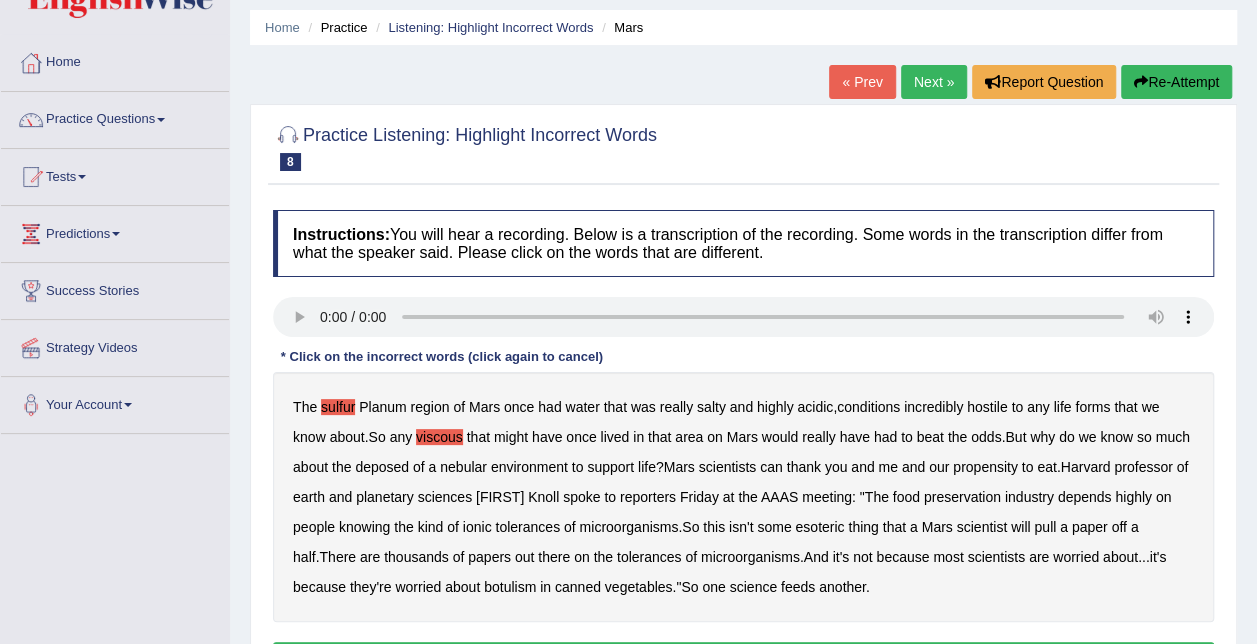 click on "deposed" at bounding box center [382, 467] 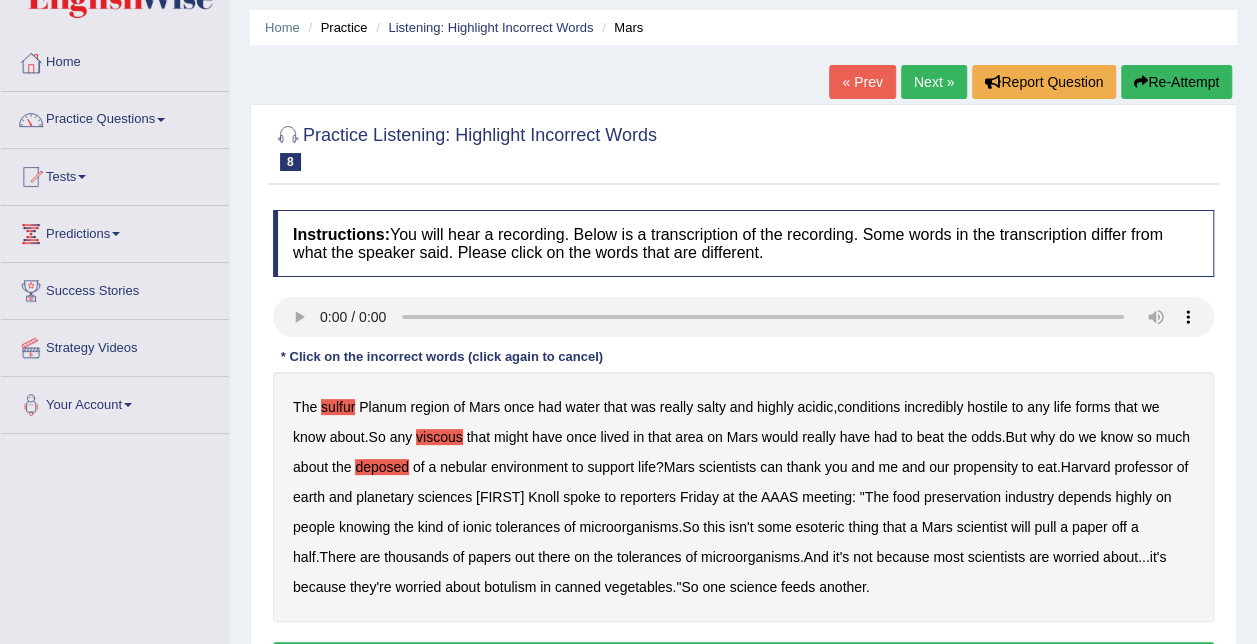 click on "nebular" at bounding box center (463, 467) 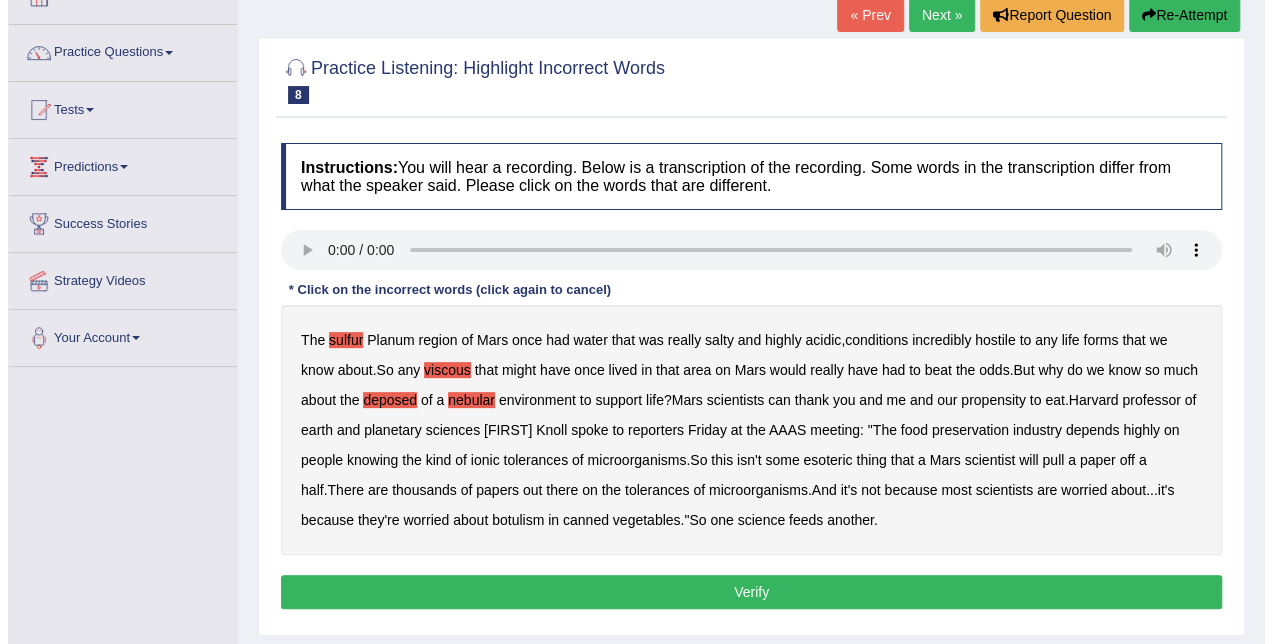 scroll, scrollTop: 135, scrollLeft: 0, axis: vertical 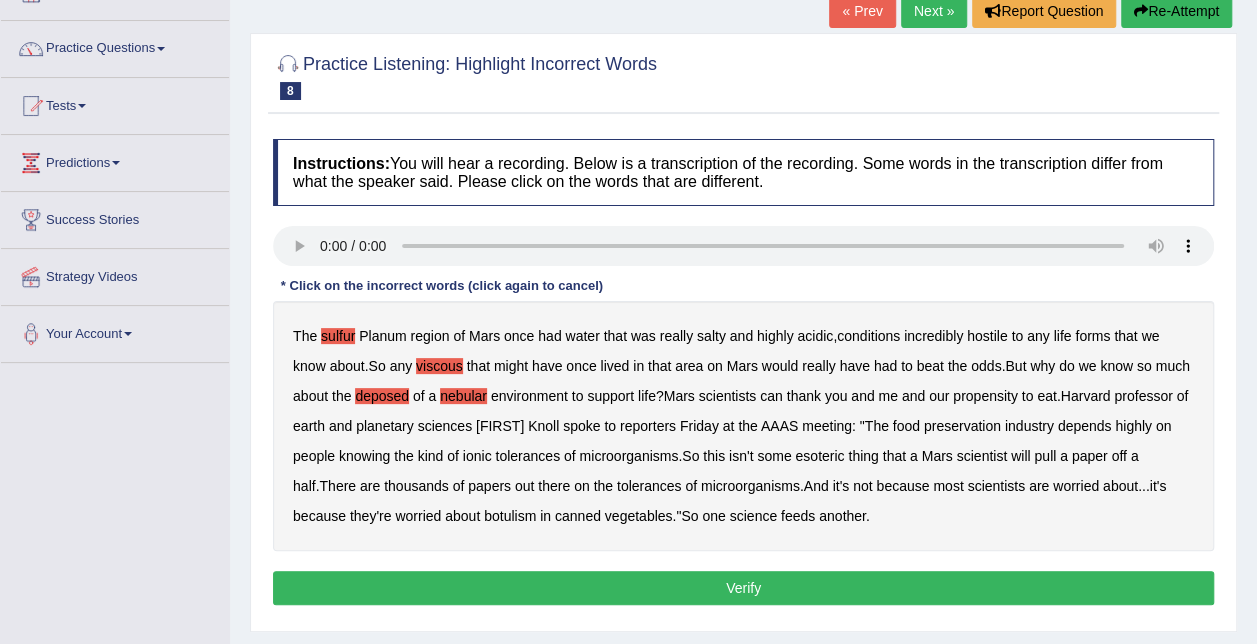 click on "Verify" at bounding box center (743, 588) 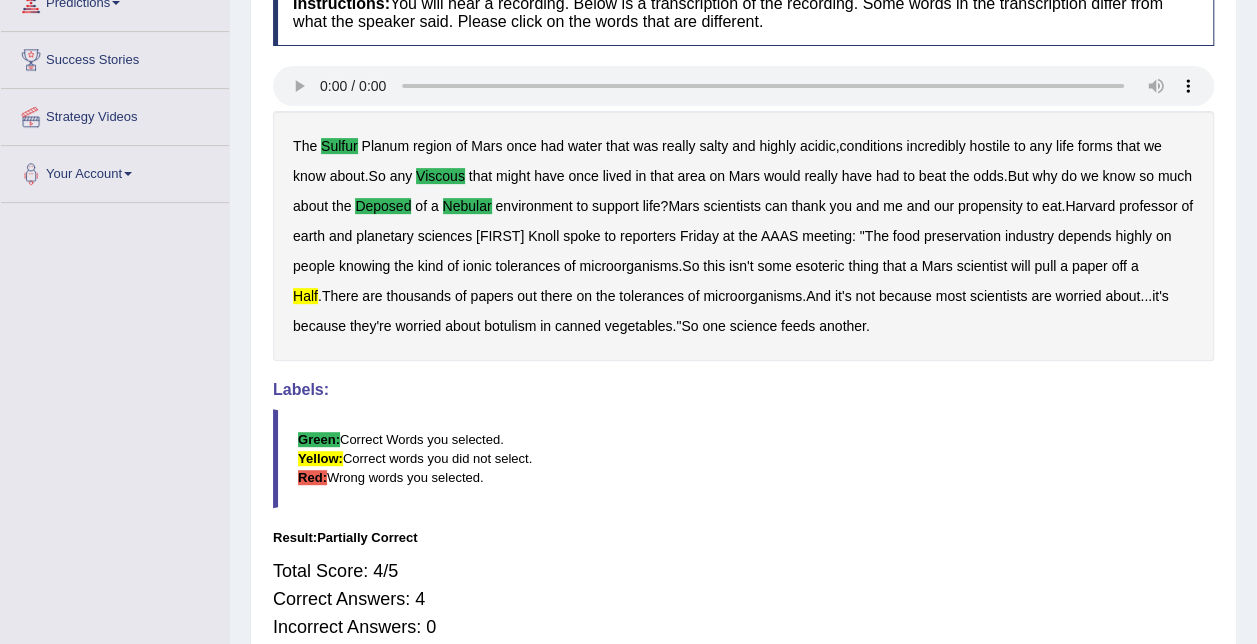 scroll, scrollTop: 305, scrollLeft: 0, axis: vertical 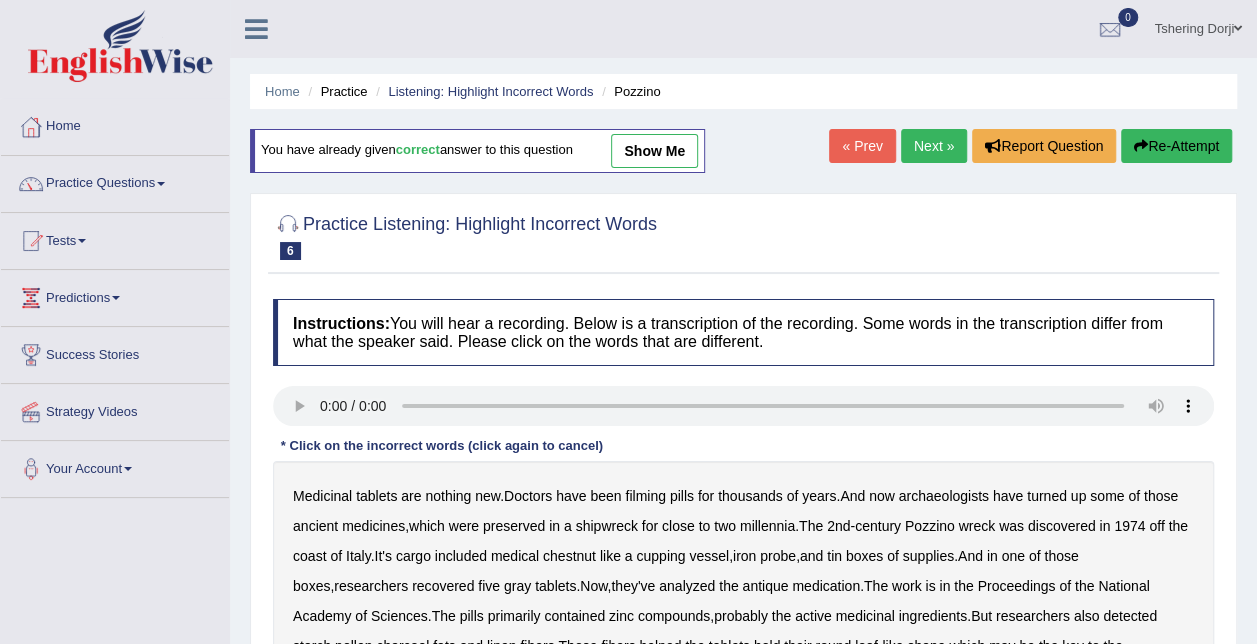 click on "Practice Questions" at bounding box center (115, 181) 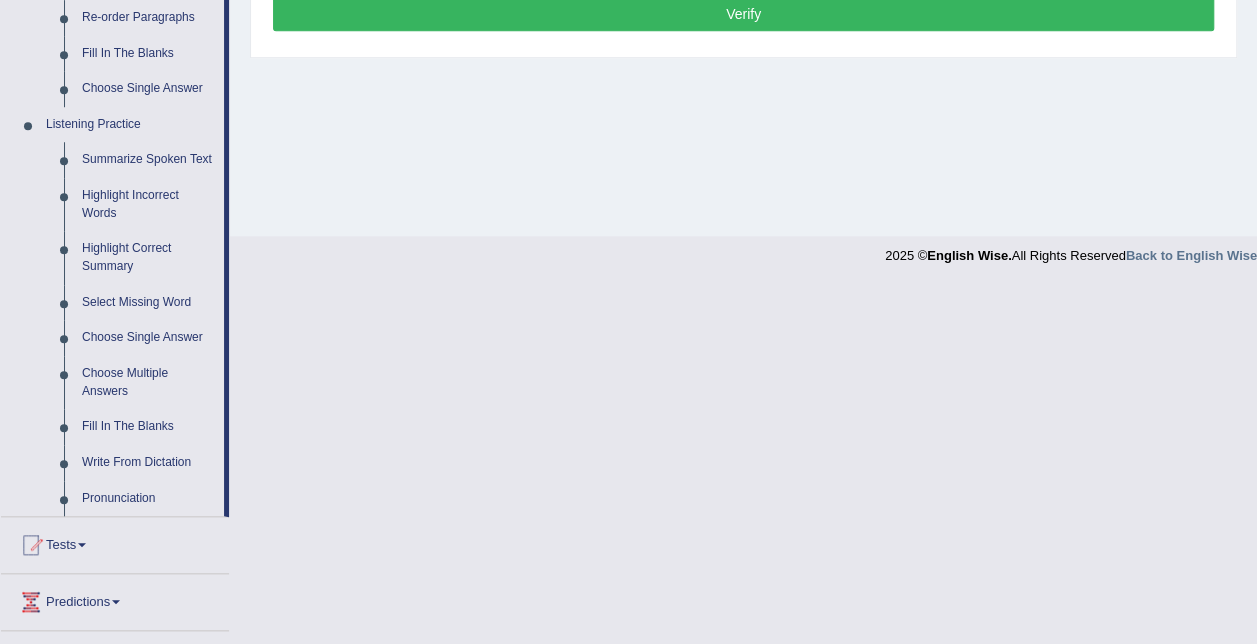 scroll, scrollTop: 825, scrollLeft: 0, axis: vertical 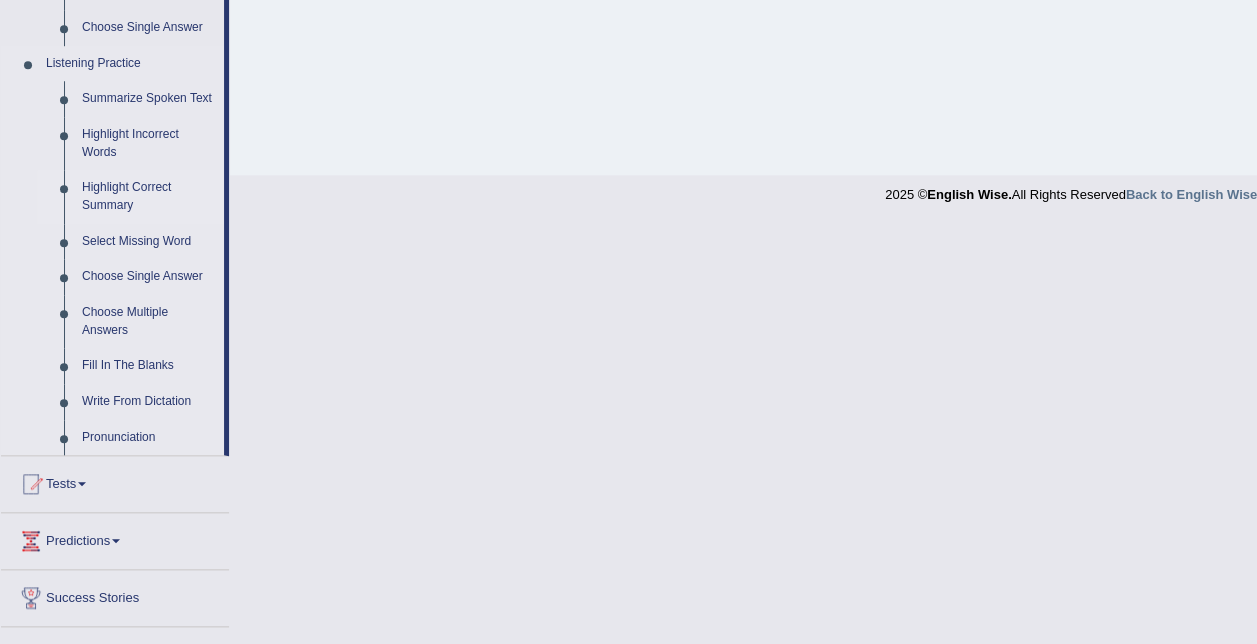 click on "Highlight Correct Summary" at bounding box center (148, 196) 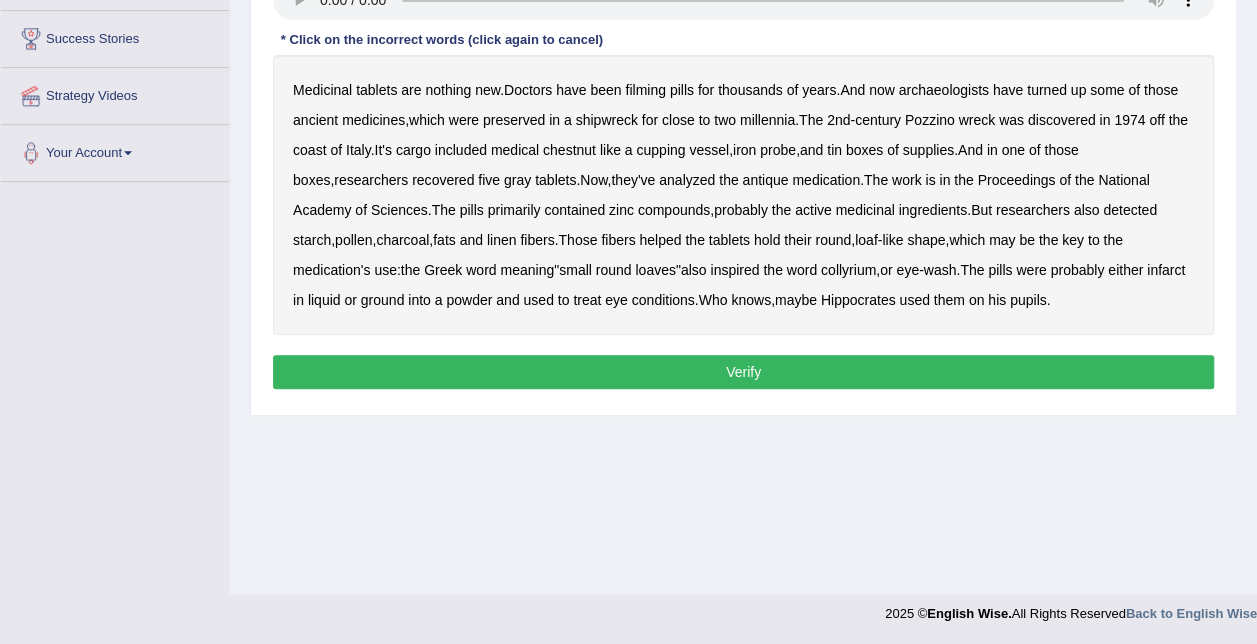 scroll, scrollTop: 262, scrollLeft: 0, axis: vertical 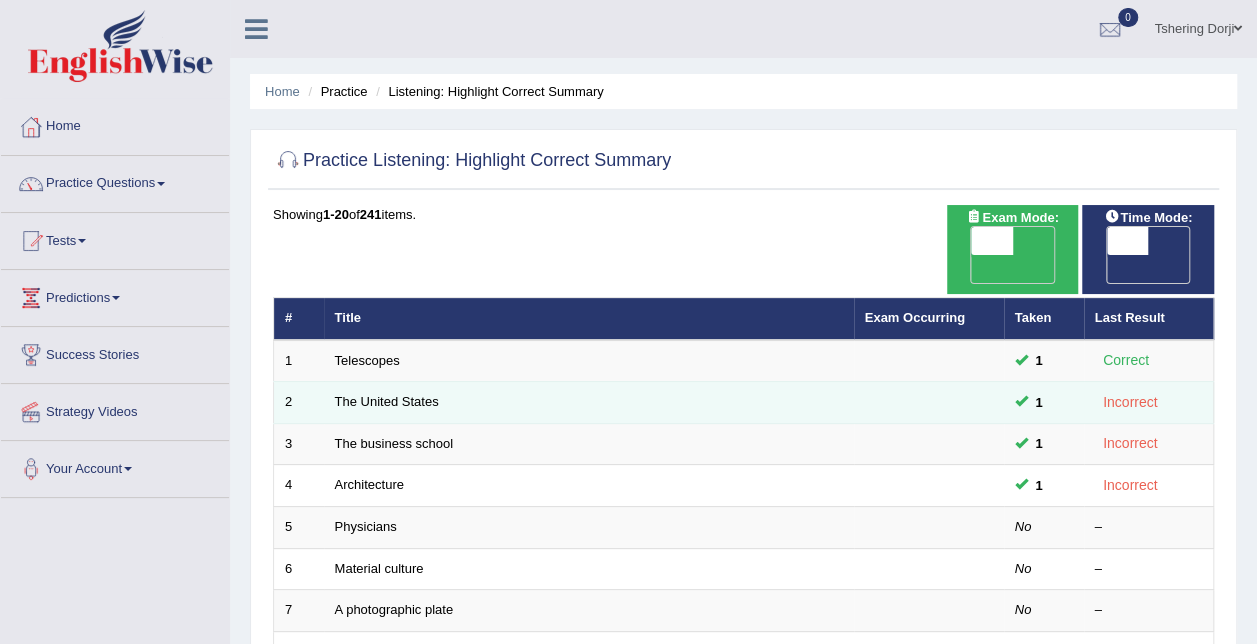 click on "Incorrect" at bounding box center (1130, 402) 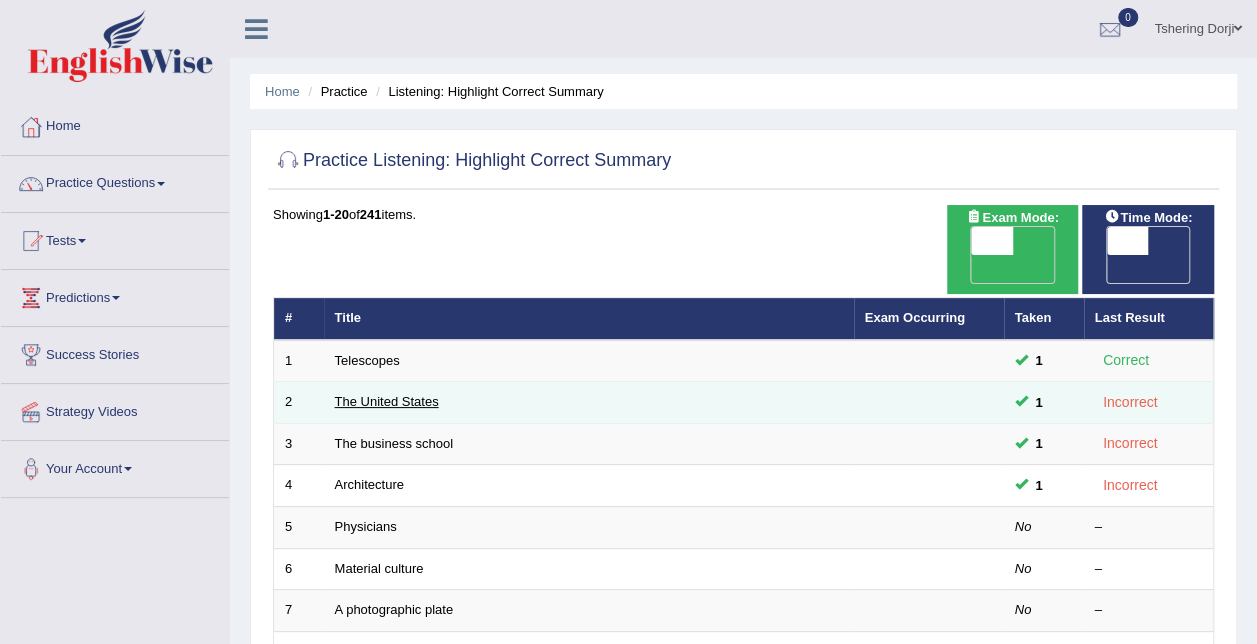click on "The United States" at bounding box center [387, 401] 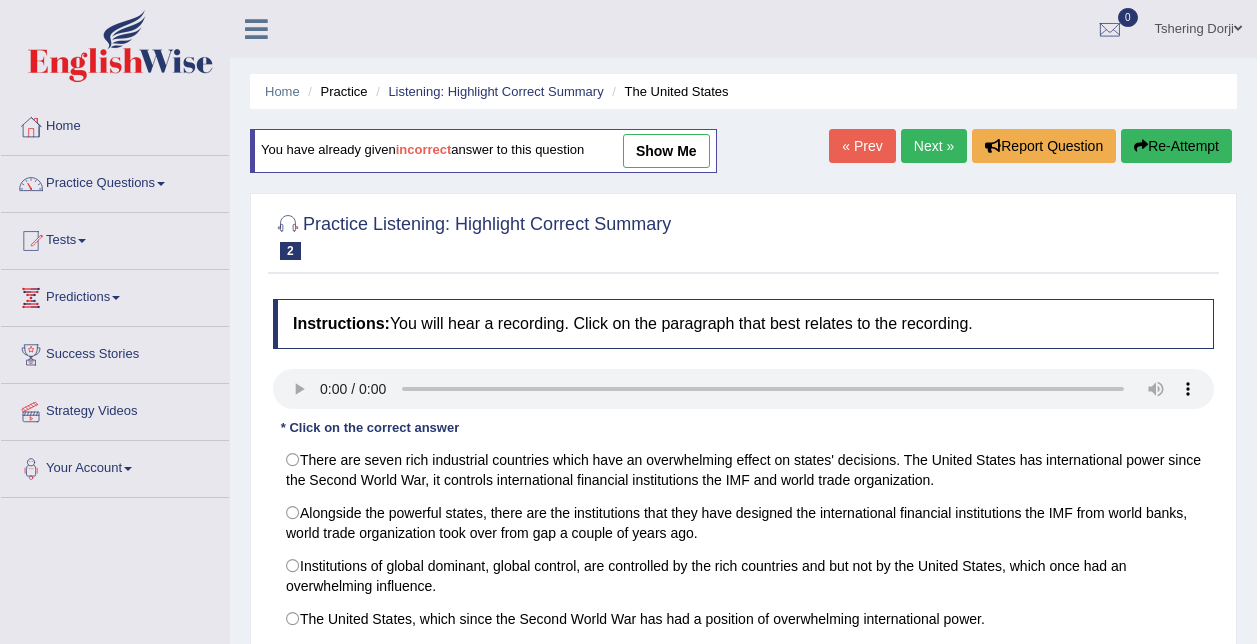 scroll, scrollTop: 176, scrollLeft: 0, axis: vertical 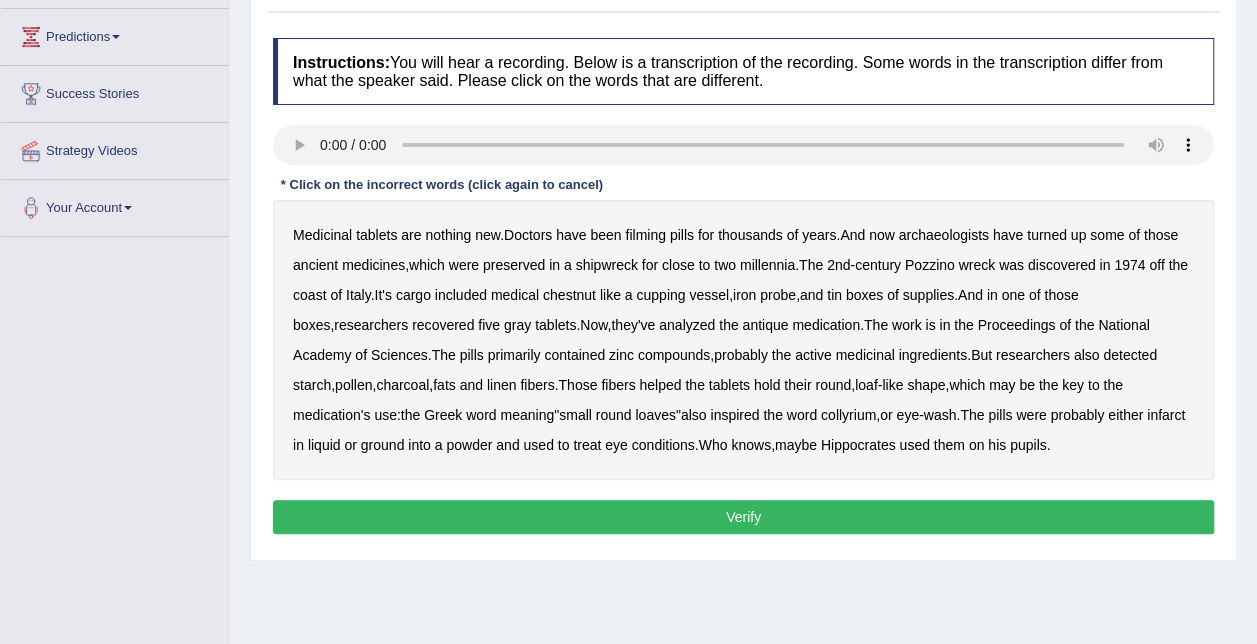 click on "filming" at bounding box center (645, 235) 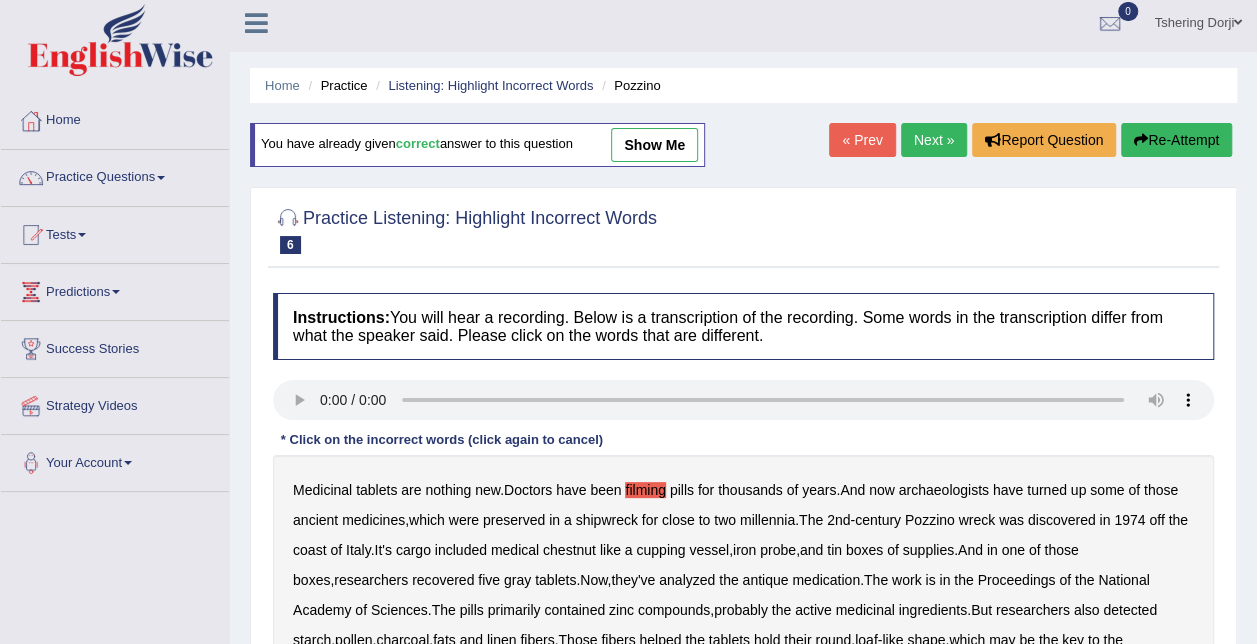 scroll, scrollTop: 0, scrollLeft: 0, axis: both 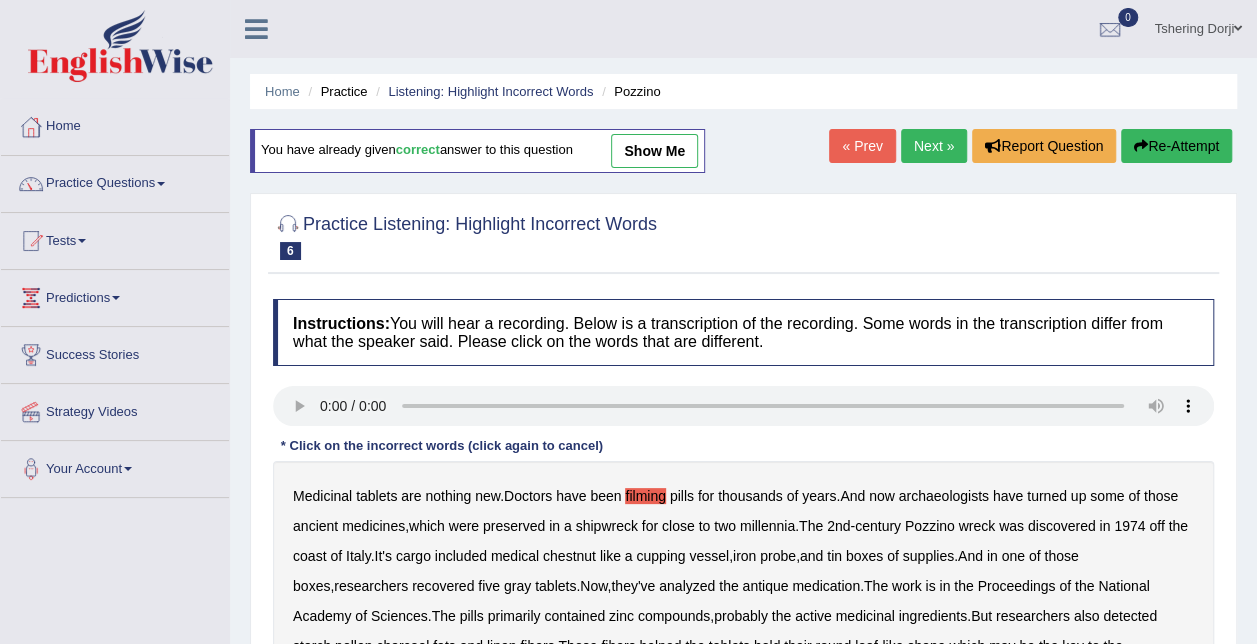click on "Next »" at bounding box center (934, 146) 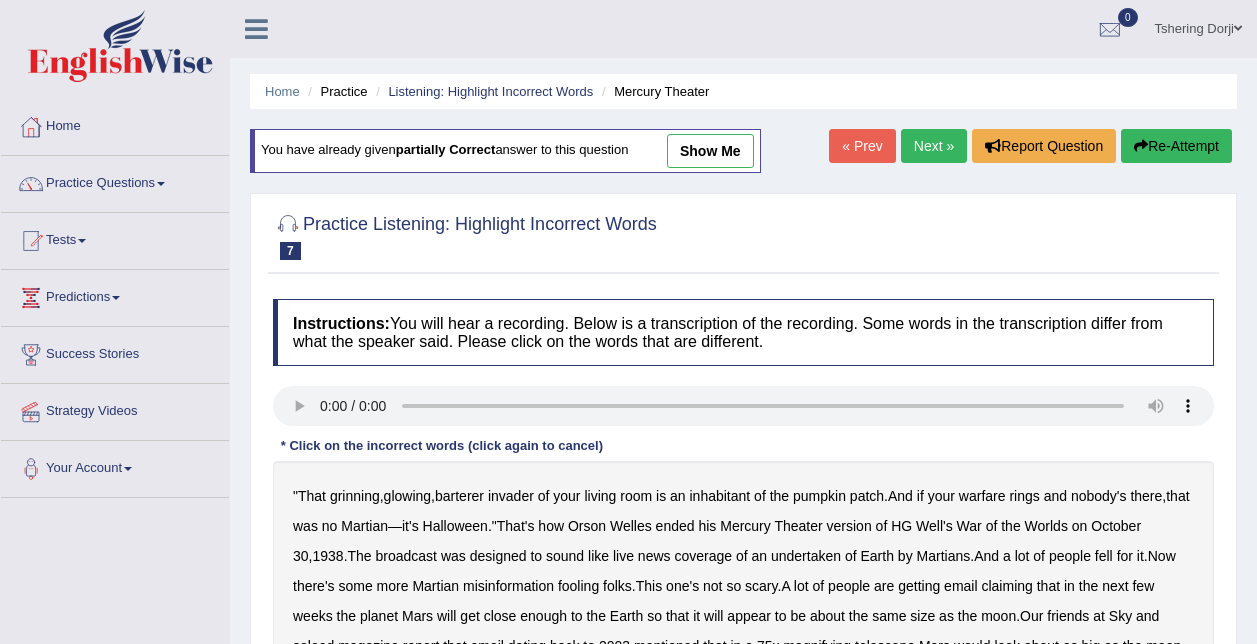 scroll, scrollTop: 0, scrollLeft: 0, axis: both 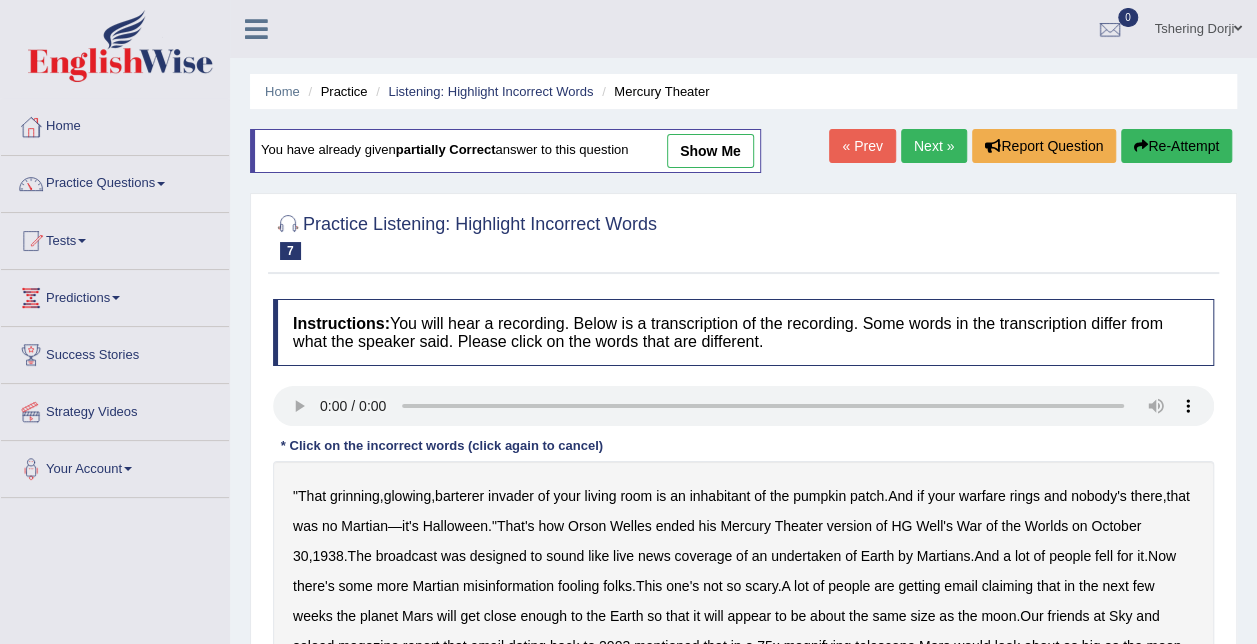 click on "Next »" at bounding box center (934, 146) 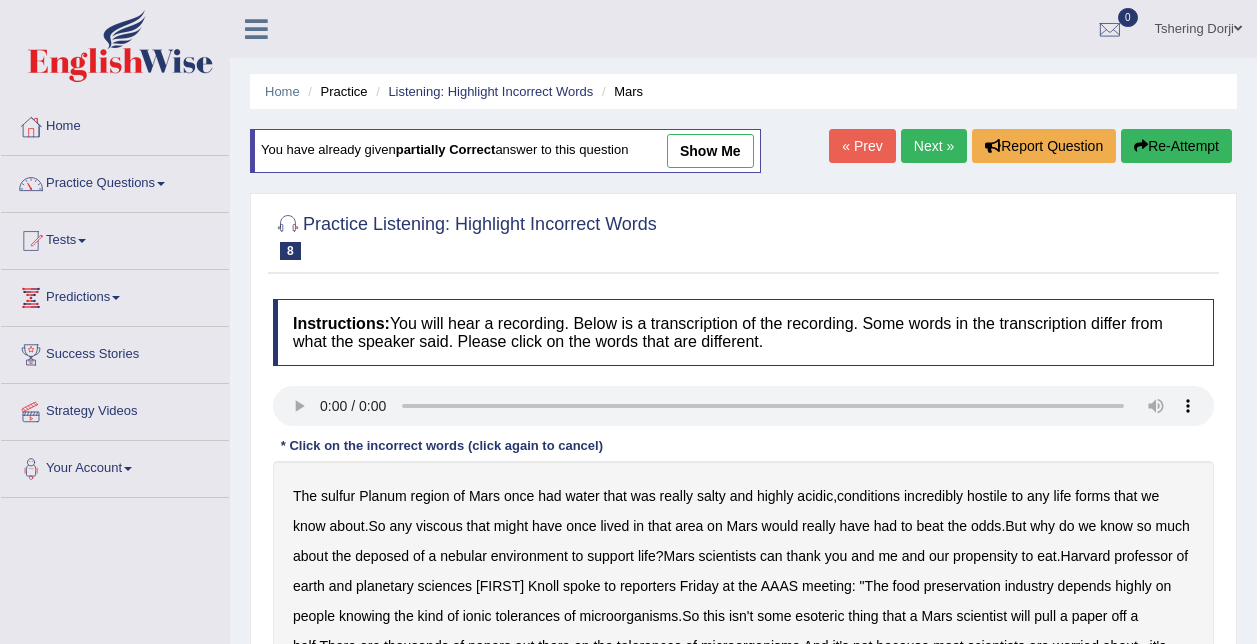 scroll, scrollTop: 0, scrollLeft: 0, axis: both 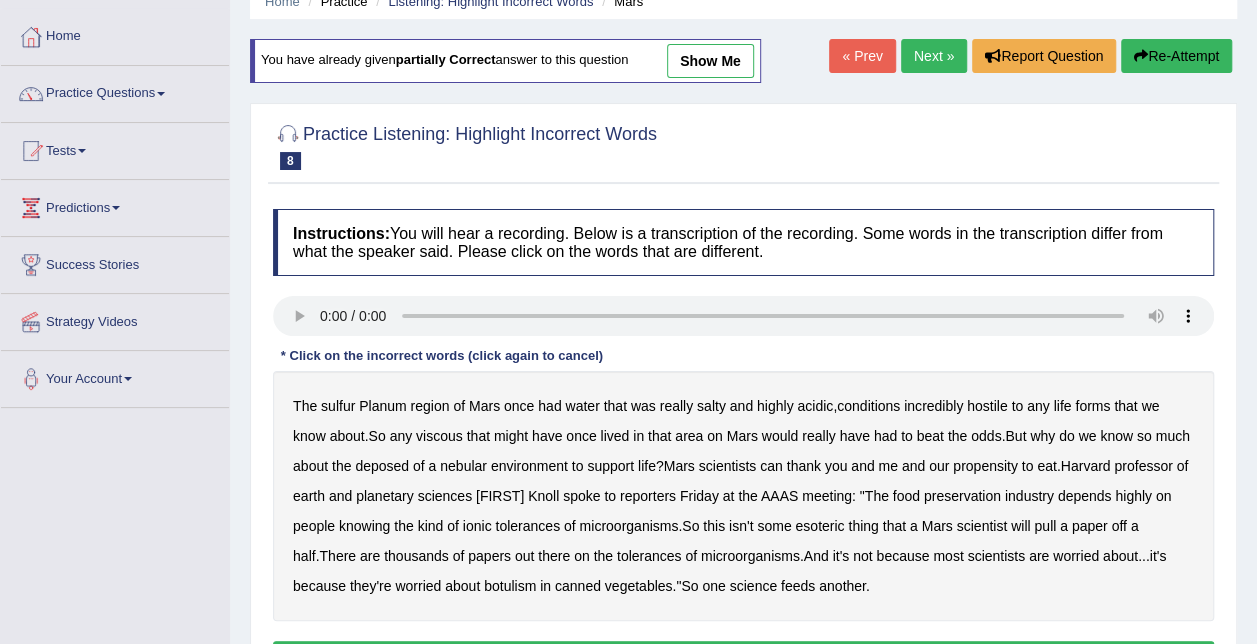 click on "Next »" at bounding box center [934, 56] 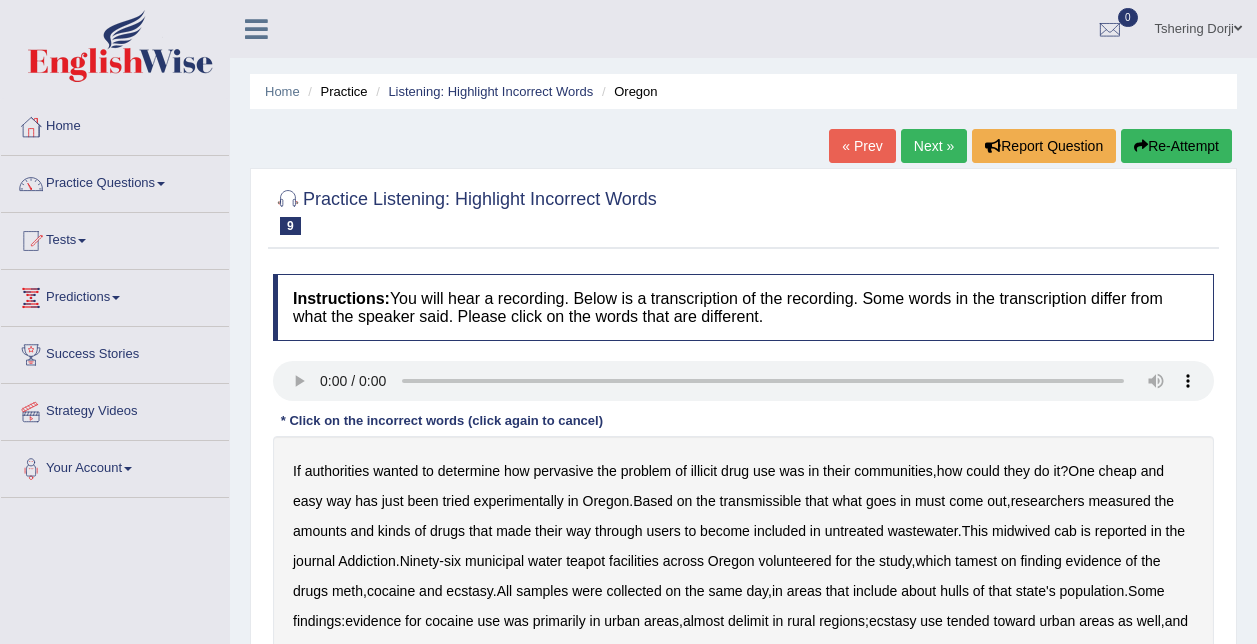 scroll, scrollTop: 0, scrollLeft: 0, axis: both 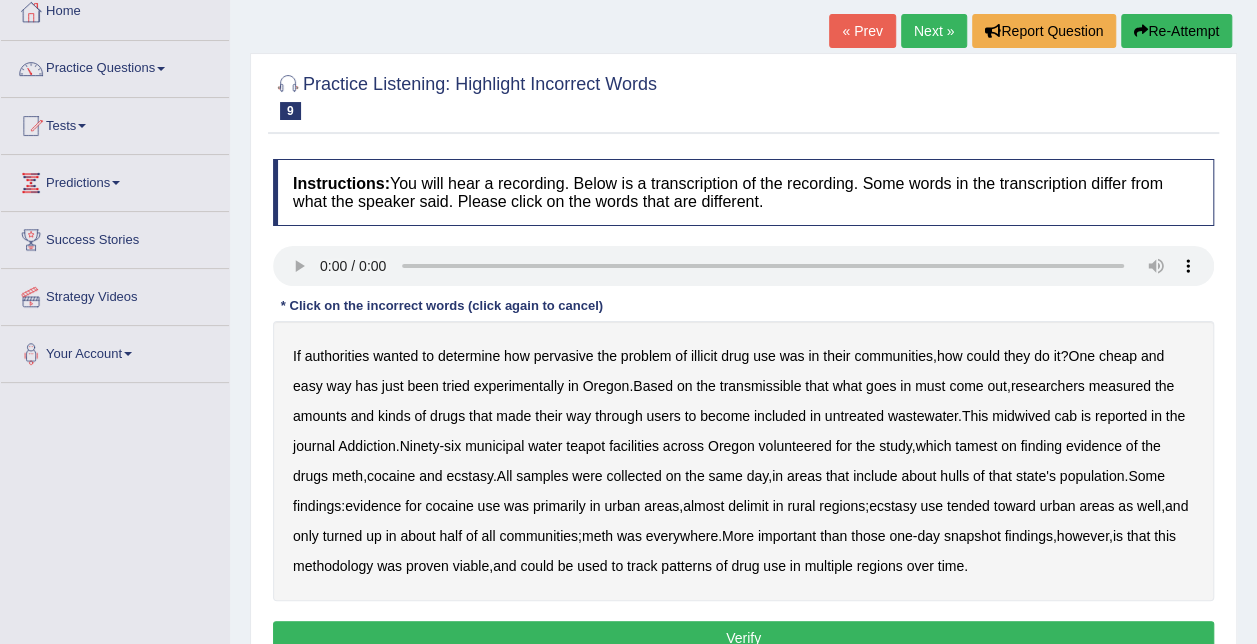 click on "transmissible" at bounding box center (761, 386) 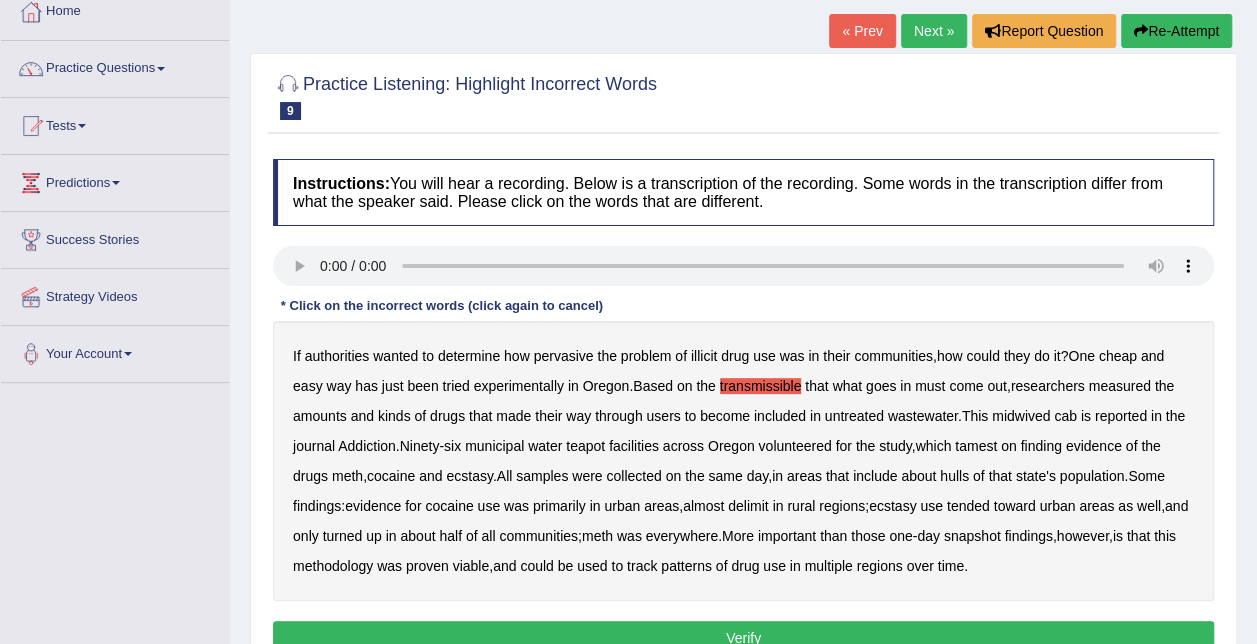 click on "teapot" at bounding box center (585, 446) 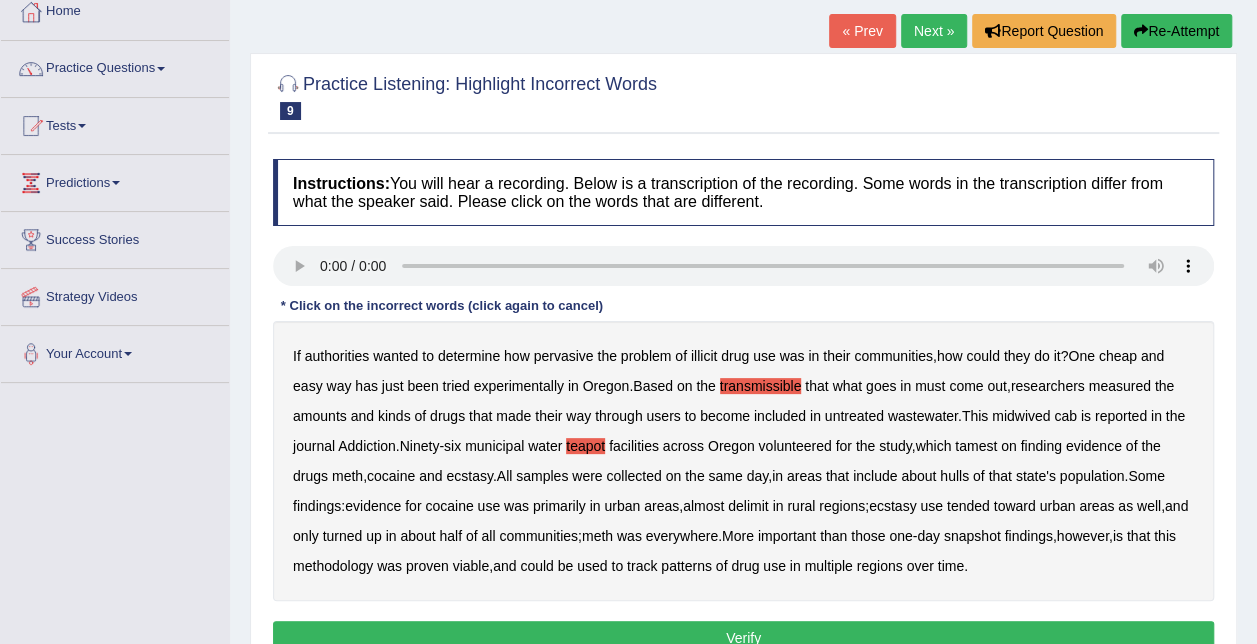 click on "hulls" at bounding box center (954, 476) 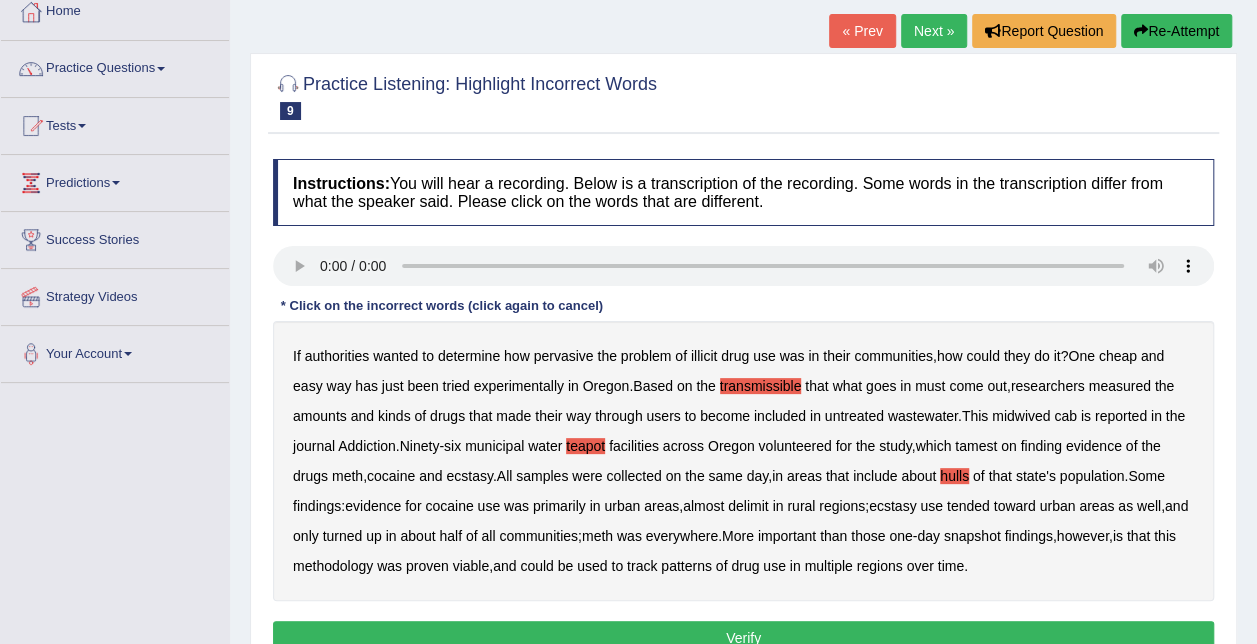 click on "delimit" at bounding box center [748, 506] 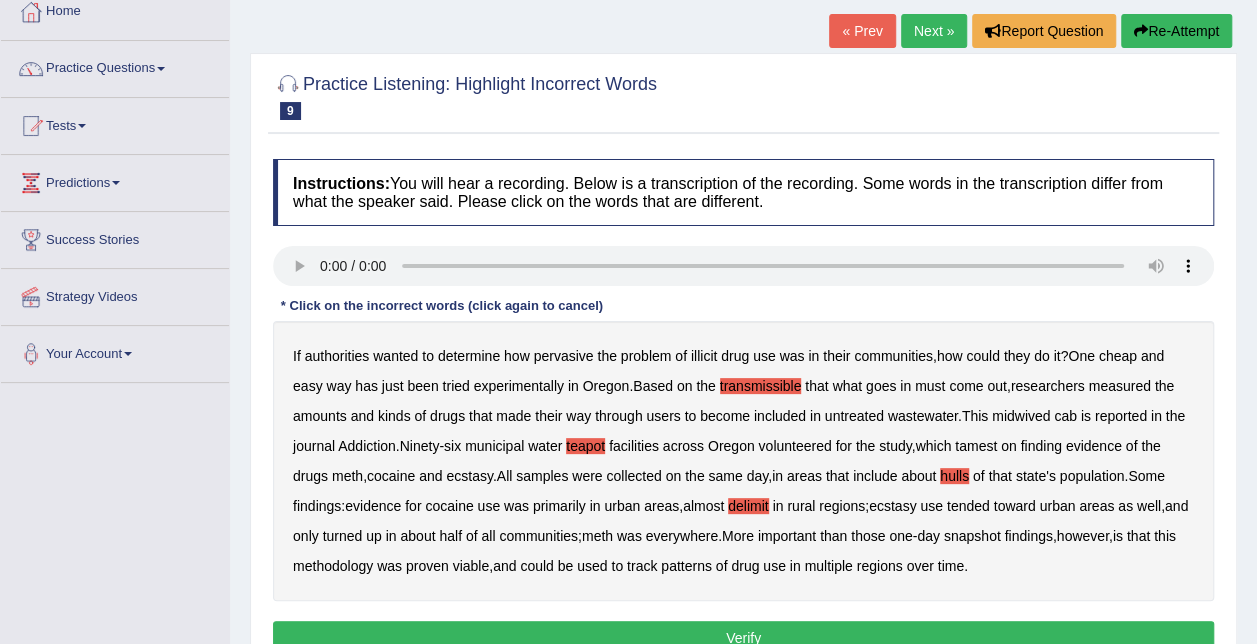 click on "Verify" at bounding box center (743, 638) 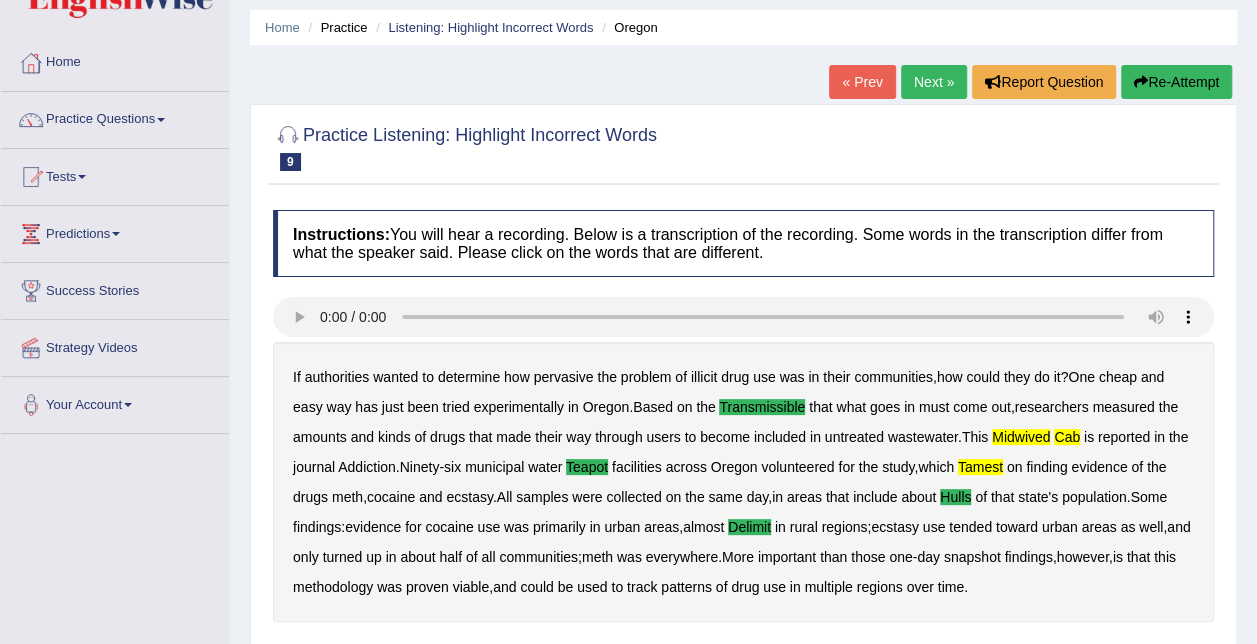 scroll, scrollTop: 58, scrollLeft: 0, axis: vertical 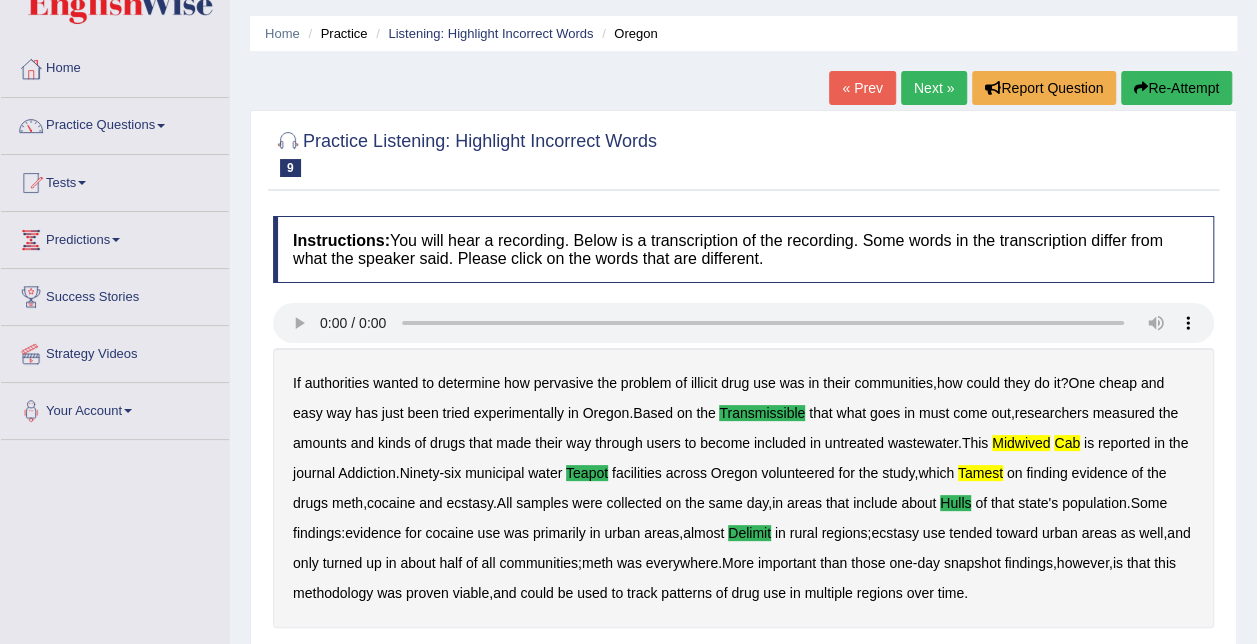 click on "Next »" at bounding box center [934, 88] 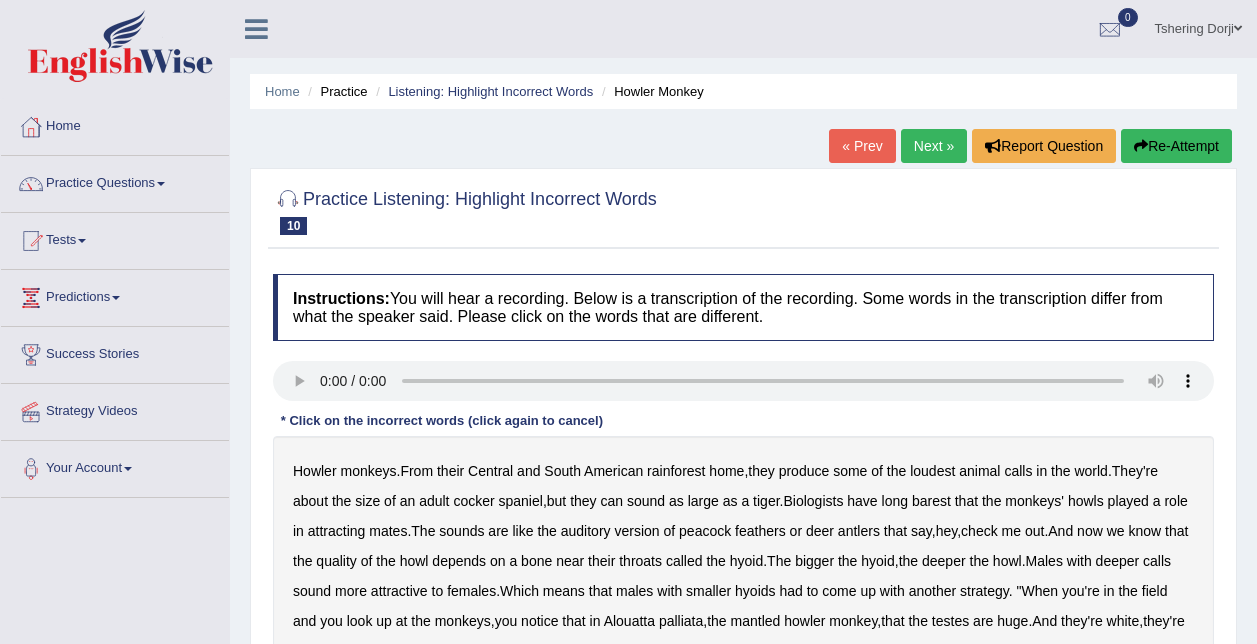 scroll, scrollTop: 0, scrollLeft: 0, axis: both 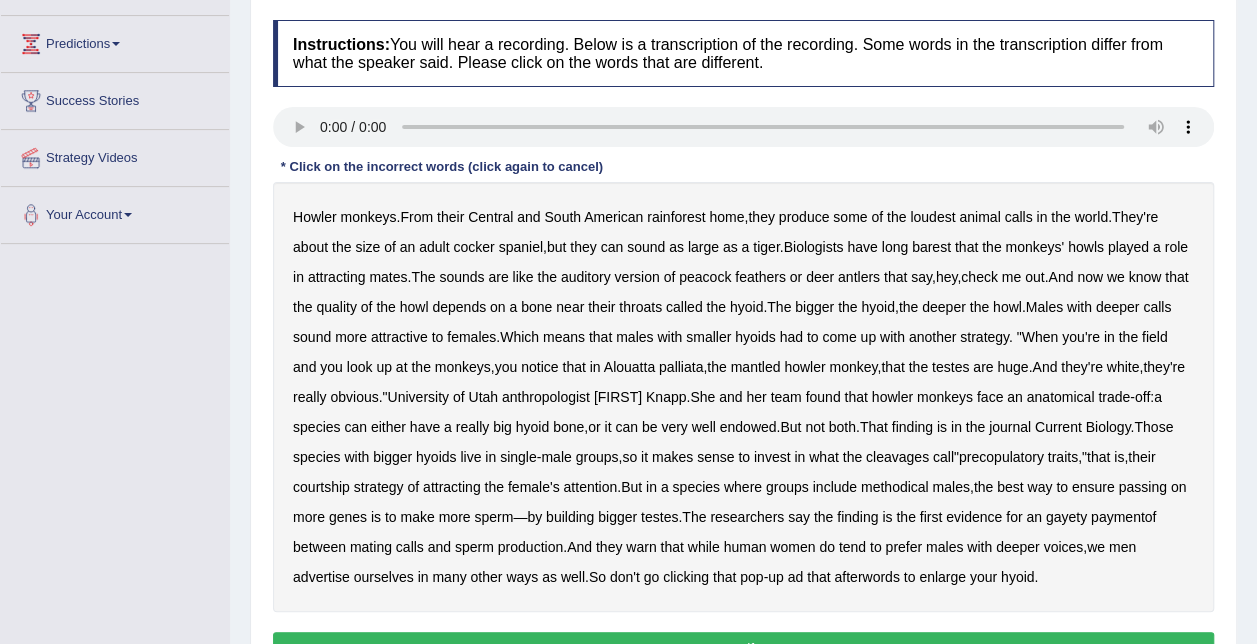 click on "barest" at bounding box center [931, 247] 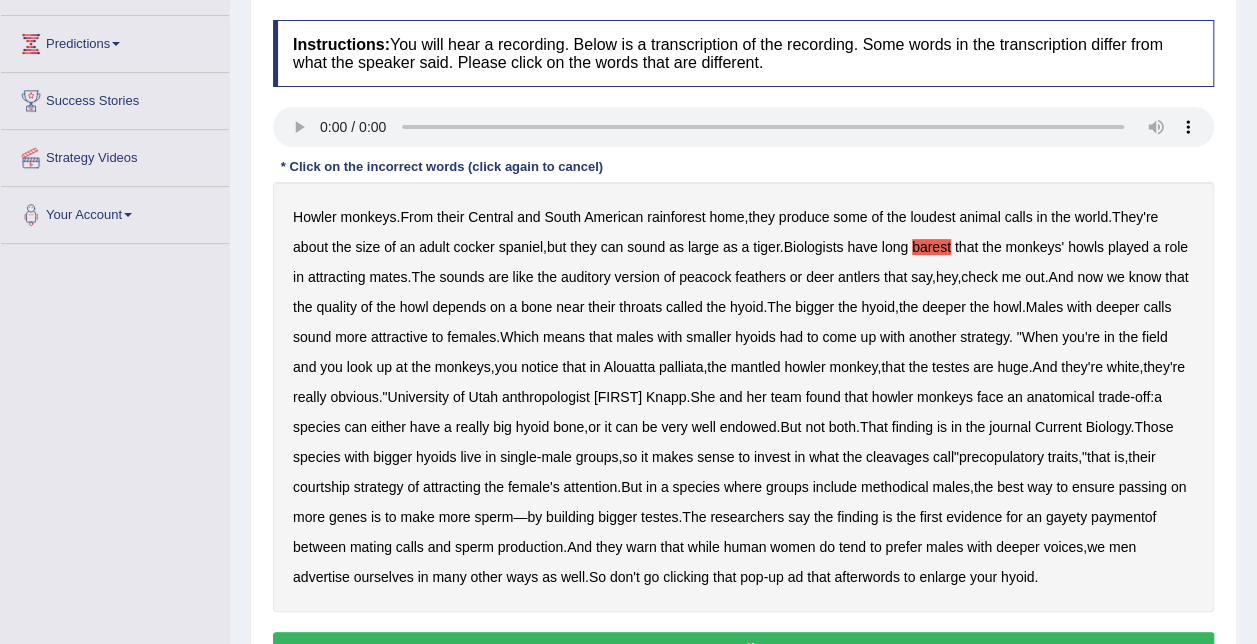 click on "cleavages" at bounding box center (897, 457) 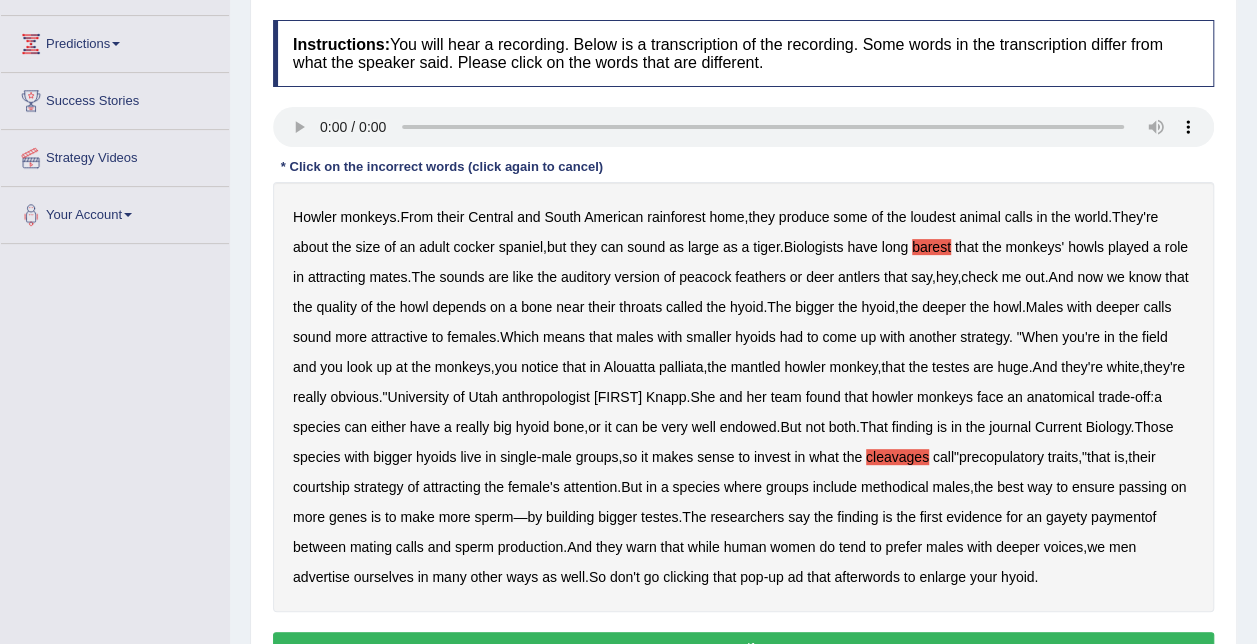 click on "gayety" at bounding box center [1066, 517] 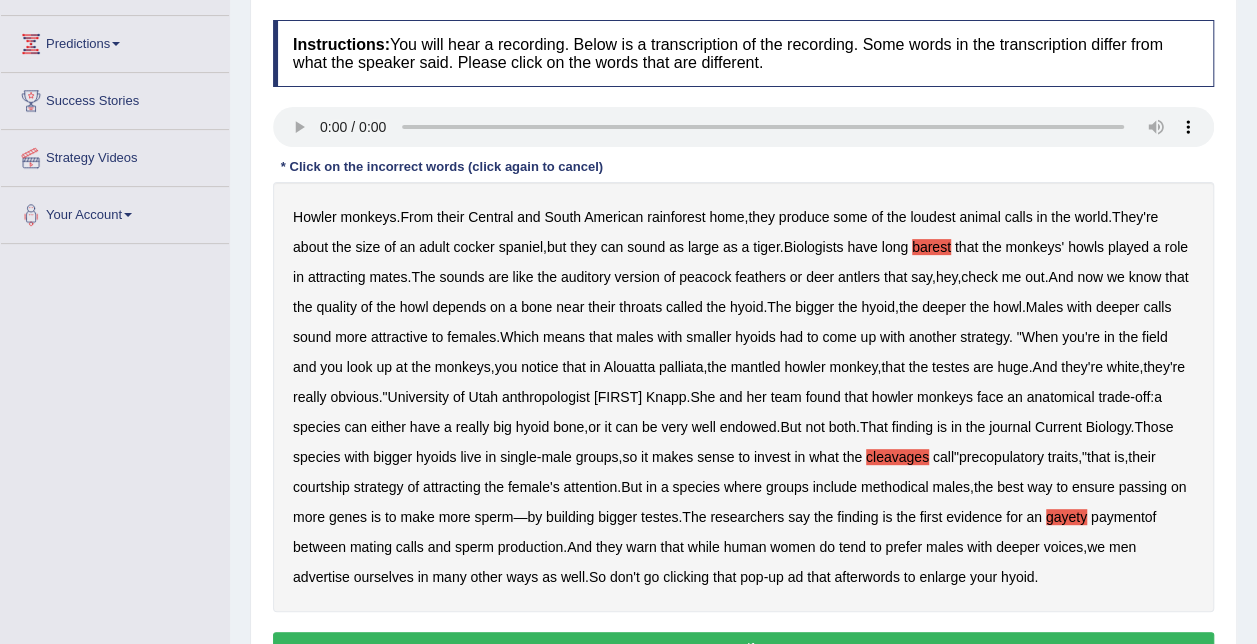 click on "clicking" at bounding box center [686, 577] 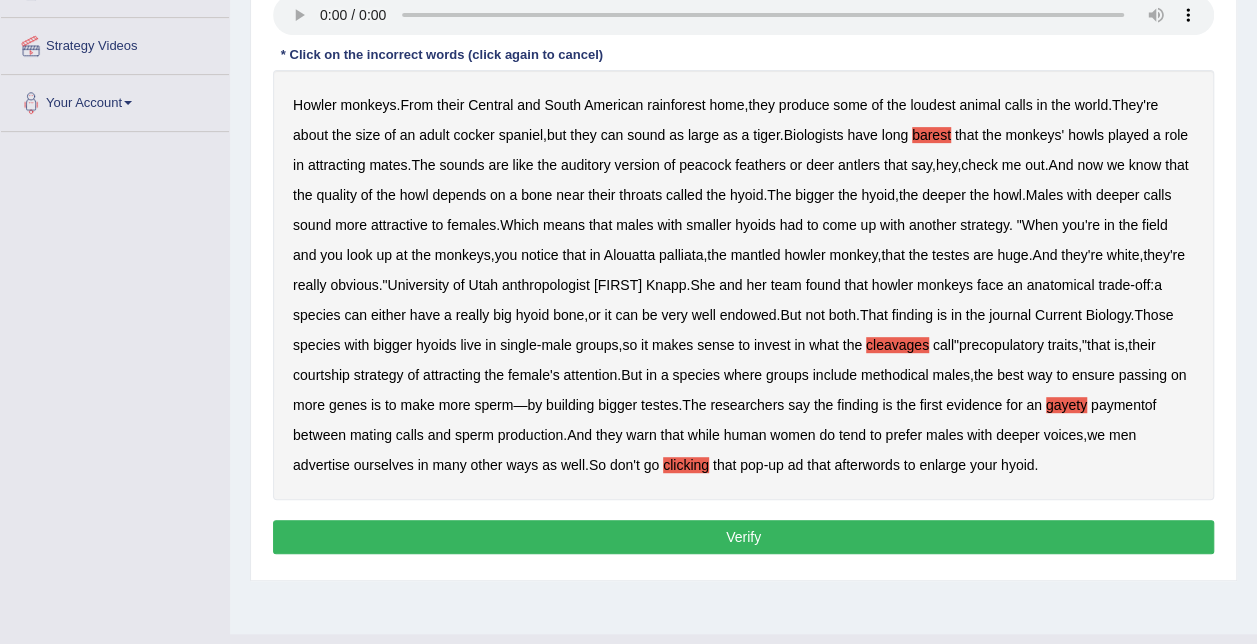 scroll, scrollTop: 406, scrollLeft: 0, axis: vertical 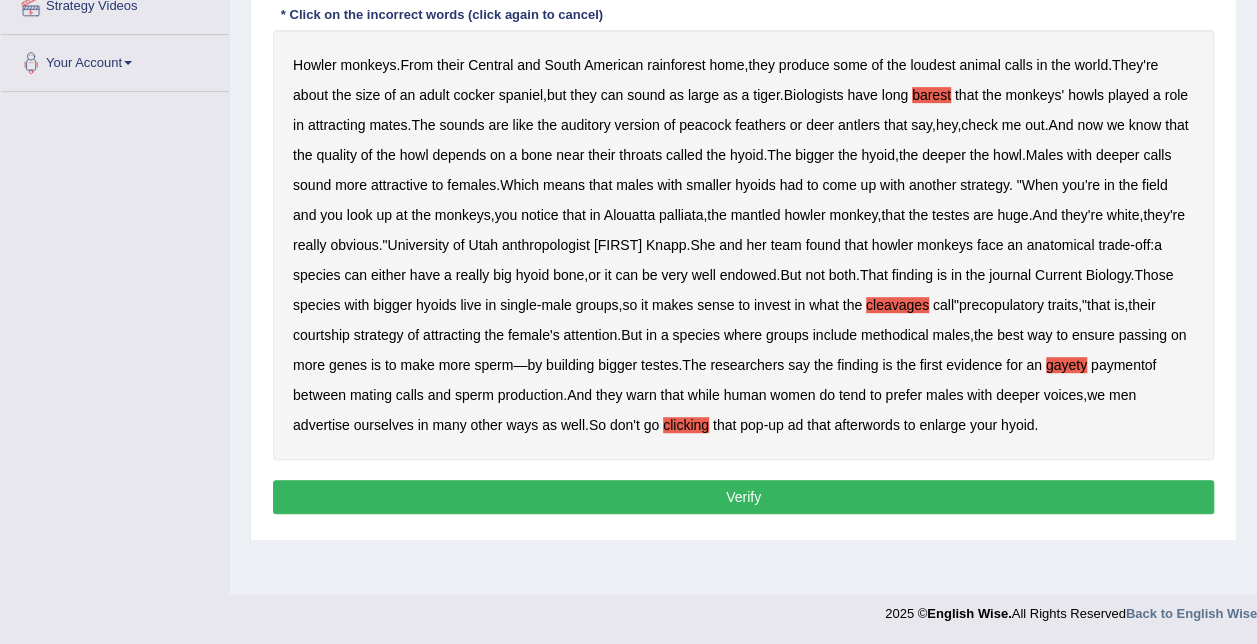 click on "Verify" at bounding box center [743, 497] 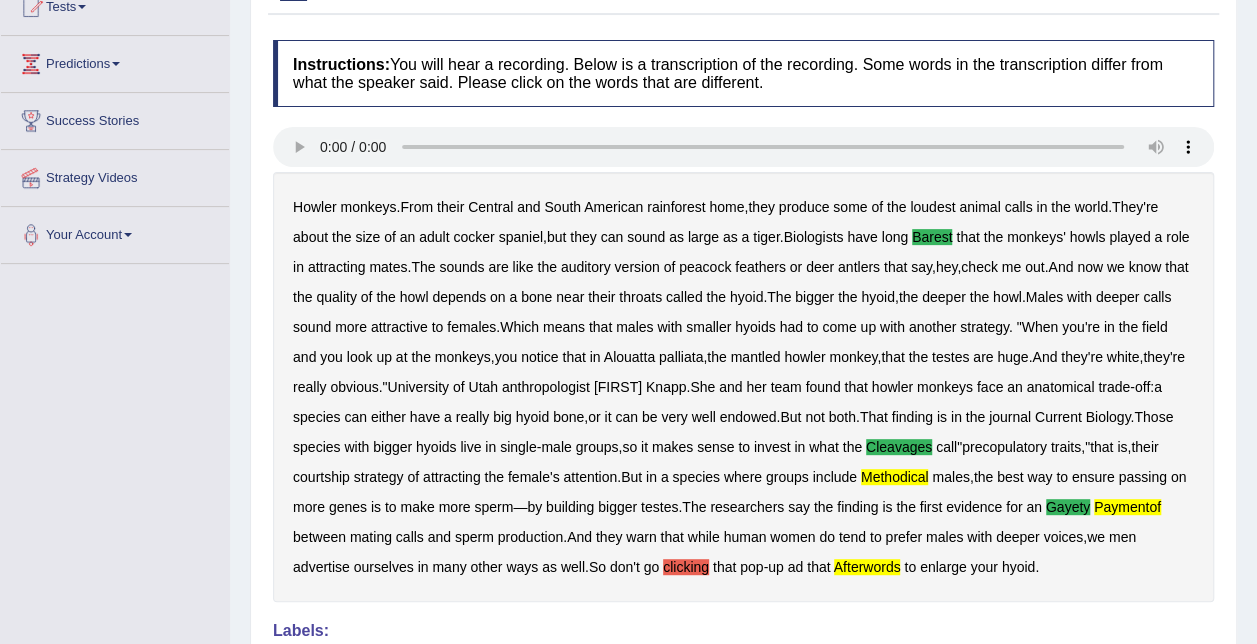 scroll, scrollTop: 0, scrollLeft: 0, axis: both 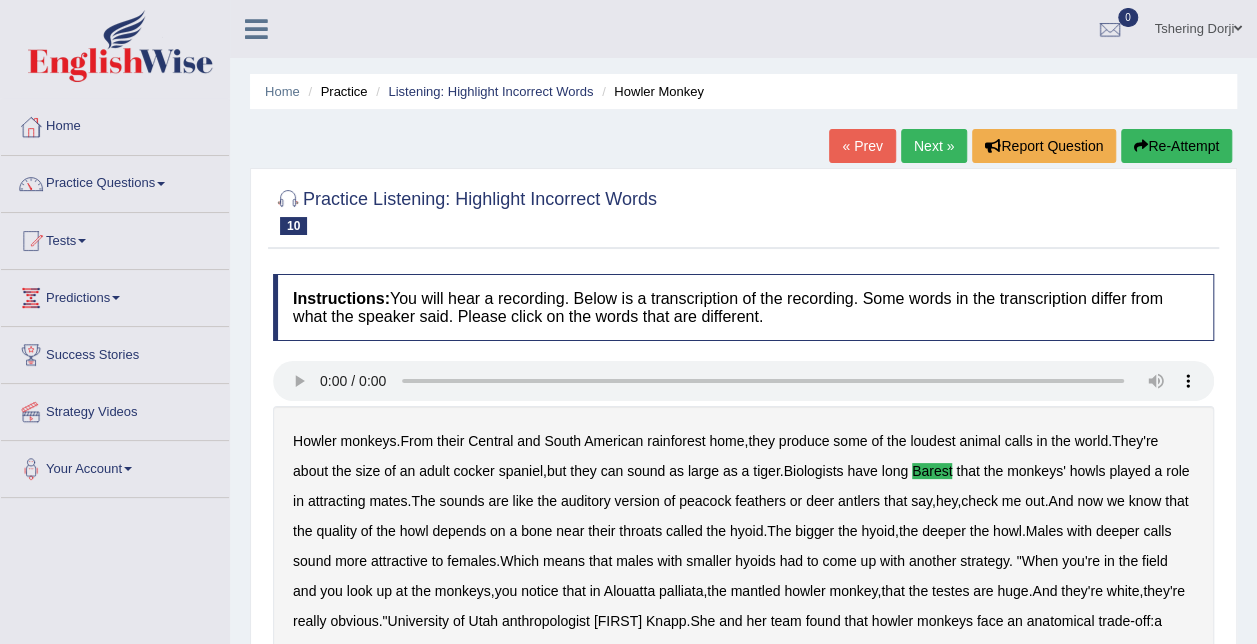 click on "Next »" at bounding box center (934, 146) 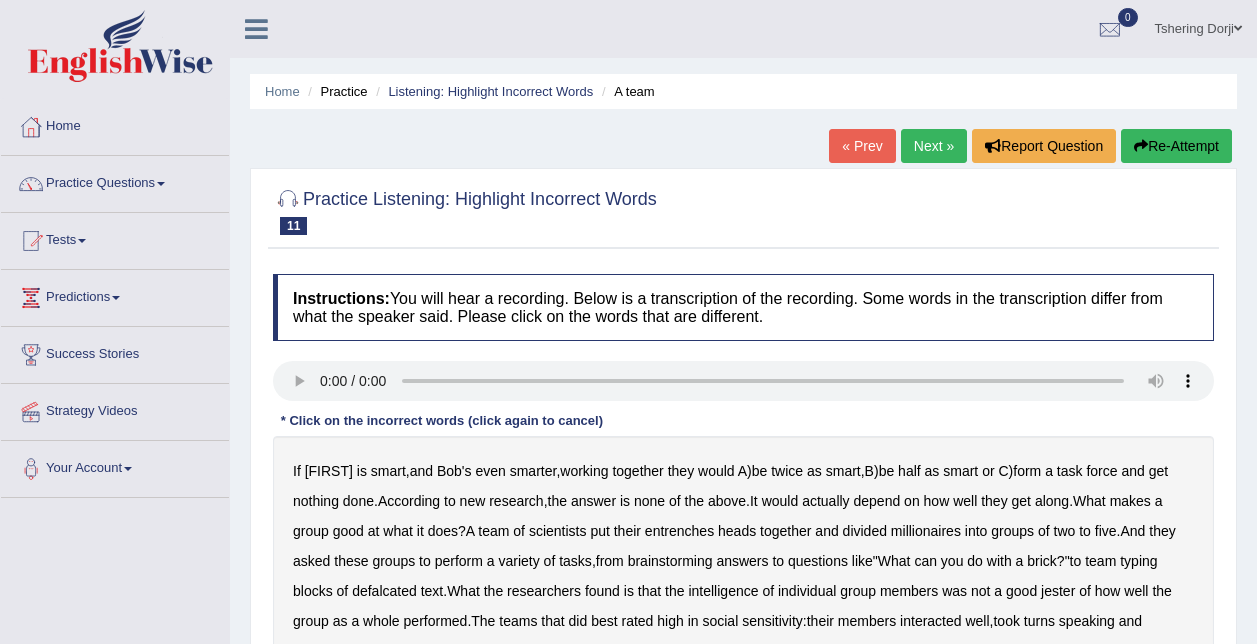 scroll, scrollTop: 0, scrollLeft: 0, axis: both 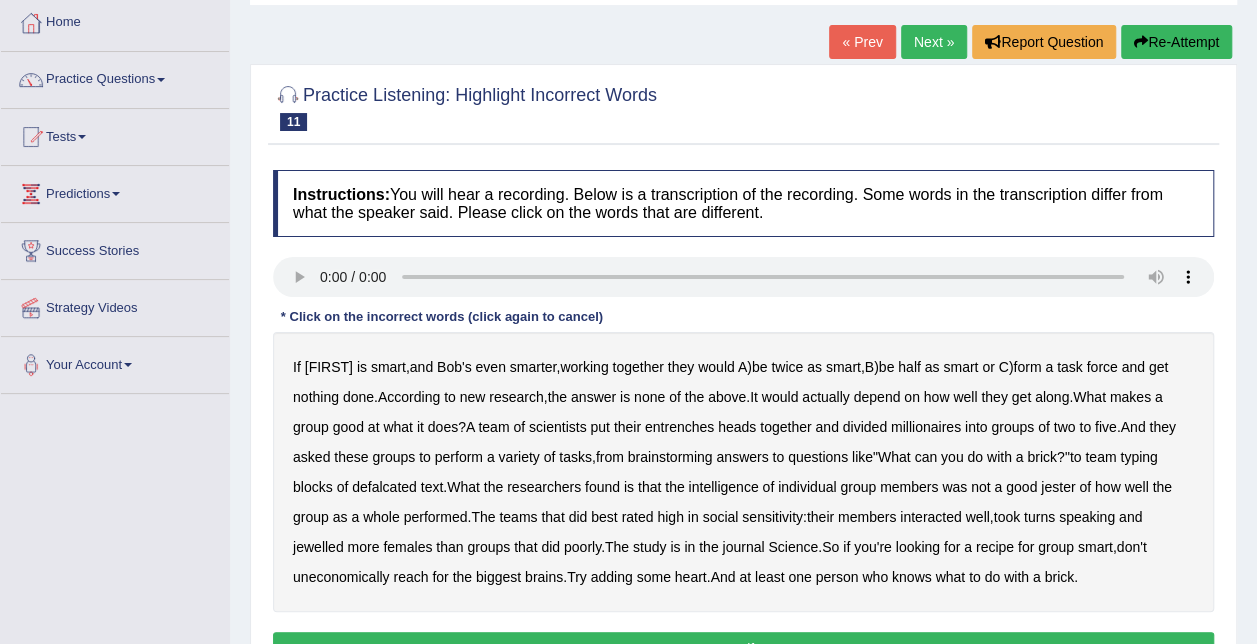 click on "entrenches" at bounding box center [679, 427] 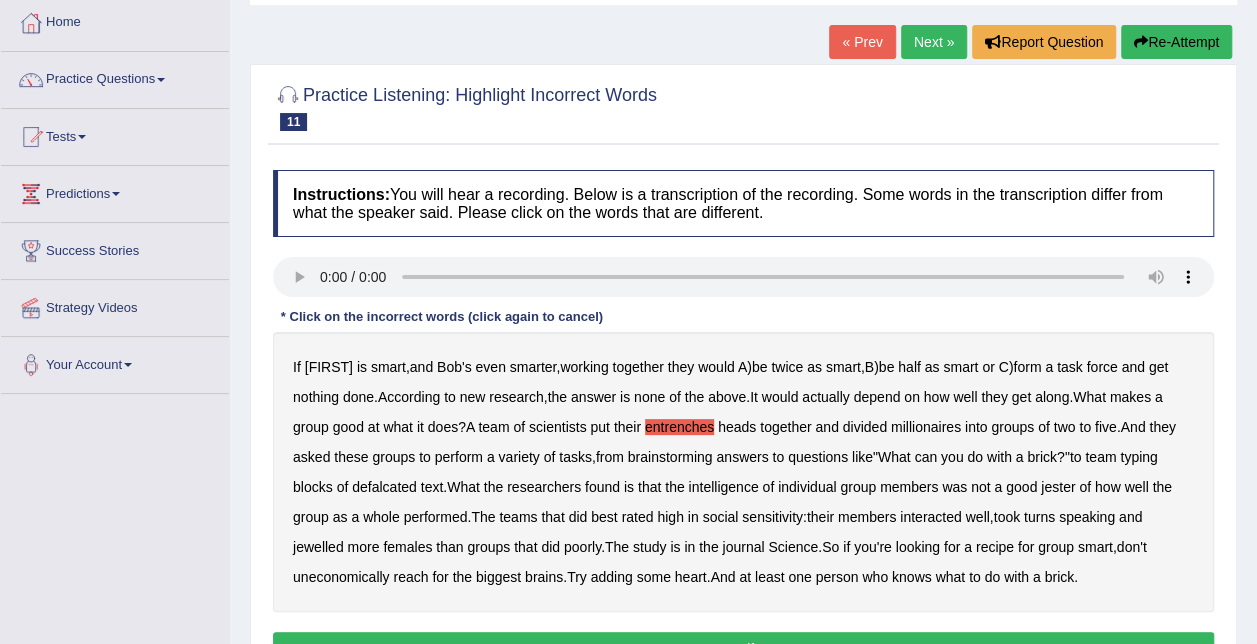 click on "defalcated" at bounding box center [384, 487] 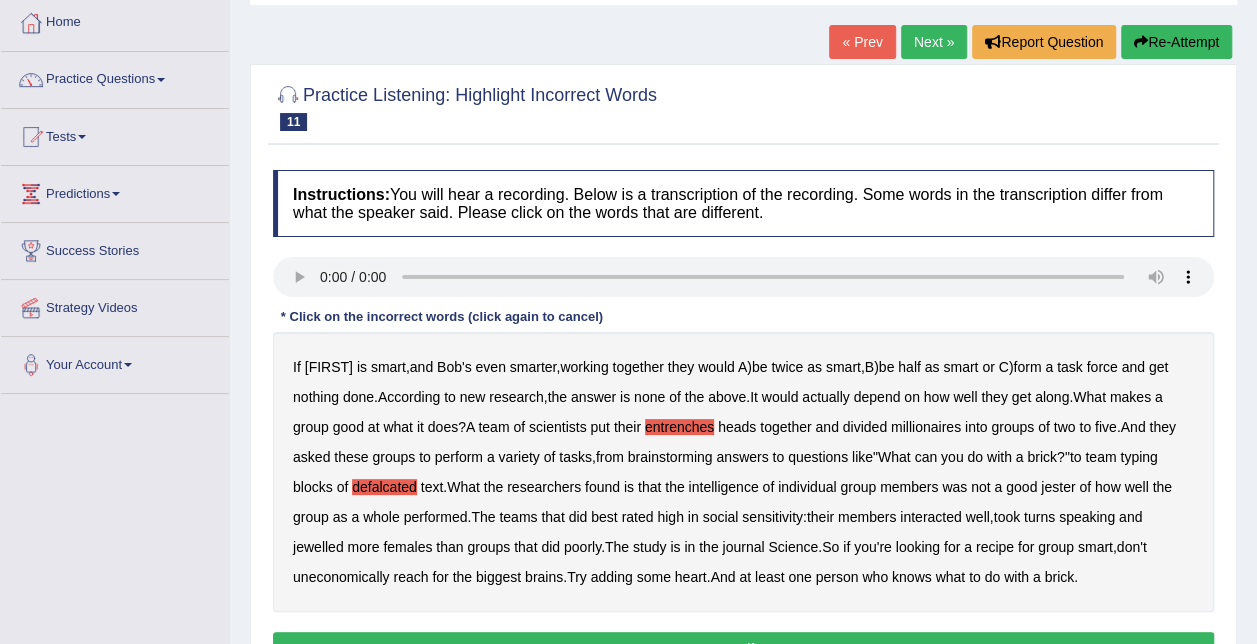 click on "jester" at bounding box center (1058, 487) 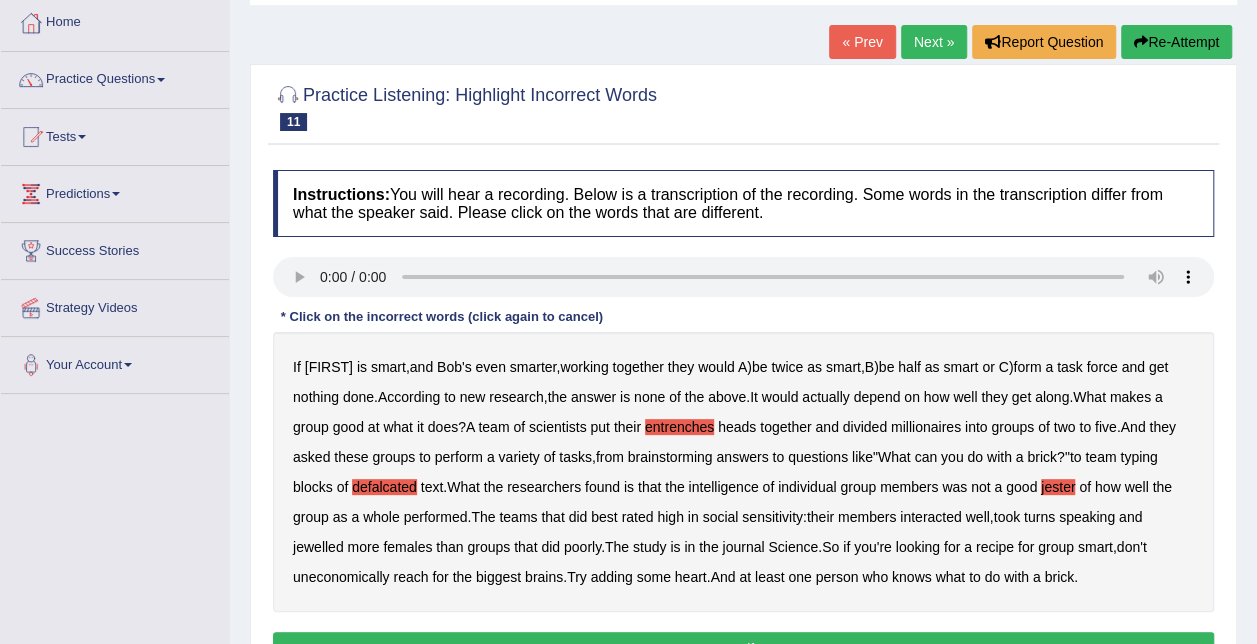 click on "jewelled" at bounding box center (318, 547) 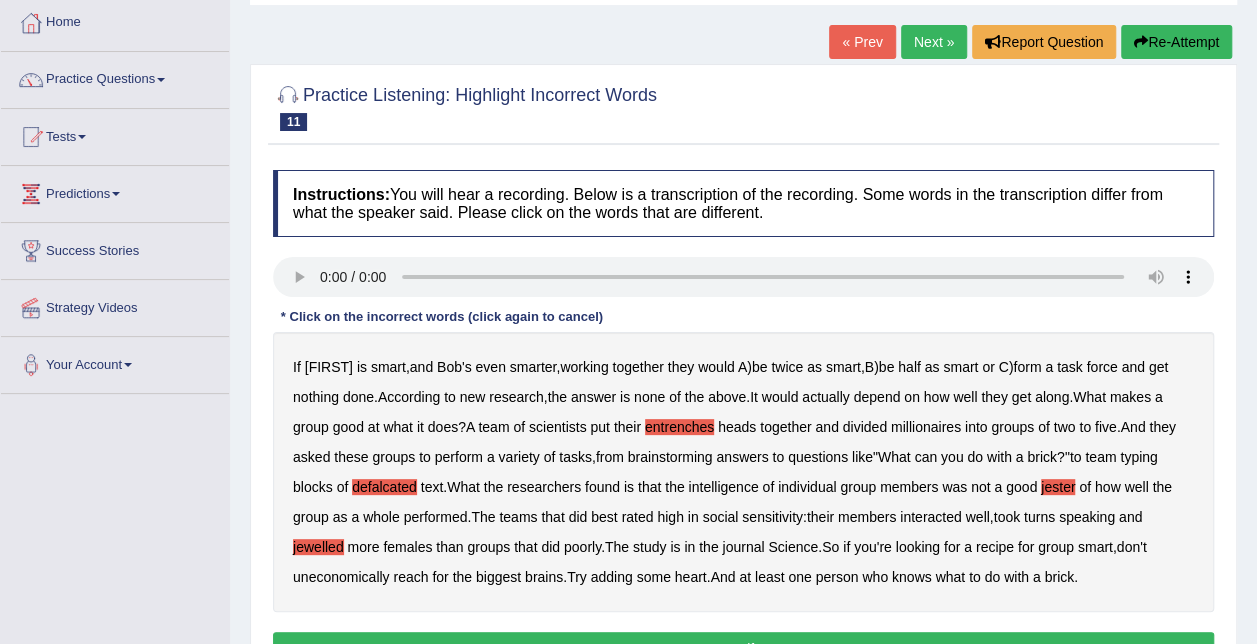 click on "uneconomically" at bounding box center [341, 577] 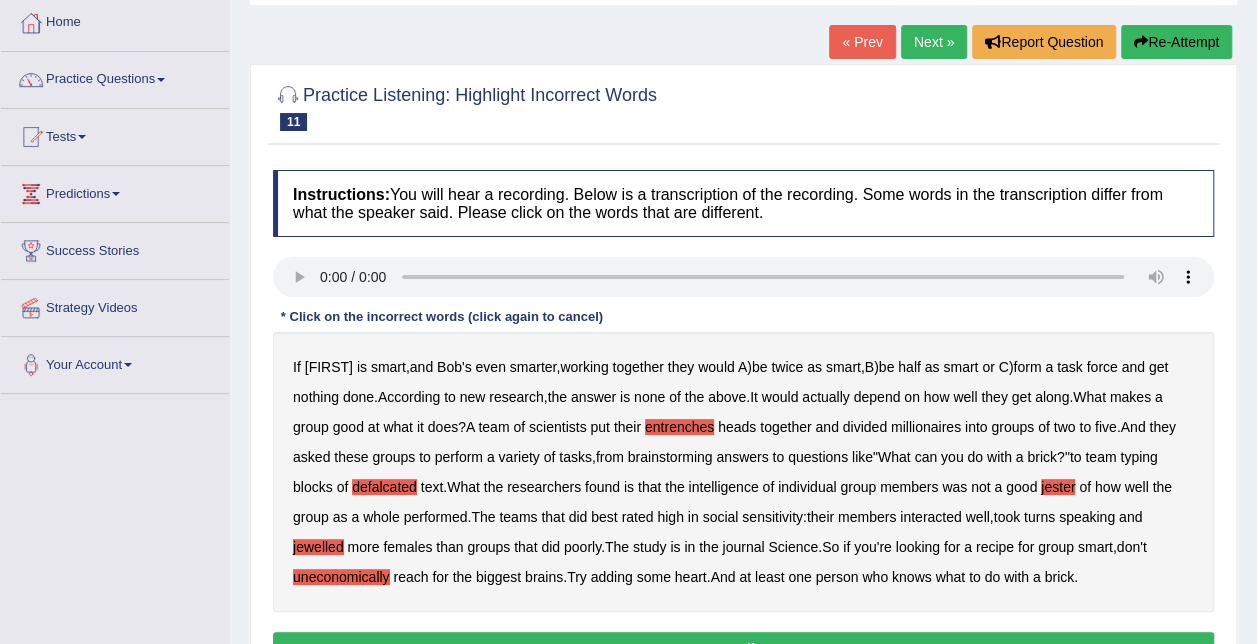 click on "uneconomically" at bounding box center (341, 577) 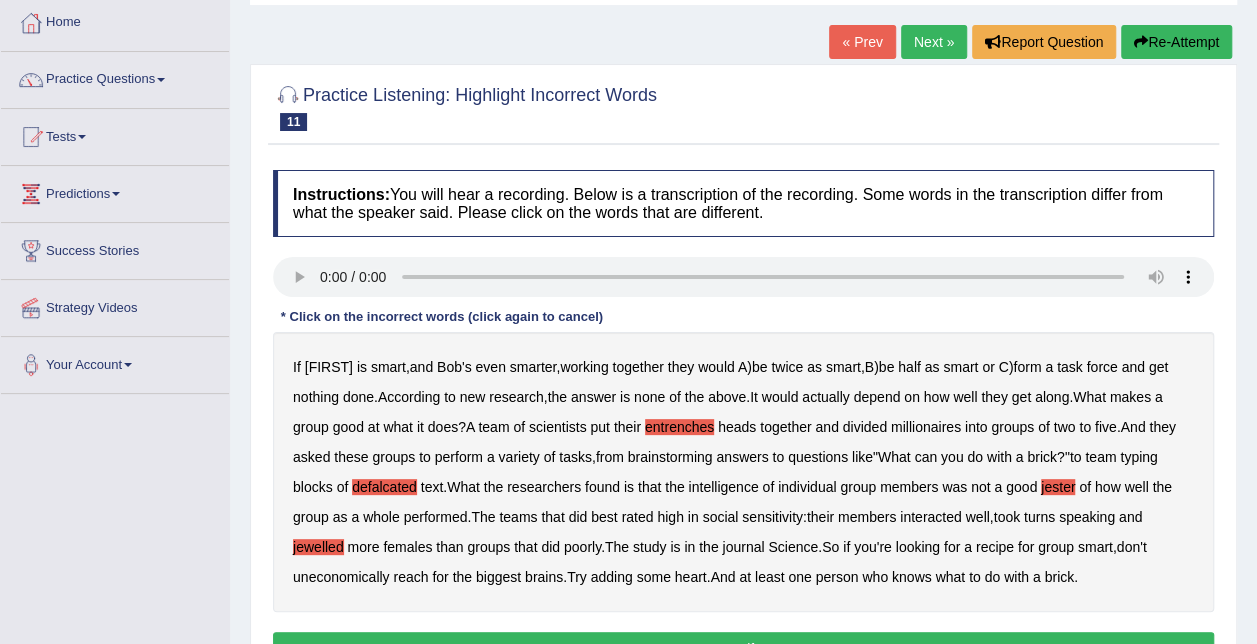 click on "uneconomically" at bounding box center [341, 577] 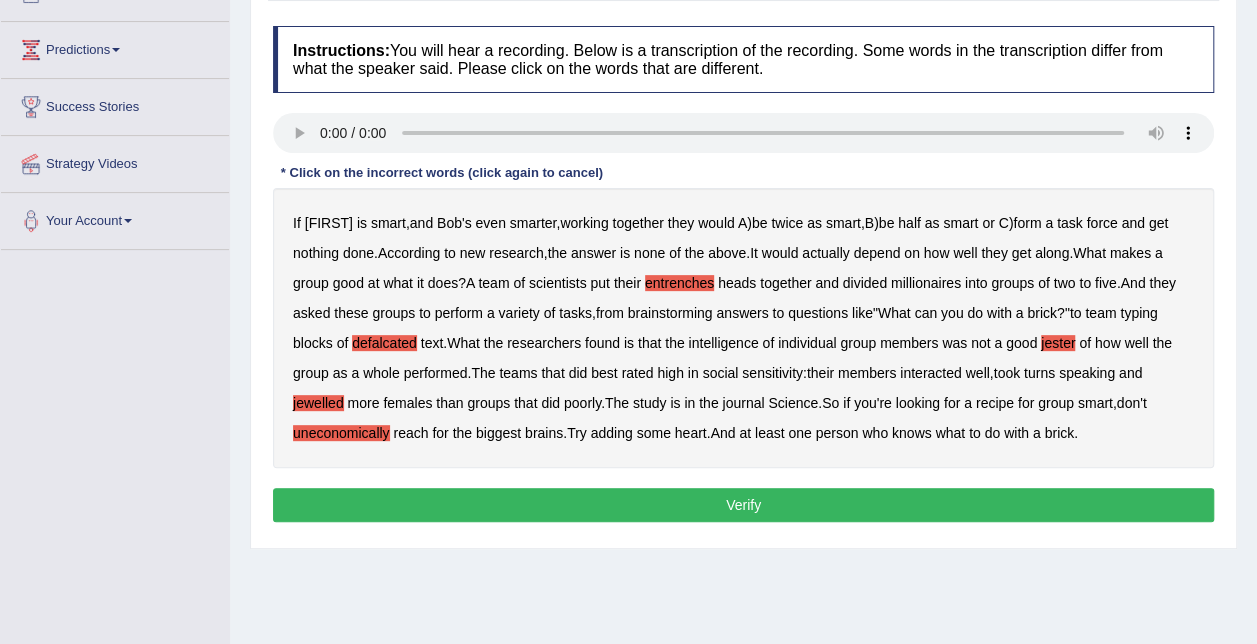 scroll, scrollTop: 254, scrollLeft: 0, axis: vertical 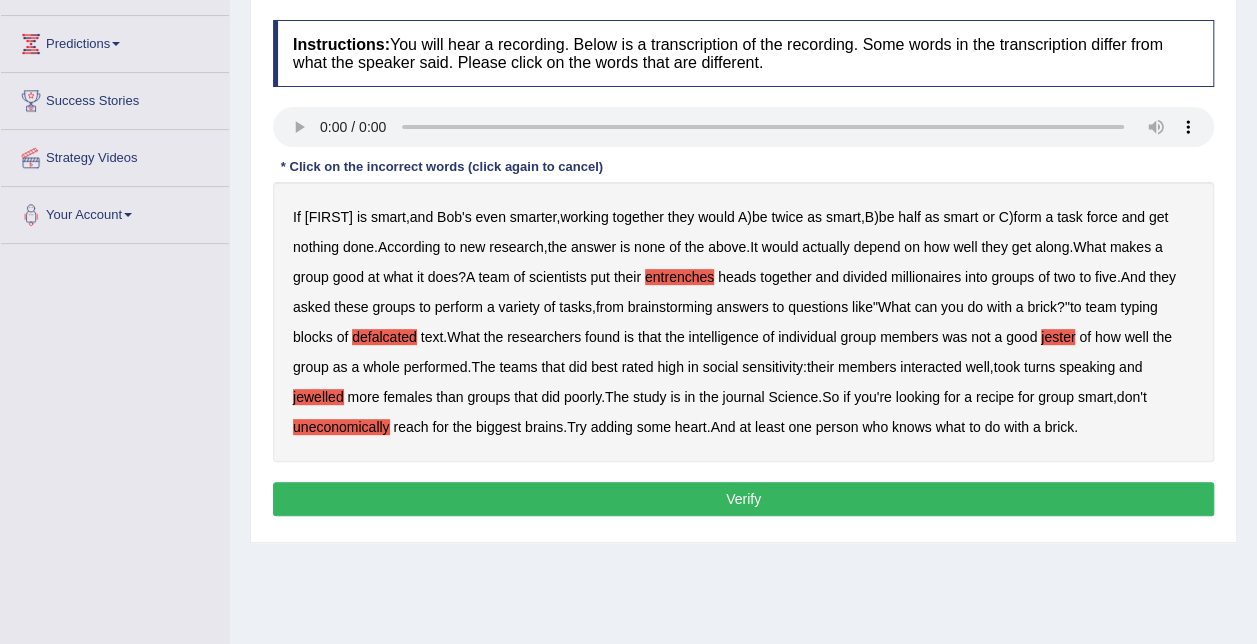 click on "Verify" at bounding box center [743, 499] 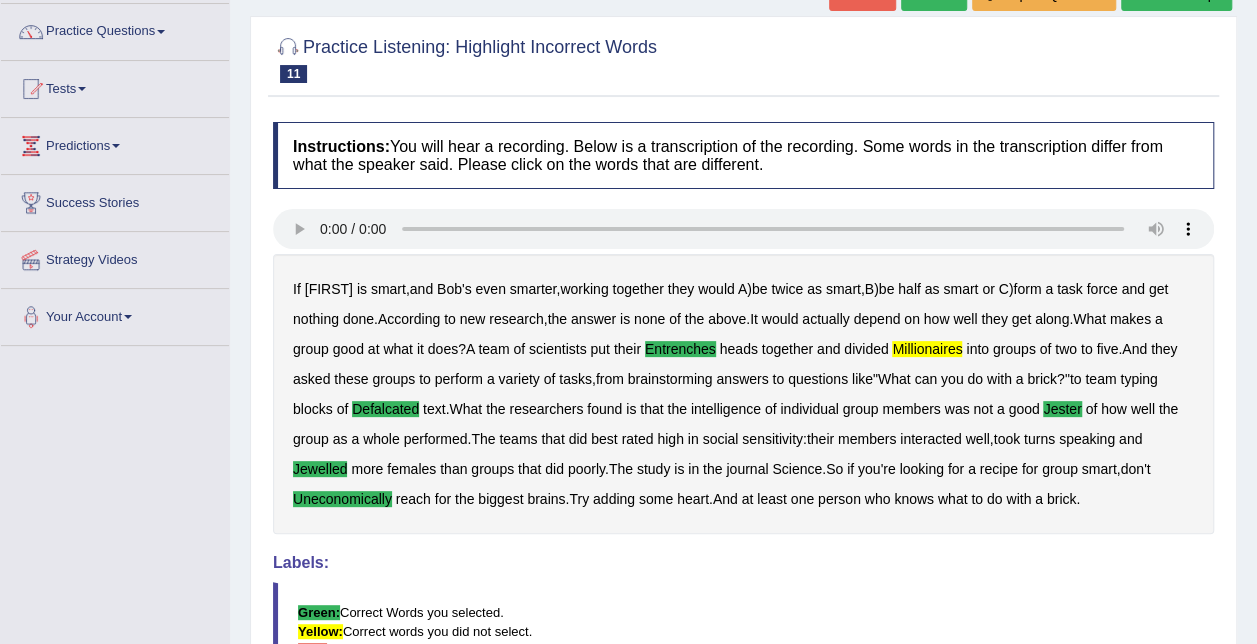 scroll, scrollTop: 152, scrollLeft: 0, axis: vertical 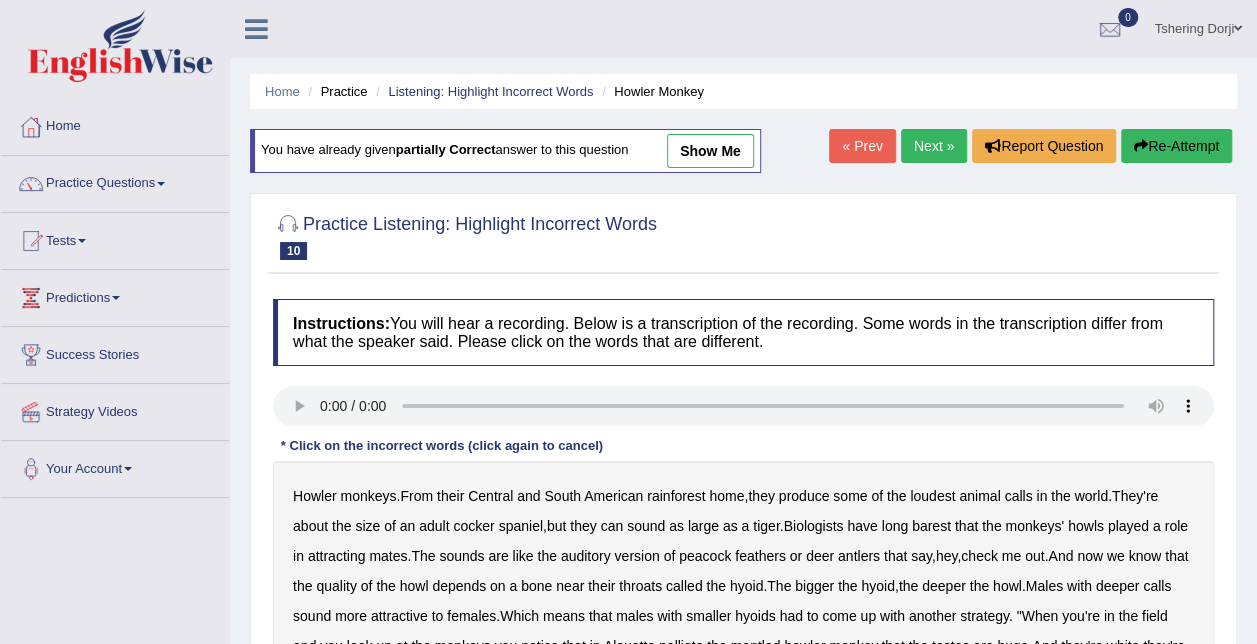 click on "Practice Questions" at bounding box center (115, 181) 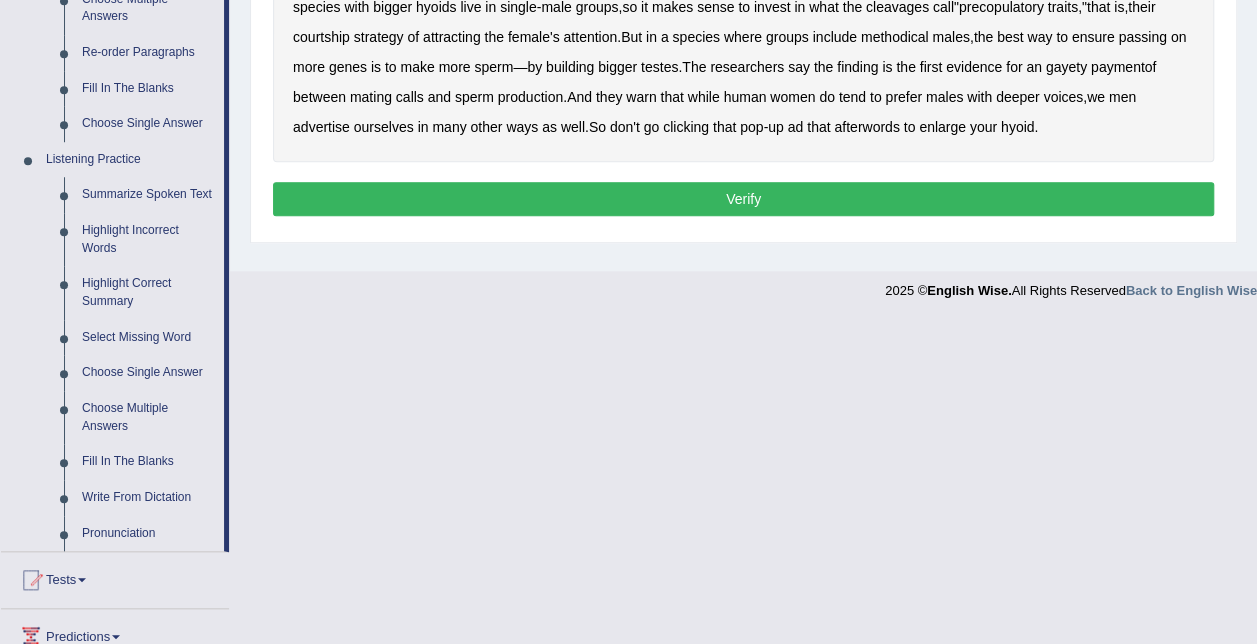 scroll, scrollTop: 732, scrollLeft: 0, axis: vertical 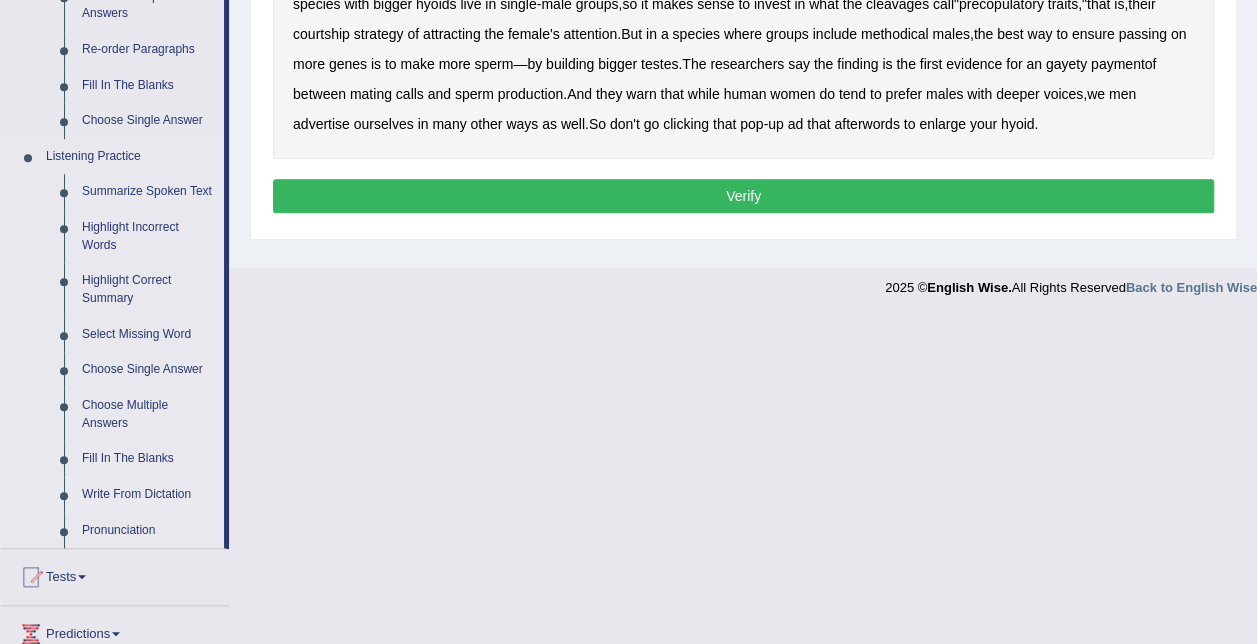 click on "Write From Dictation" at bounding box center (148, 495) 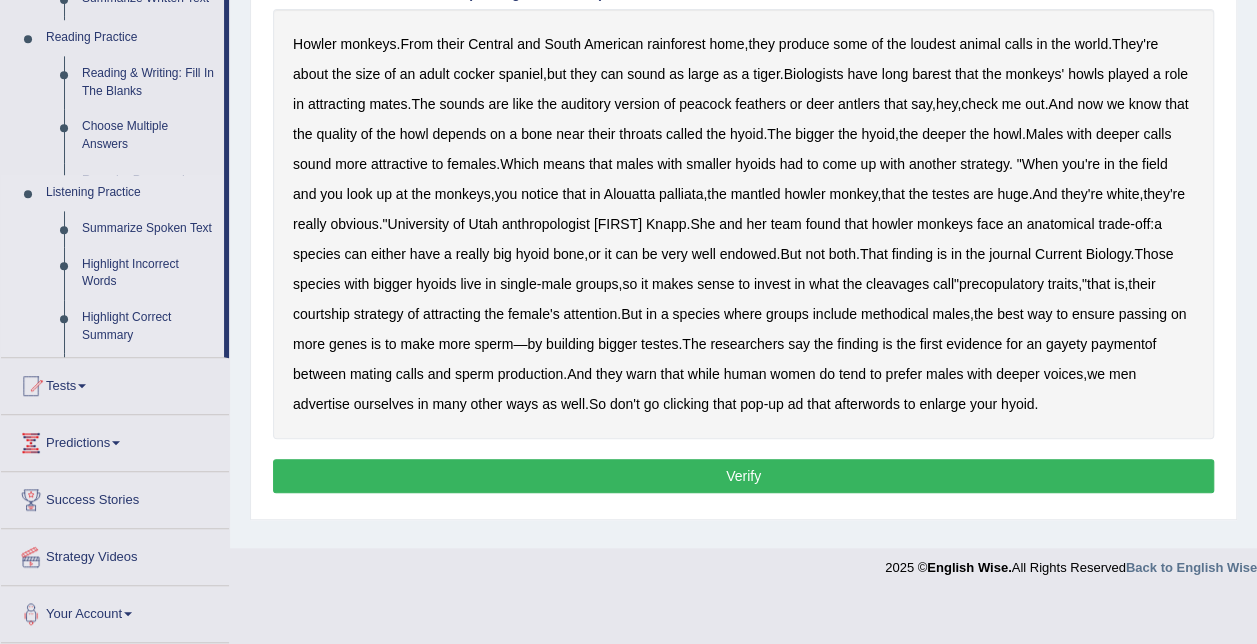 scroll, scrollTop: 406, scrollLeft: 0, axis: vertical 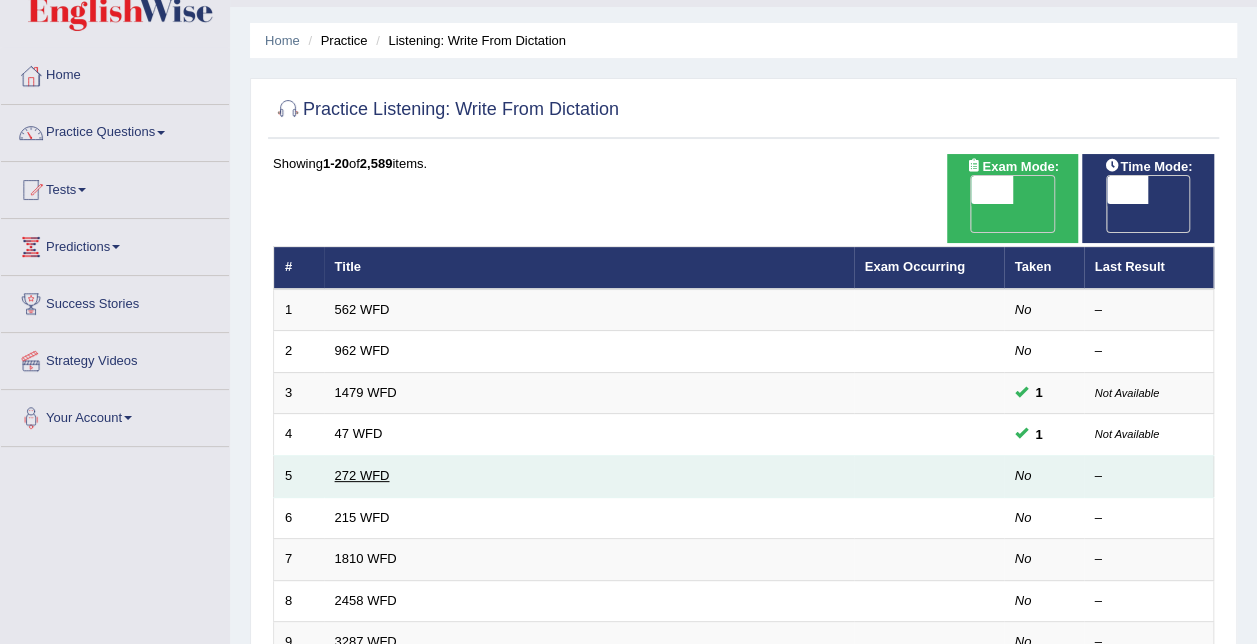 click on "272 WFD" at bounding box center [362, 475] 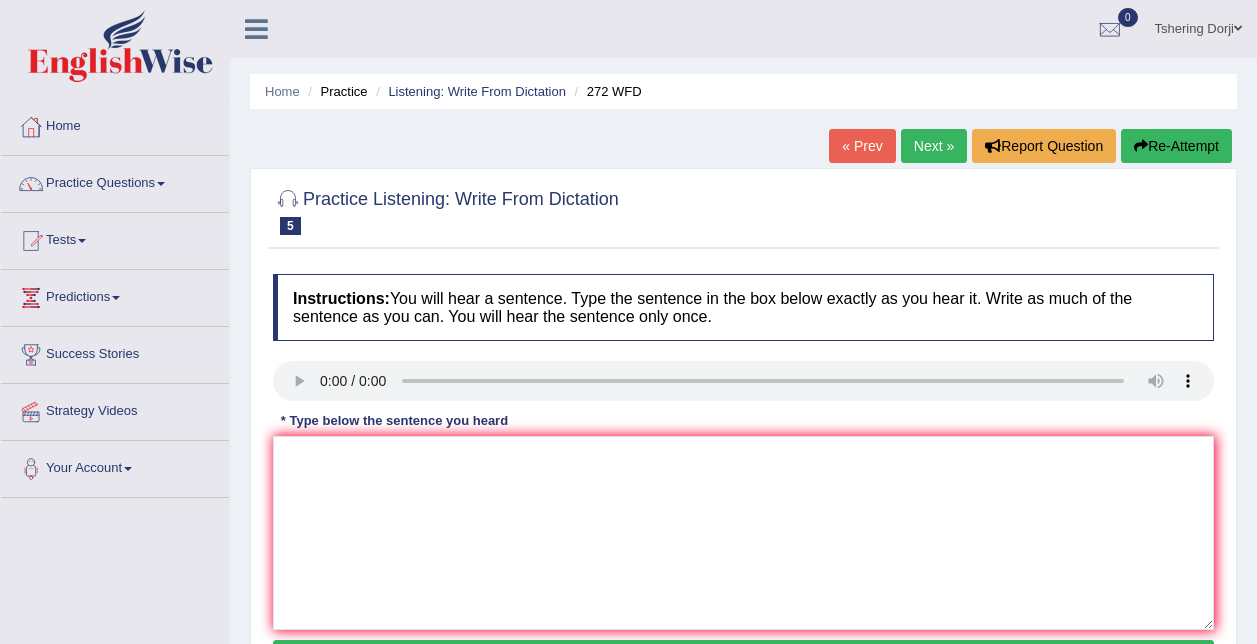 scroll, scrollTop: 0, scrollLeft: 0, axis: both 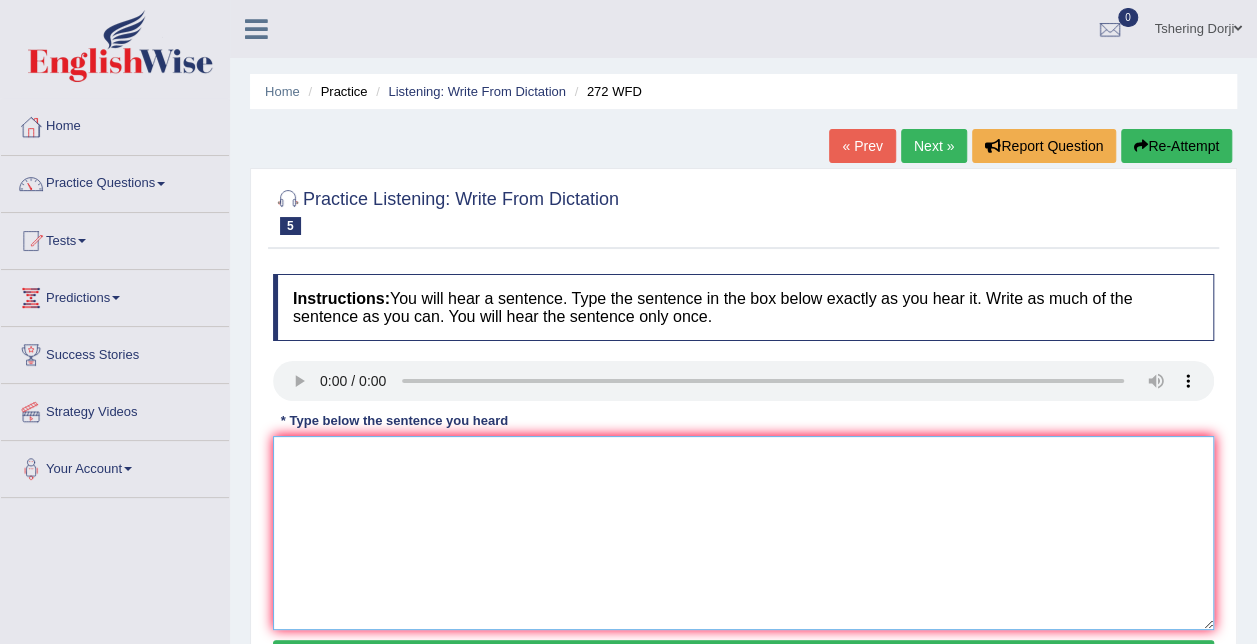 click at bounding box center [743, 533] 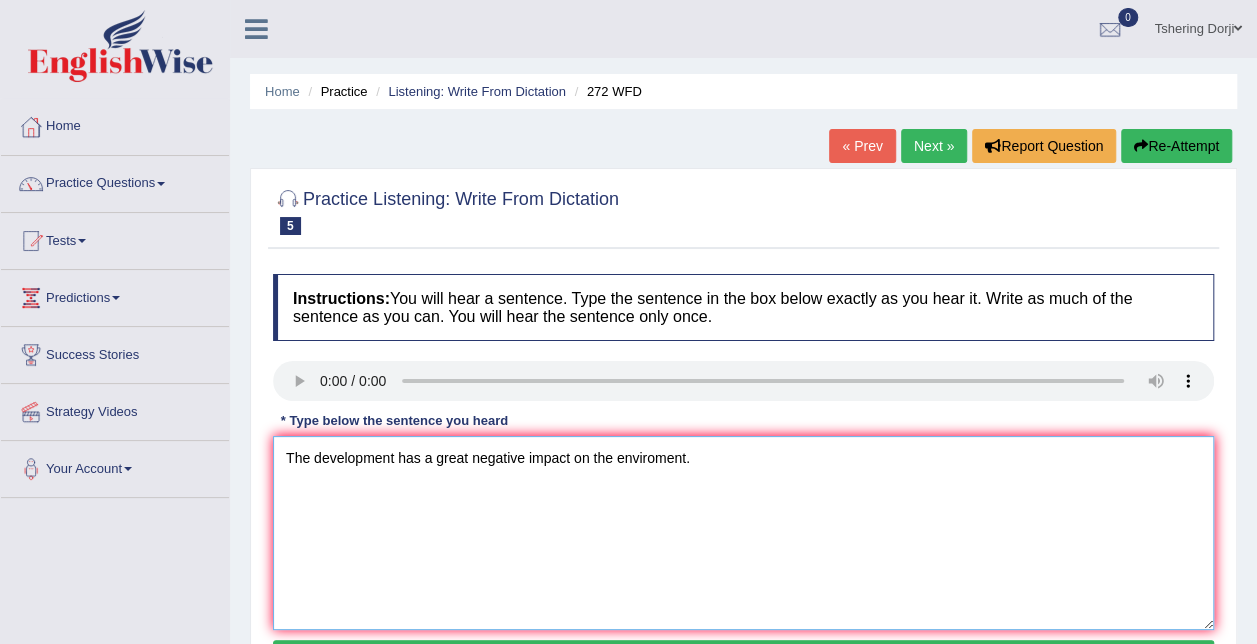 click on "The development has a great negative impact on the enviroment." at bounding box center (743, 533) 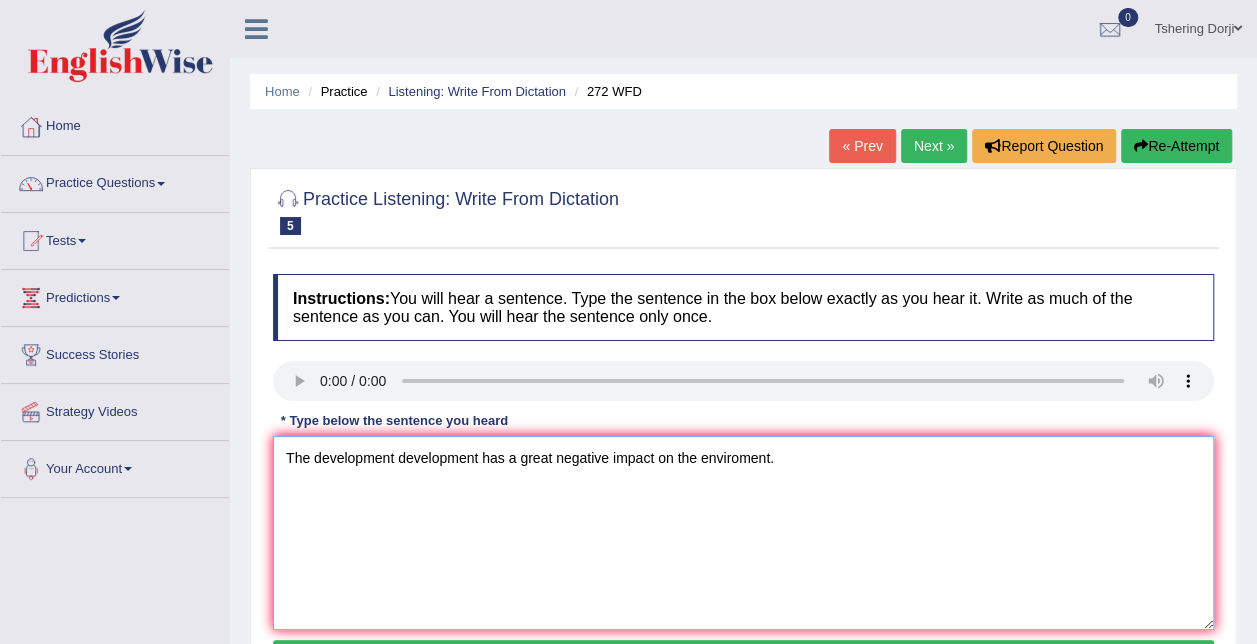 click on "The development development has a great negative impact on the enviroment." at bounding box center (743, 533) 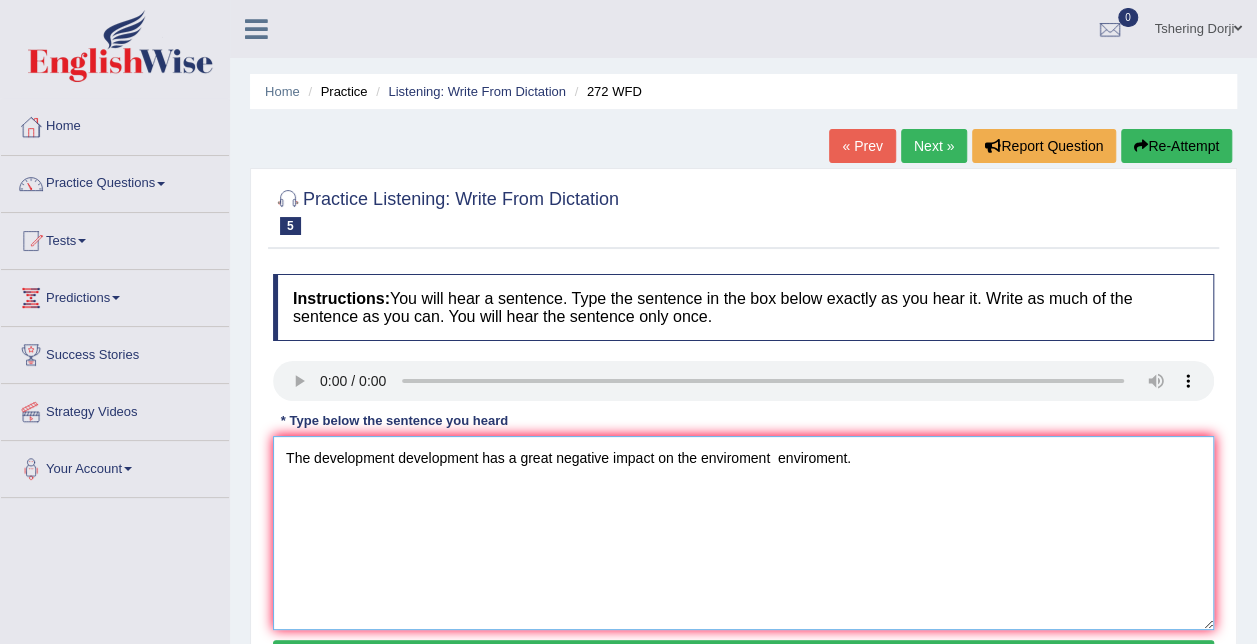 click on "The development development has a great negative impact on the enviroment  enviroment." at bounding box center [743, 533] 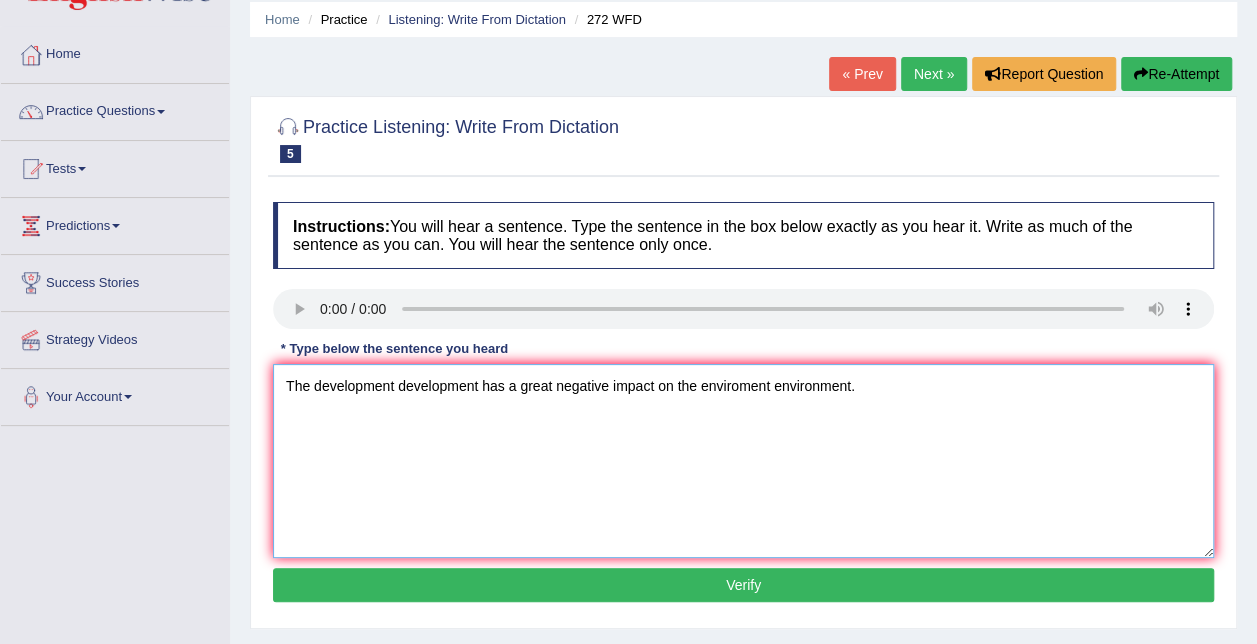 scroll, scrollTop: 82, scrollLeft: 0, axis: vertical 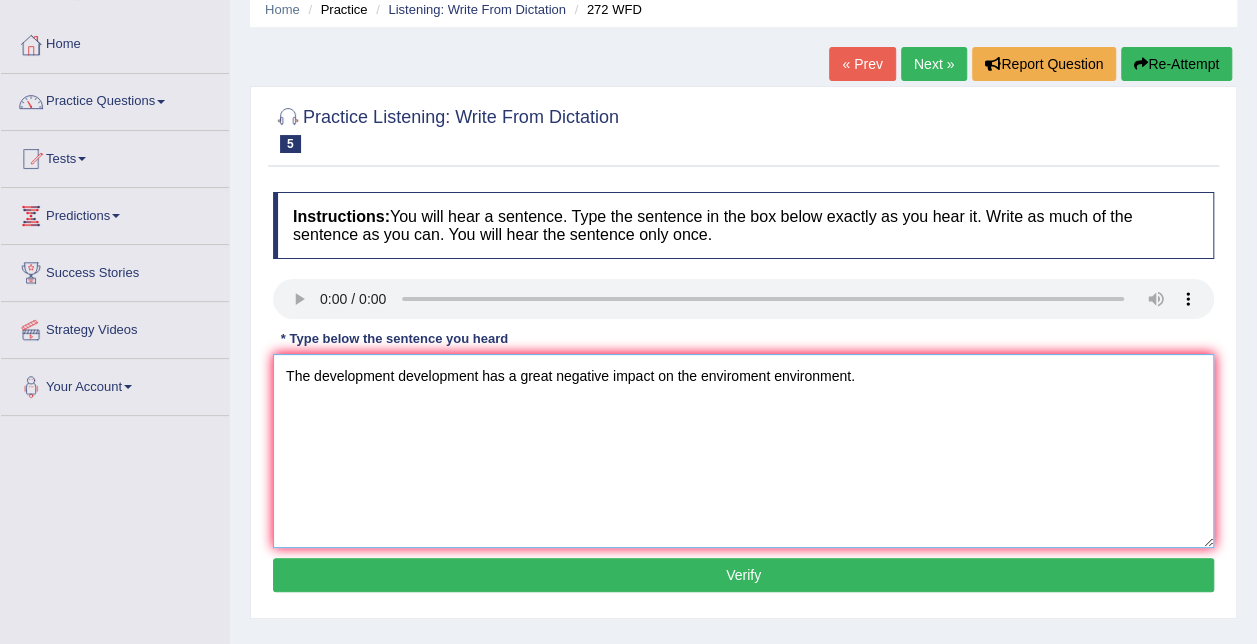 type on "The development development has a great negative impact on the enviroment environment." 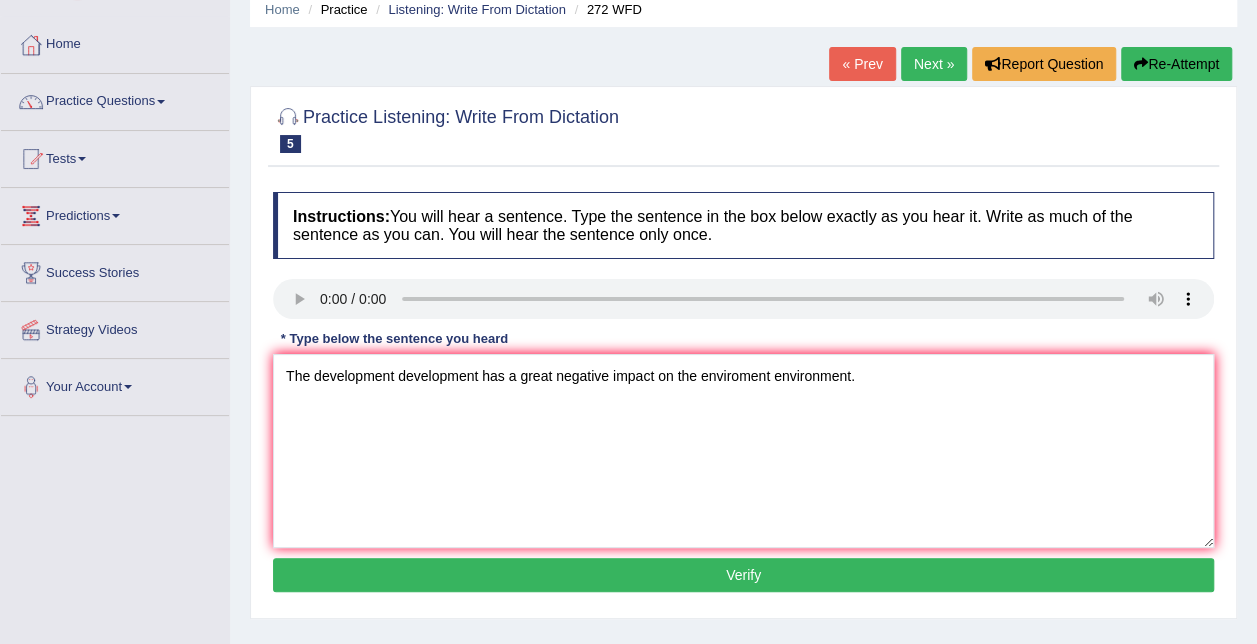 click on "Verify" at bounding box center (743, 575) 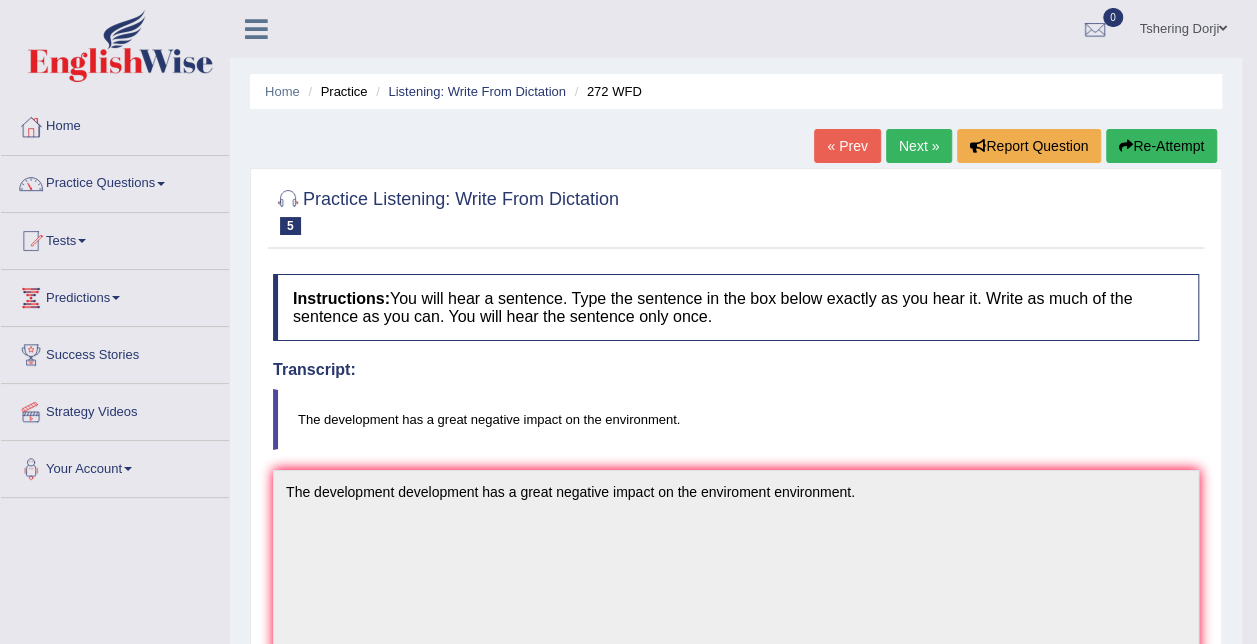 scroll, scrollTop: 0, scrollLeft: 0, axis: both 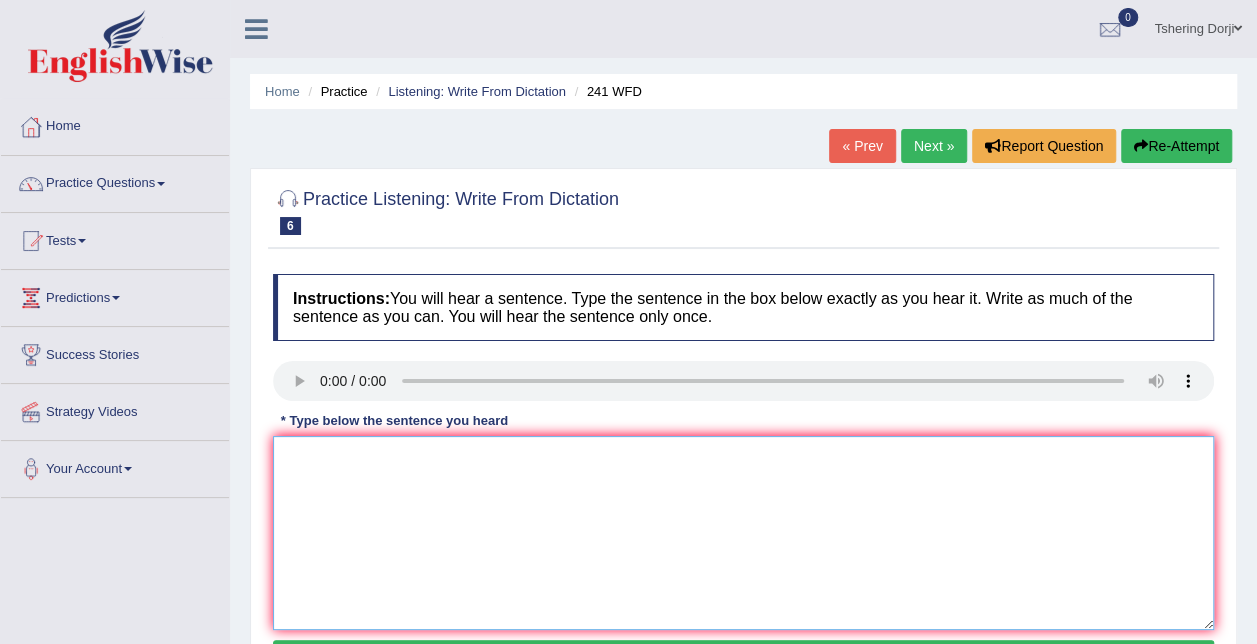 click at bounding box center (743, 533) 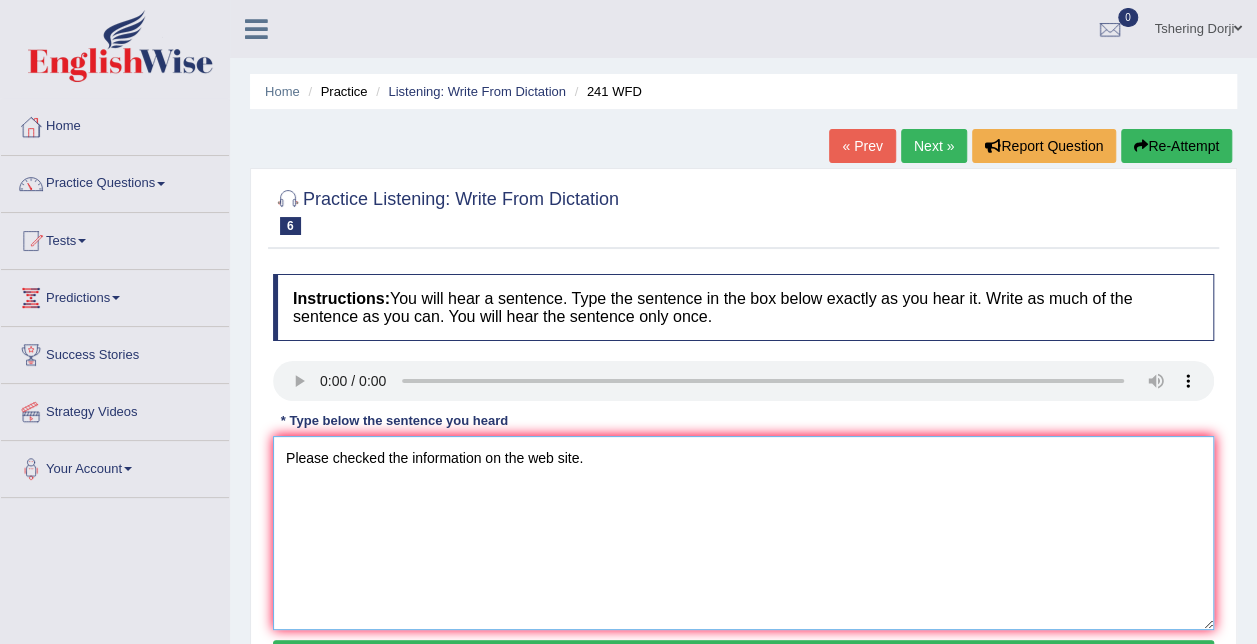 click on "Please checked the information on the web site." at bounding box center (743, 533) 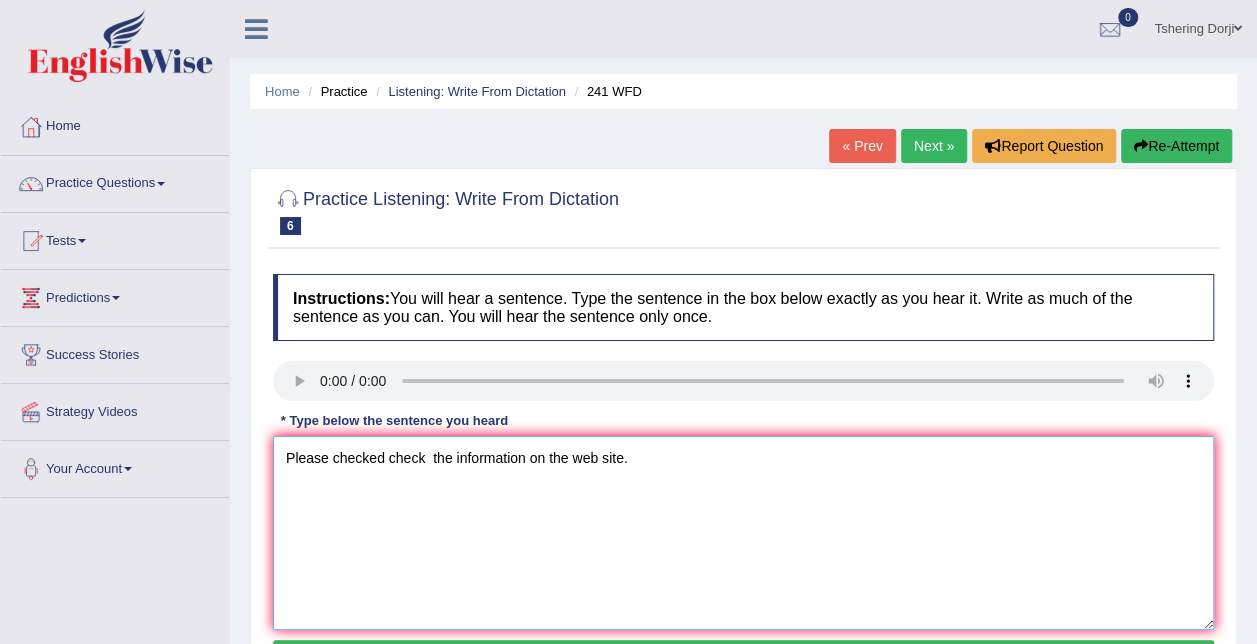 click on "Please checked check  the information on the web site." at bounding box center [743, 533] 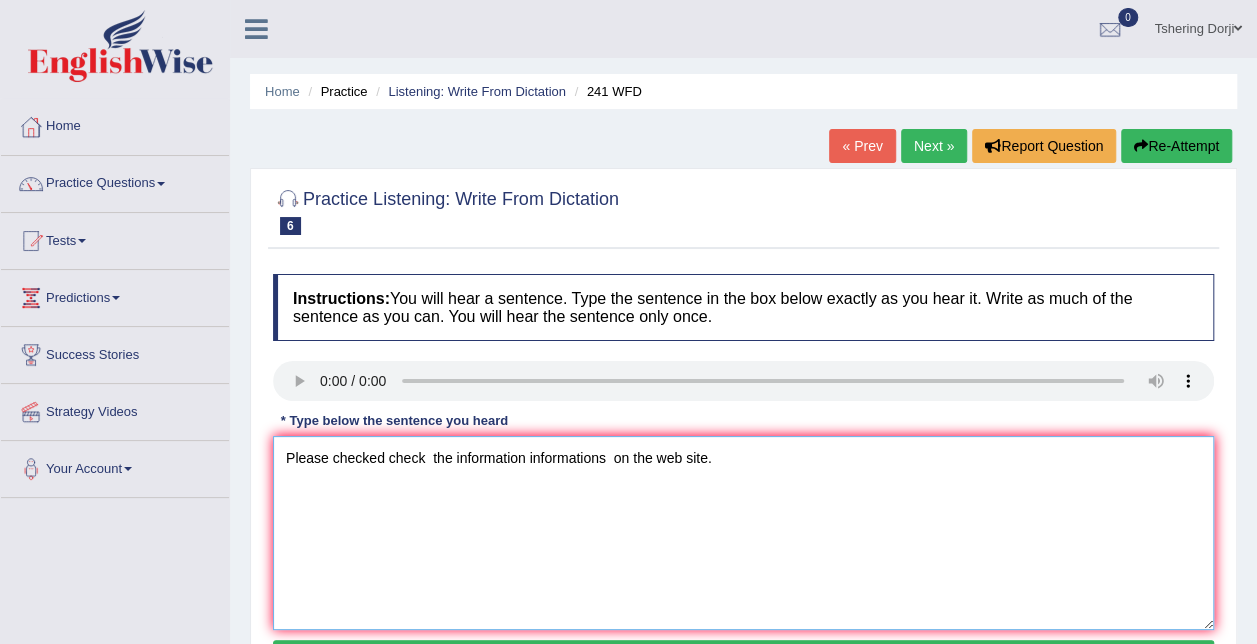 click on "Please checked check  the information informations  on the web site." at bounding box center (743, 533) 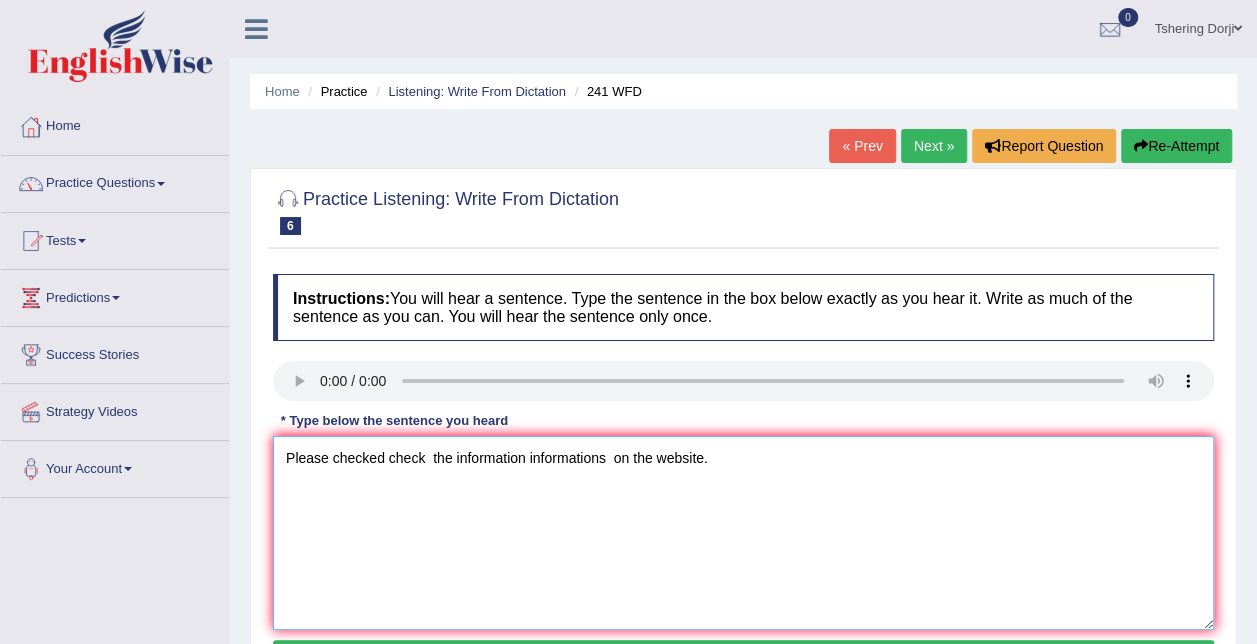 click on "Please checked check  the information informations  on the website." at bounding box center [743, 533] 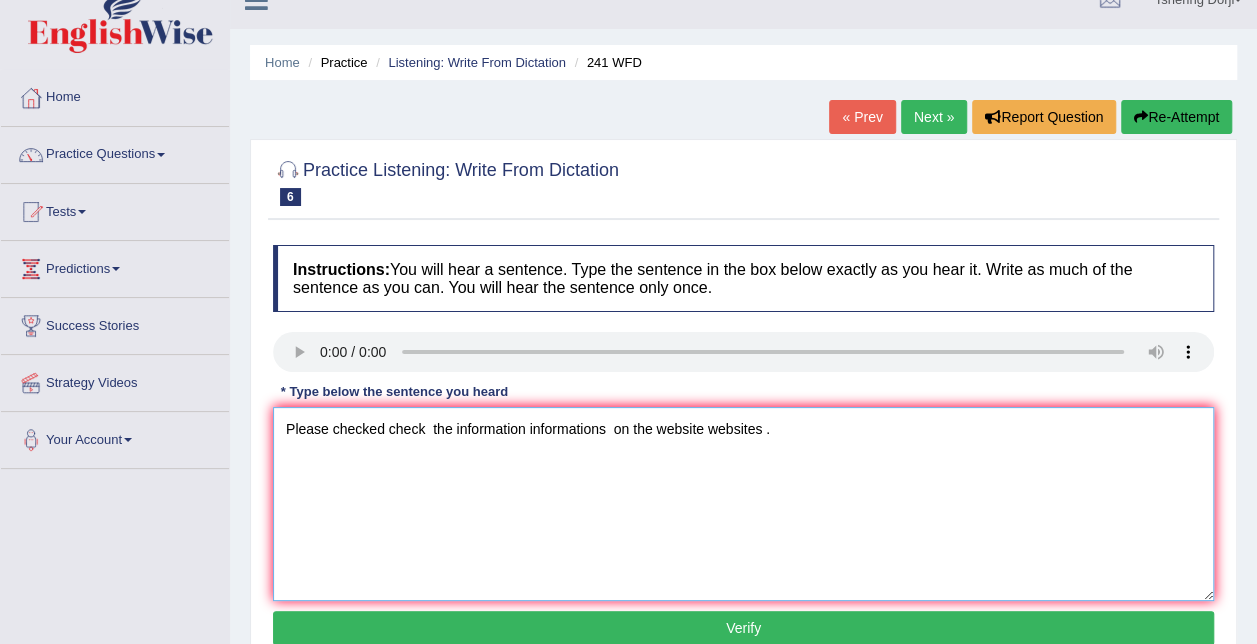 scroll, scrollTop: 62, scrollLeft: 0, axis: vertical 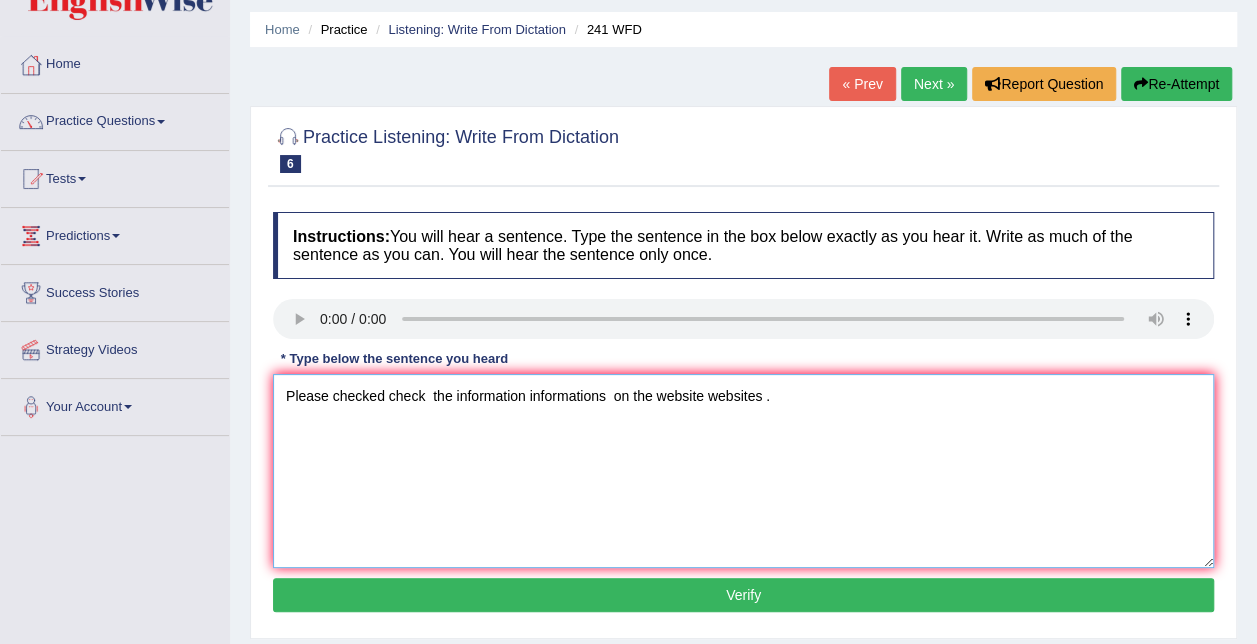 click on "Please checked check  the information informations  on the website websites ." at bounding box center [743, 471] 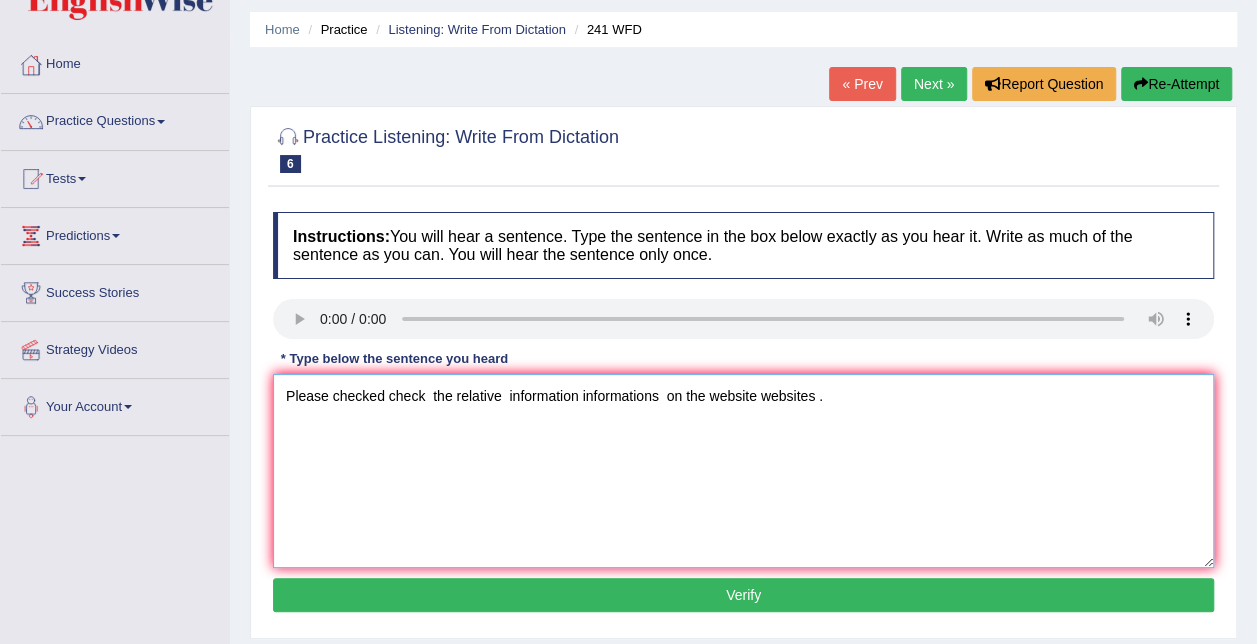 type on "Please checked check  the relative  information informations  on the website websites ." 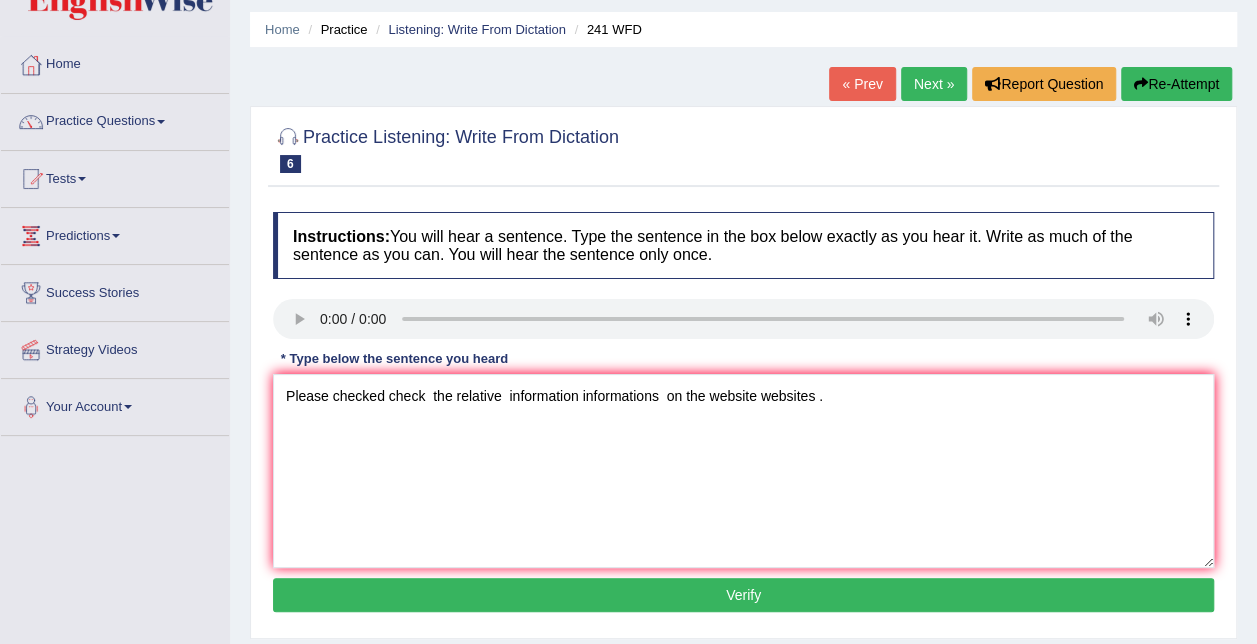 click on "Verify" at bounding box center [743, 595] 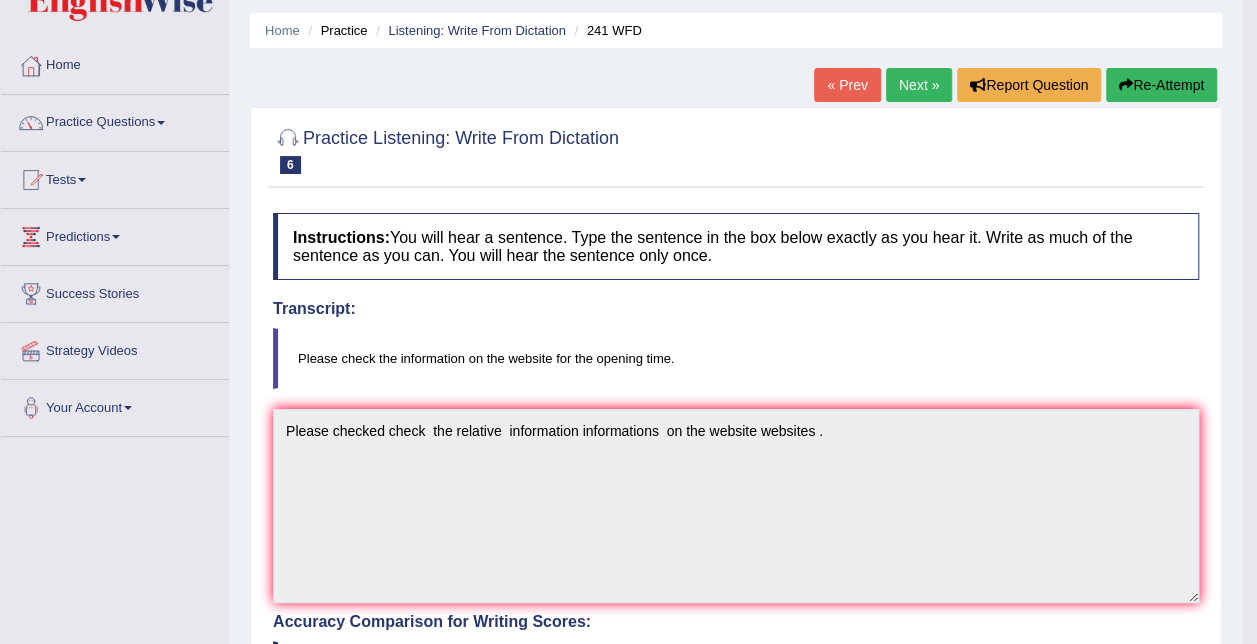 scroll, scrollTop: 0, scrollLeft: 0, axis: both 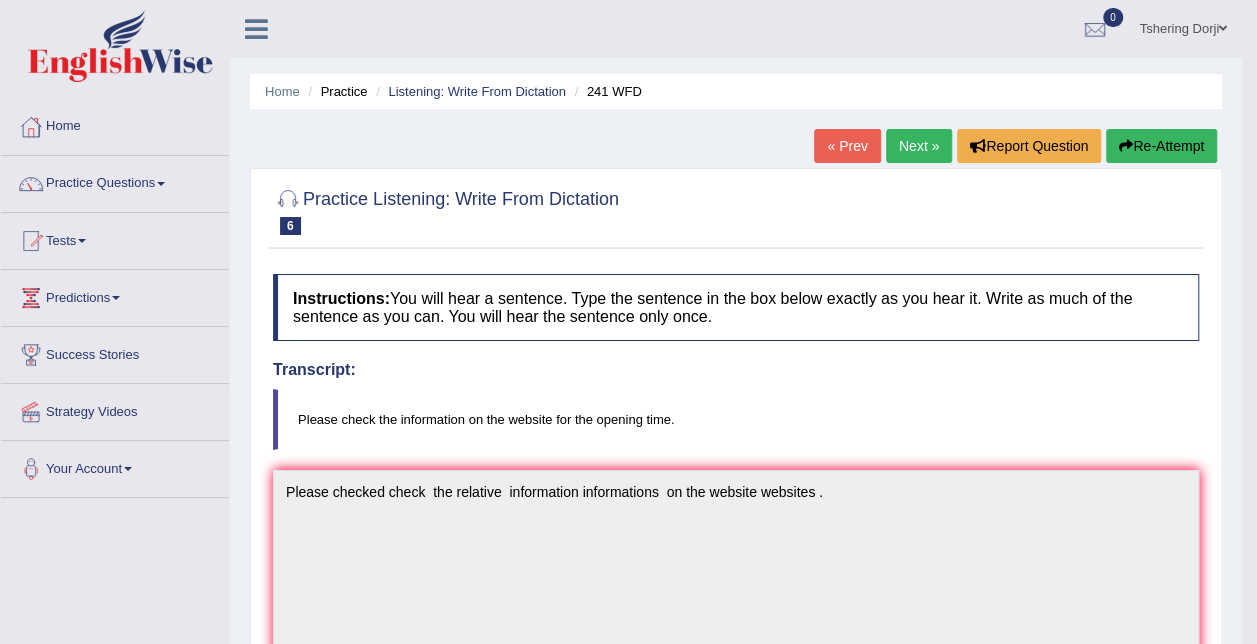 click on "Next »" at bounding box center (919, 146) 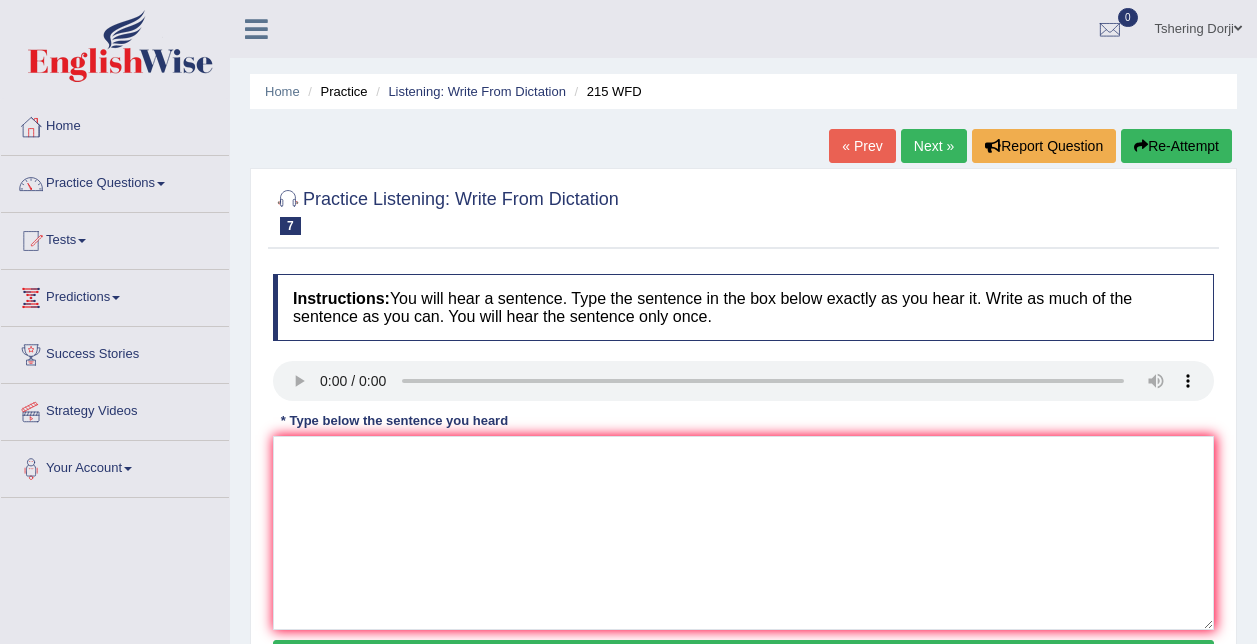 scroll, scrollTop: 0, scrollLeft: 0, axis: both 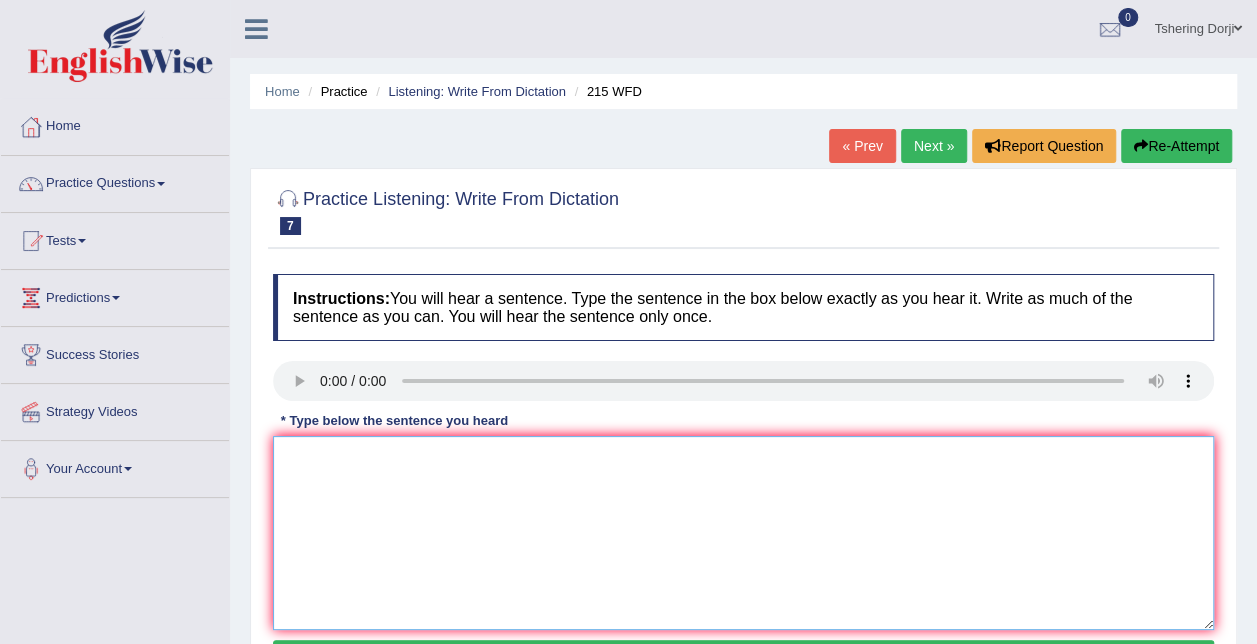 click at bounding box center [743, 533] 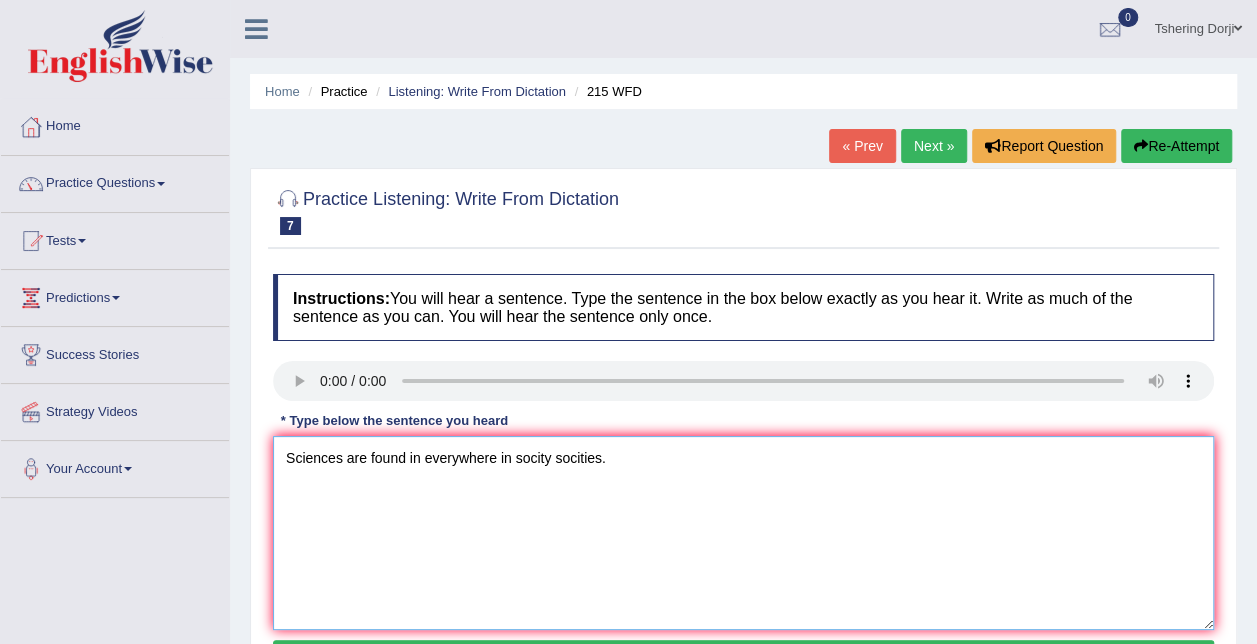 click on "Sciences are found in everywhere in socity socities." at bounding box center (743, 533) 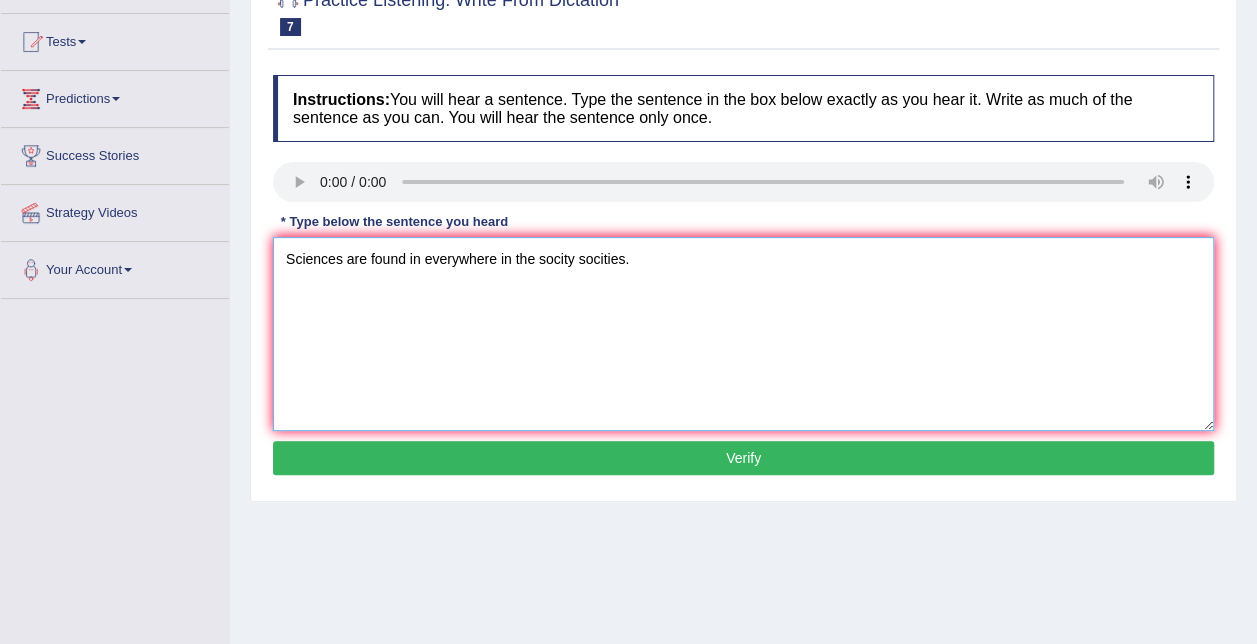 scroll, scrollTop: 200, scrollLeft: 0, axis: vertical 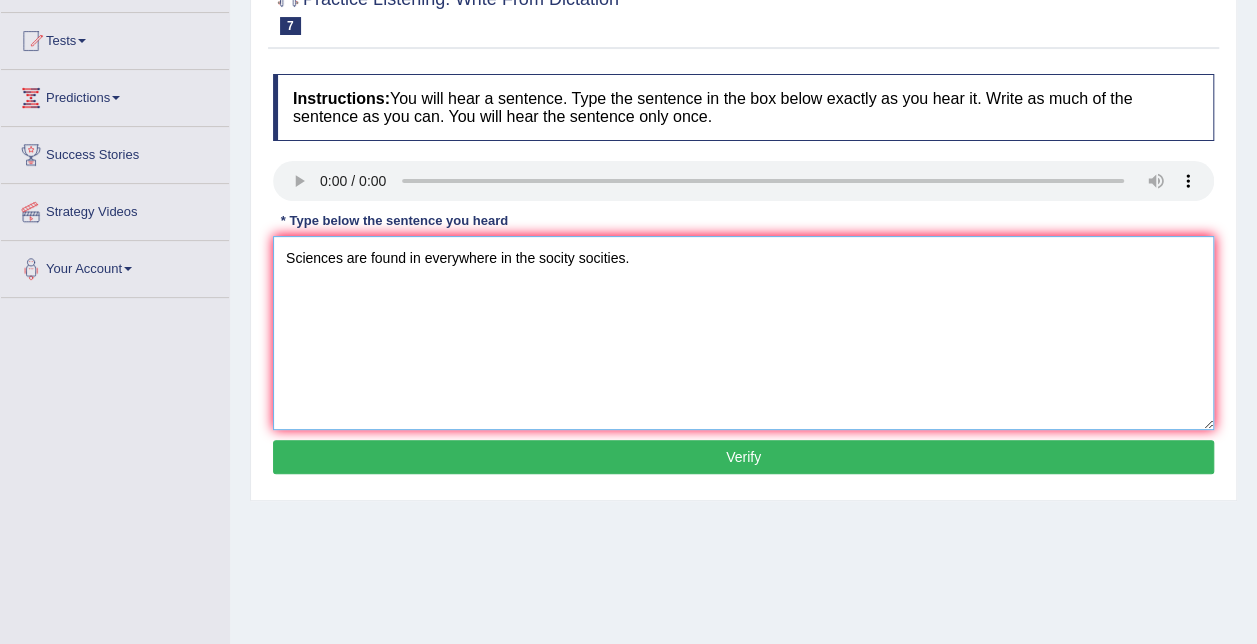 type on "Sciences are found in everywhere in the socity socities." 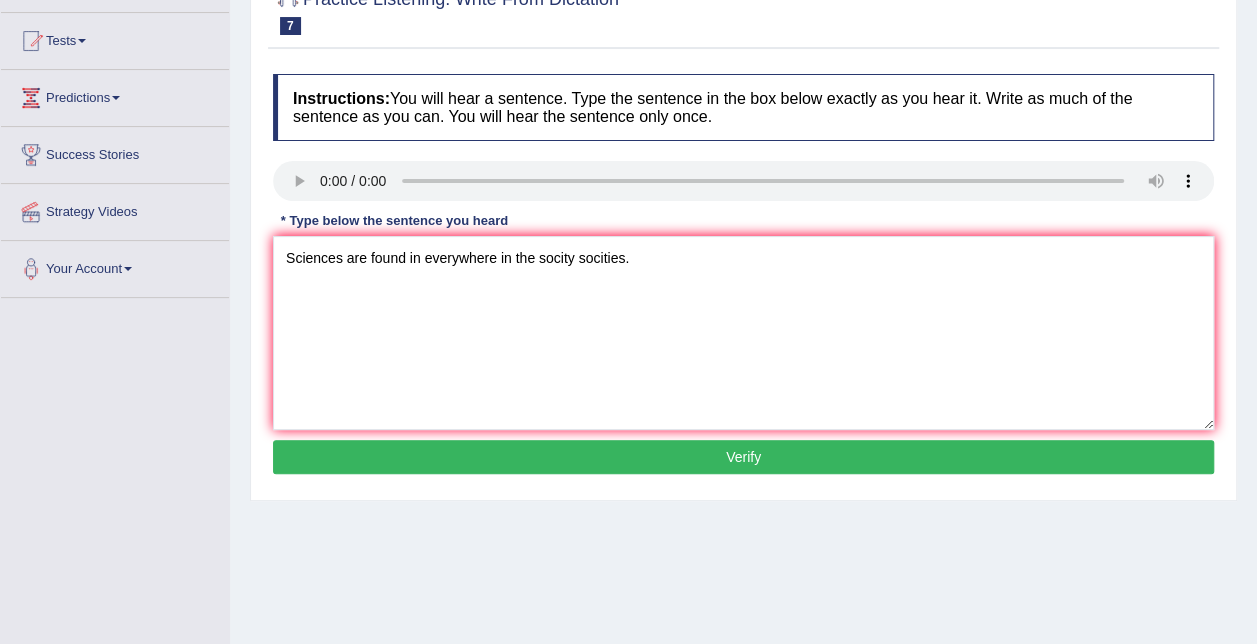 click on "Verify" at bounding box center [743, 457] 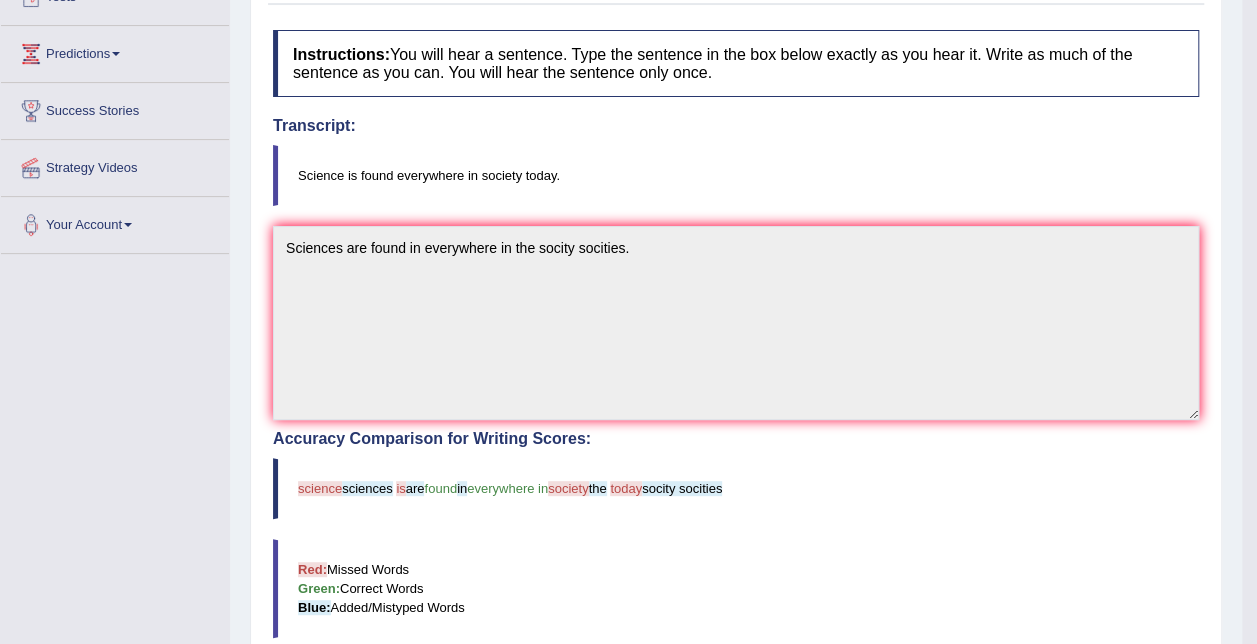scroll, scrollTop: 0, scrollLeft: 0, axis: both 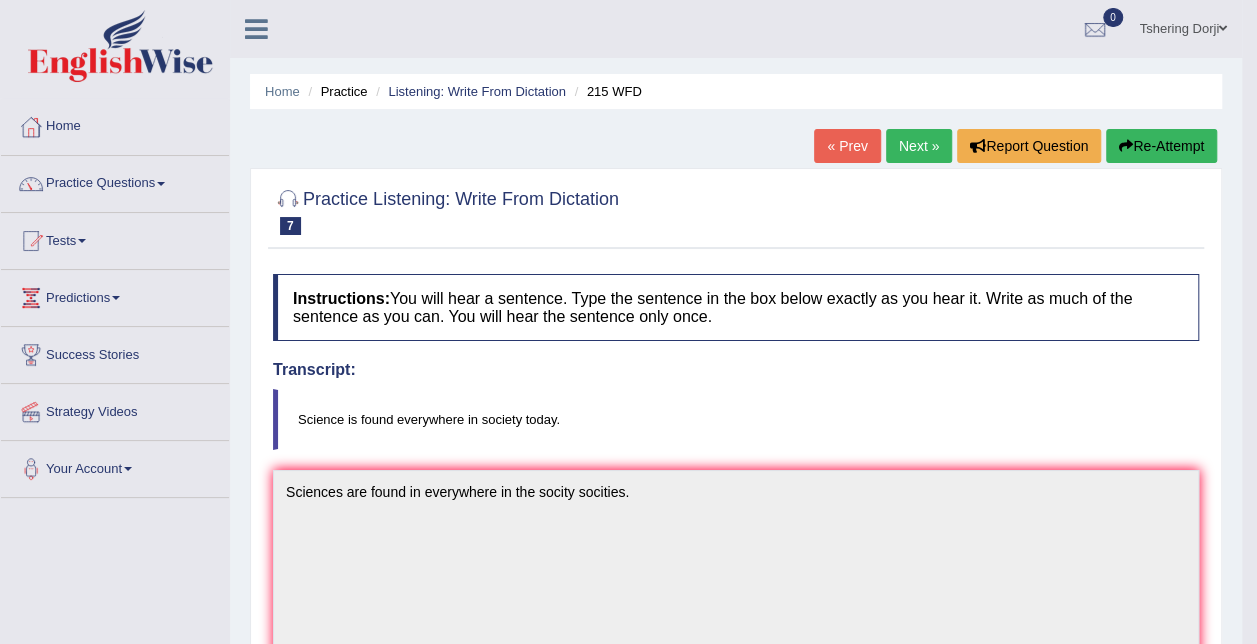 click on "Next »" at bounding box center [919, 146] 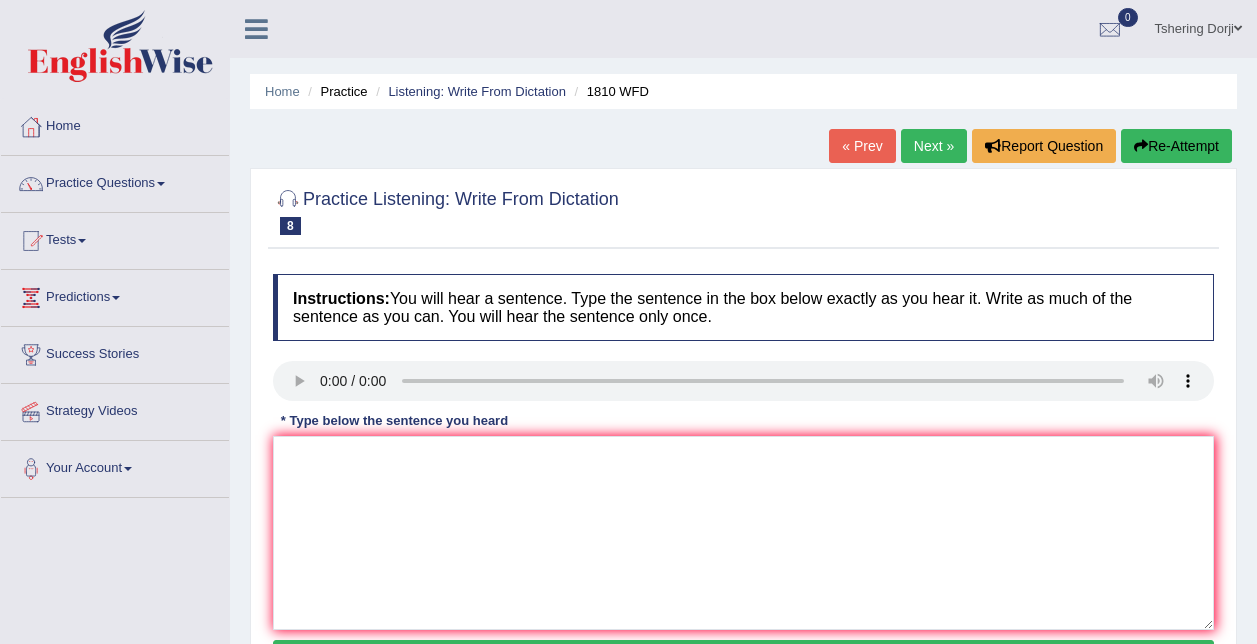 scroll, scrollTop: 0, scrollLeft: 0, axis: both 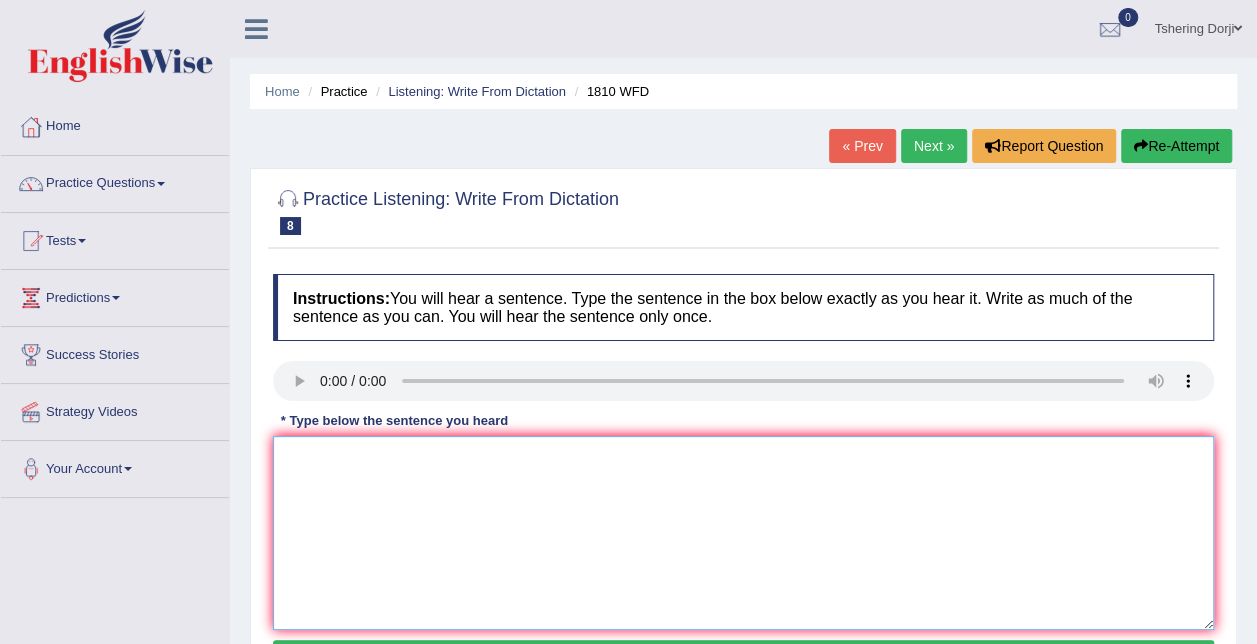 click at bounding box center (743, 533) 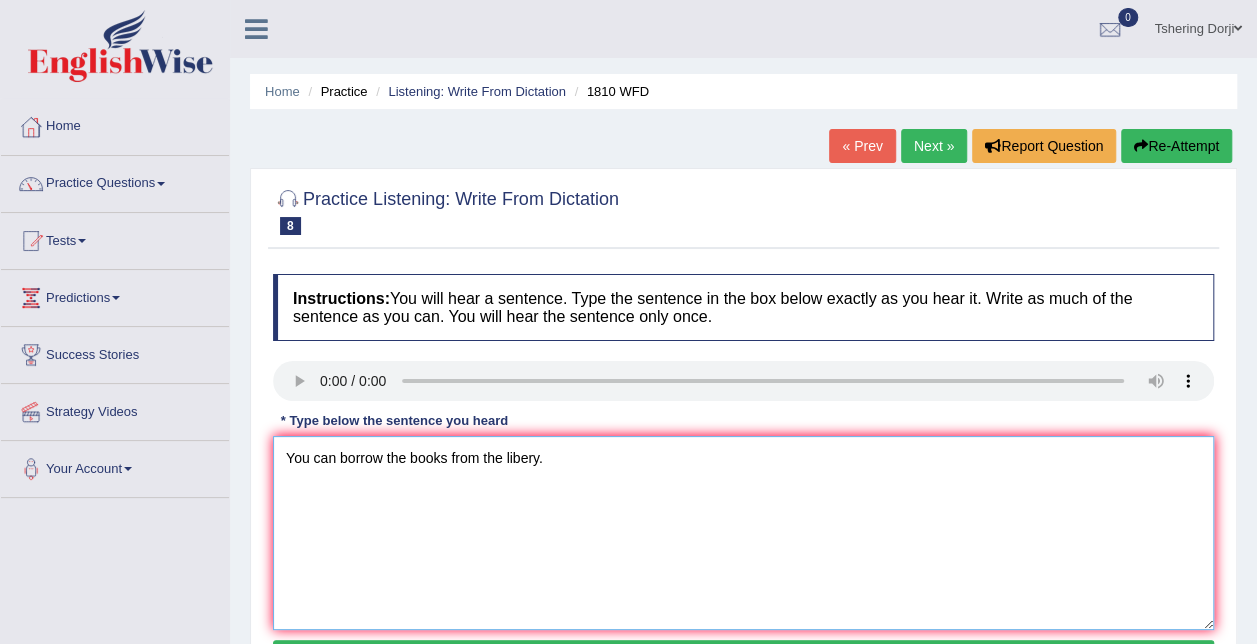 click on "You can borrow the books from the libery." at bounding box center (743, 533) 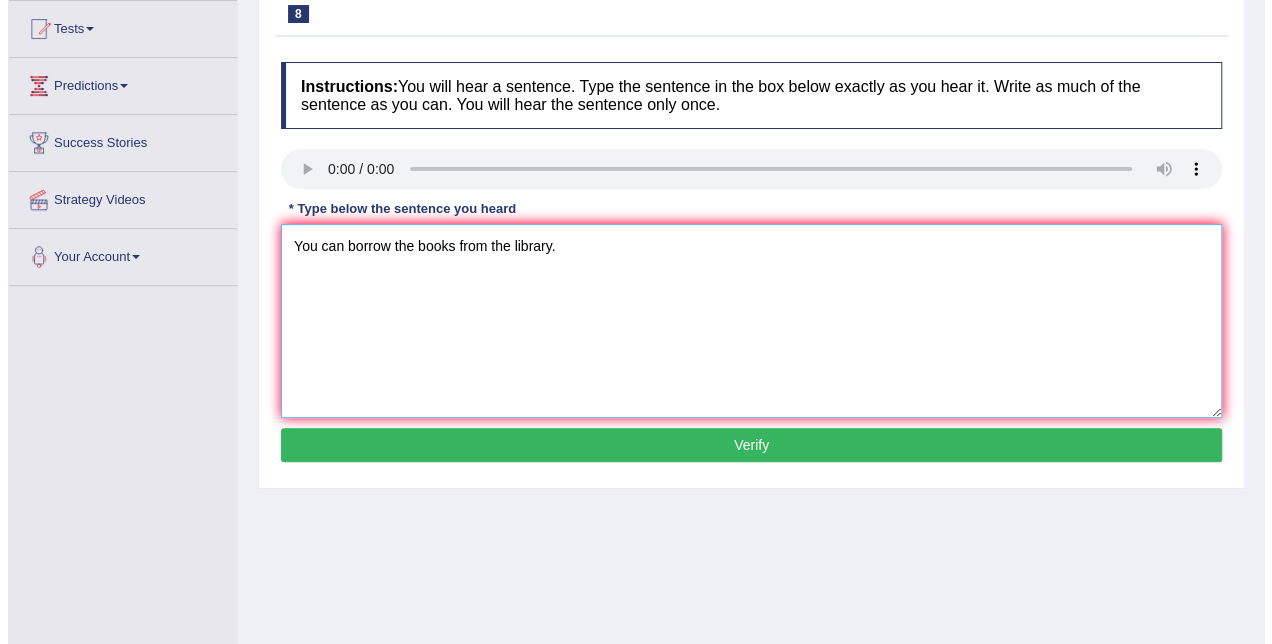 scroll, scrollTop: 213, scrollLeft: 0, axis: vertical 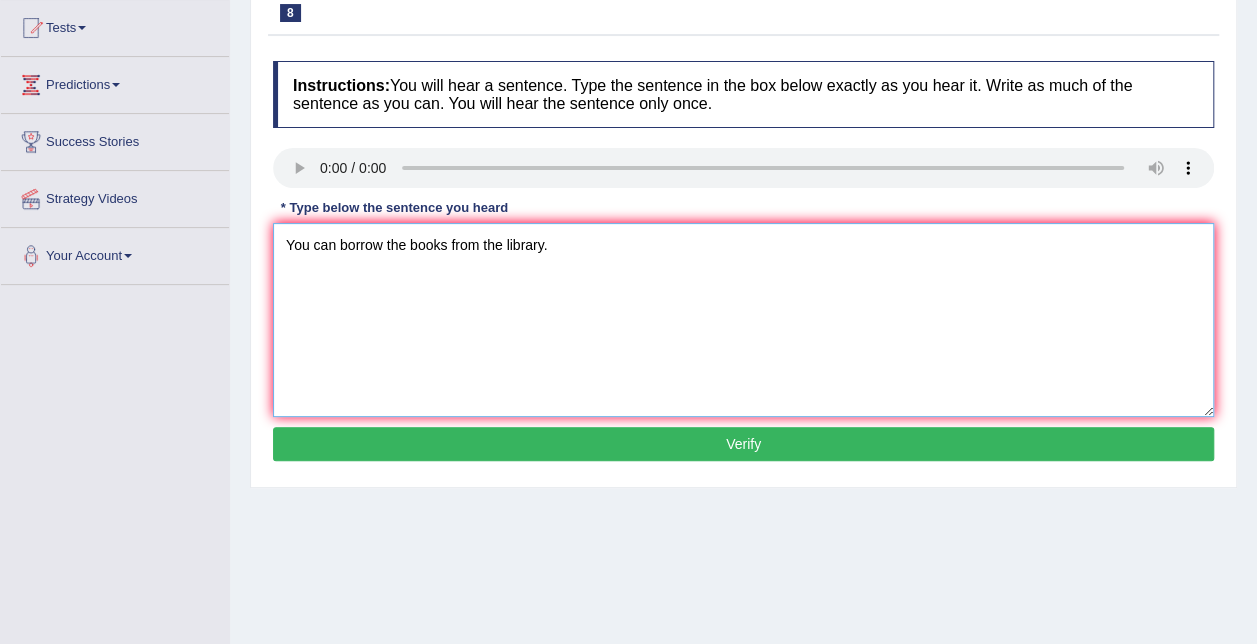 type on "You can borrow the books from the library." 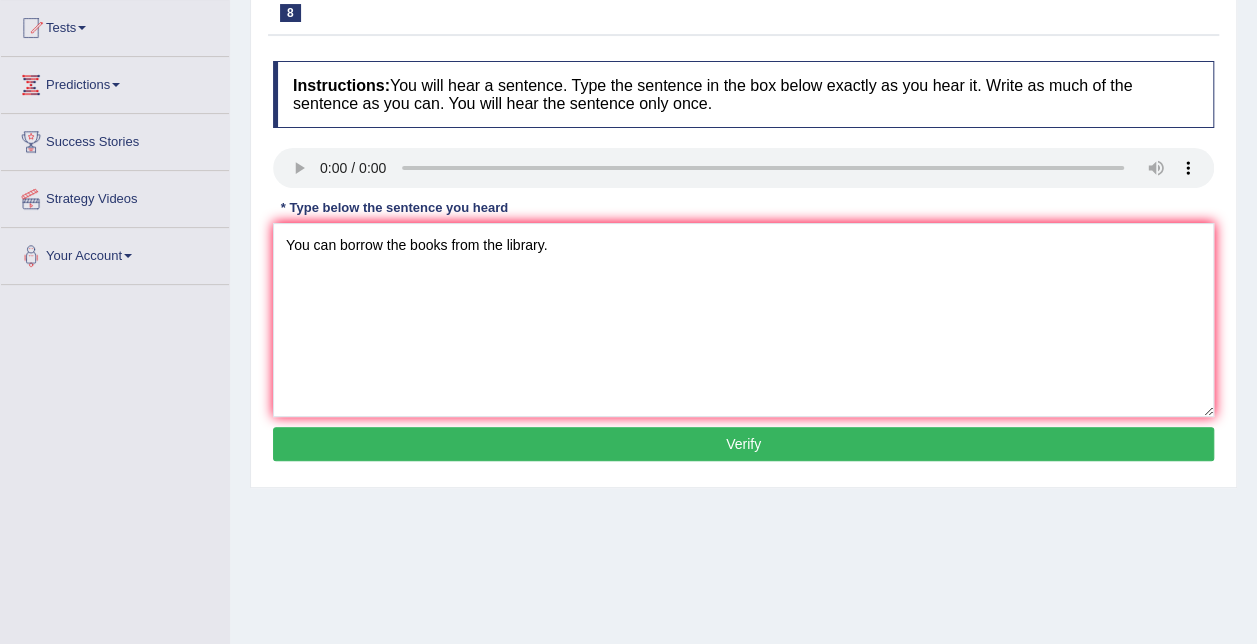 click on "Verify" at bounding box center (743, 444) 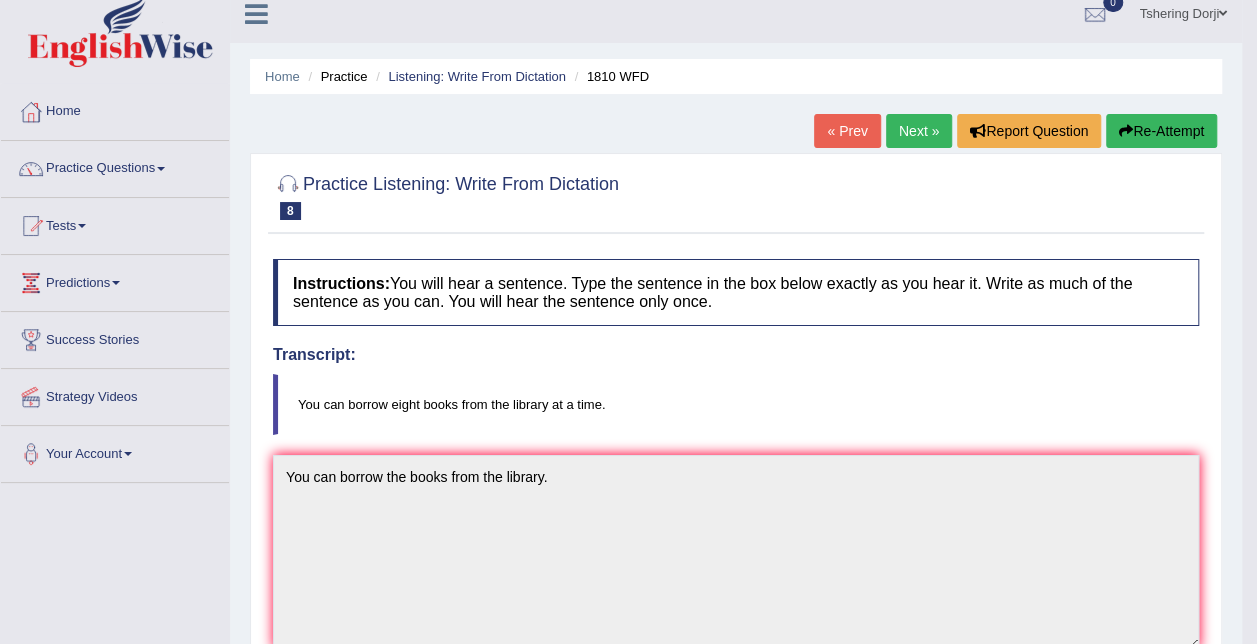 scroll, scrollTop: 13, scrollLeft: 0, axis: vertical 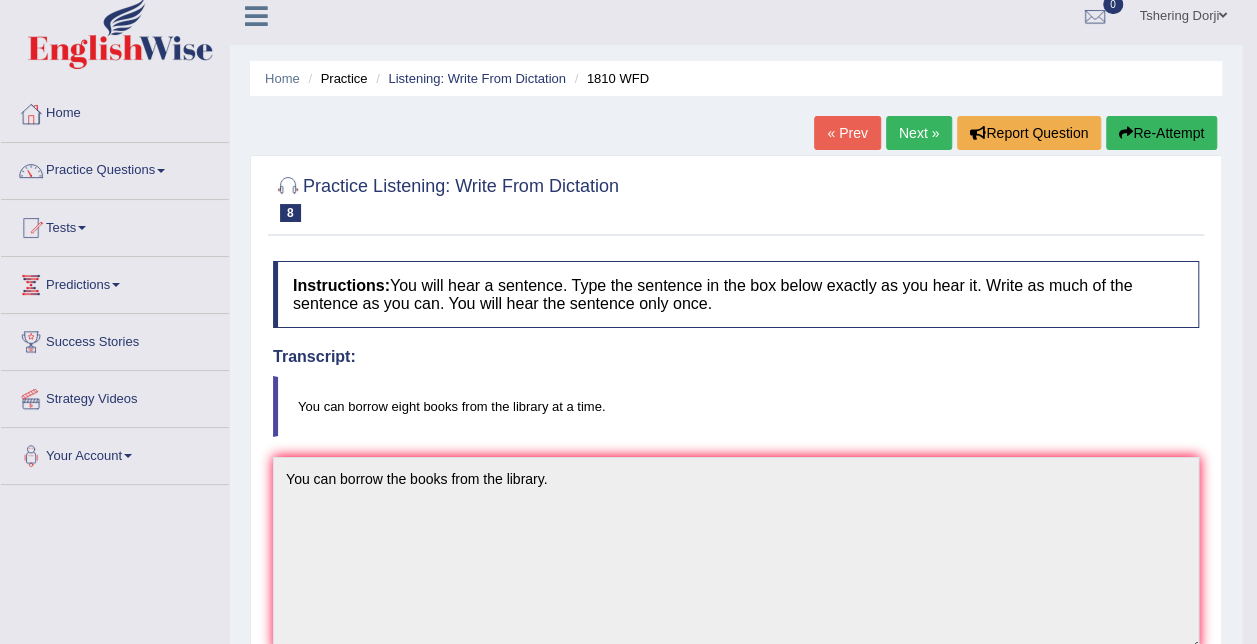 click on "Next »" at bounding box center [919, 133] 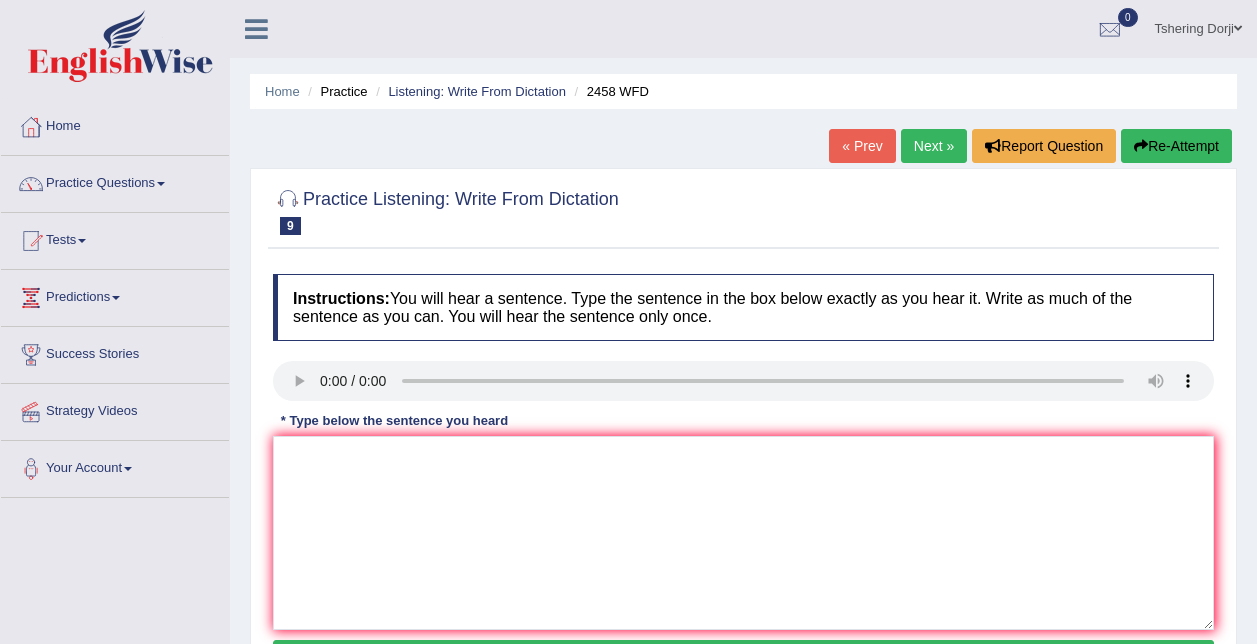 scroll, scrollTop: 0, scrollLeft: 0, axis: both 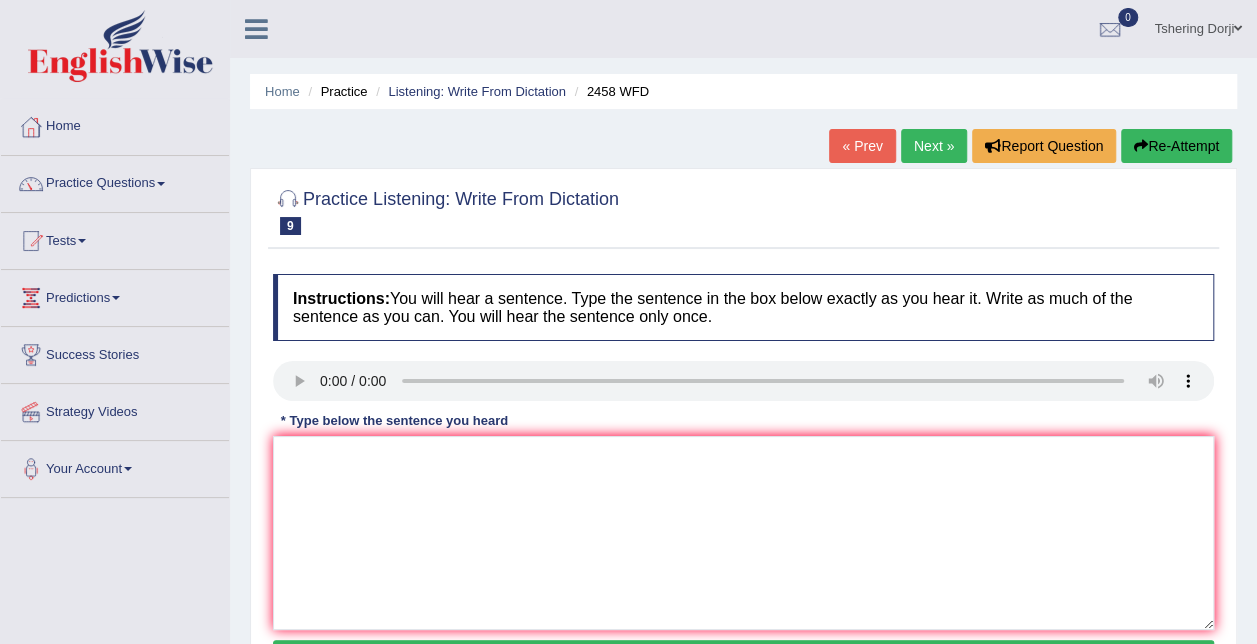 click on "Next »" at bounding box center (934, 146) 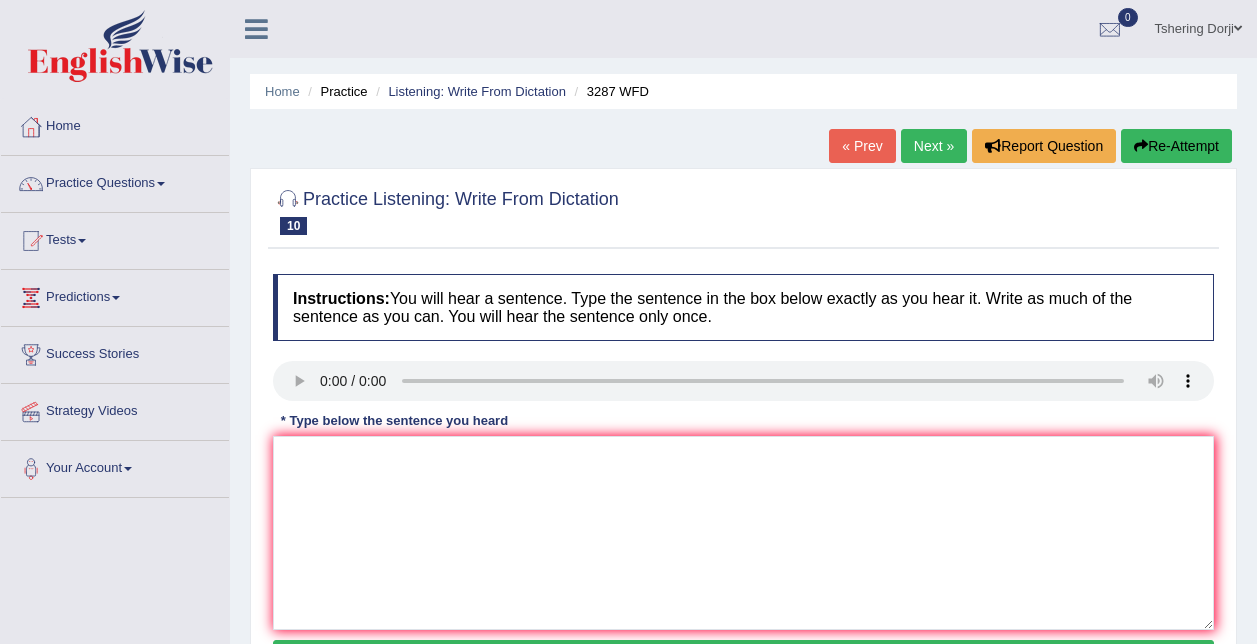 scroll, scrollTop: 0, scrollLeft: 0, axis: both 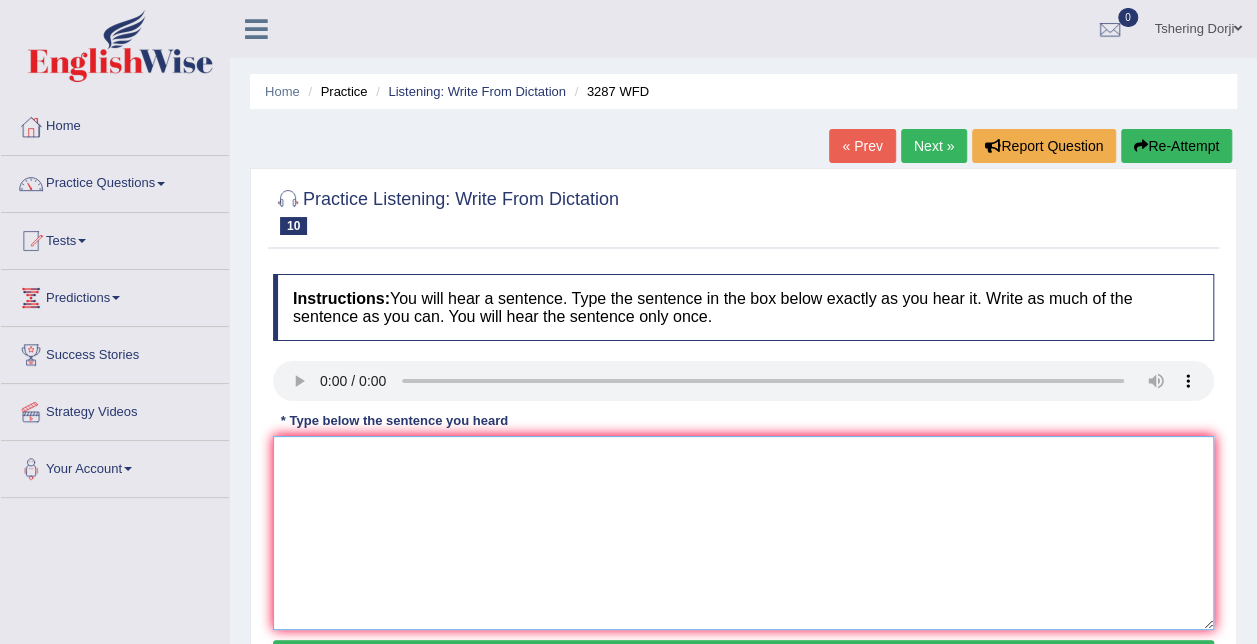 click at bounding box center [743, 533] 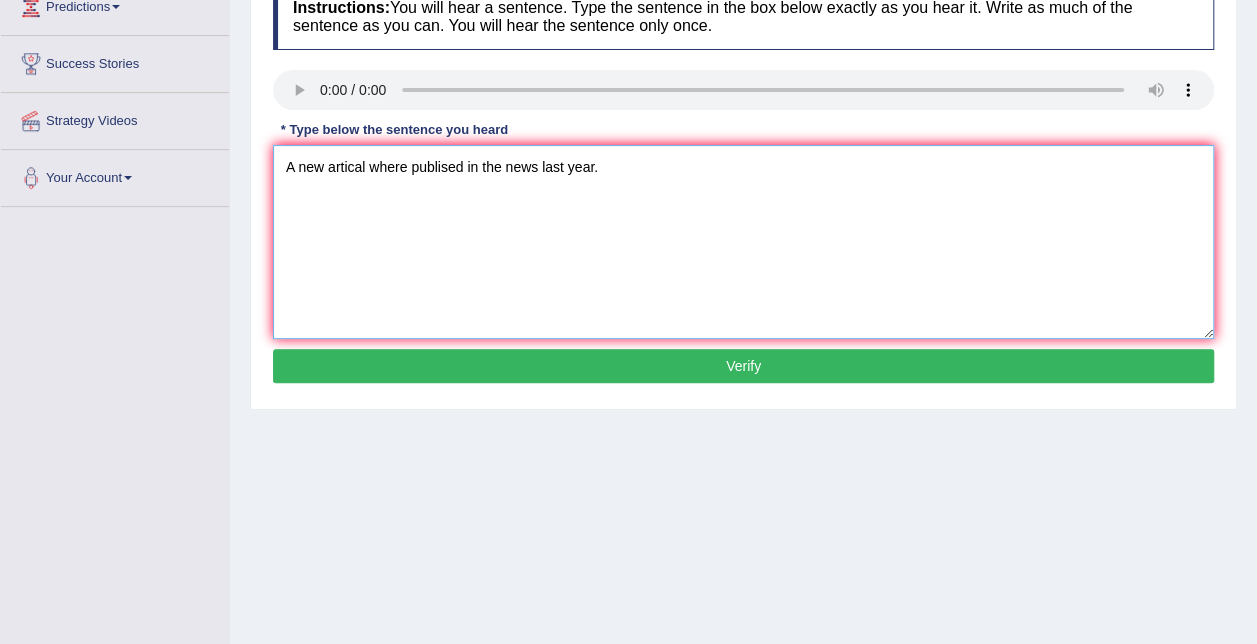 scroll, scrollTop: 293, scrollLeft: 0, axis: vertical 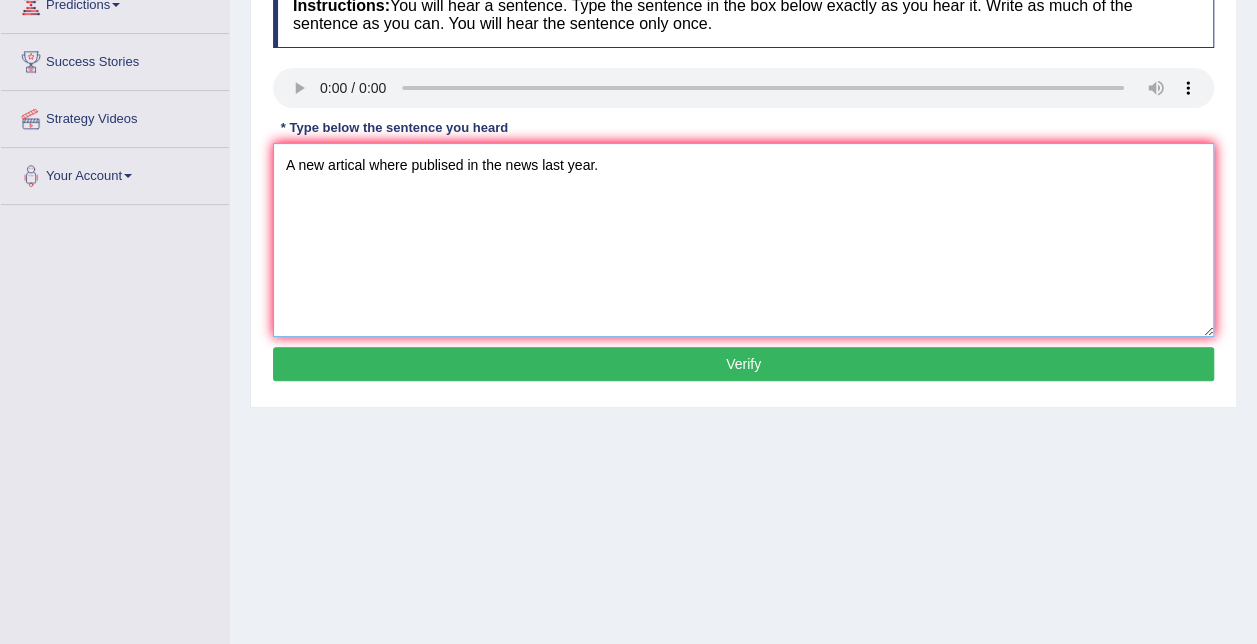 type on "A new artical where publised in the news last year." 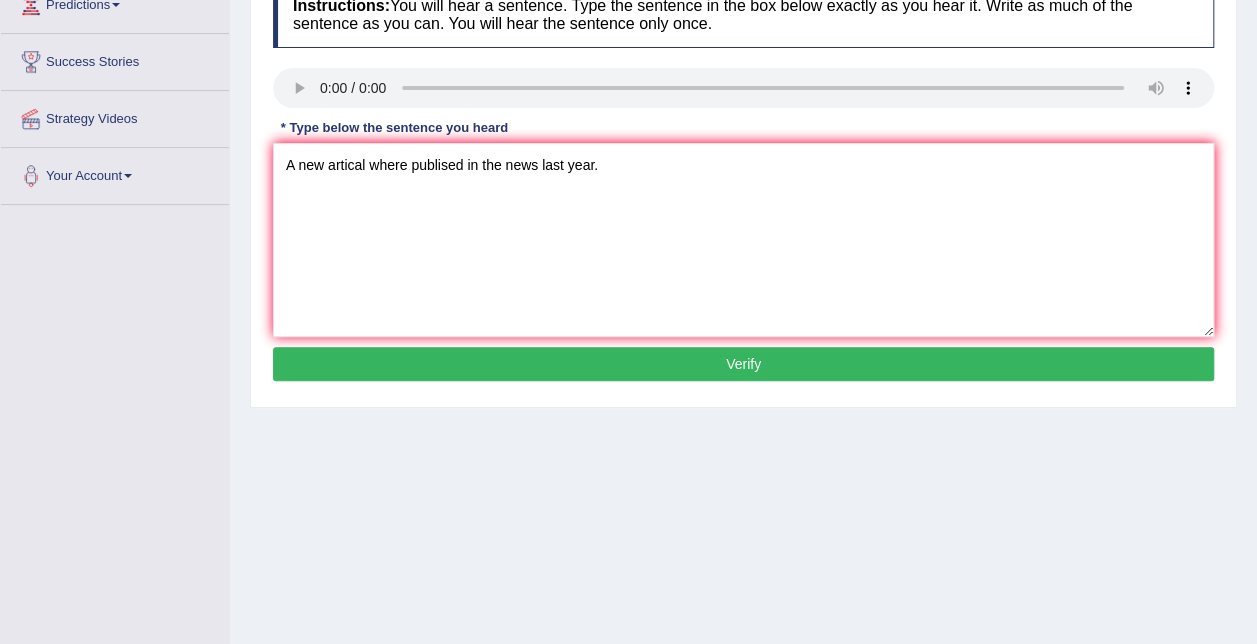 click on "Verify" at bounding box center [743, 364] 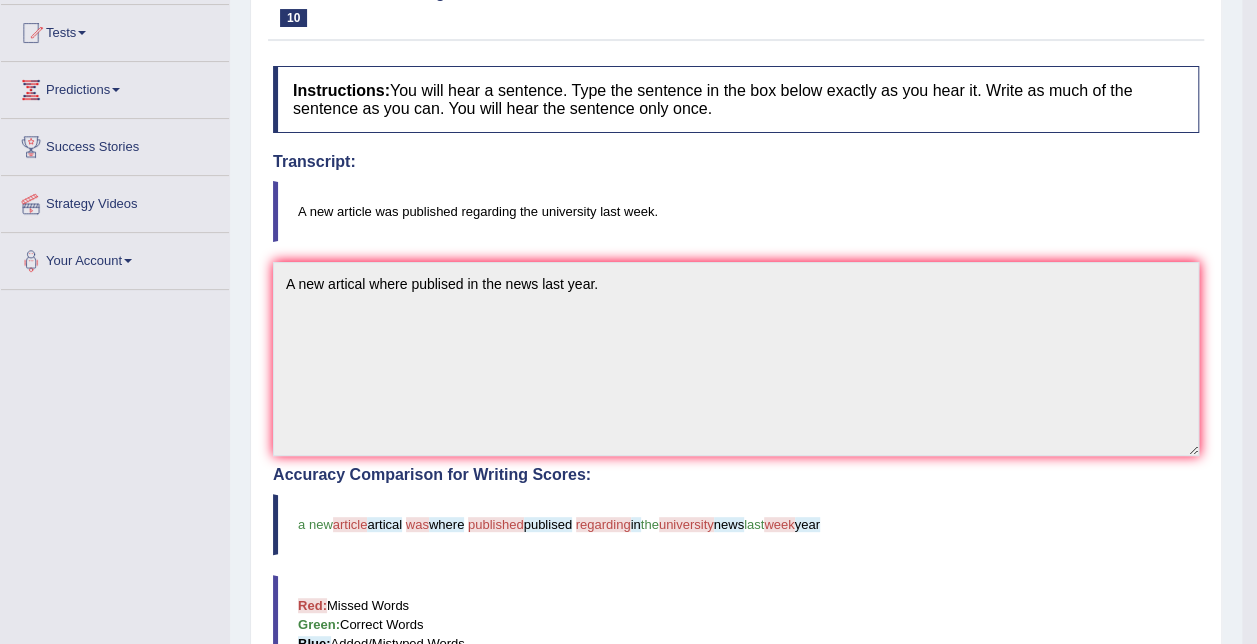 scroll, scrollTop: 207, scrollLeft: 0, axis: vertical 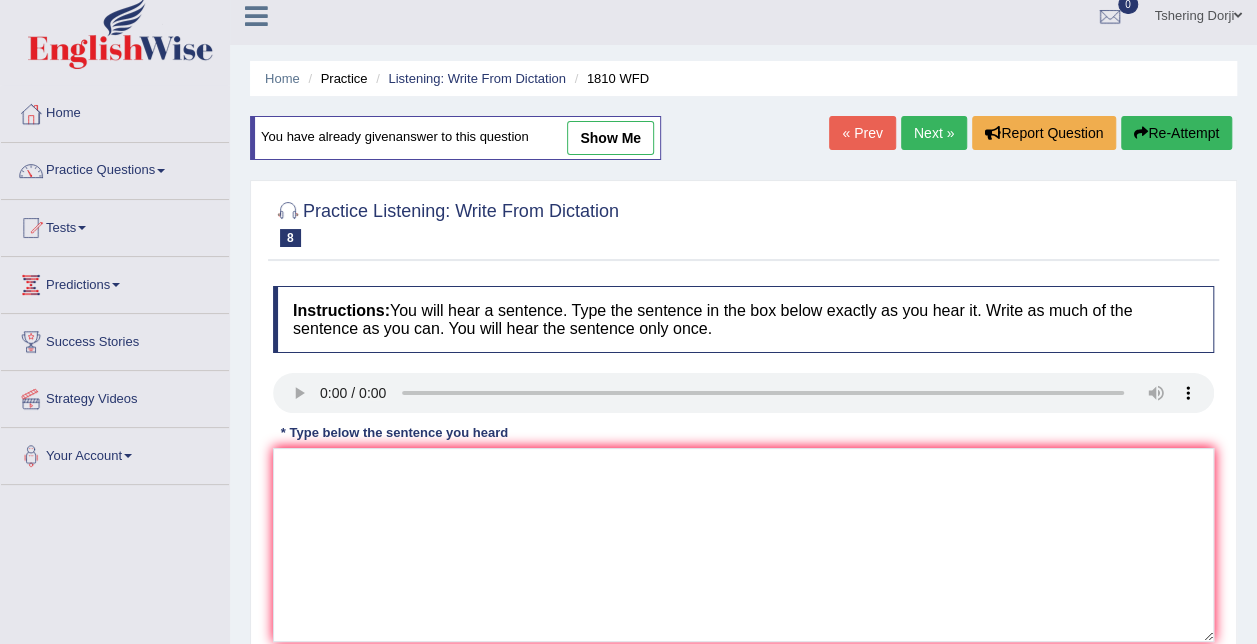 click on "Practice Questions" at bounding box center [115, 168] 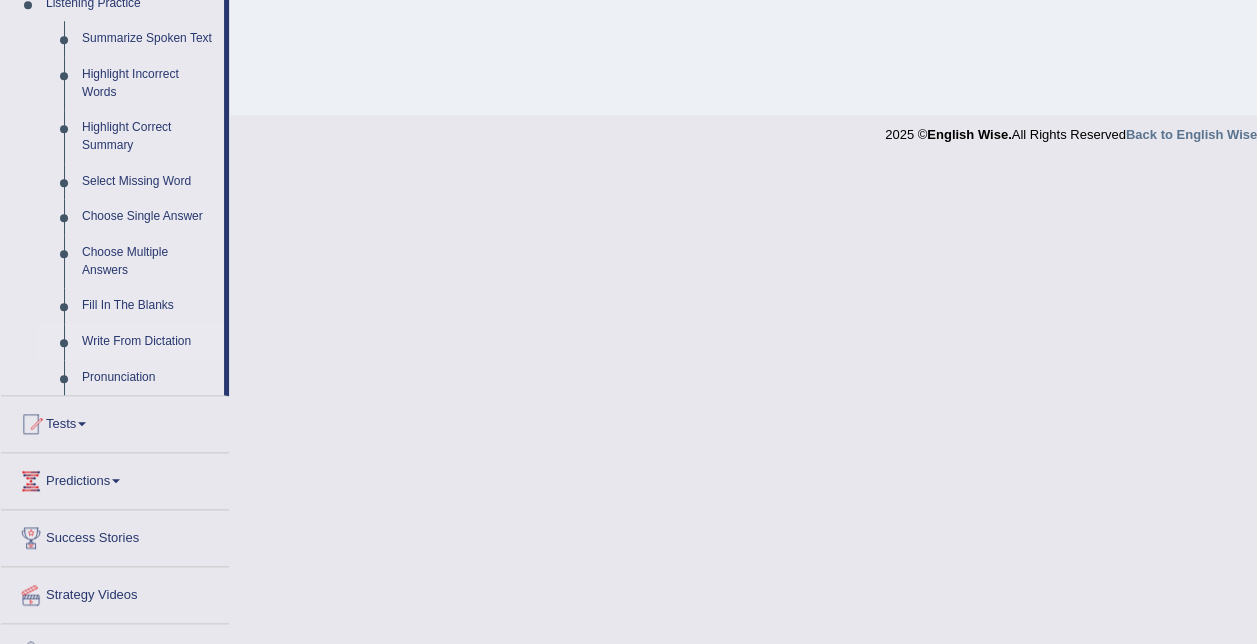 click on "Write From Dictation" at bounding box center [148, 342] 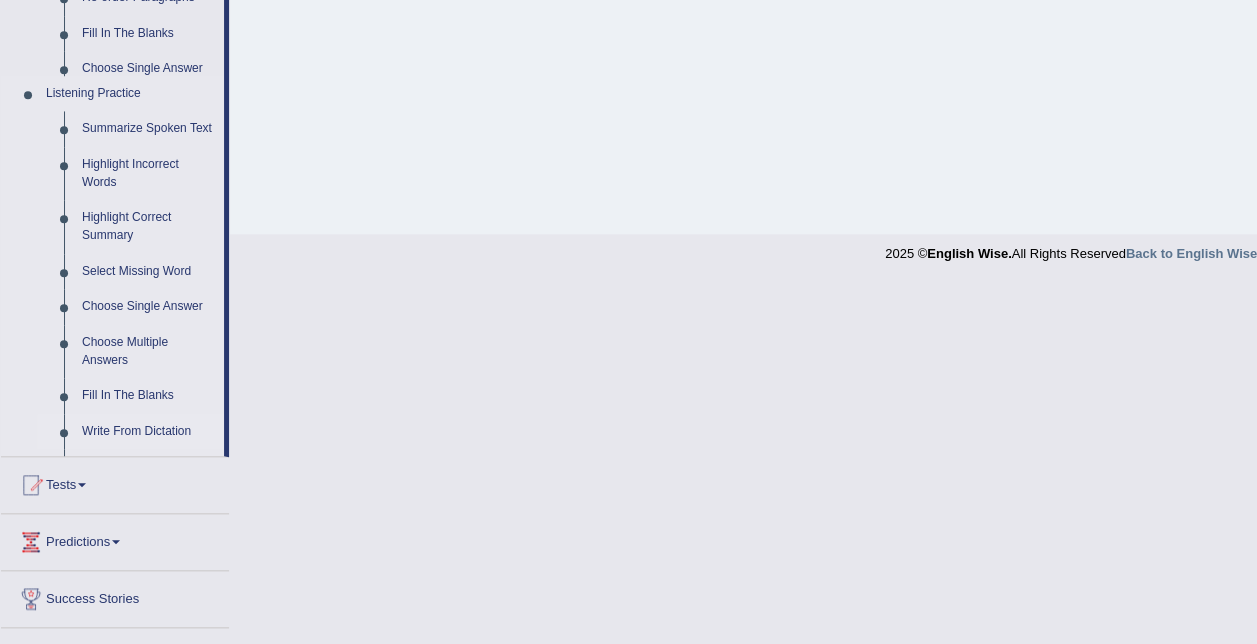 scroll, scrollTop: 406, scrollLeft: 0, axis: vertical 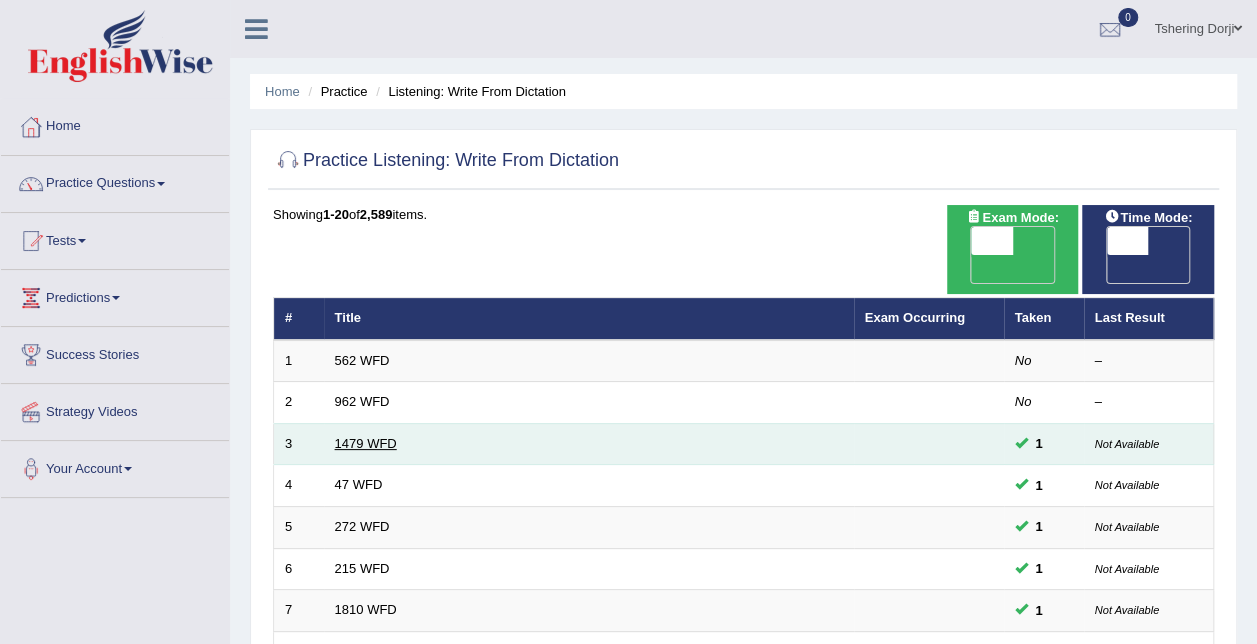click on "1479 WFD" at bounding box center (366, 443) 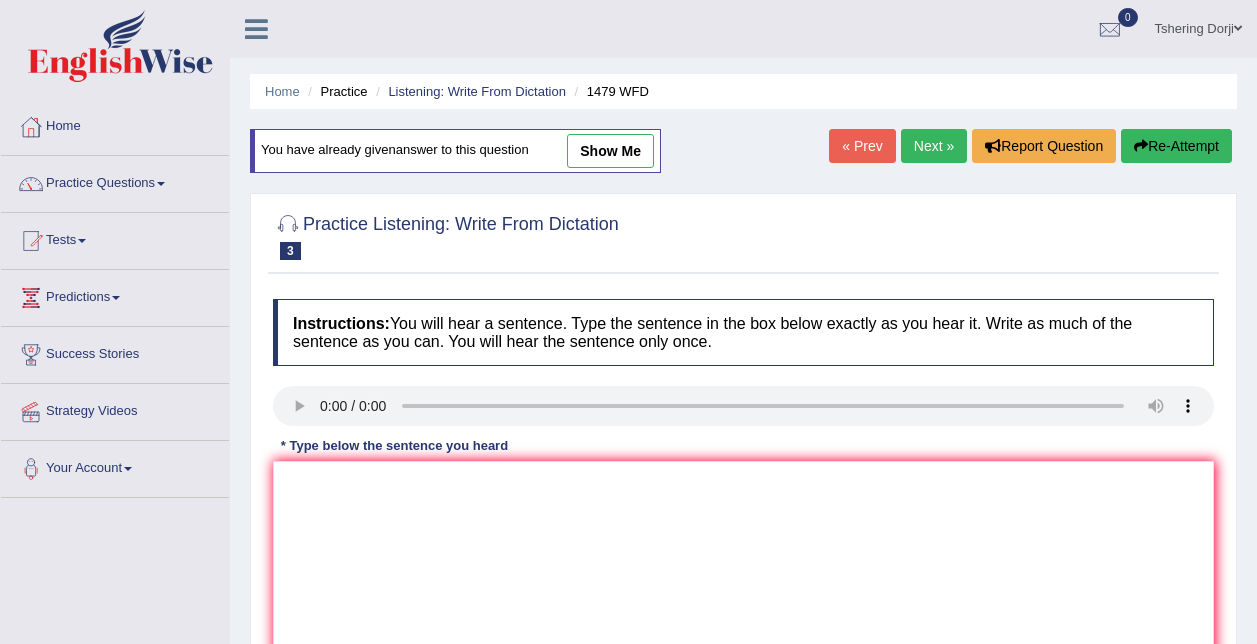 scroll, scrollTop: 0, scrollLeft: 0, axis: both 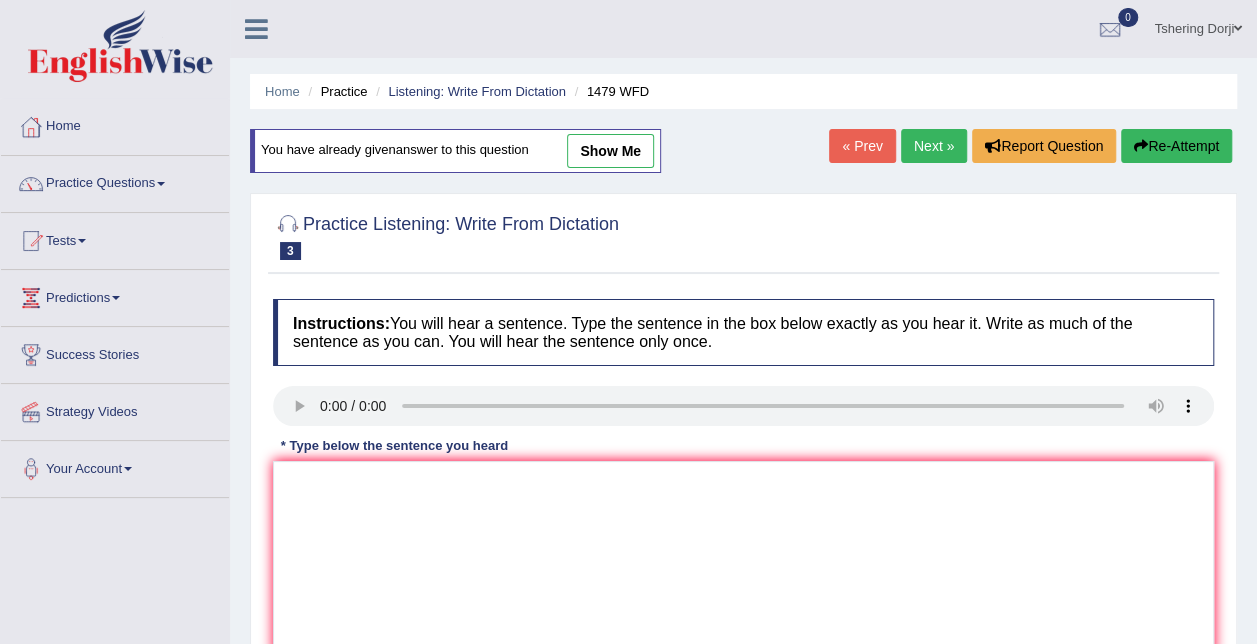 click on "show me" at bounding box center [610, 151] 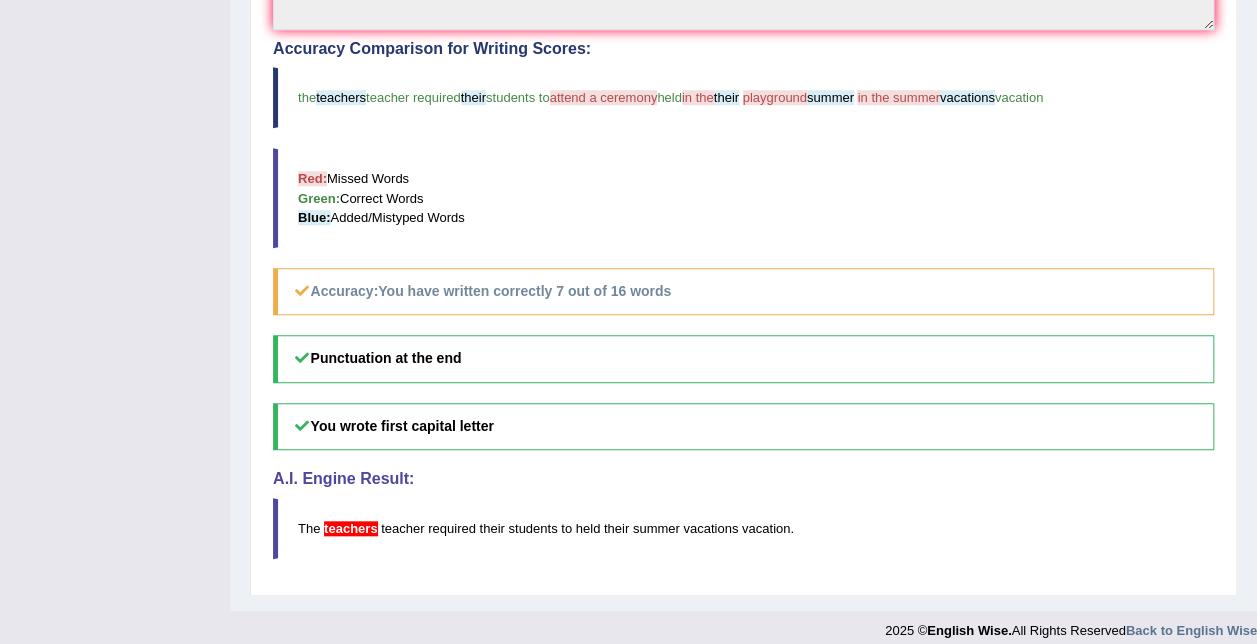 scroll, scrollTop: 739, scrollLeft: 0, axis: vertical 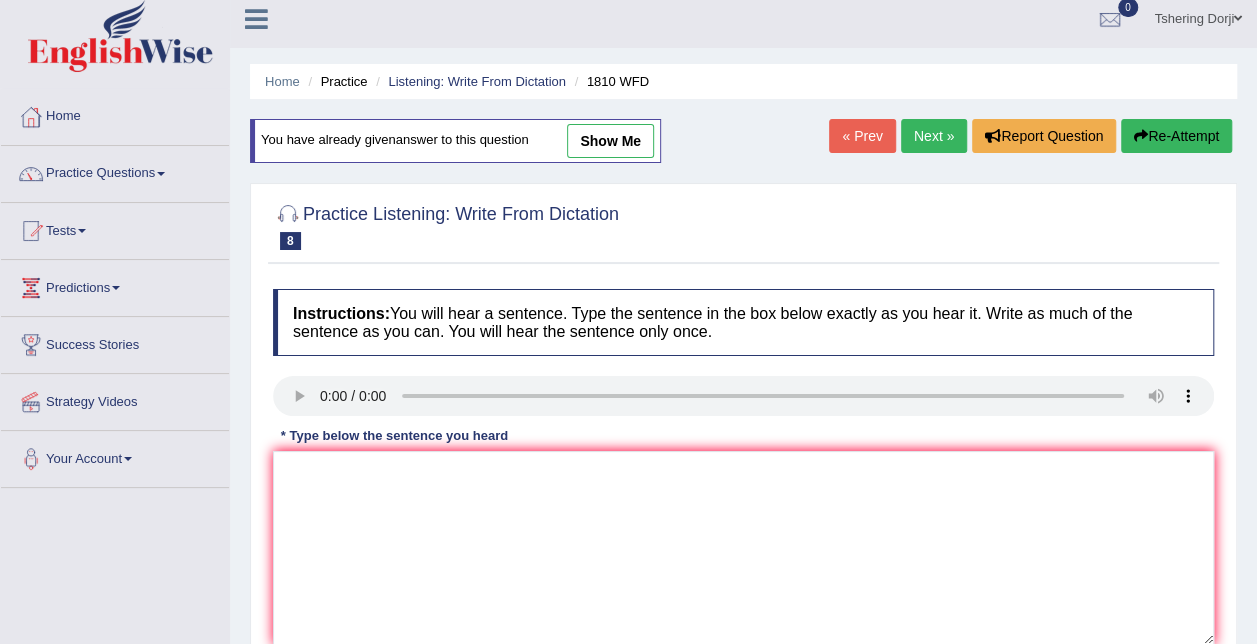 click on "Practice Questions" at bounding box center (115, 171) 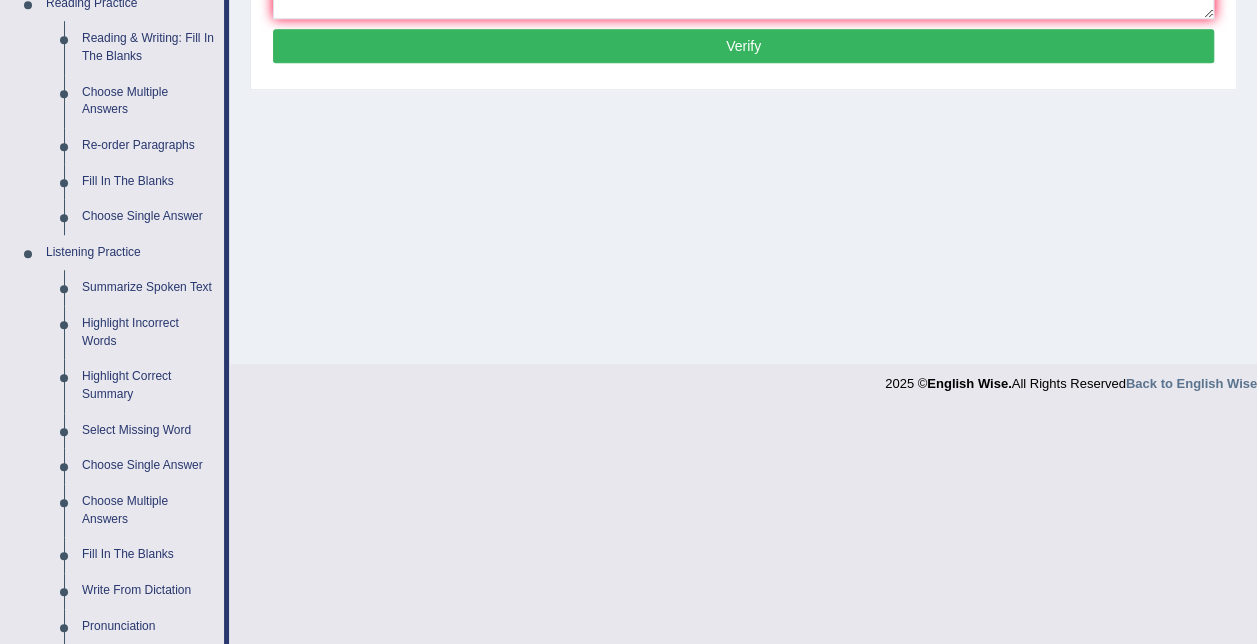 scroll, scrollTop: 747, scrollLeft: 0, axis: vertical 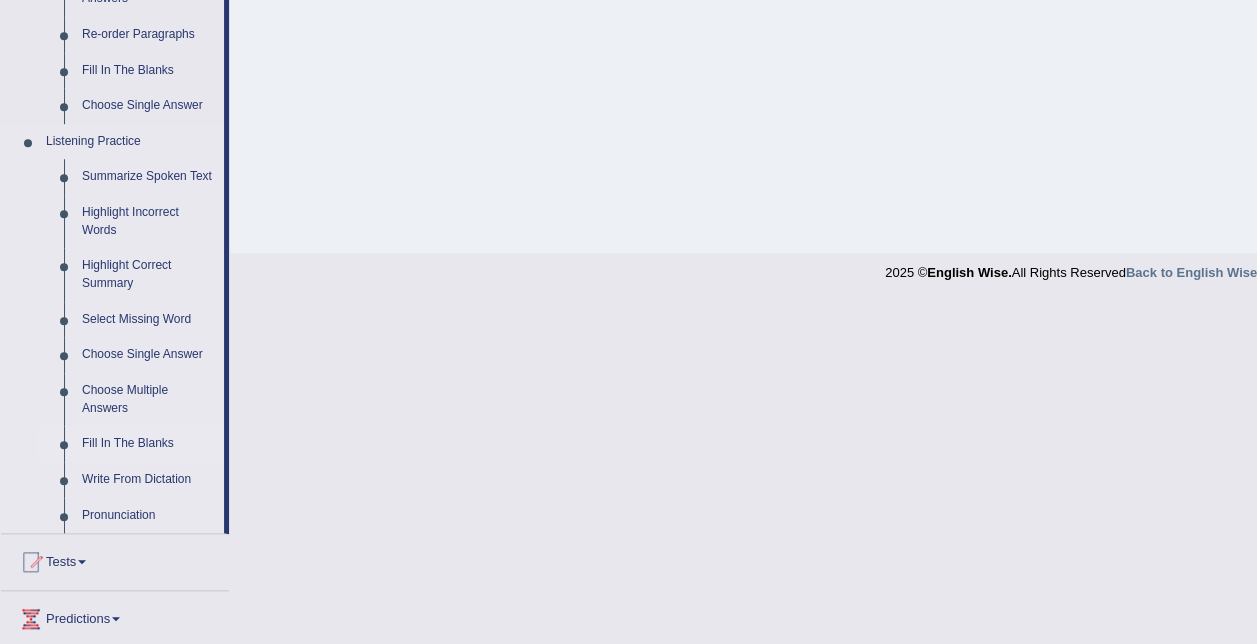 click on "Fill In The Blanks" at bounding box center [148, 444] 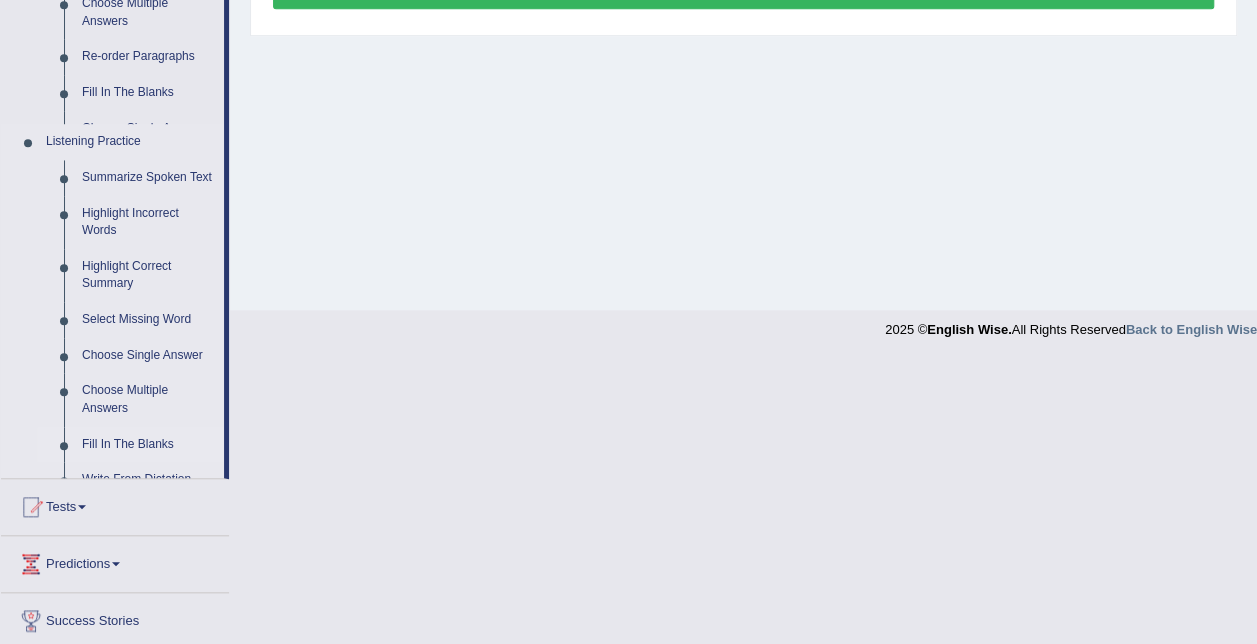 scroll, scrollTop: 406, scrollLeft: 0, axis: vertical 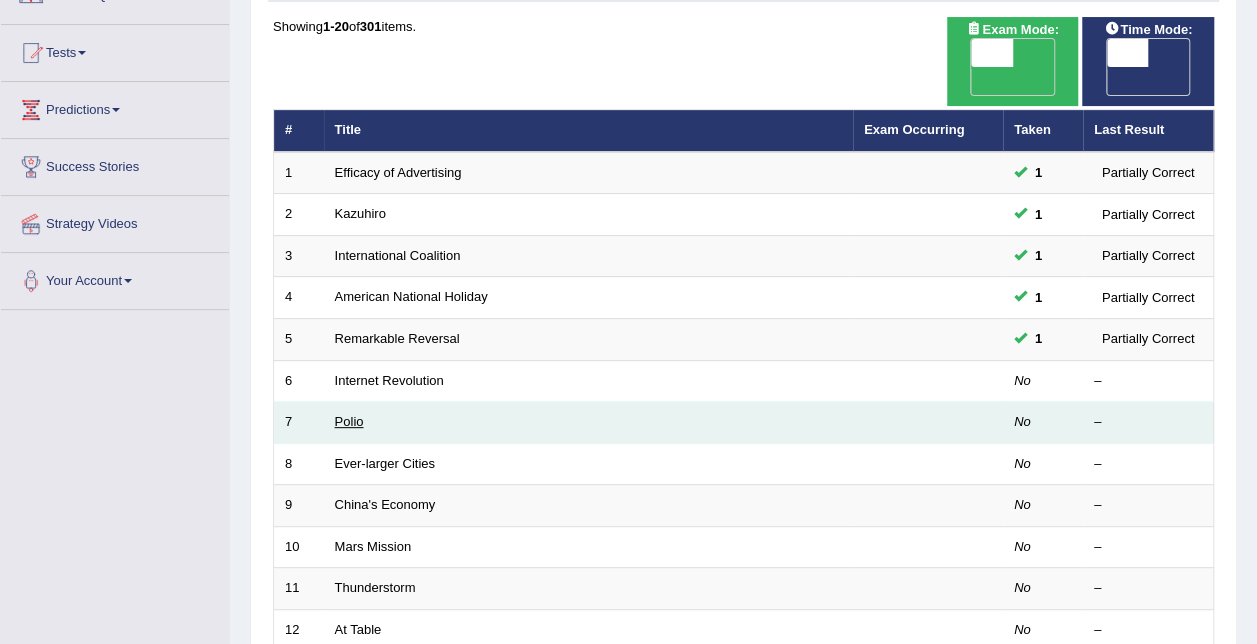 click on "Polio" at bounding box center (349, 421) 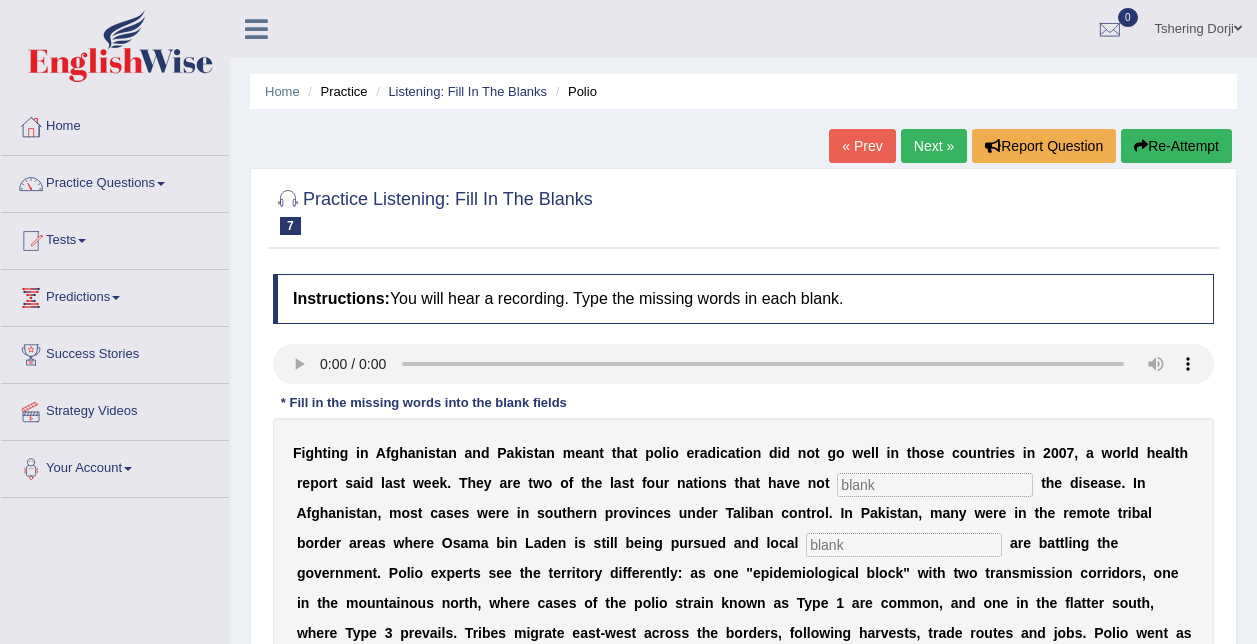 scroll, scrollTop: 0, scrollLeft: 0, axis: both 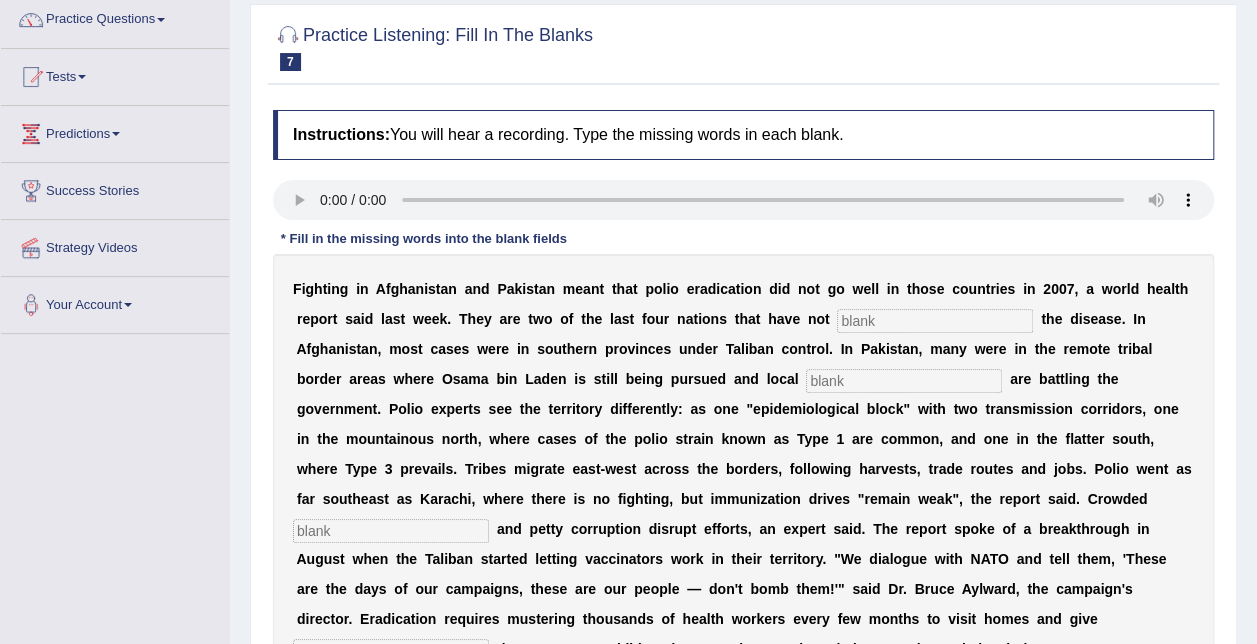 click at bounding box center (935, 321) 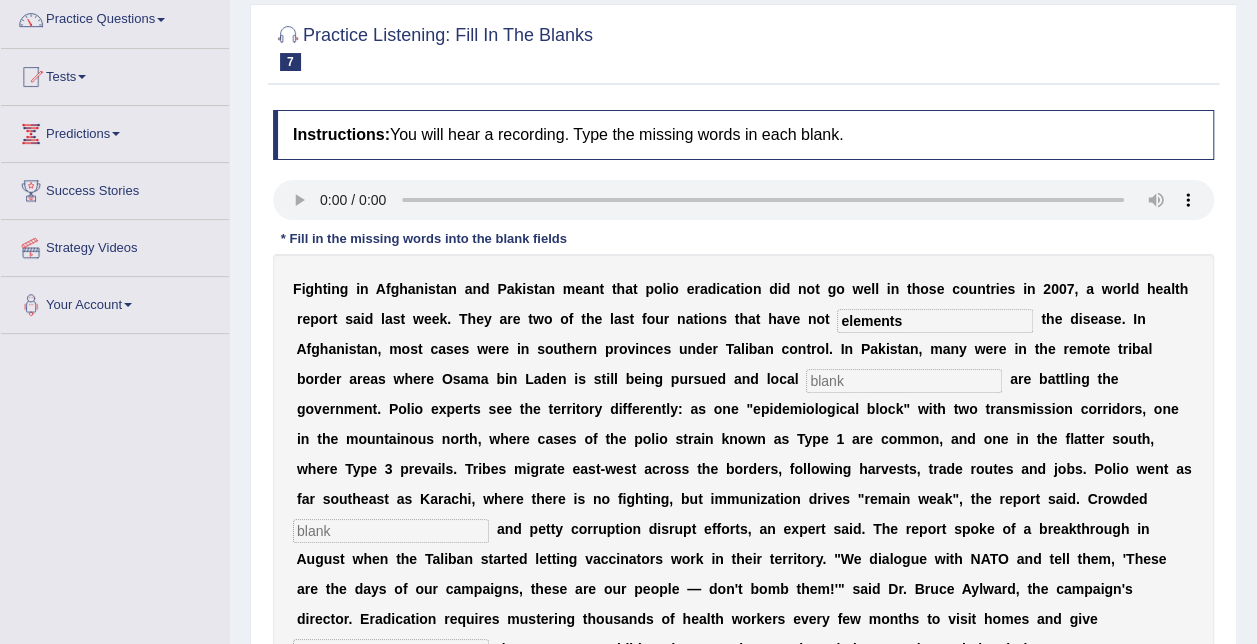 type on "elements" 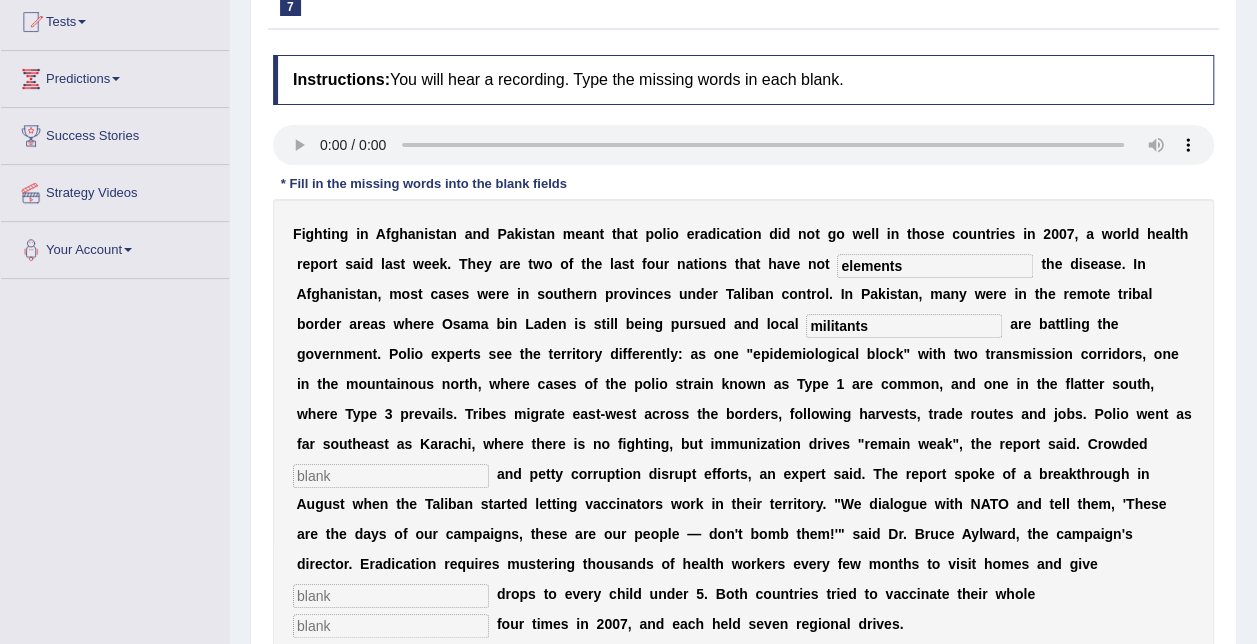 scroll, scrollTop: 224, scrollLeft: 0, axis: vertical 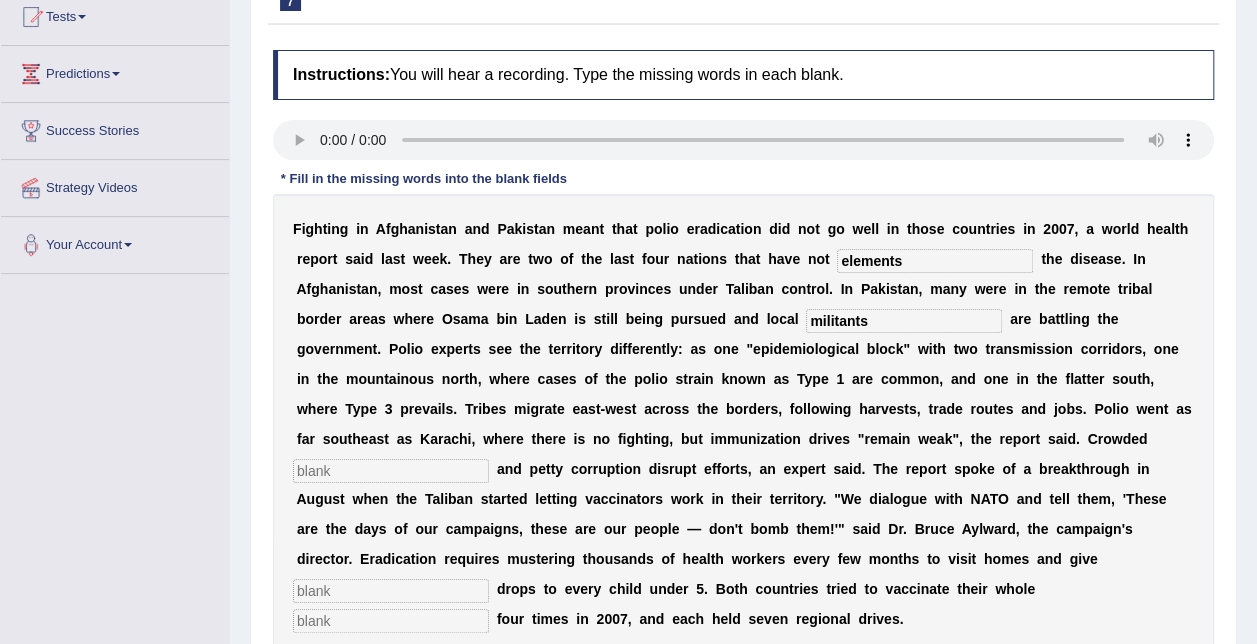 type on "militants" 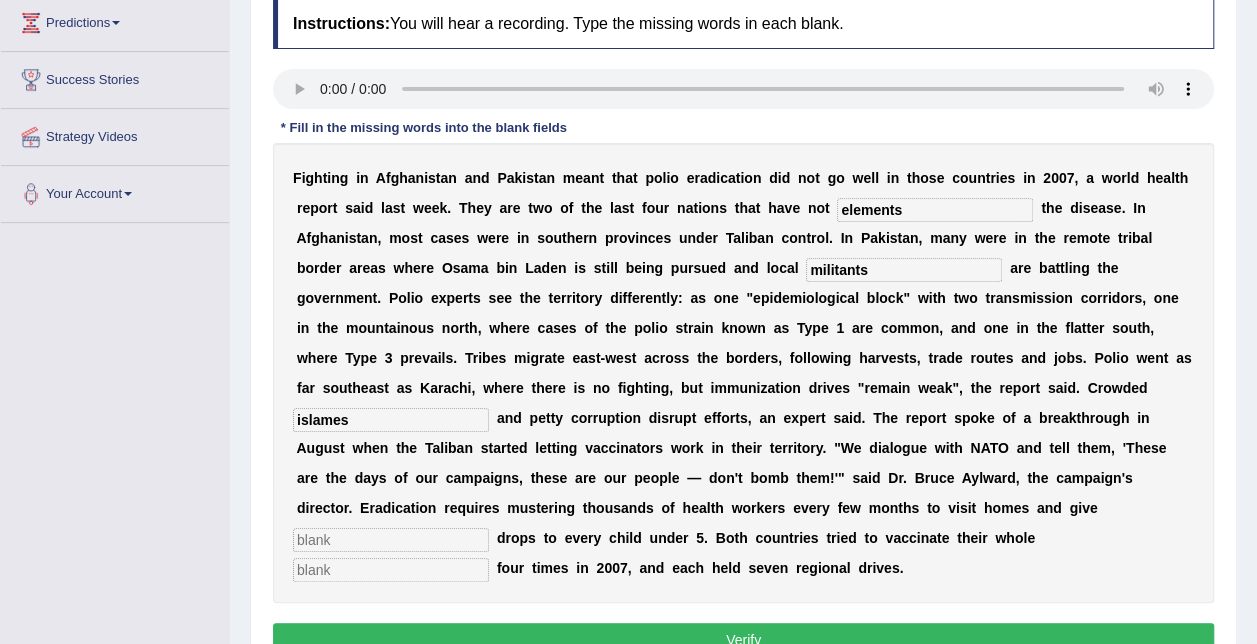 scroll, scrollTop: 288, scrollLeft: 0, axis: vertical 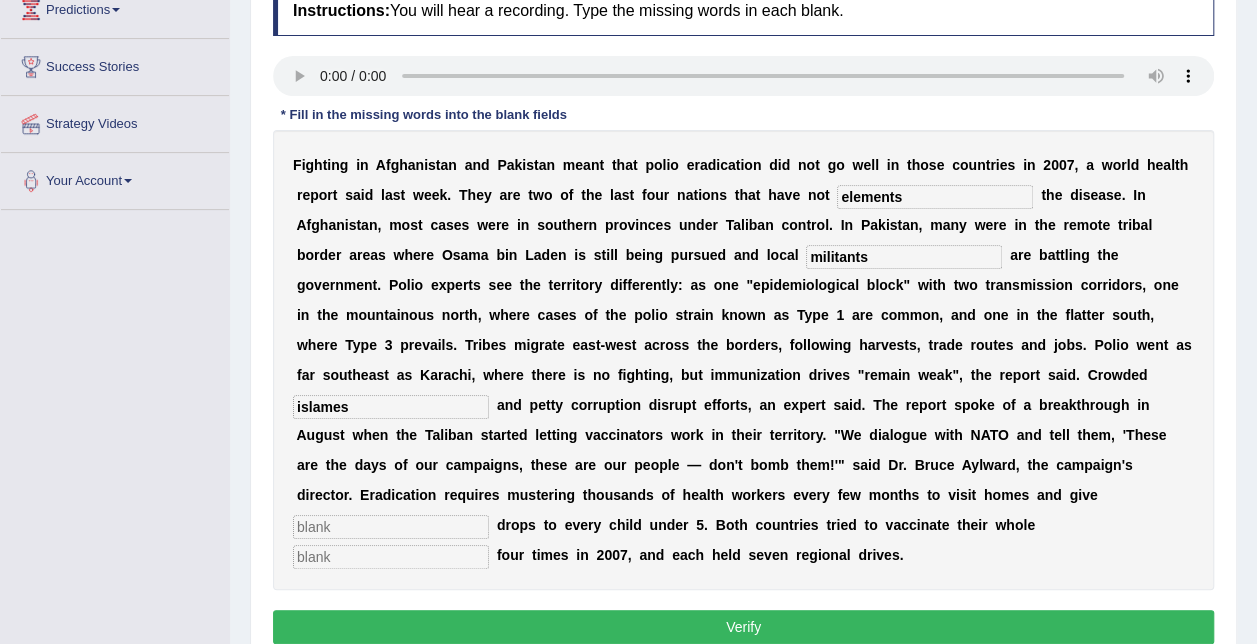 type on "islames" 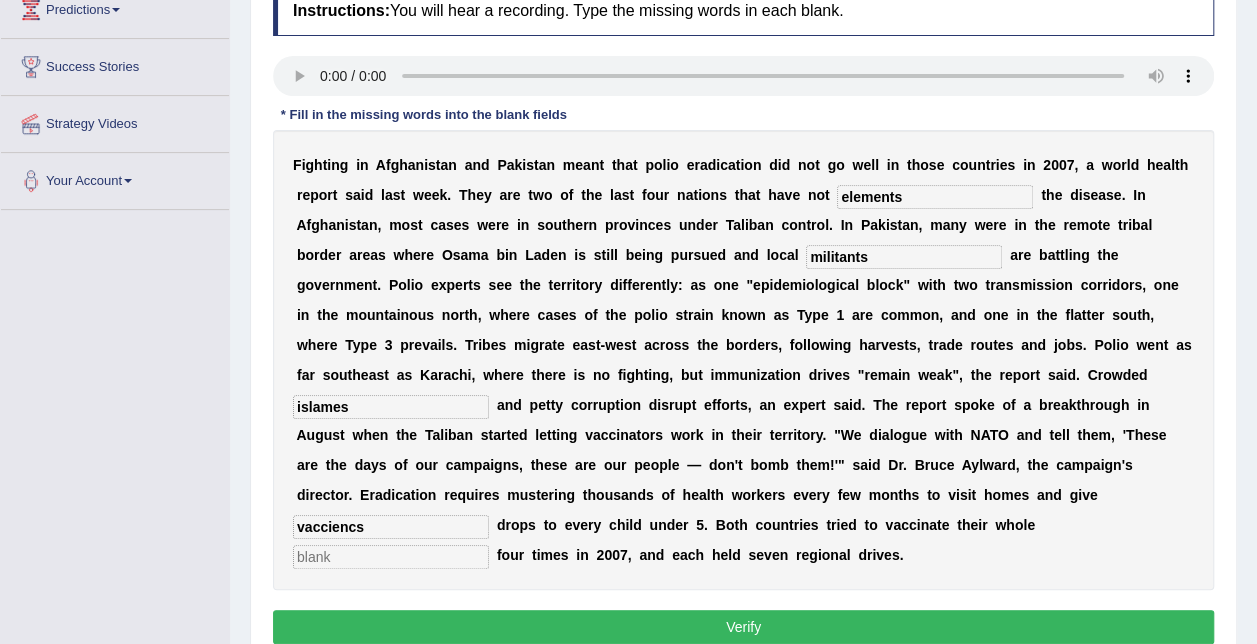 type on "vacciencs" 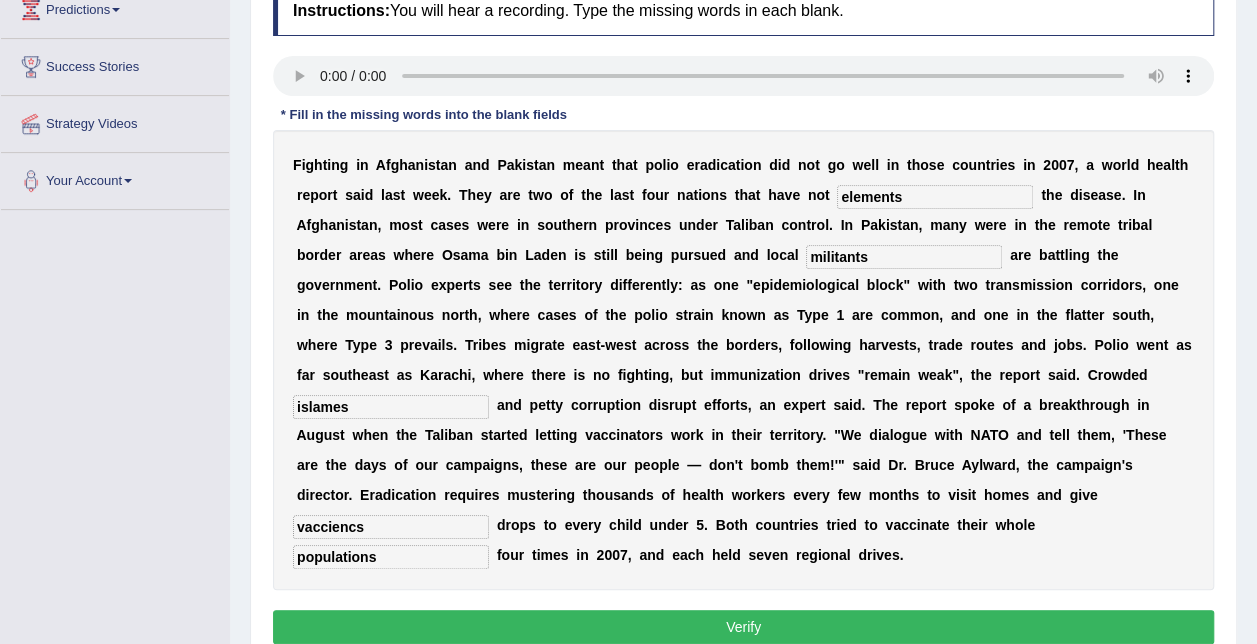 type on "populations" 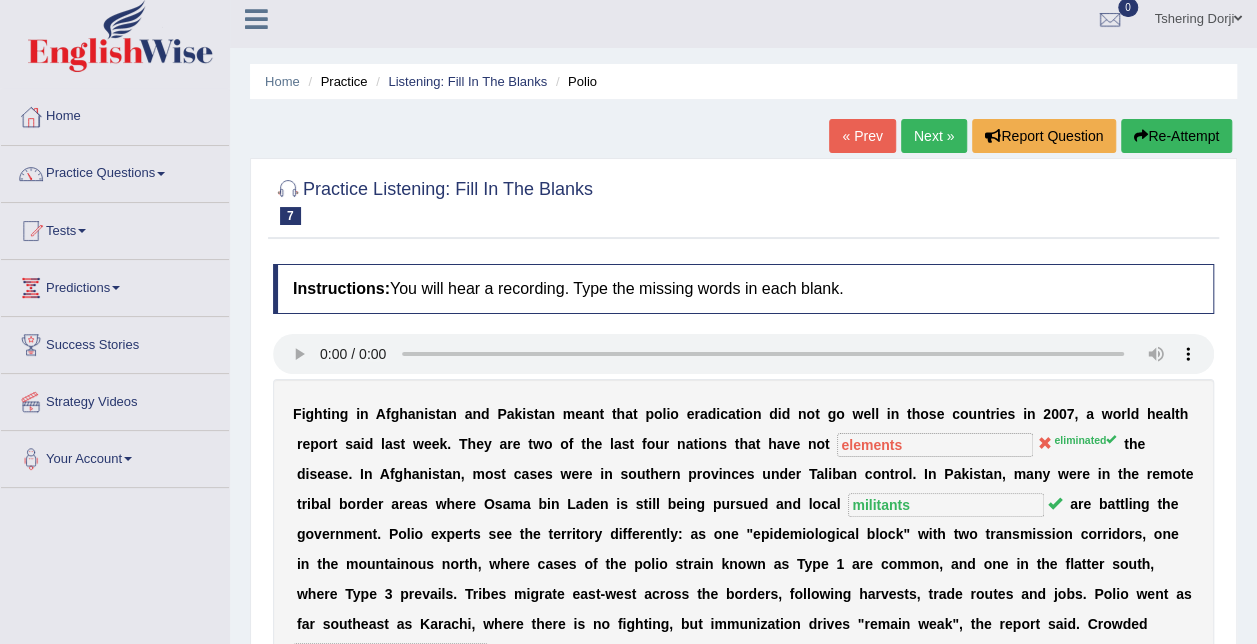 scroll, scrollTop: 0, scrollLeft: 0, axis: both 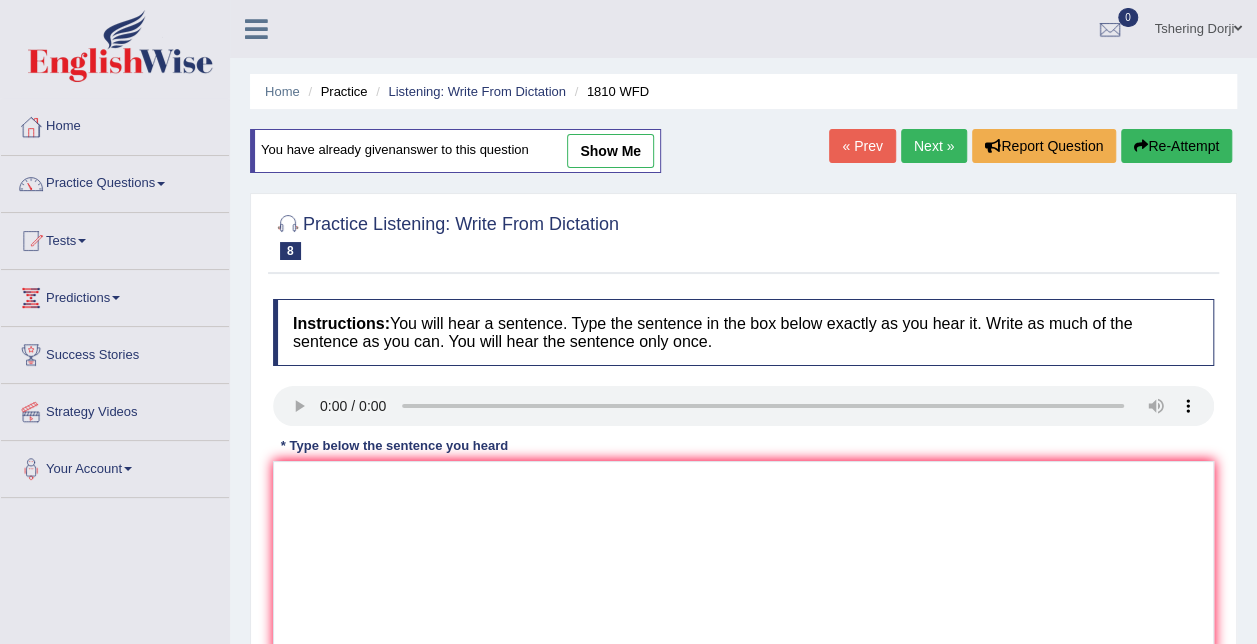 click on "Practice Questions" at bounding box center [115, 181] 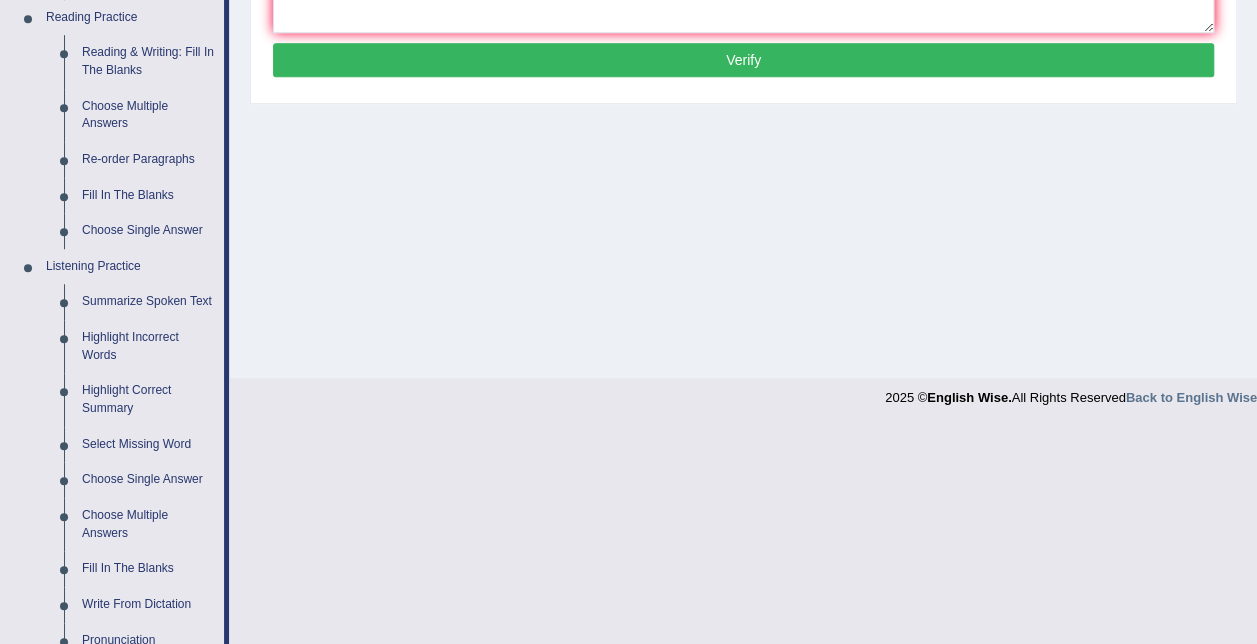 scroll, scrollTop: 622, scrollLeft: 0, axis: vertical 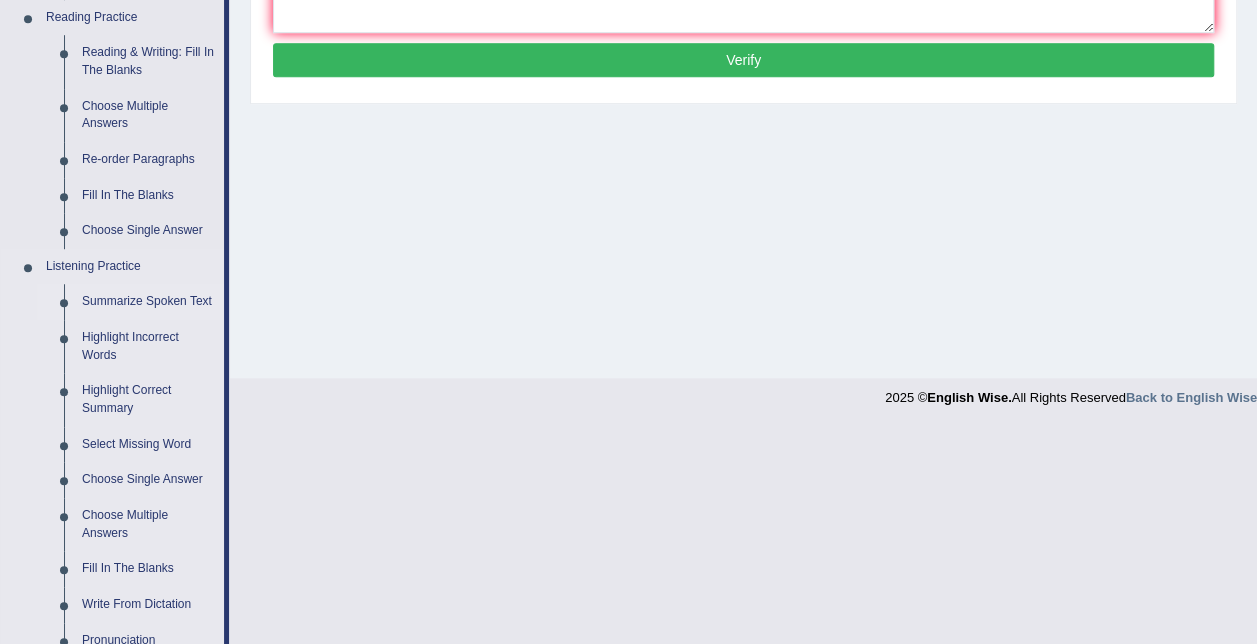 click on "Summarize Spoken Text" at bounding box center [148, 302] 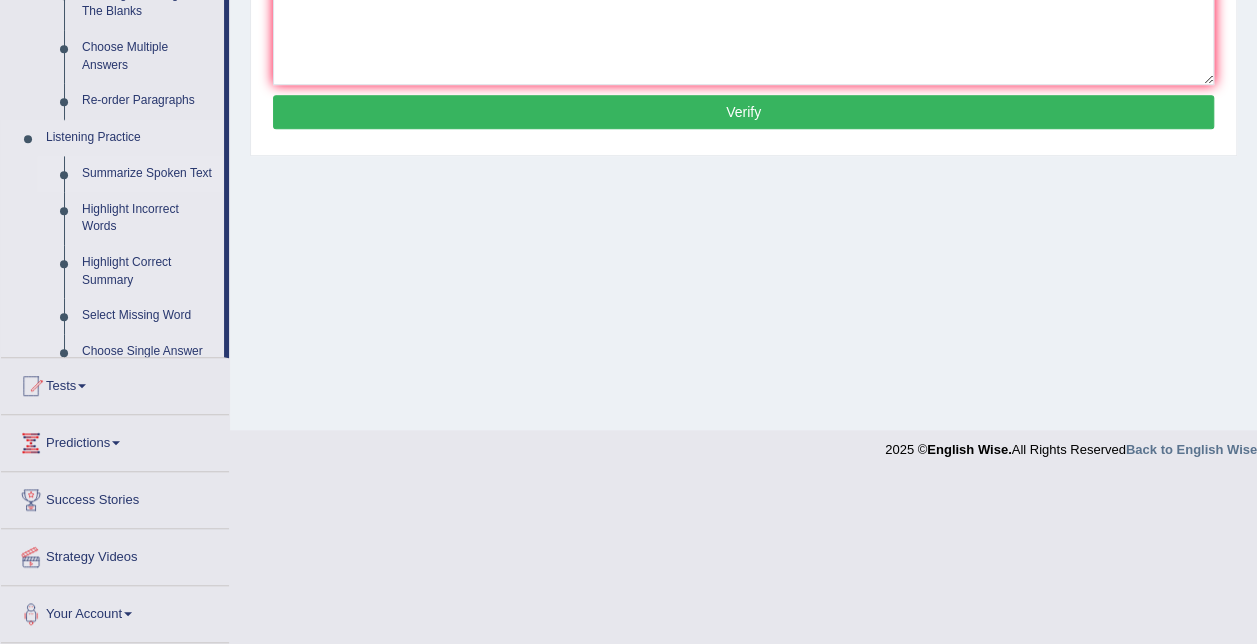 scroll, scrollTop: 406, scrollLeft: 0, axis: vertical 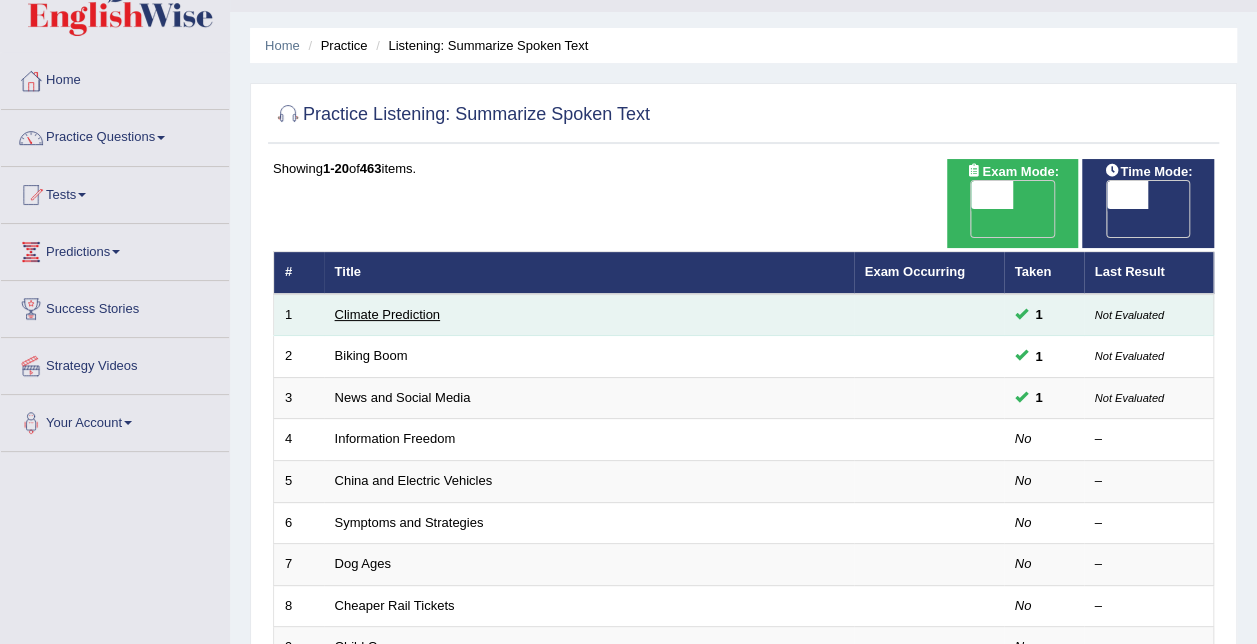 click on "Climate Prediction" at bounding box center (388, 314) 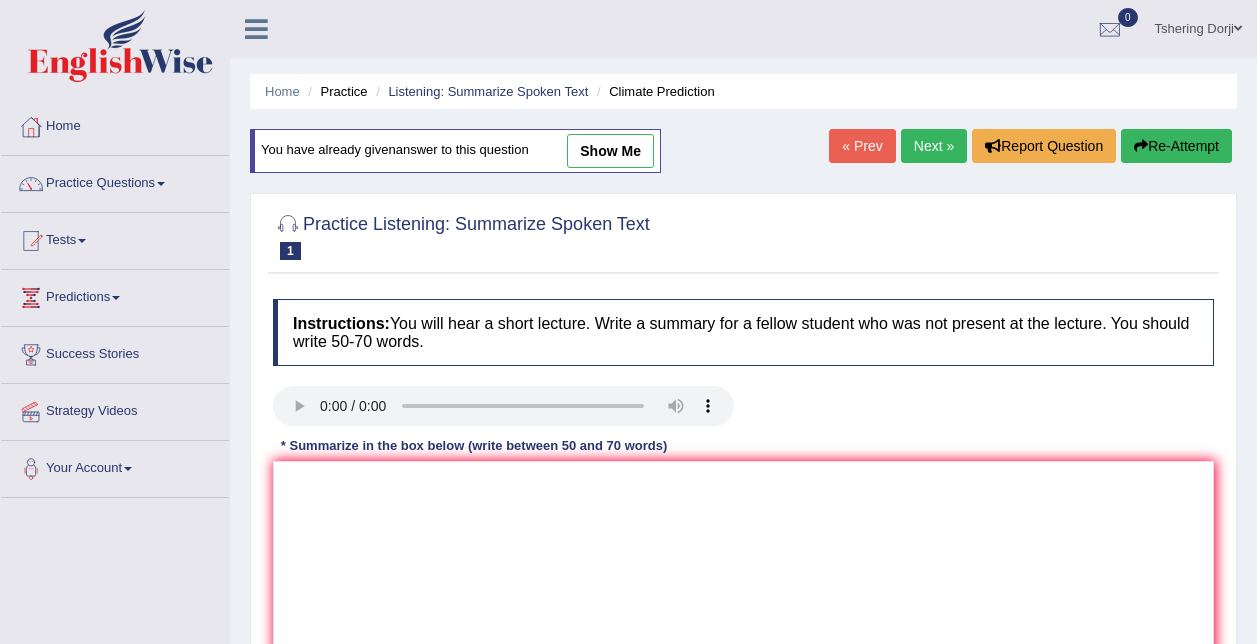 scroll, scrollTop: 0, scrollLeft: 0, axis: both 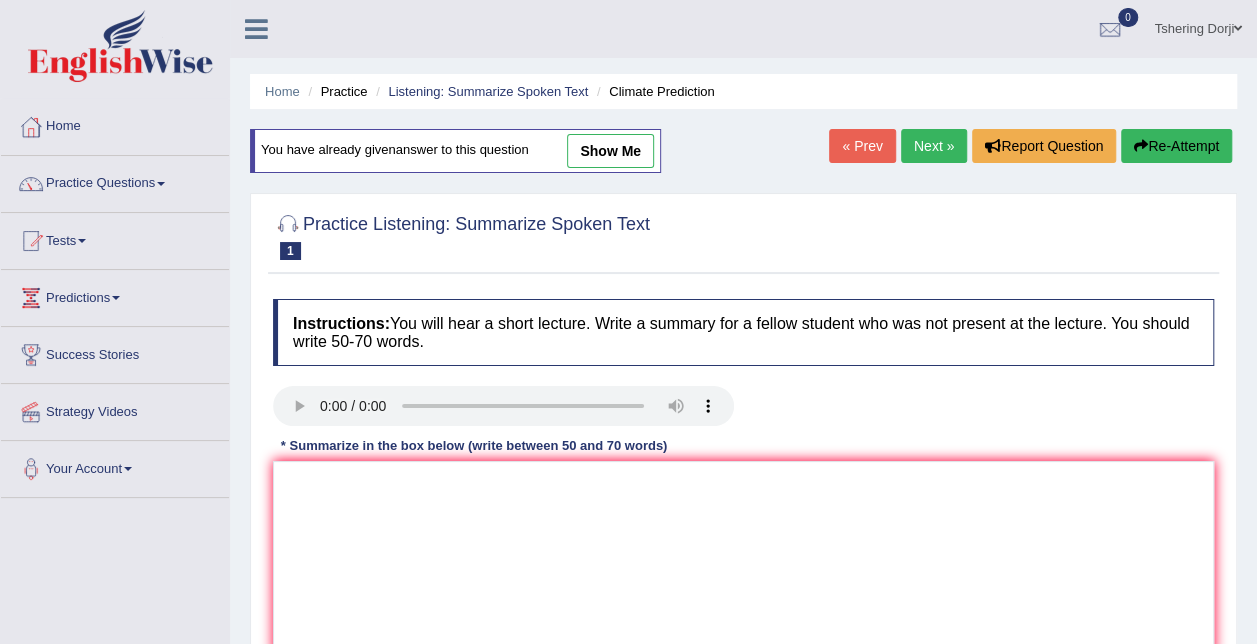 click on "show me" at bounding box center [610, 151] 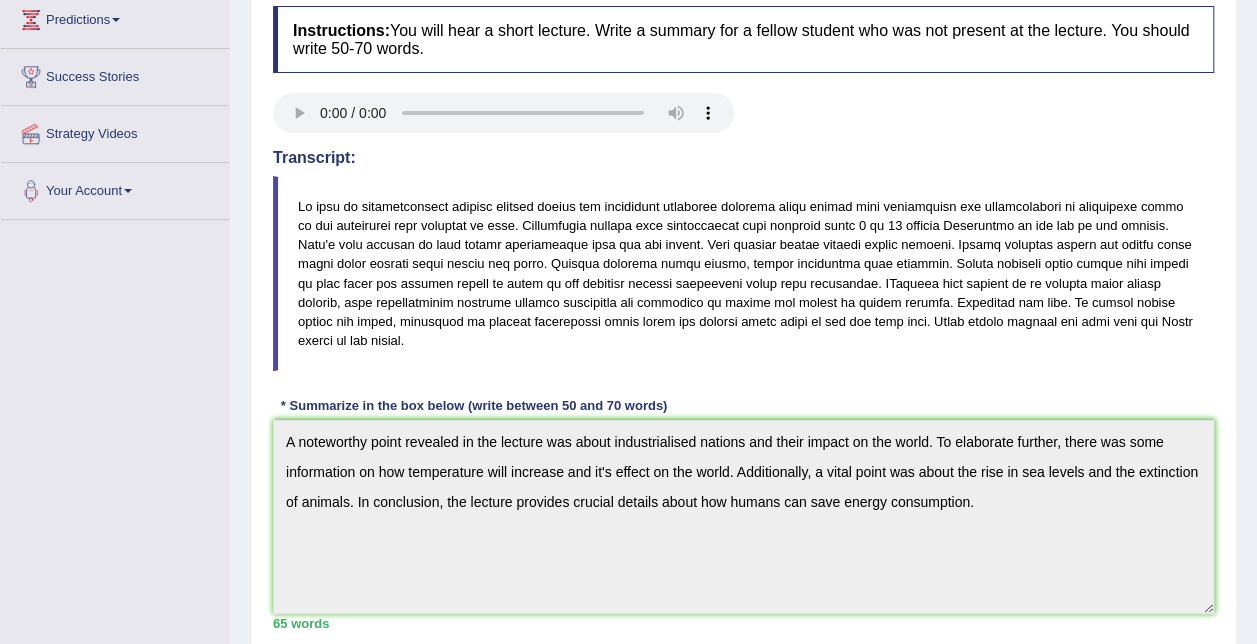 scroll, scrollTop: 277, scrollLeft: 0, axis: vertical 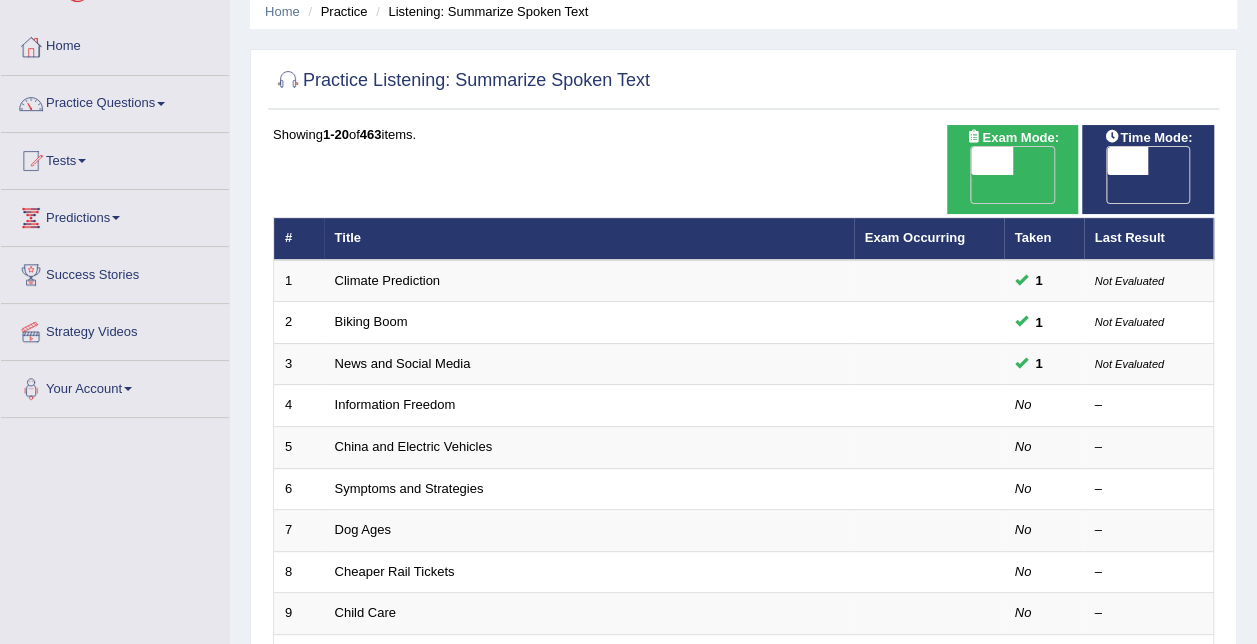 click on "Predictions" at bounding box center [115, 215] 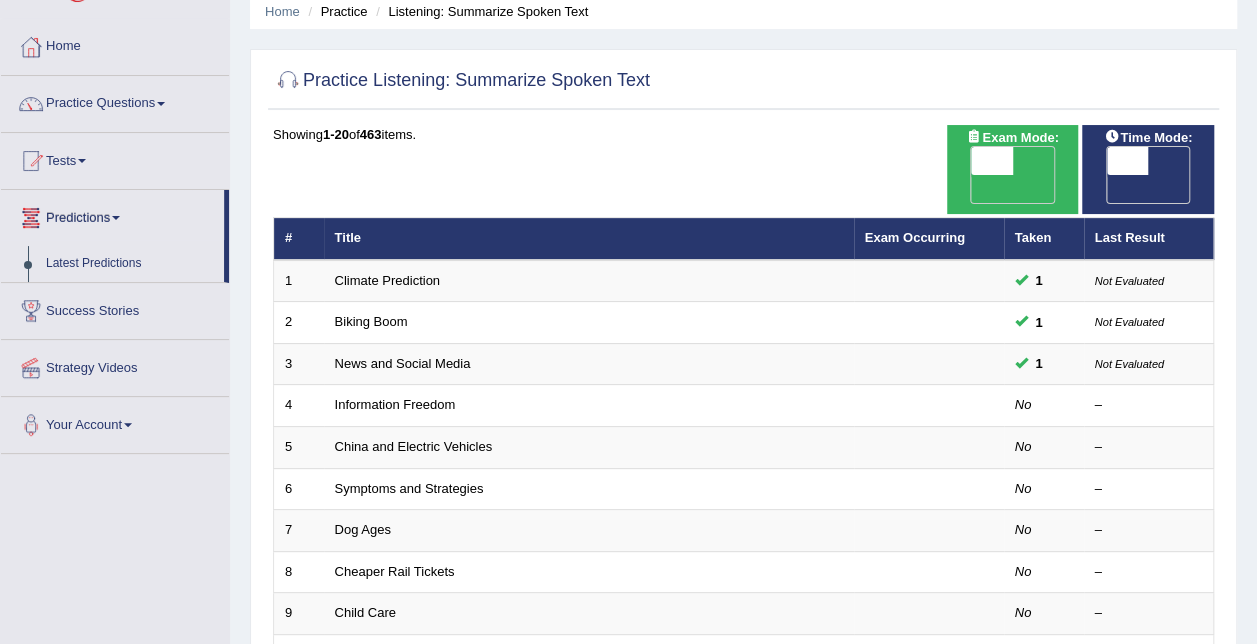 click on "Tests" at bounding box center (115, 158) 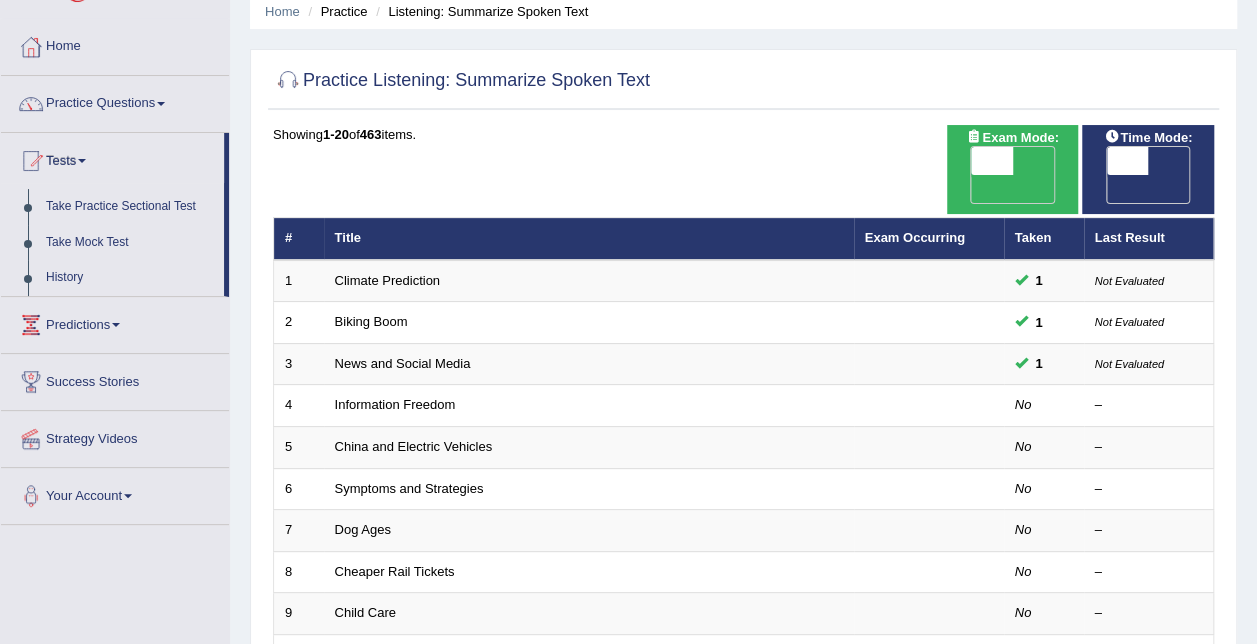 click on "Practice Questions" at bounding box center [115, 101] 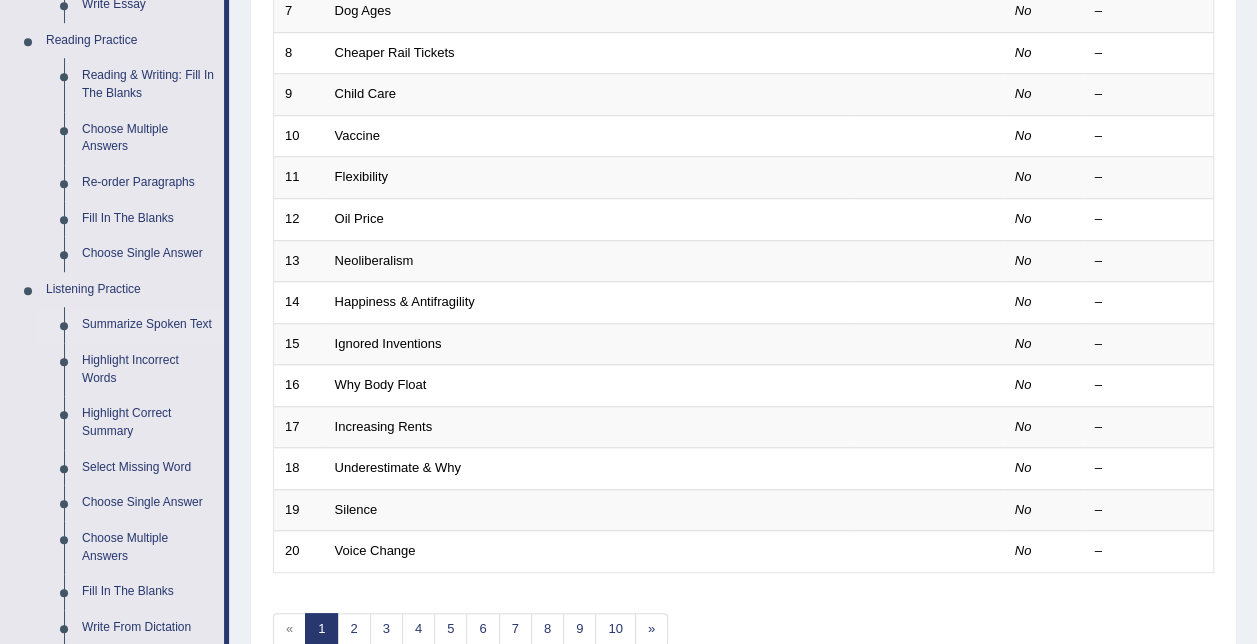 scroll, scrollTop: 628, scrollLeft: 0, axis: vertical 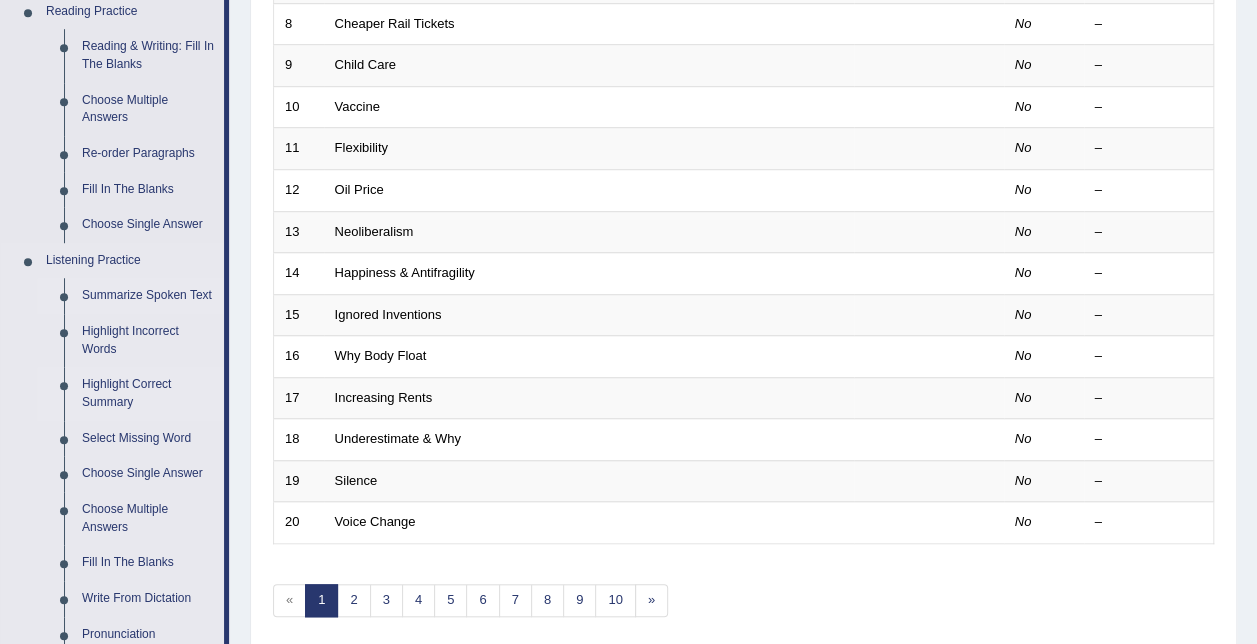 click on "Highlight Correct Summary" at bounding box center [148, 393] 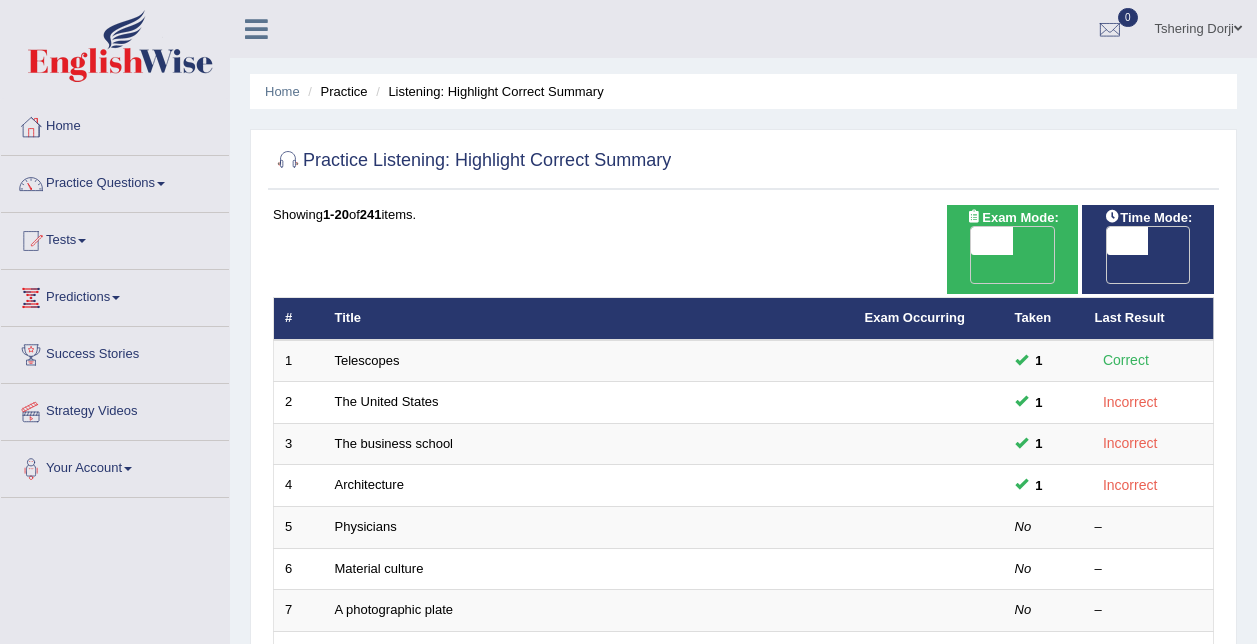 scroll, scrollTop: 0, scrollLeft: 0, axis: both 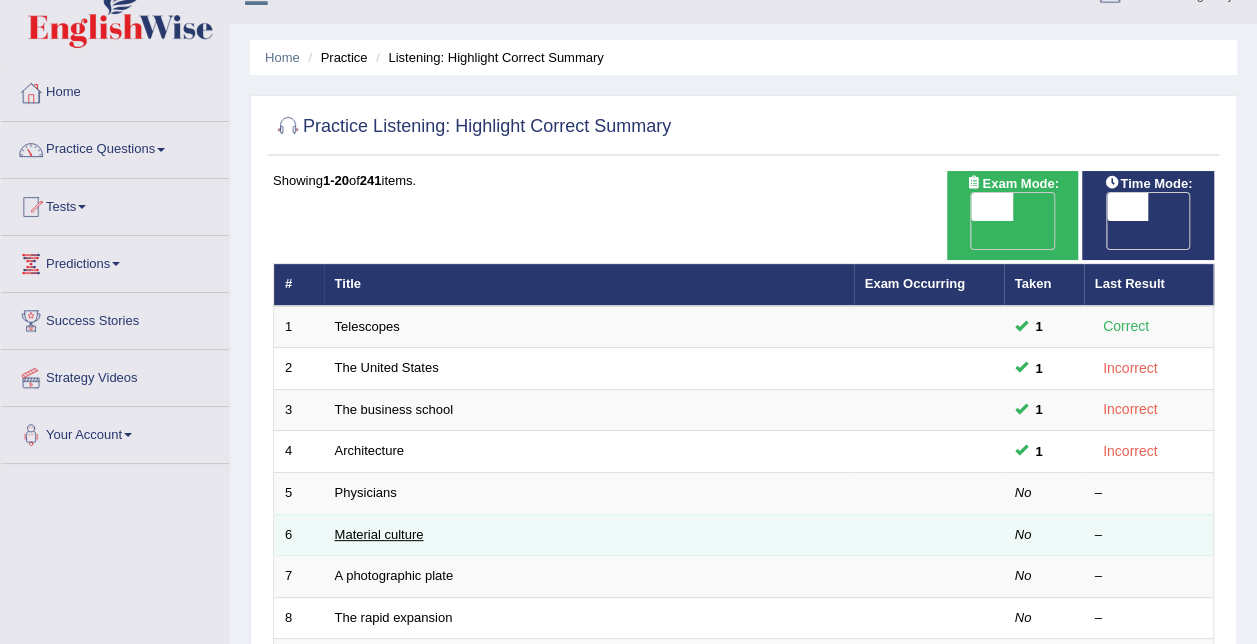 click on "Material culture" at bounding box center [379, 534] 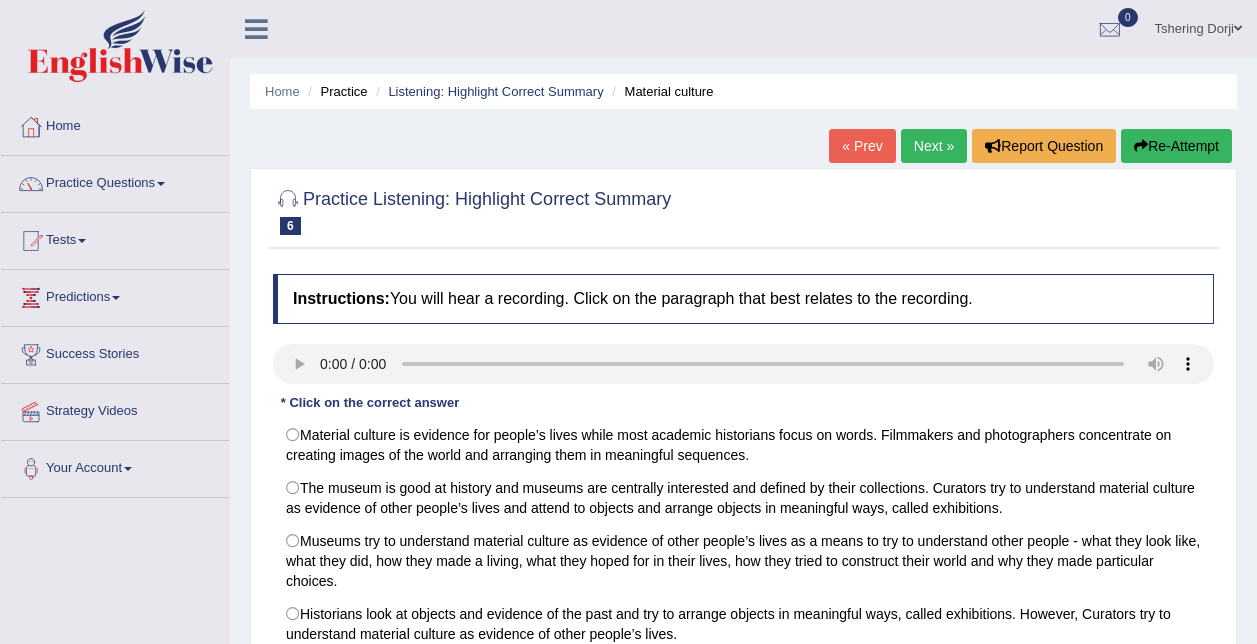 scroll, scrollTop: 0, scrollLeft: 0, axis: both 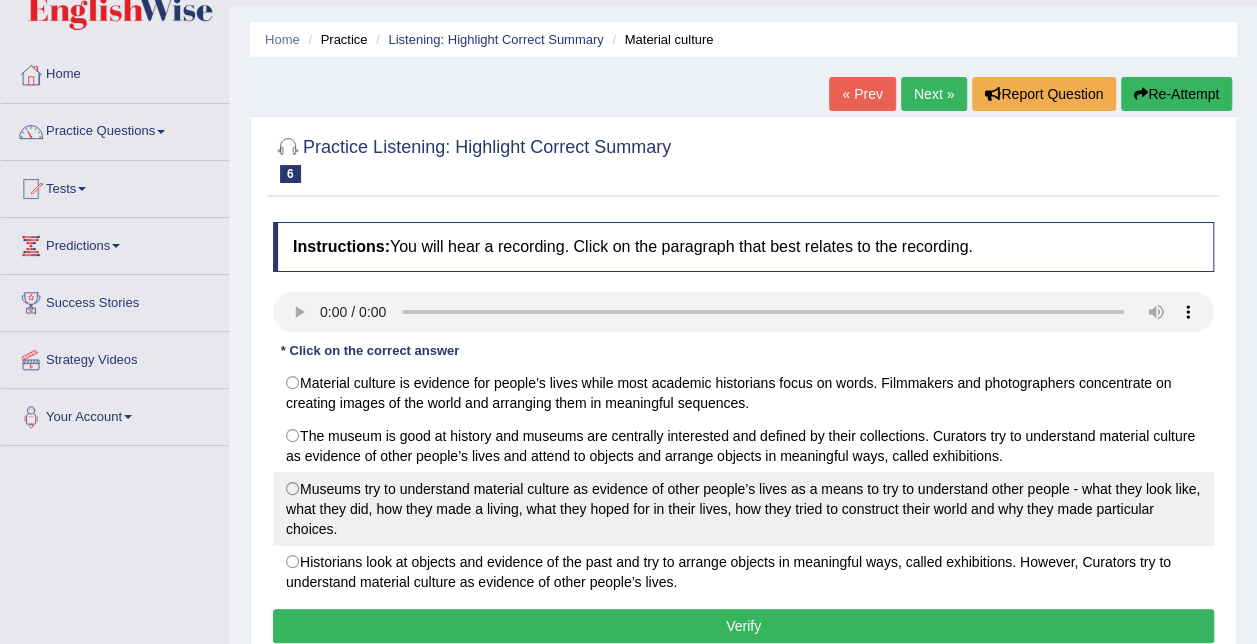 click on "Museums try to understand material culture as evidence of other people’s lives as a means to try to understand other people - what they look like, what they did, how they made a living, what they hoped for in their lives, how they tried to construct their world and why they made particular choices." at bounding box center [743, 509] 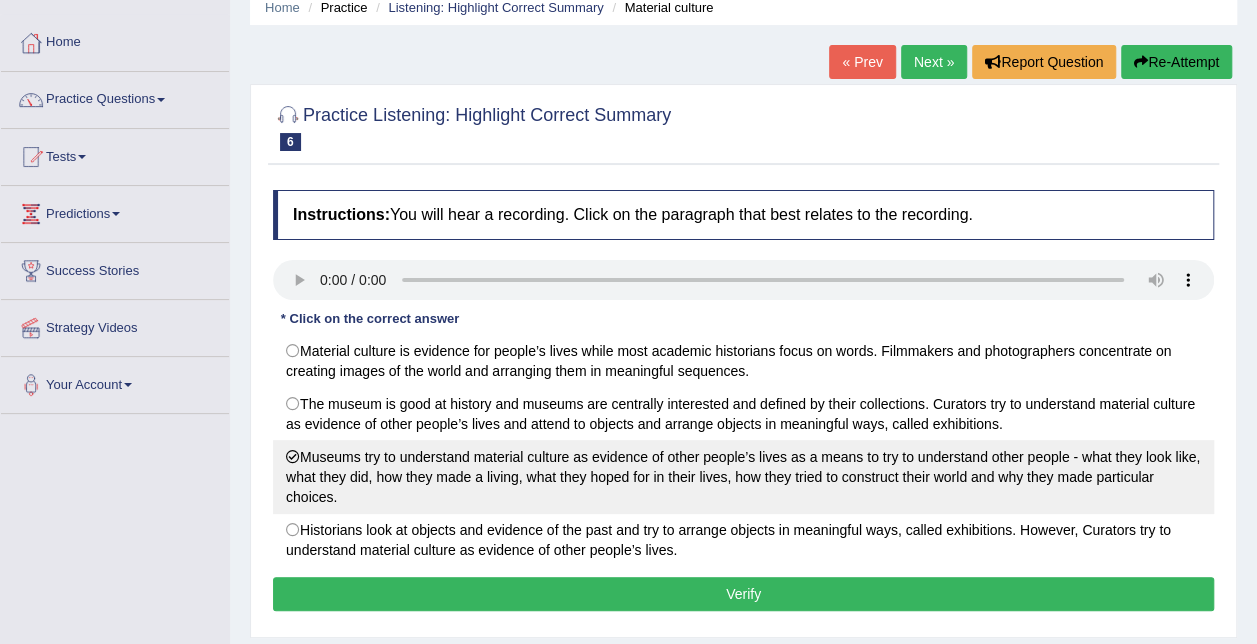 scroll, scrollTop: 91, scrollLeft: 0, axis: vertical 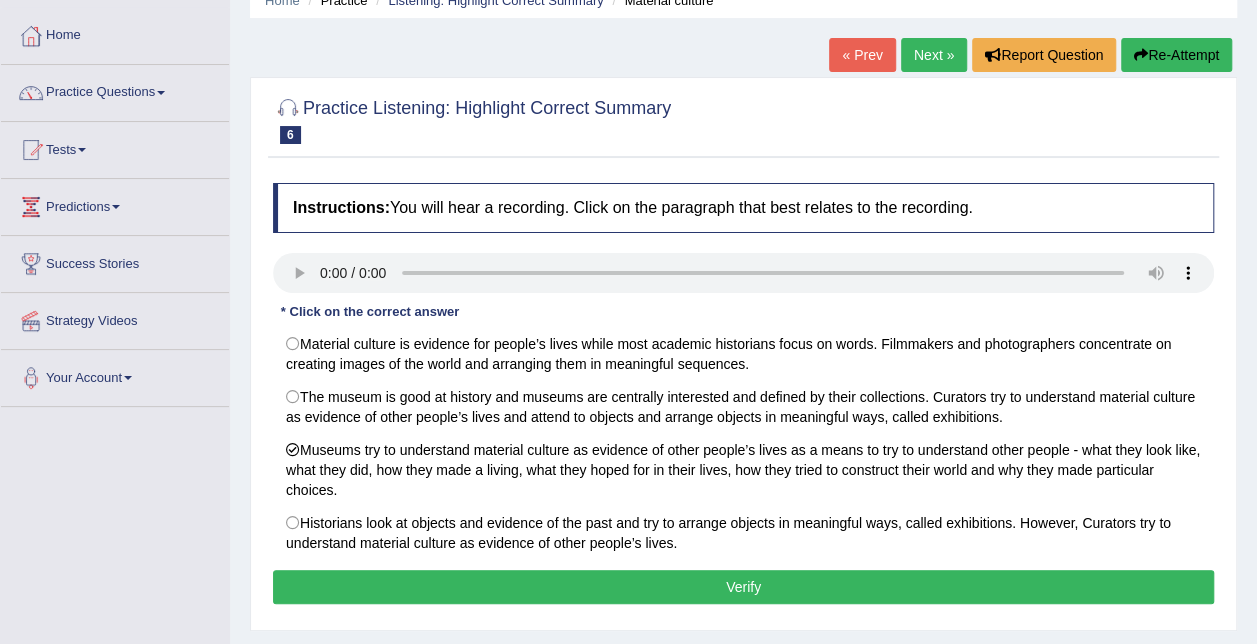 click on "Verify" at bounding box center [743, 587] 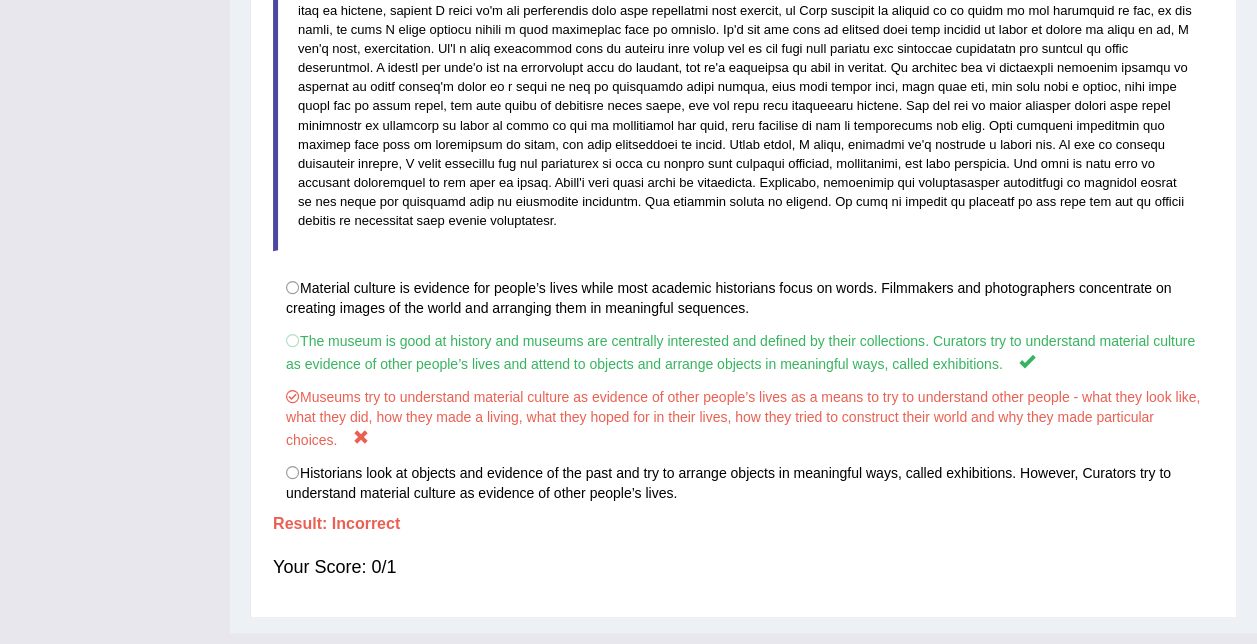 scroll, scrollTop: 560, scrollLeft: 0, axis: vertical 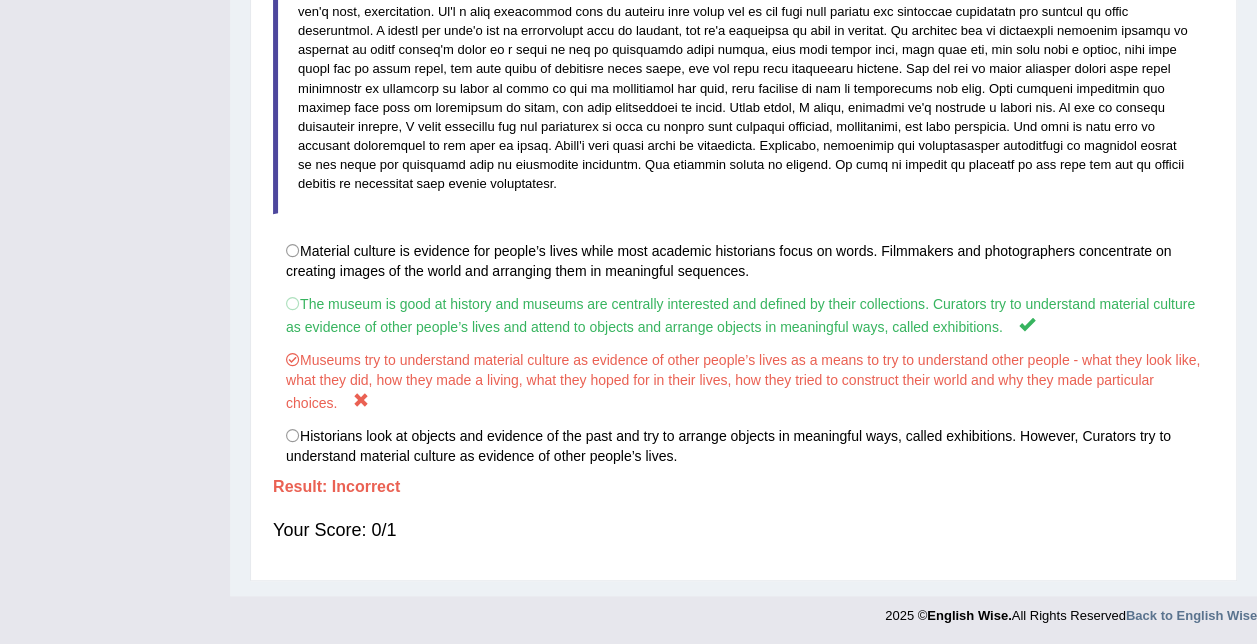 click on "Historians look at objects and evidence of the past and try to arrange objects in meaningful ways, called exhibitions. However, Curators try to understand material culture as evidence of other people’s lives." at bounding box center (743, 446) 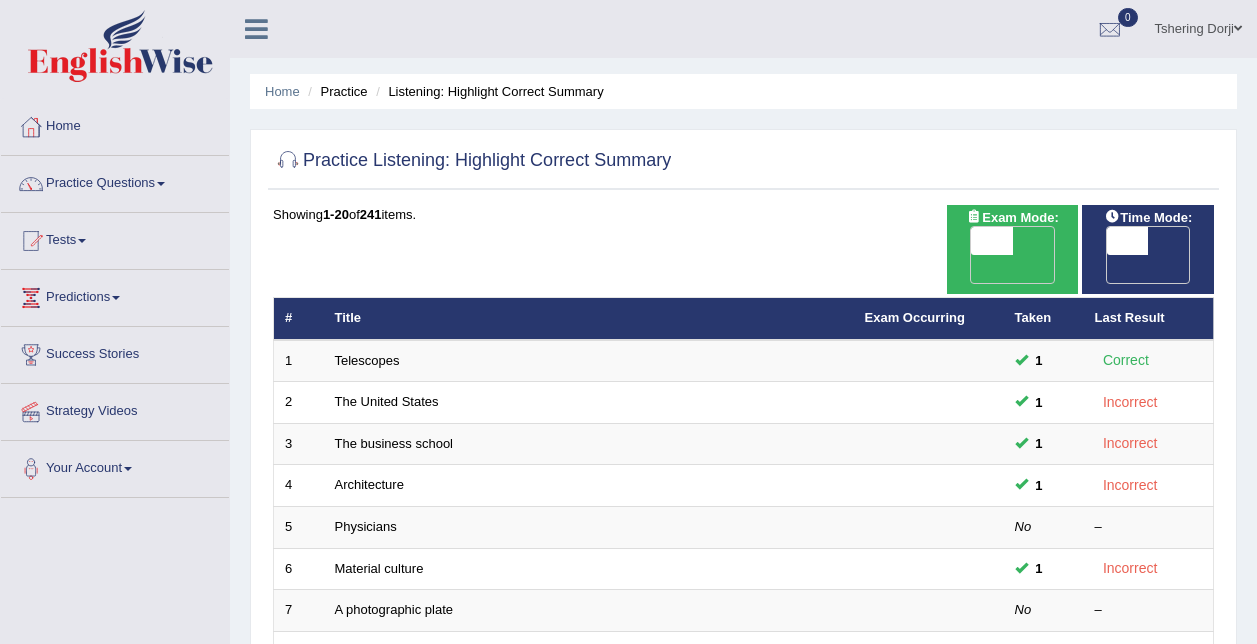 scroll, scrollTop: 34, scrollLeft: 0, axis: vertical 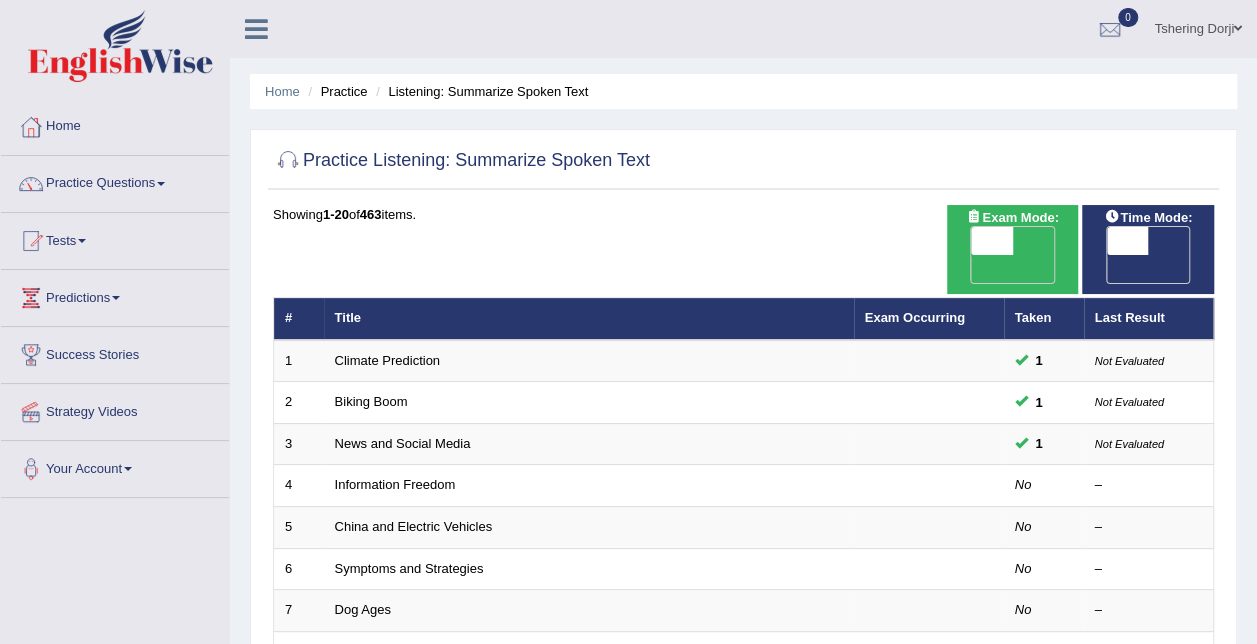 click on "Practice Questions" at bounding box center (115, 181) 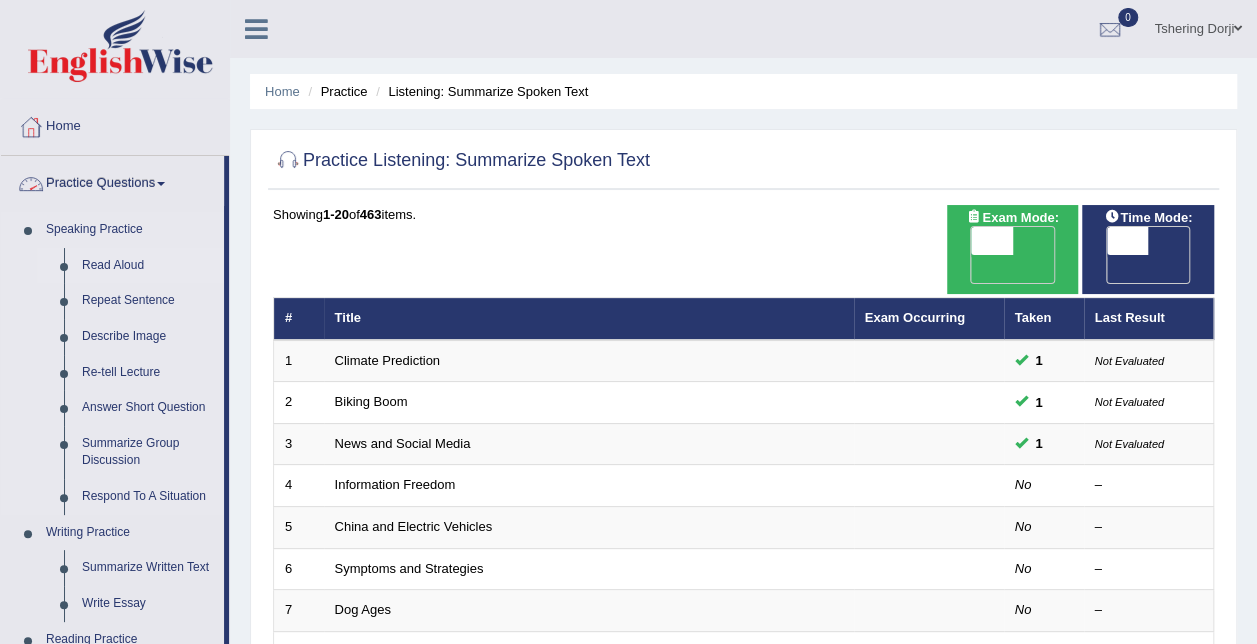 click on "Read Aloud" at bounding box center [148, 266] 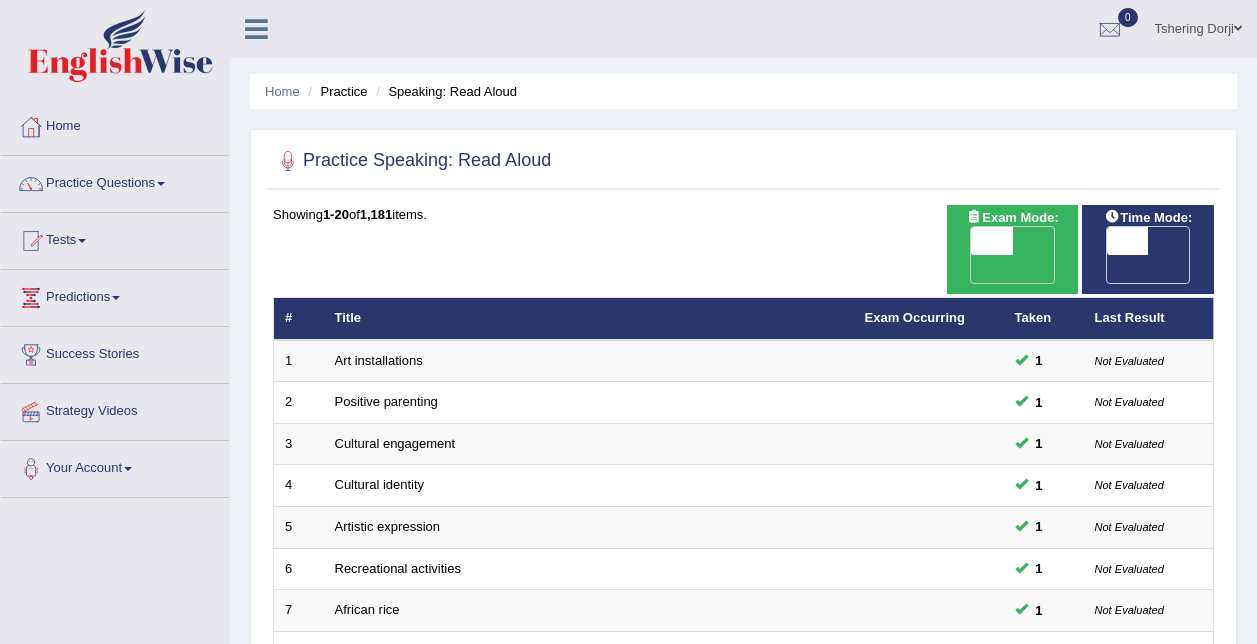 scroll, scrollTop: 0, scrollLeft: 0, axis: both 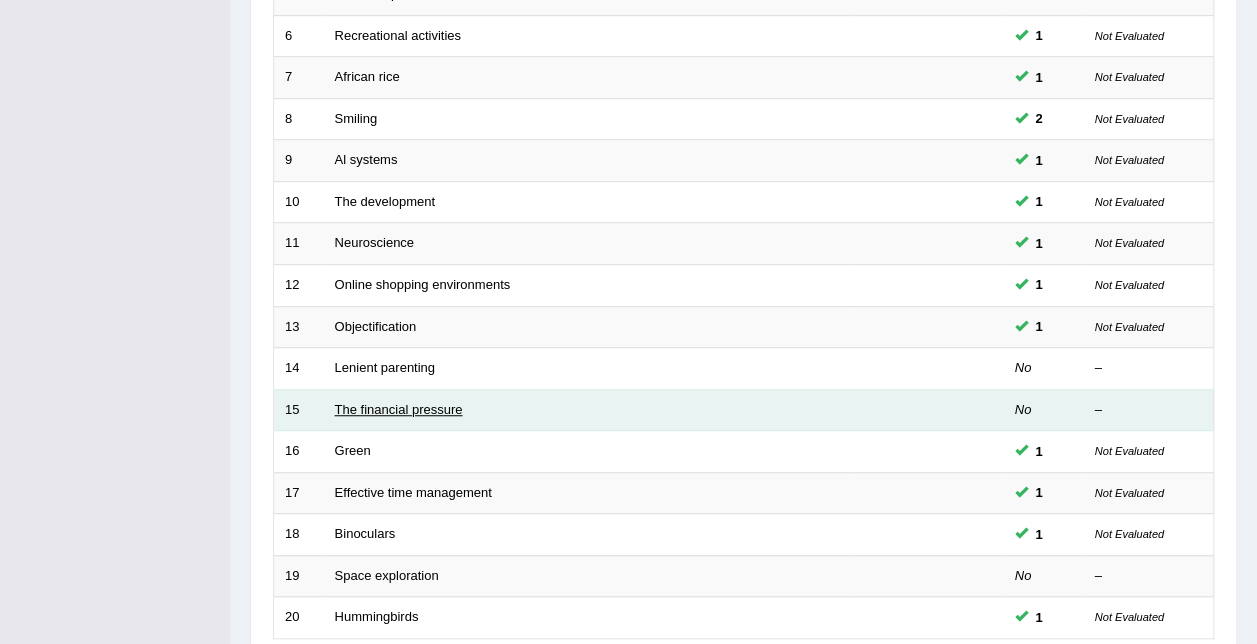 click on "The financial pressure" at bounding box center [399, 409] 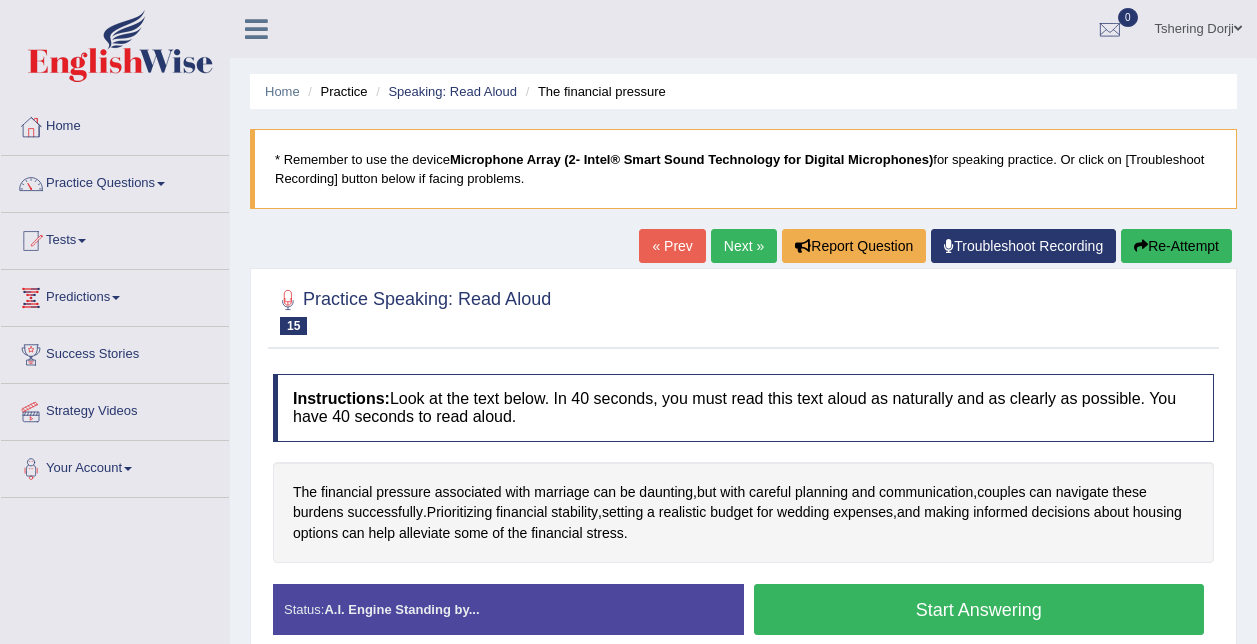 scroll, scrollTop: 95, scrollLeft: 0, axis: vertical 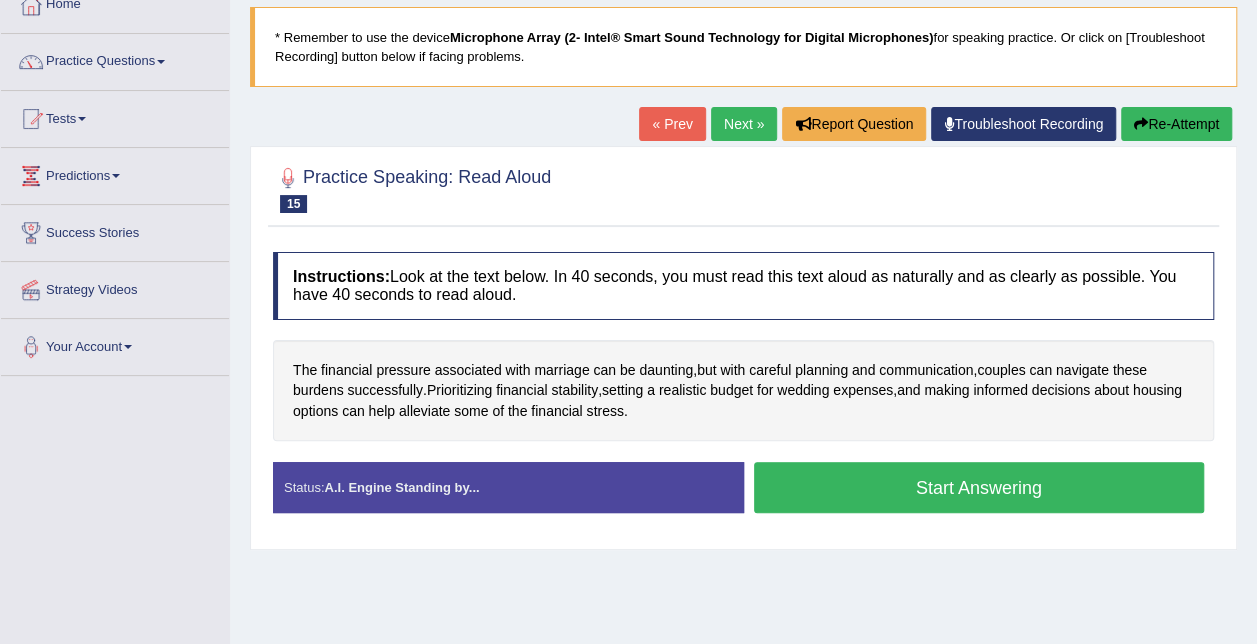 click on "Start Answering" at bounding box center (979, 487) 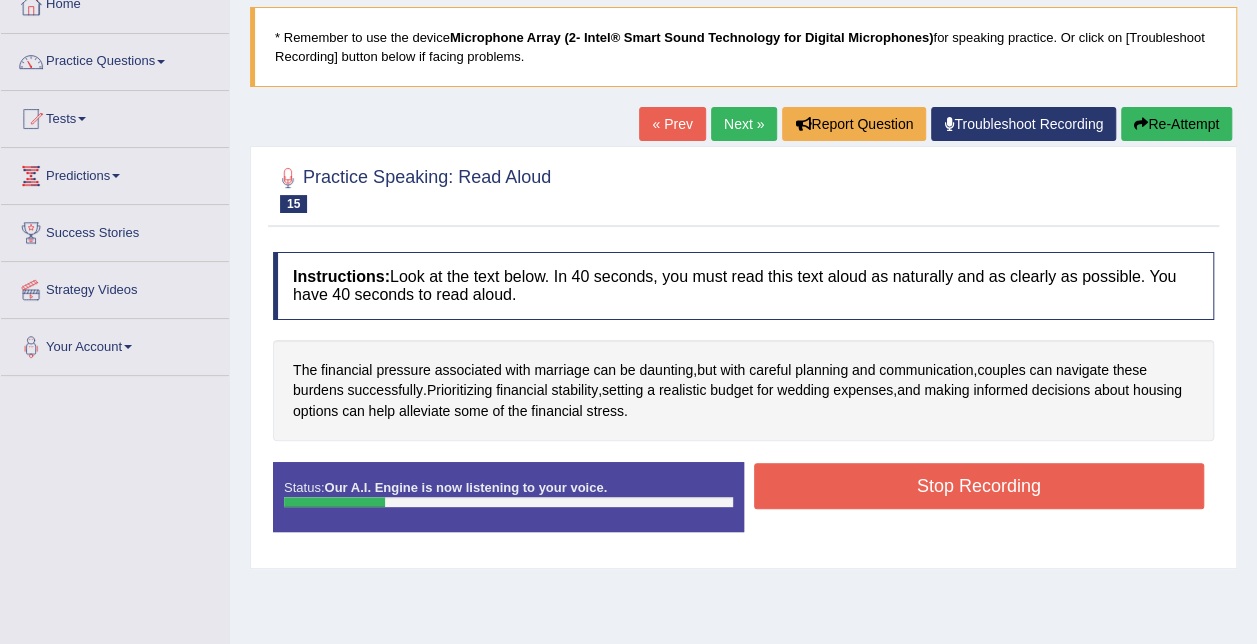 click on "Stop Recording" at bounding box center (979, 486) 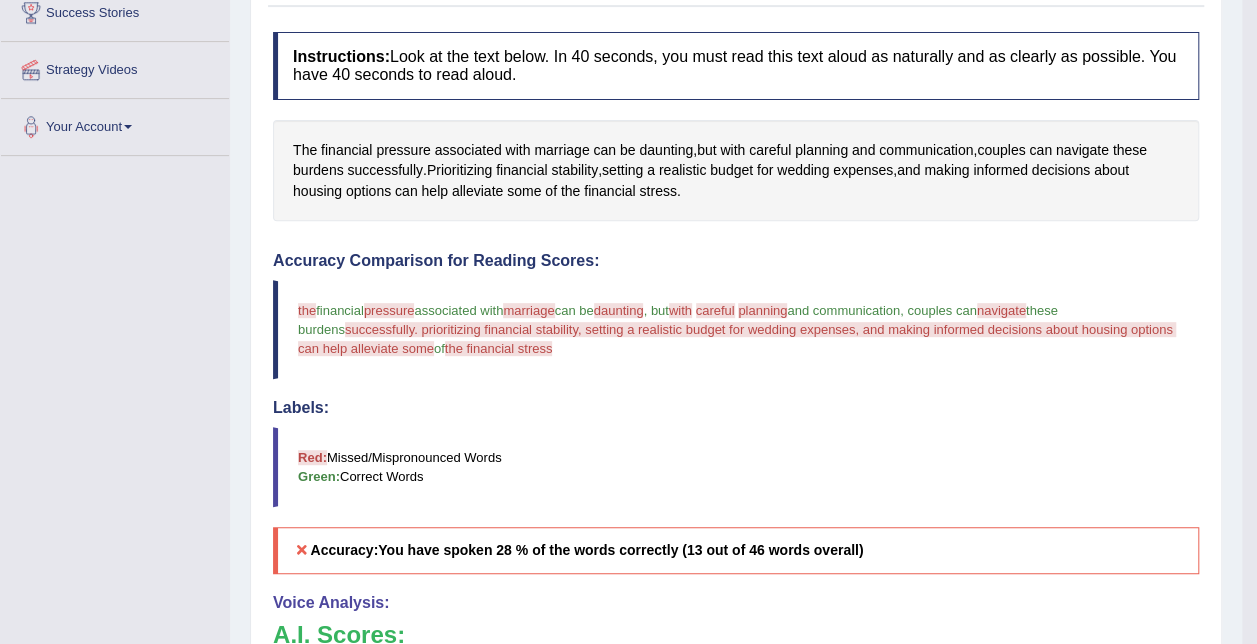 scroll, scrollTop: 669, scrollLeft: 0, axis: vertical 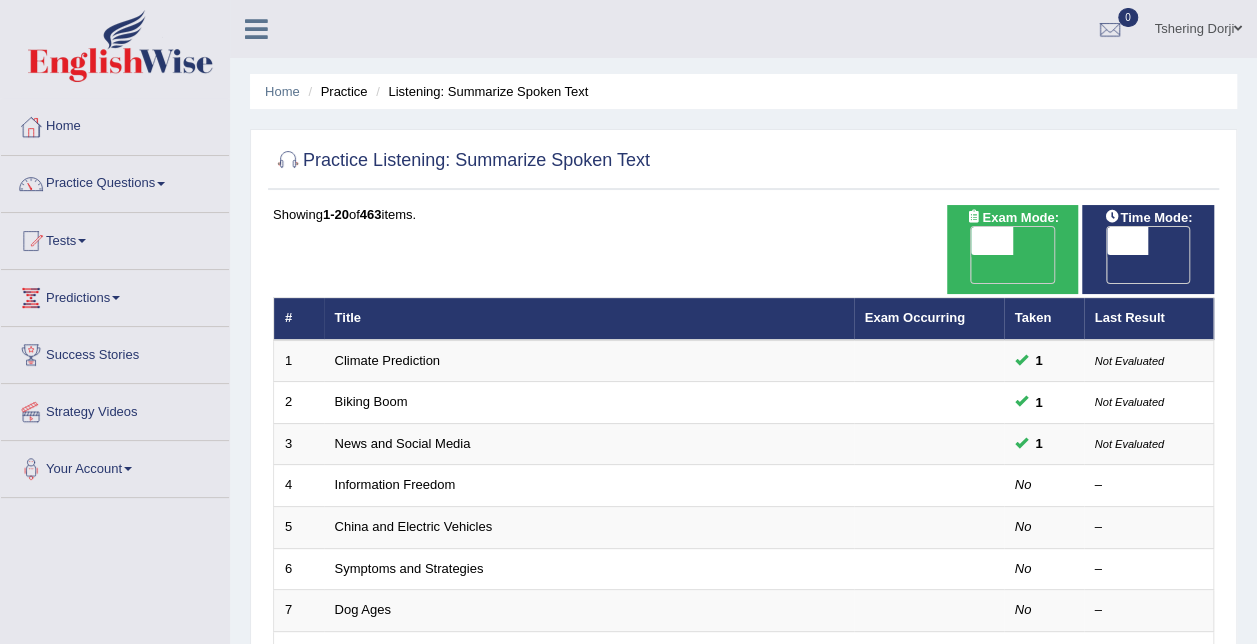click on "Practice Questions" at bounding box center [115, 181] 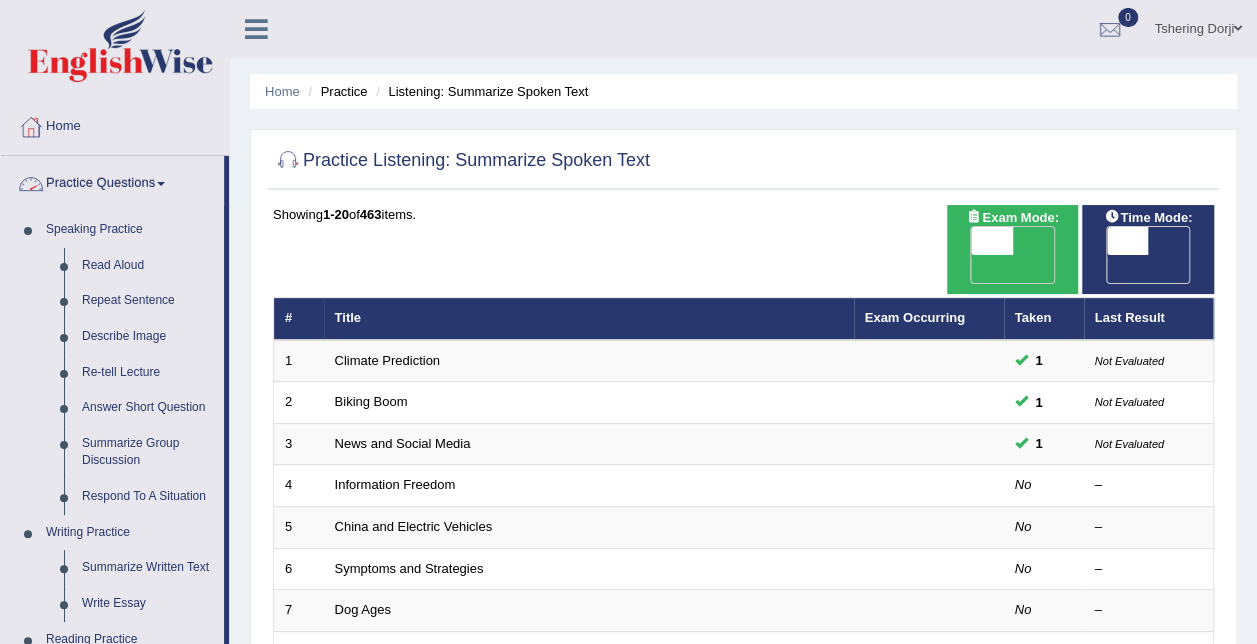 click on "Repeat Sentence" at bounding box center (148, 301) 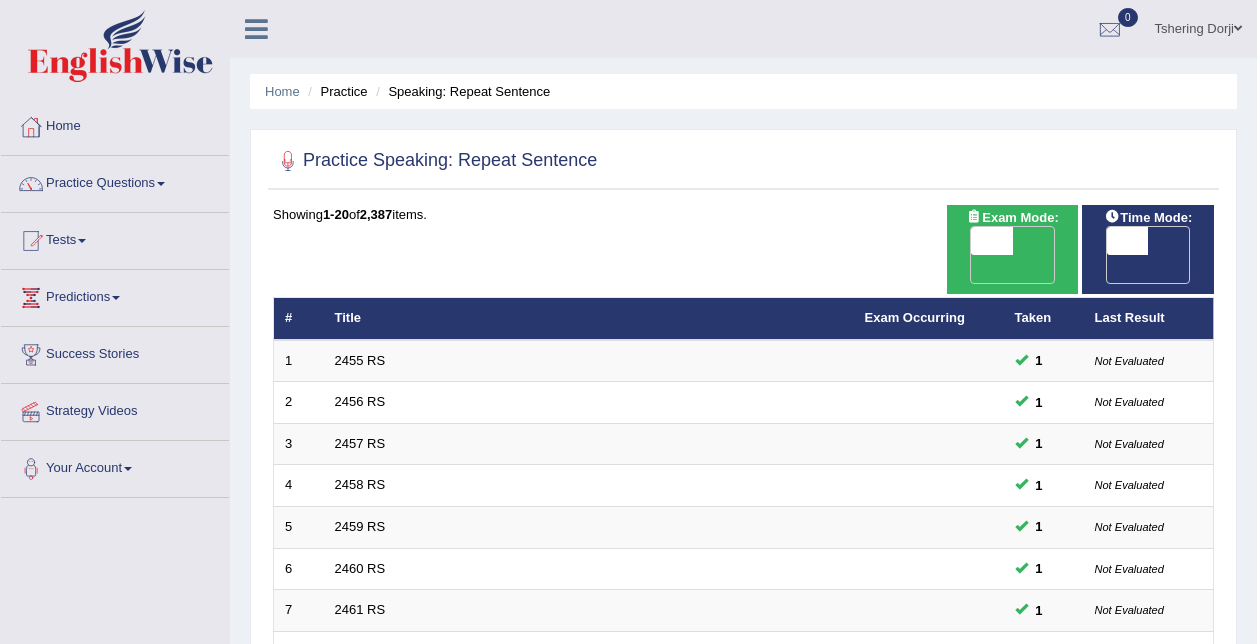 scroll, scrollTop: 0, scrollLeft: 0, axis: both 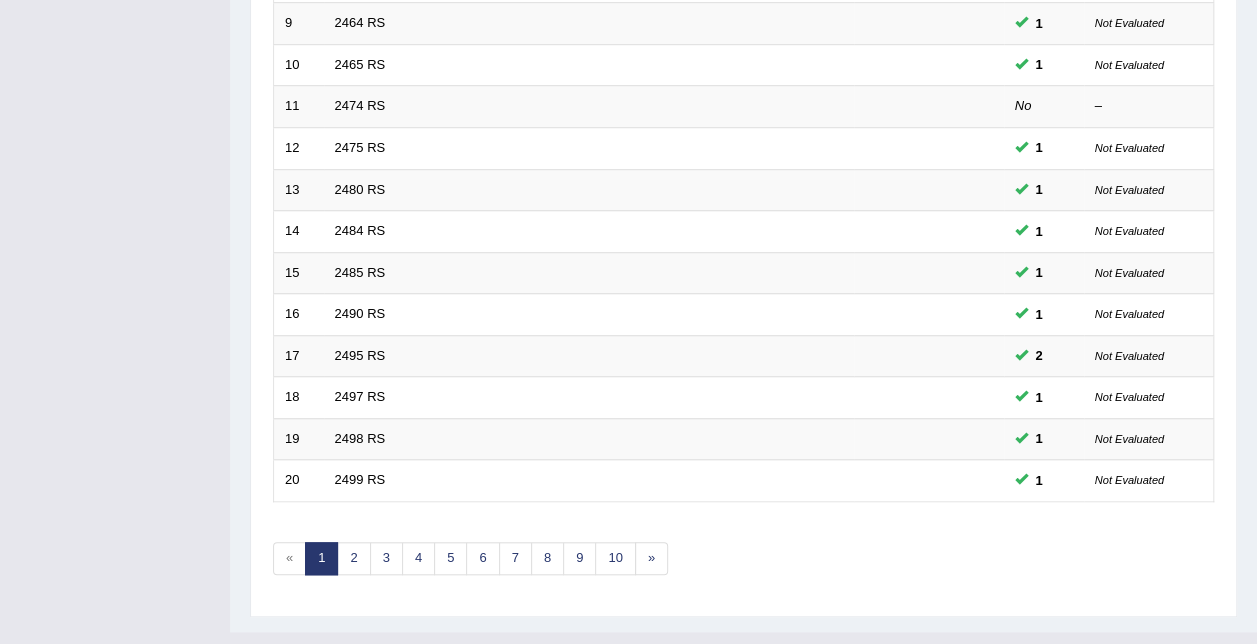 click on "Showing  1-20  of  2,387  items.
# Title Exam Occurring Taken Last Result
1 2455 RS 1 Not Evaluated
2 2456 RS 1 Not Evaluated
3 2457 RS 1 Not Evaluated
4 2458 RS 1 Not Evaluated
5 2459 RS 1 Not Evaluated
6 2460 RS 1 Not Evaluated
7 2461 RS 1 Not Evaluated
8 2463 RS 1 Not Evaluated
9 2464 RS 1 Not Evaluated
10 2465 RS 1 Not Evaluated
11 2474 RS No –
12 2475 RS 1 Not Evaluated
13 2480 RS 1 Not Evaluated
14 2484 RS 1 Not Evaluated
15 2485 RS 1 Not Evaluated
16 2490 RS 1 Not Evaluated
17 2495 RS 2 Not Evaluated
18 2497 RS 1 Not Evaluated
19 2498 RS 1 Not Evaluated
20 2499 RS 1 Not Evaluated
«
1
2
3
4
5
6
7
8
9
10
»" at bounding box center [743, 67] 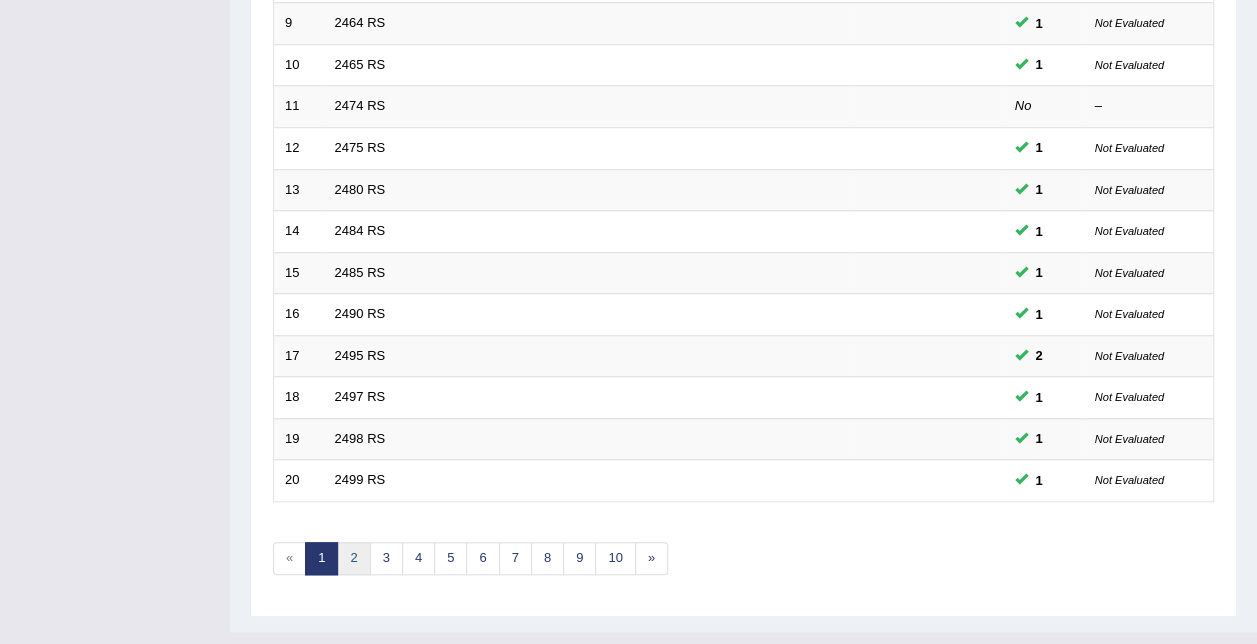 click on "2" at bounding box center [353, 558] 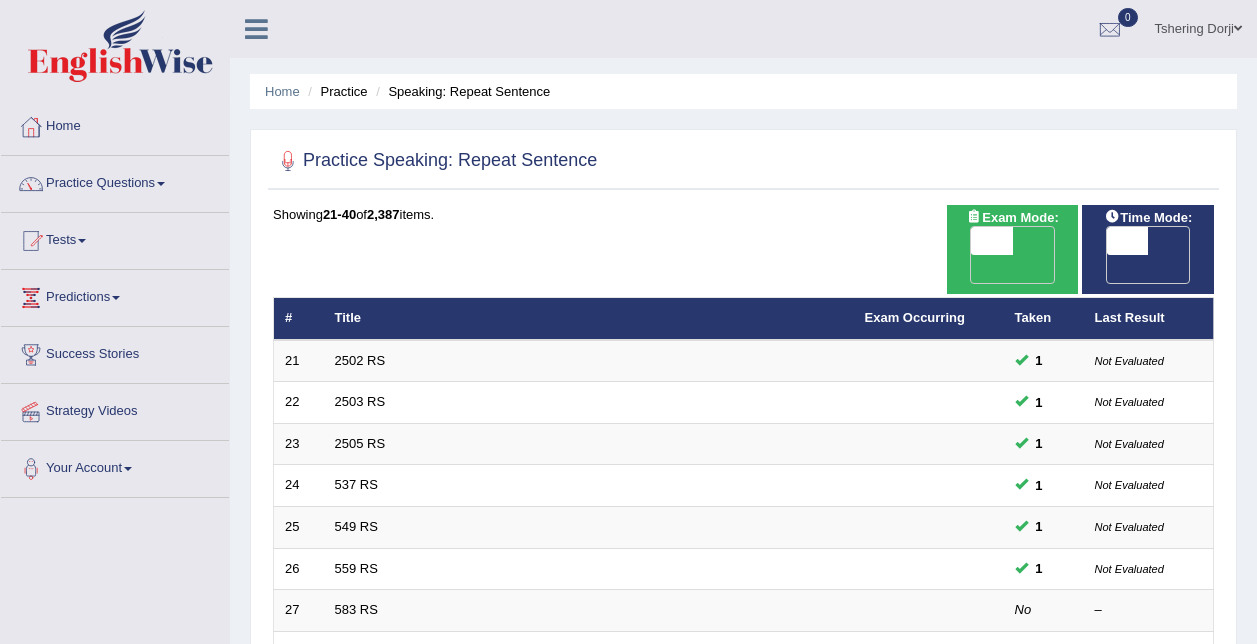 scroll, scrollTop: 0, scrollLeft: 0, axis: both 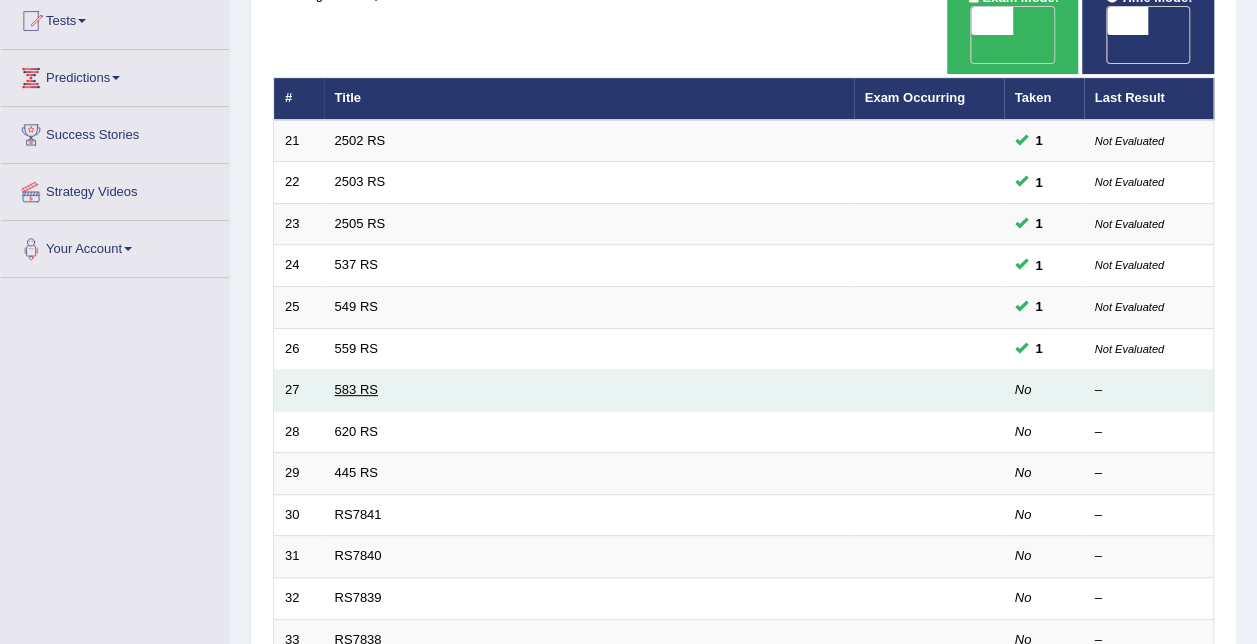 click on "583 RS" at bounding box center (356, 389) 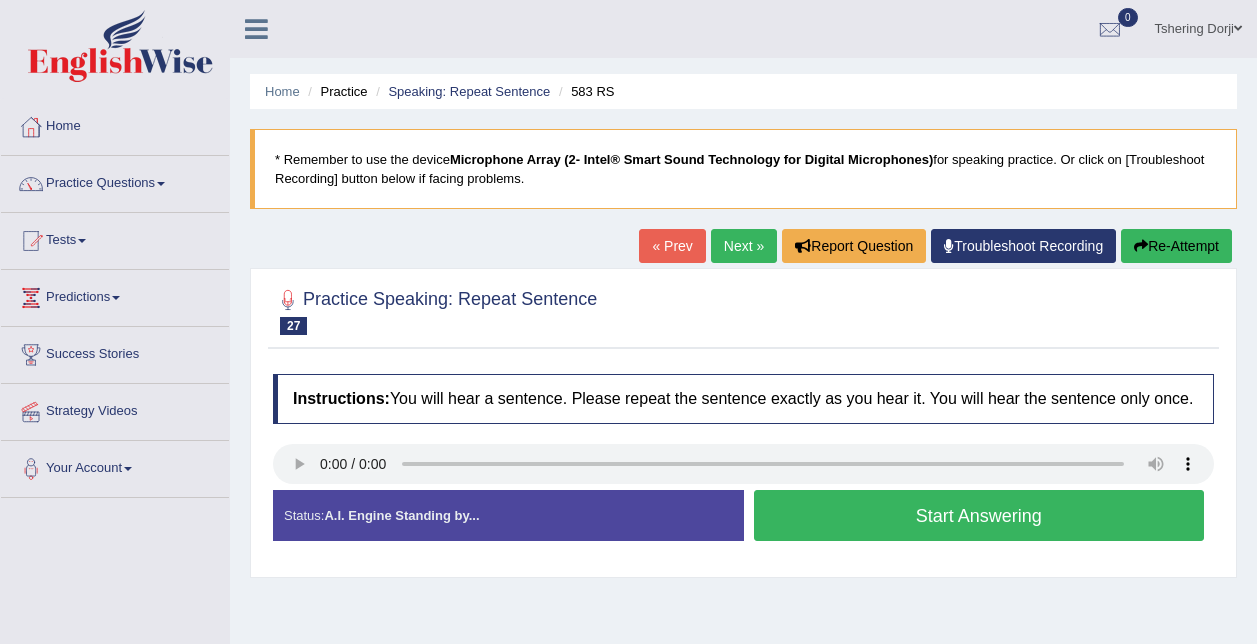 scroll, scrollTop: 0, scrollLeft: 0, axis: both 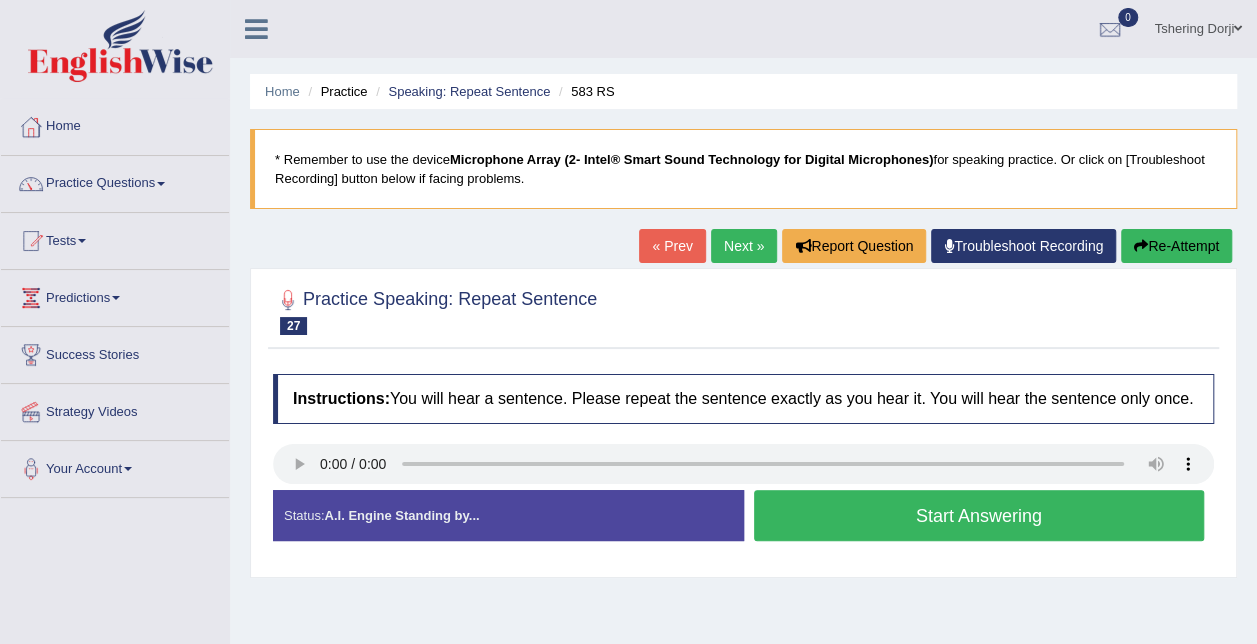 click on "Start Answering" at bounding box center (979, 515) 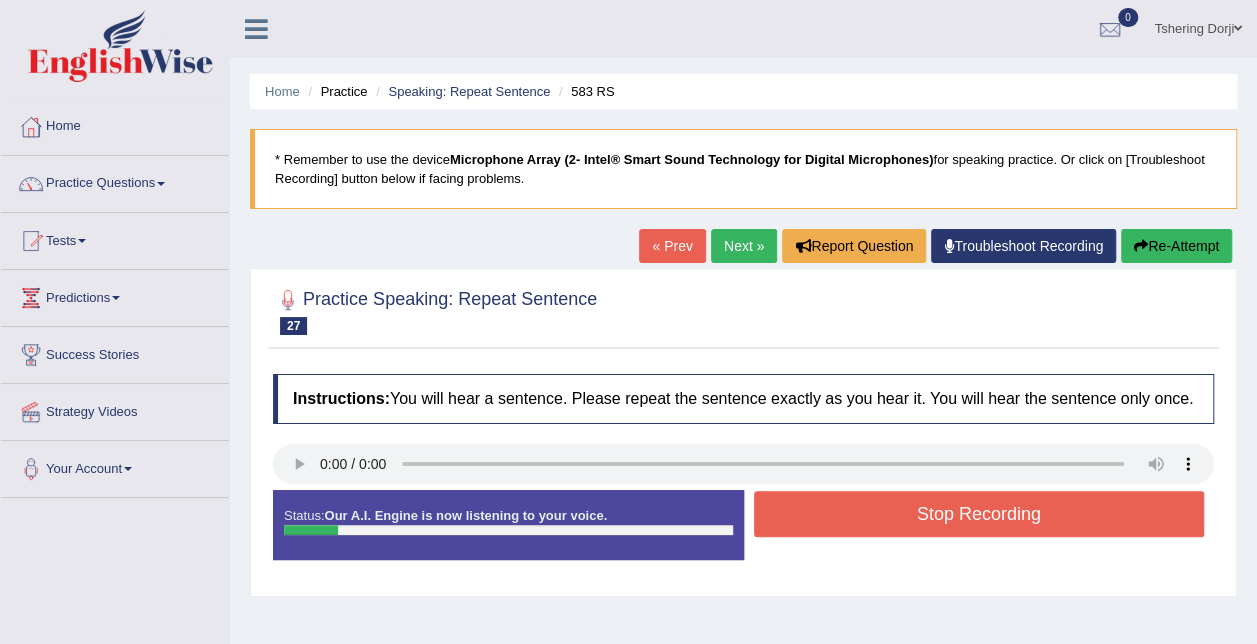 click on "Stop Recording" at bounding box center (979, 514) 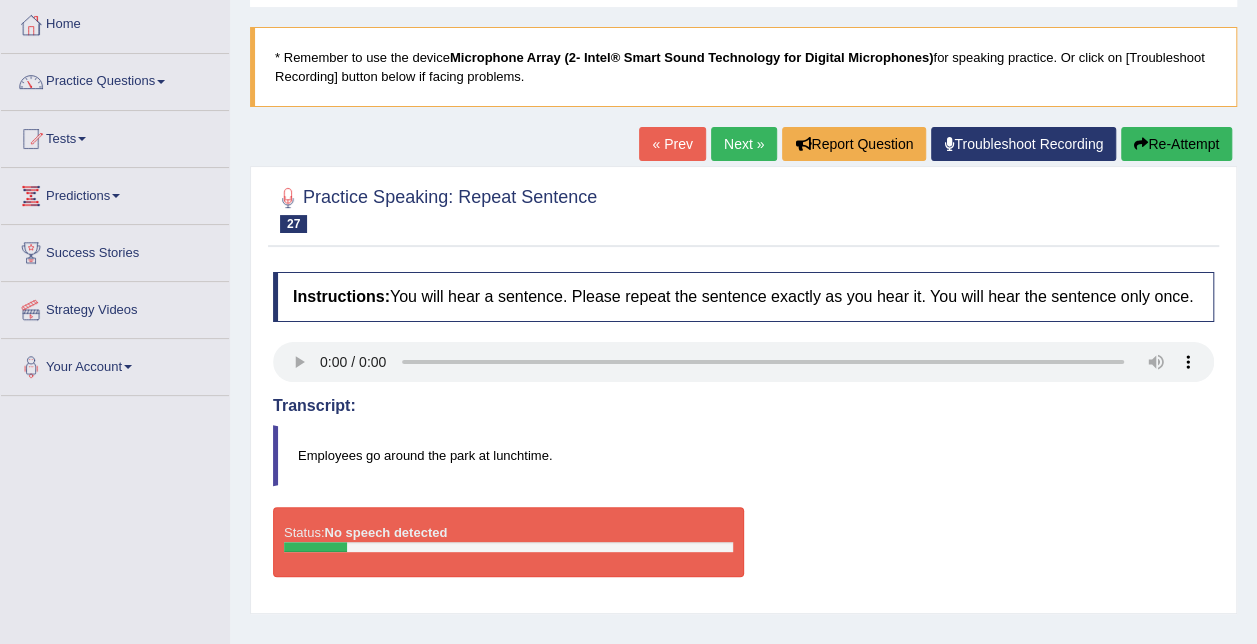 scroll, scrollTop: 104, scrollLeft: 0, axis: vertical 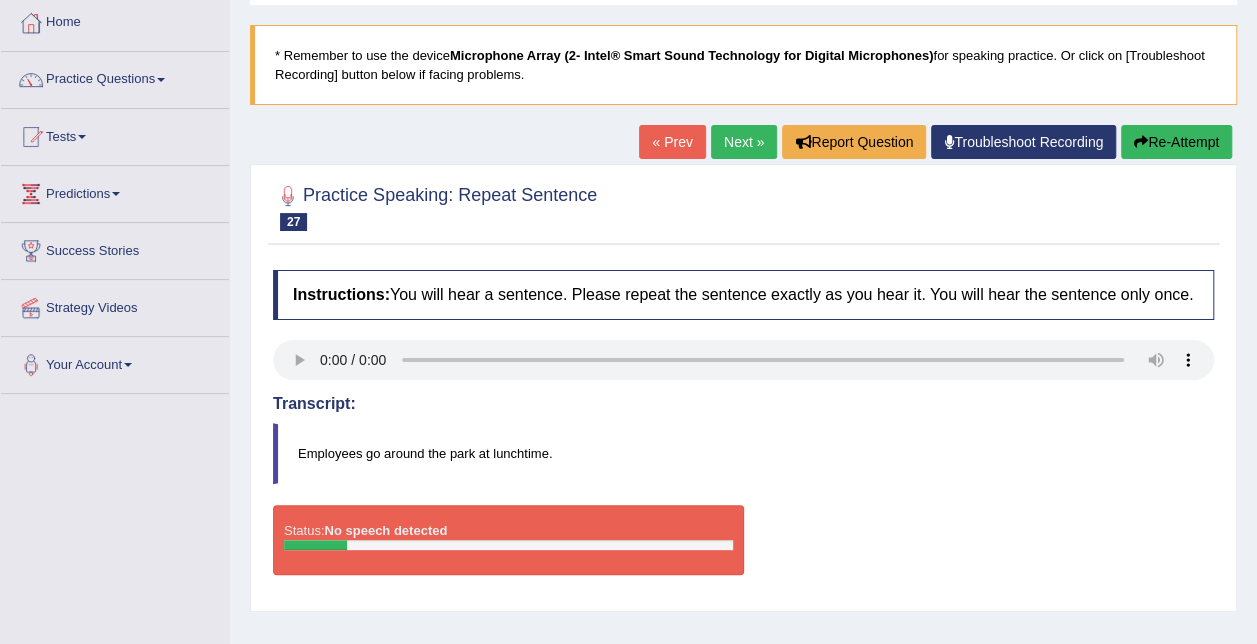 click on "« Prev" at bounding box center [672, 142] 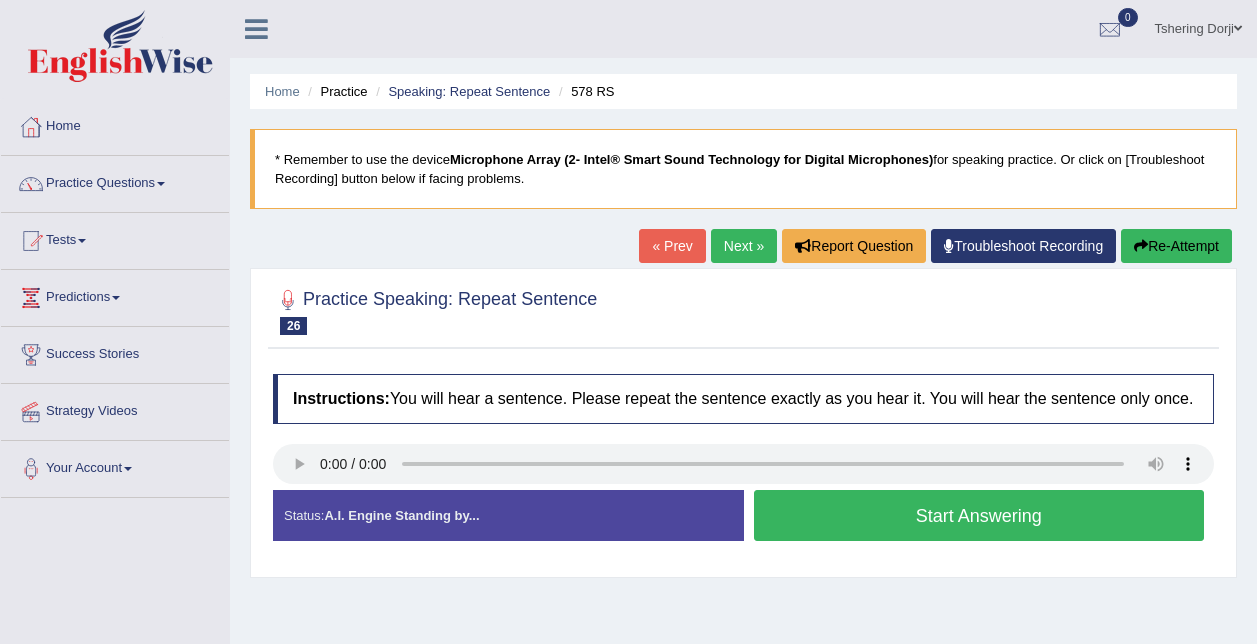 scroll, scrollTop: 0, scrollLeft: 0, axis: both 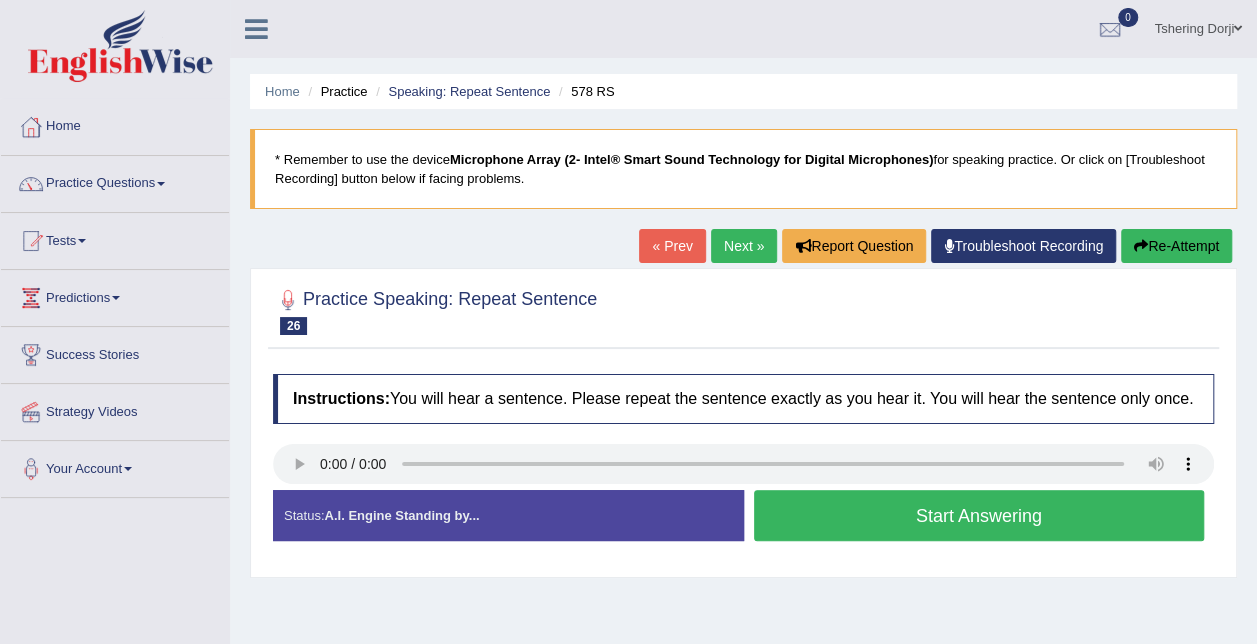 click on "Start Answering" at bounding box center (979, 515) 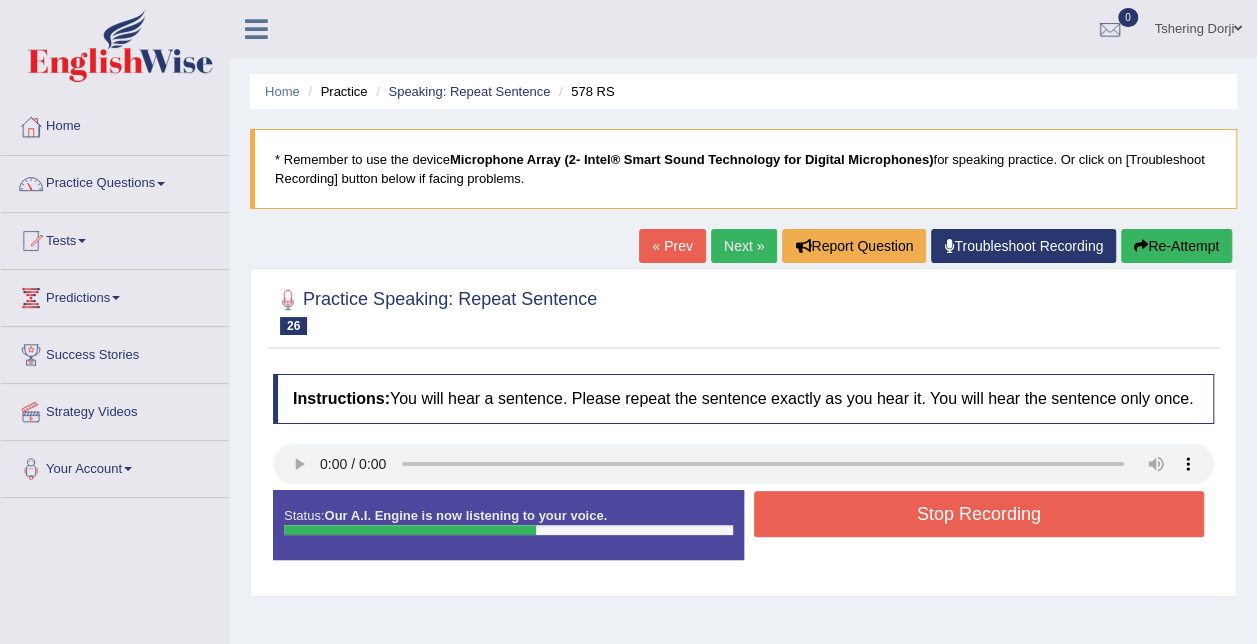 click on "Stop Recording" at bounding box center [979, 514] 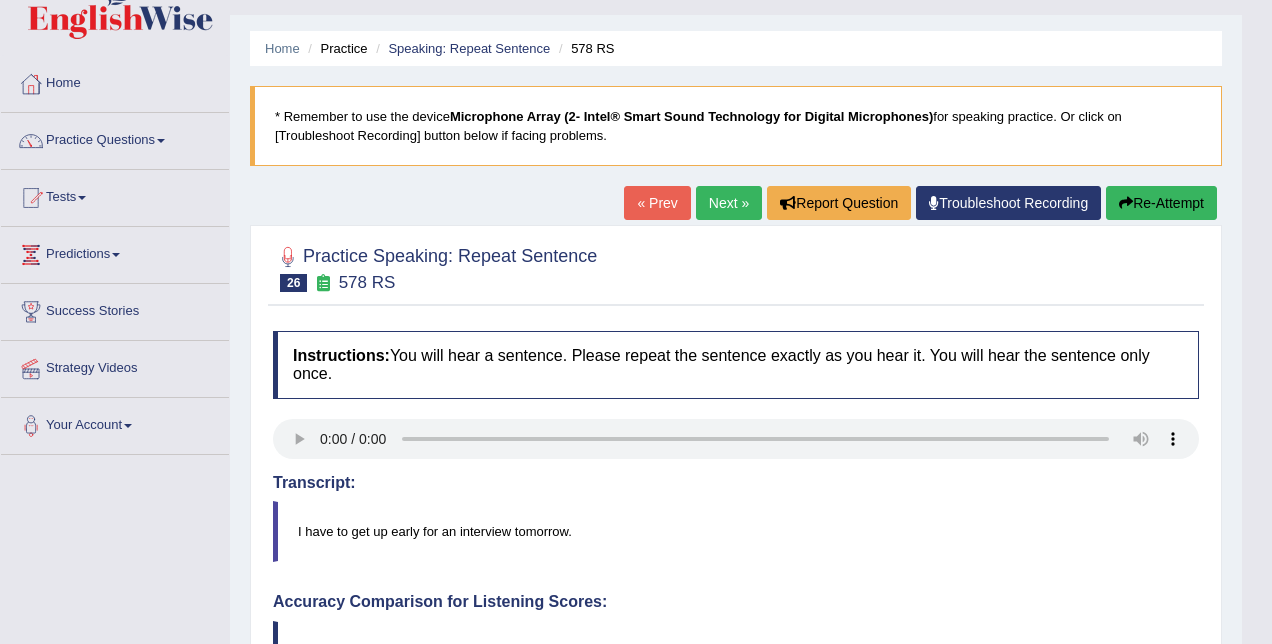 click on "Updating answer..." at bounding box center [0, 0] 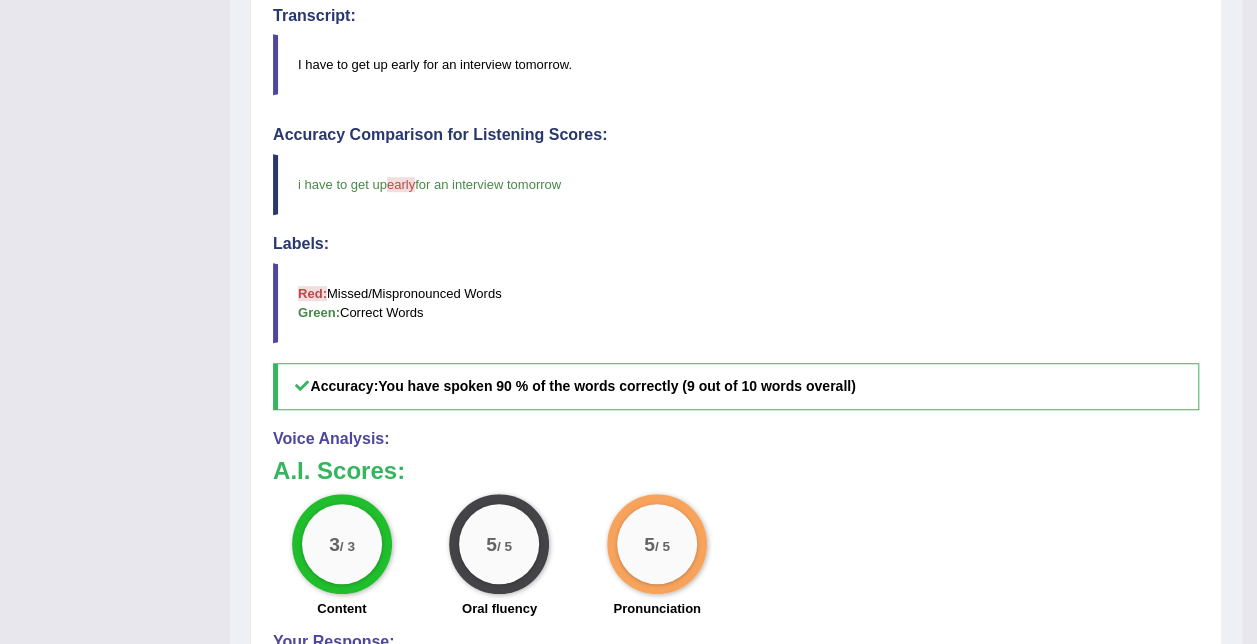 scroll, scrollTop: 511, scrollLeft: 0, axis: vertical 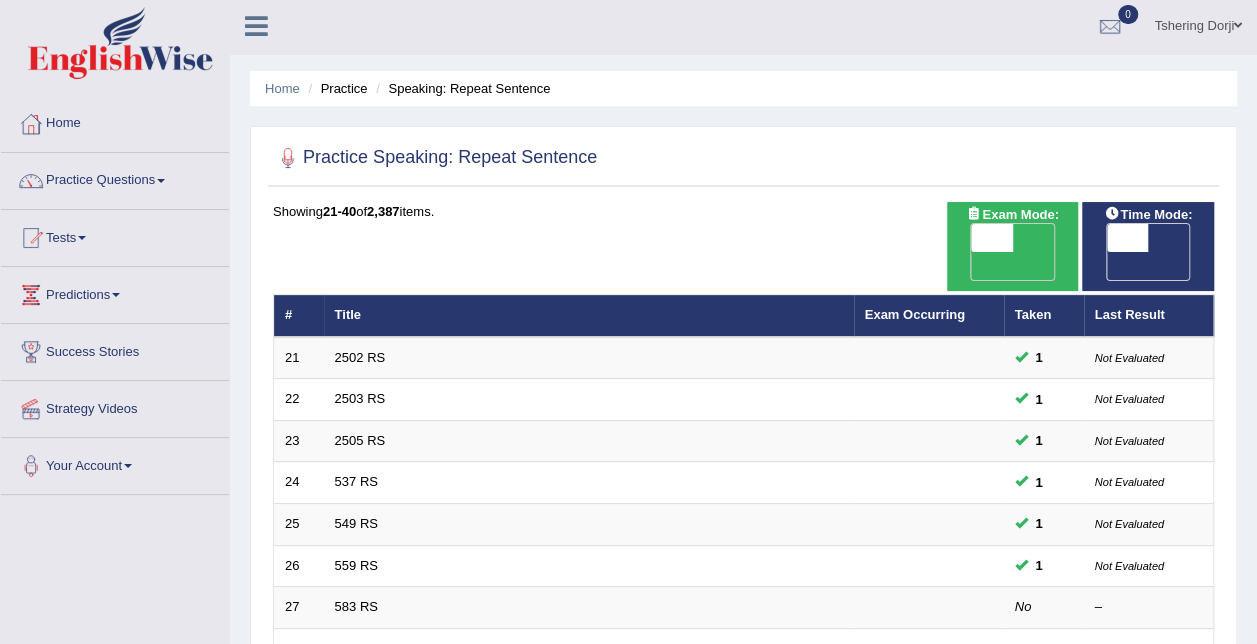click on "Practice Questions" at bounding box center (115, 178) 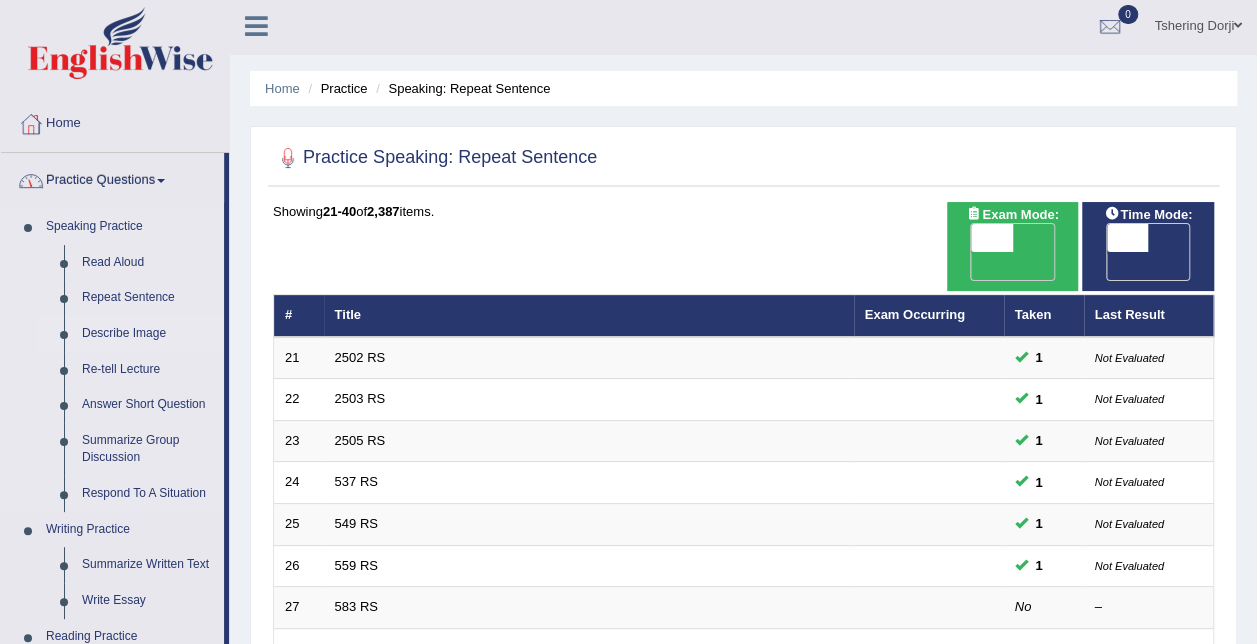 click on "Describe Image" at bounding box center (148, 334) 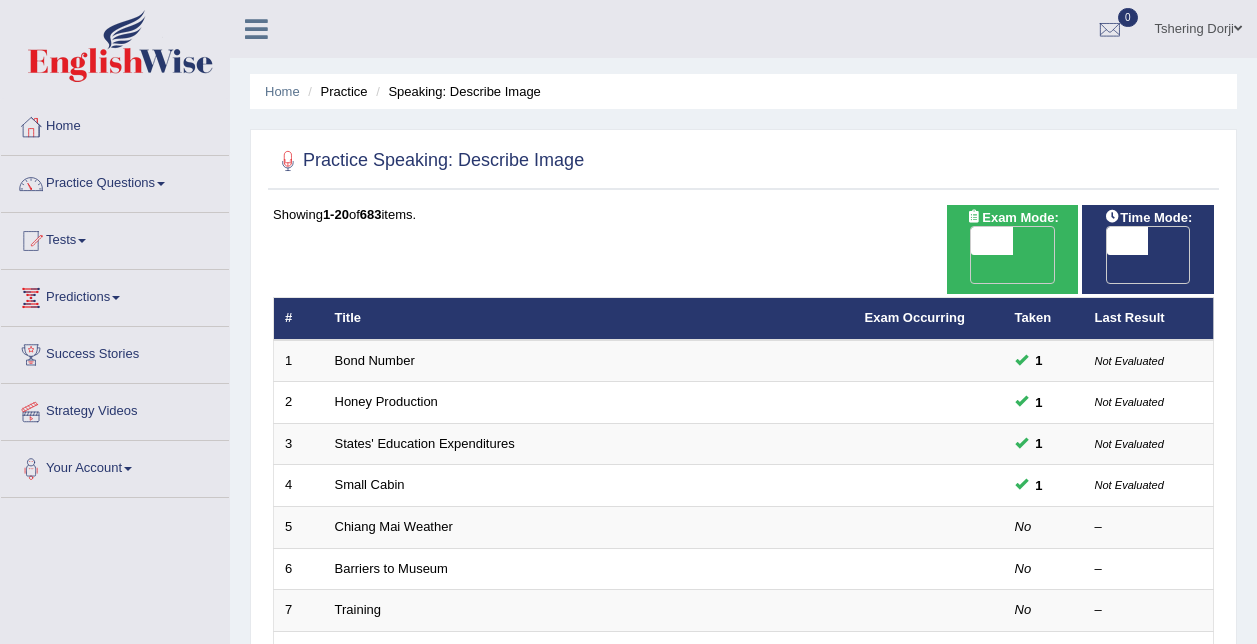 scroll, scrollTop: 0, scrollLeft: 0, axis: both 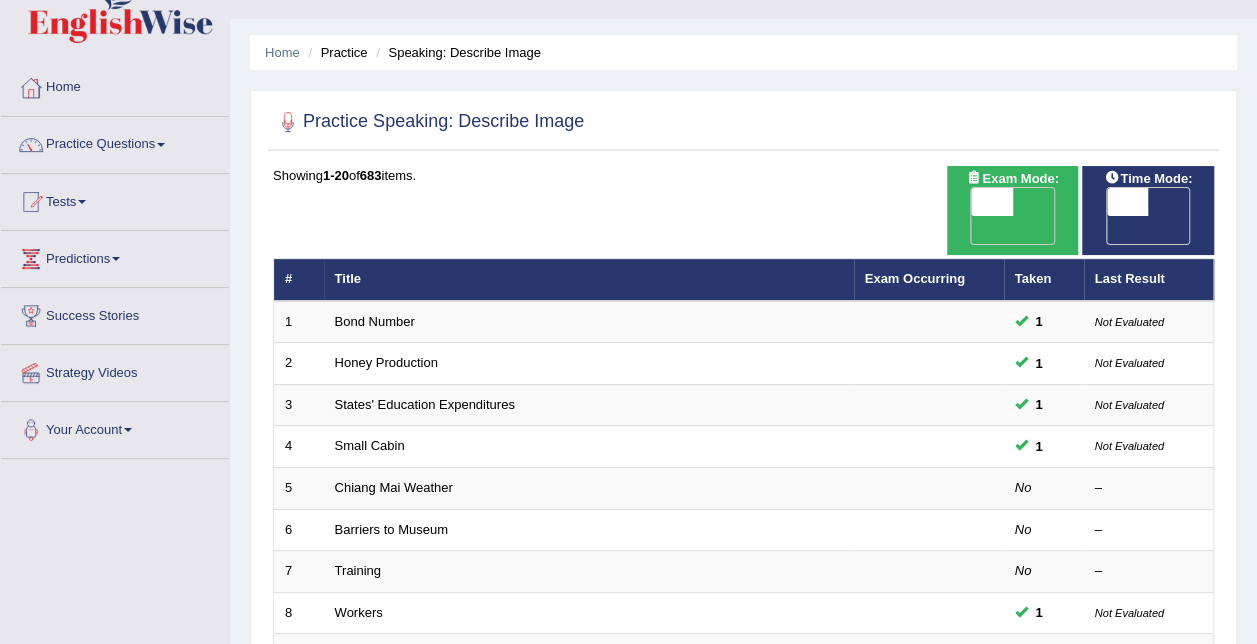 click on "Practice Questions" at bounding box center [115, 142] 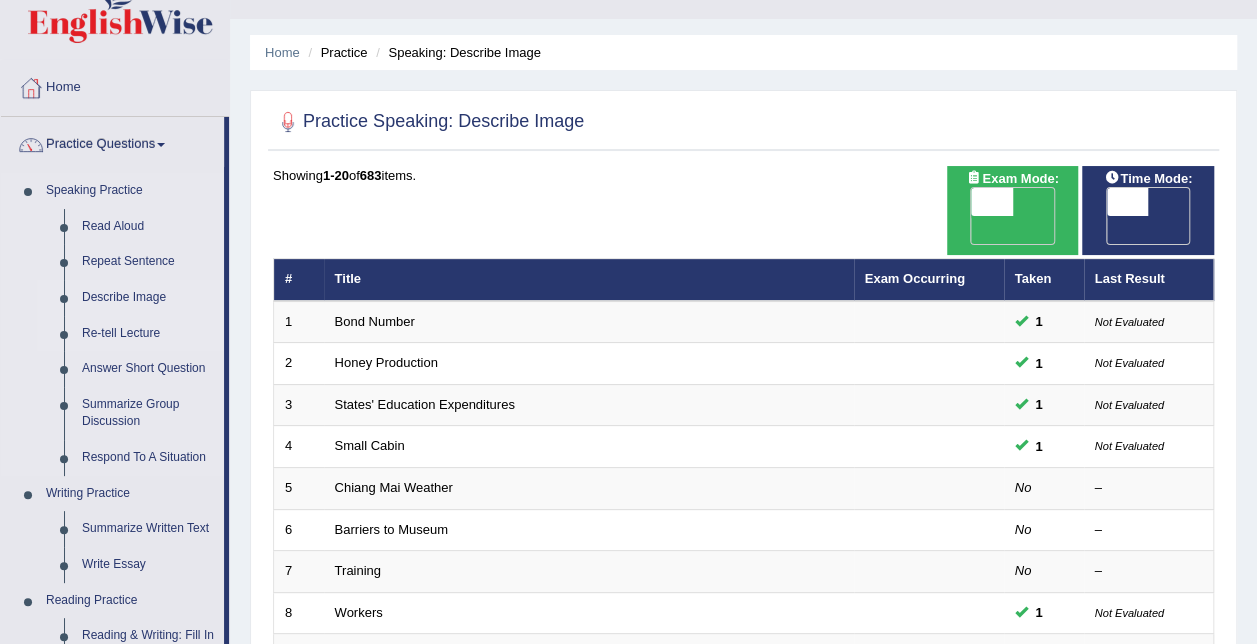 click on "Re-tell Lecture" at bounding box center (148, 334) 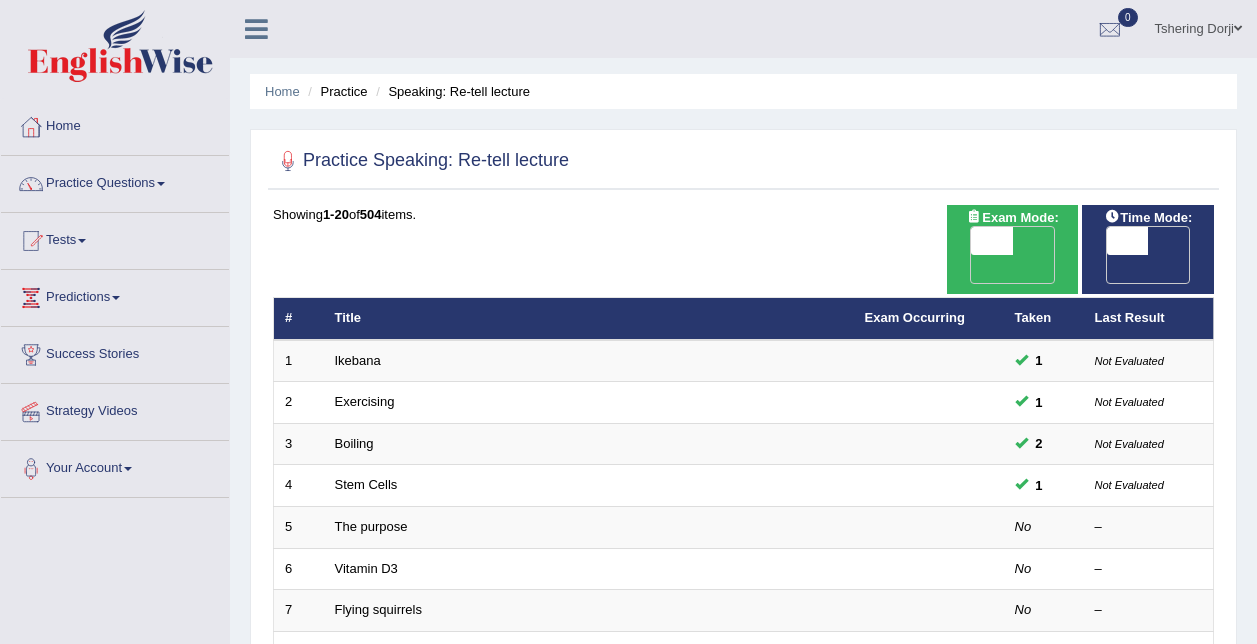 scroll, scrollTop: 0, scrollLeft: 0, axis: both 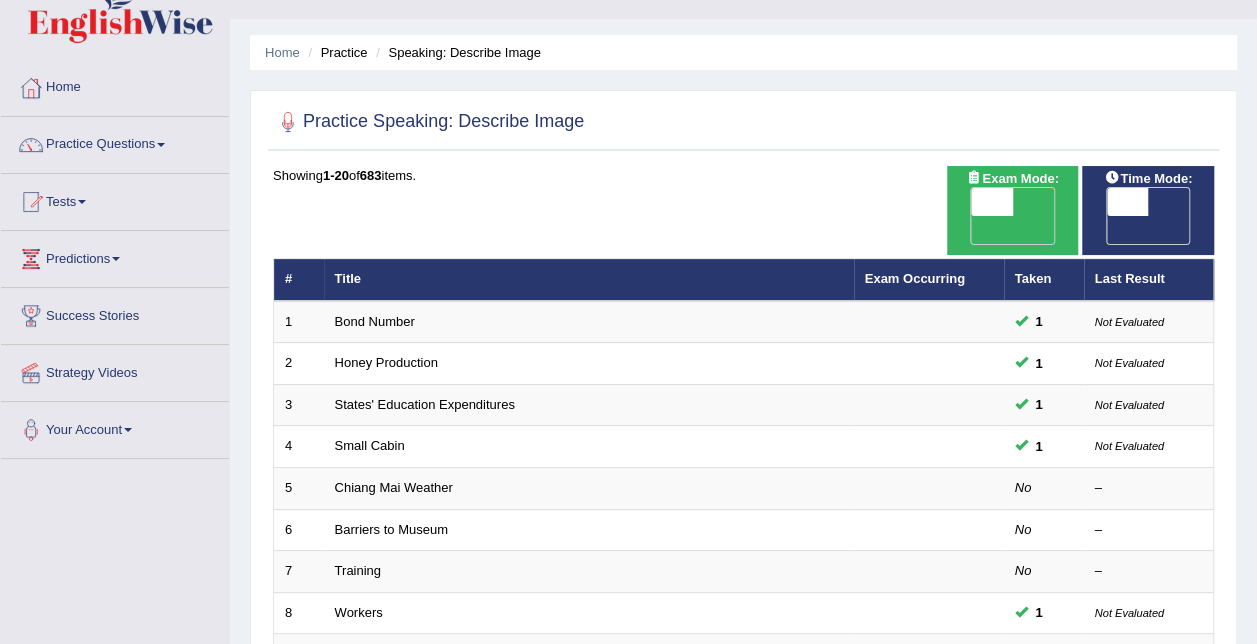 click on "Practice Questions" at bounding box center (115, 142) 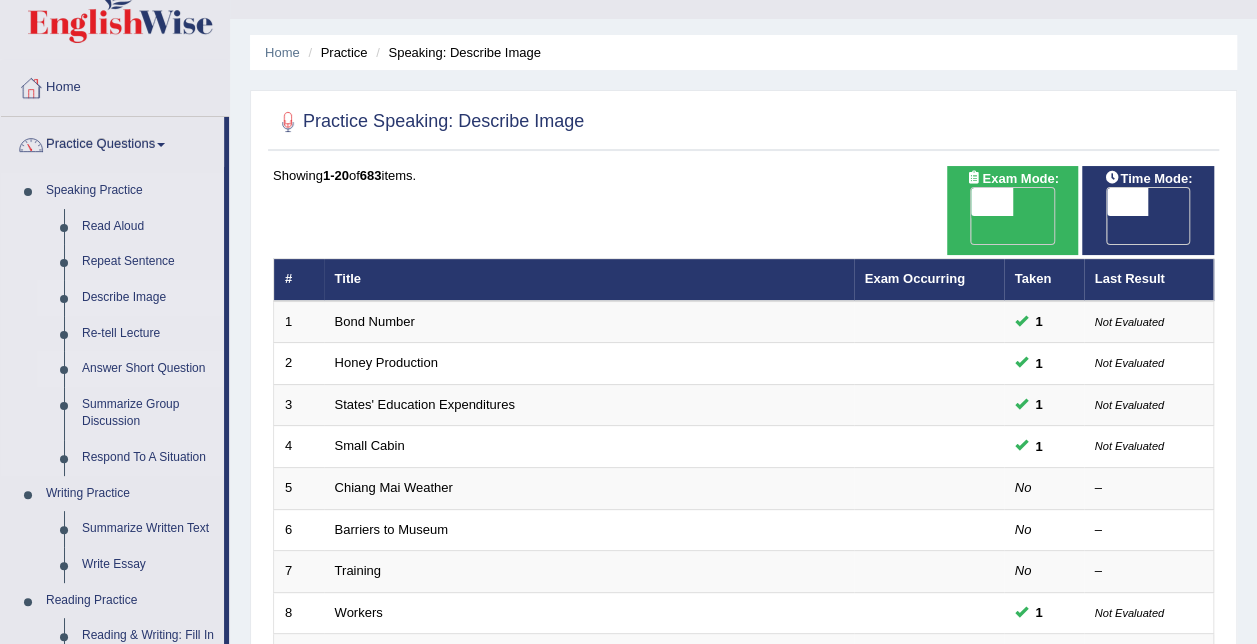 click on "Answer Short Question" at bounding box center [148, 369] 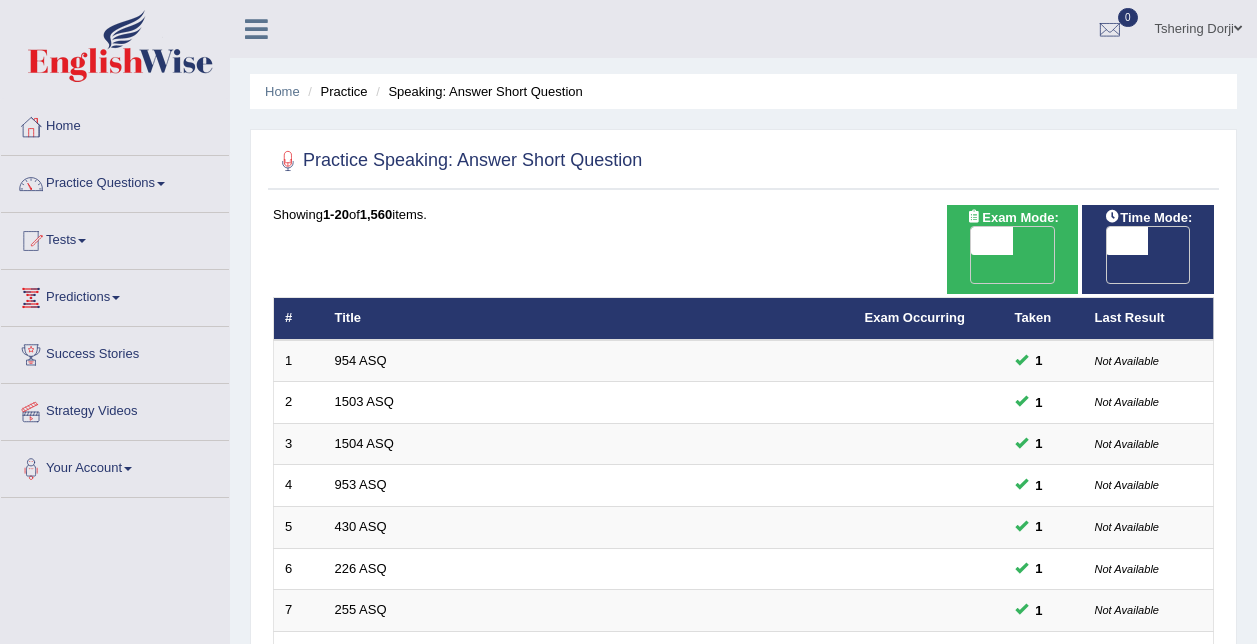scroll, scrollTop: 212, scrollLeft: 0, axis: vertical 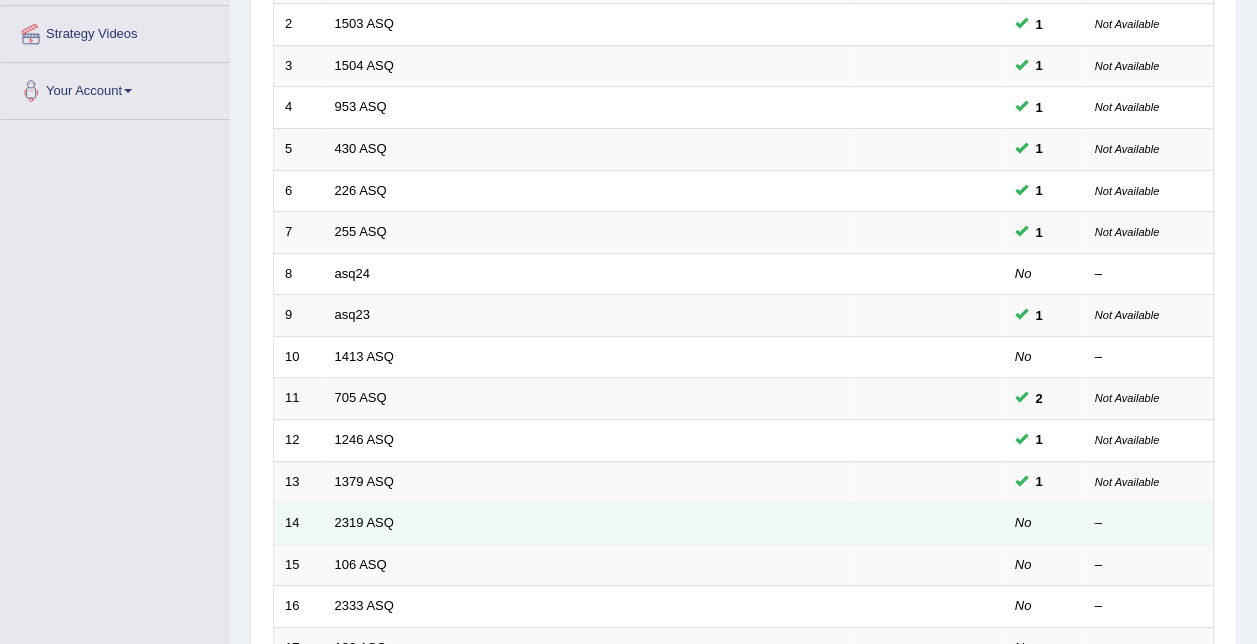 click on "No" at bounding box center (1023, 522) 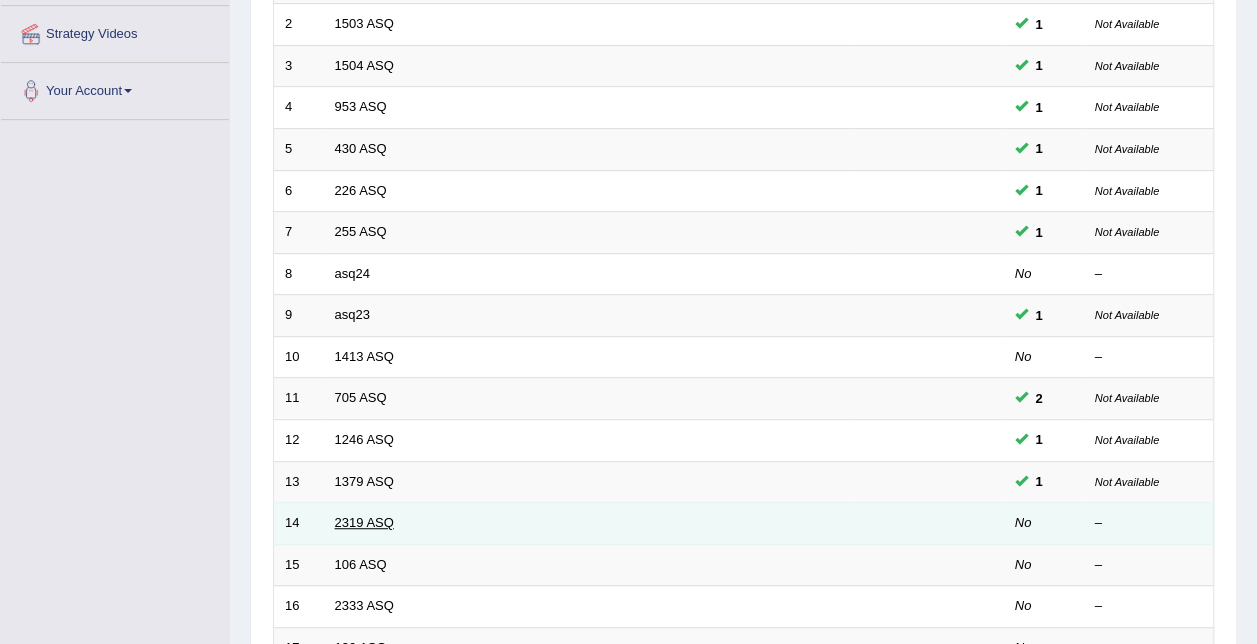 click on "2319 ASQ" at bounding box center [364, 522] 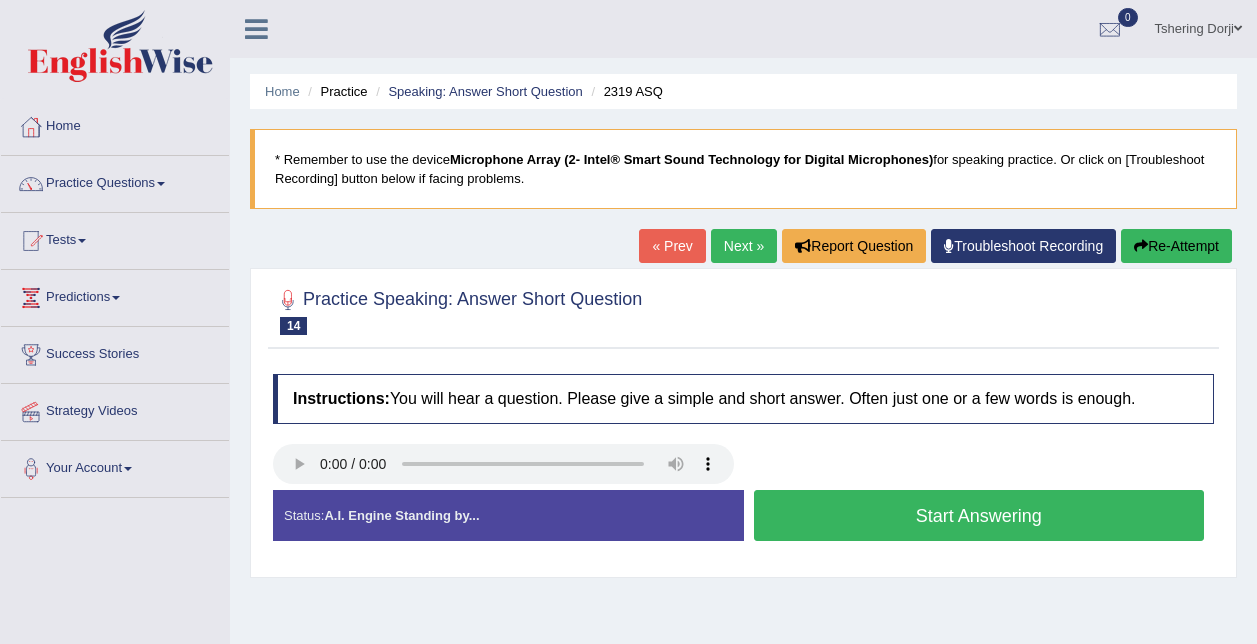 scroll, scrollTop: 0, scrollLeft: 0, axis: both 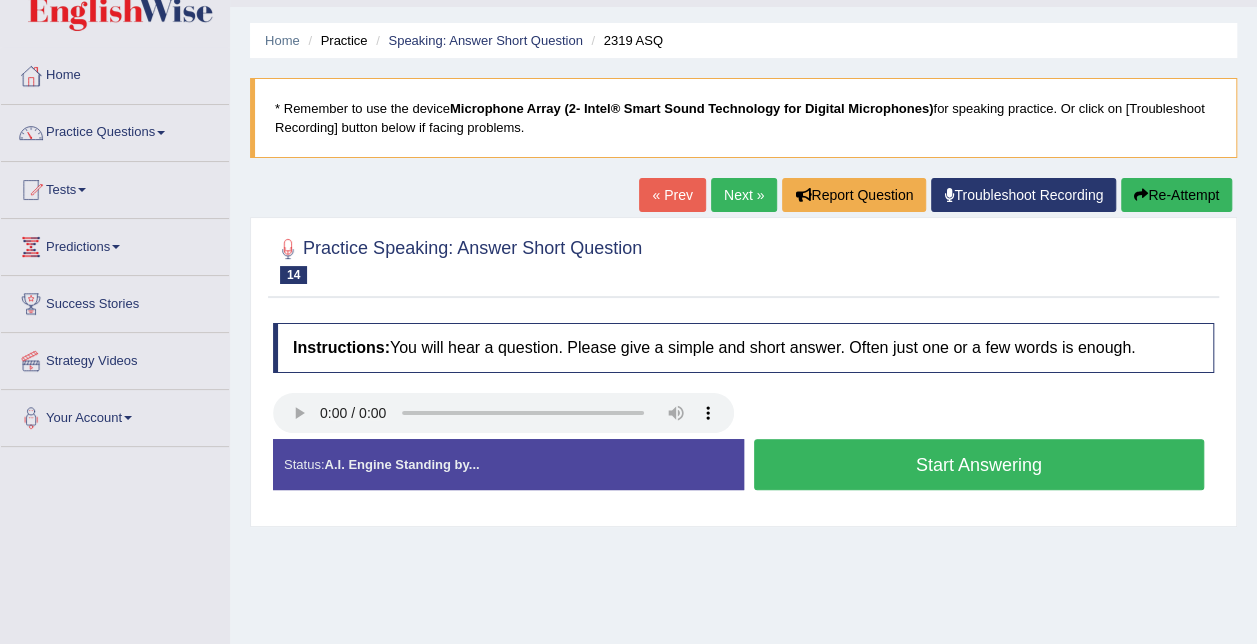 click on "Start Answering" at bounding box center [979, 464] 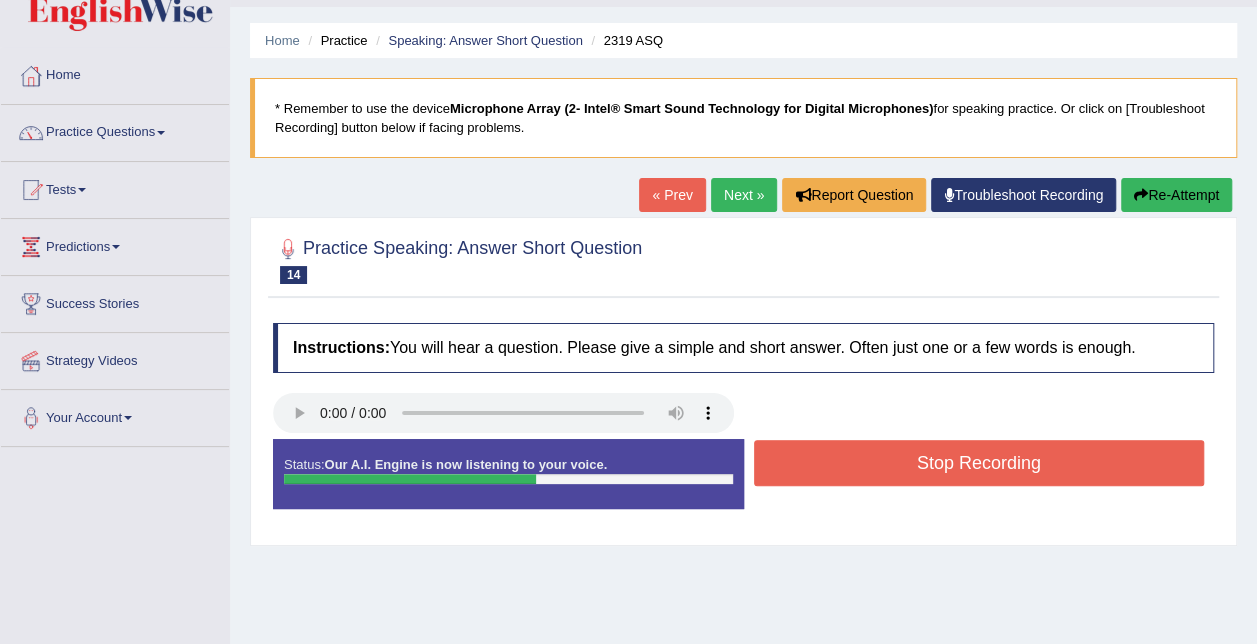 click on "Stop Recording" at bounding box center [979, 463] 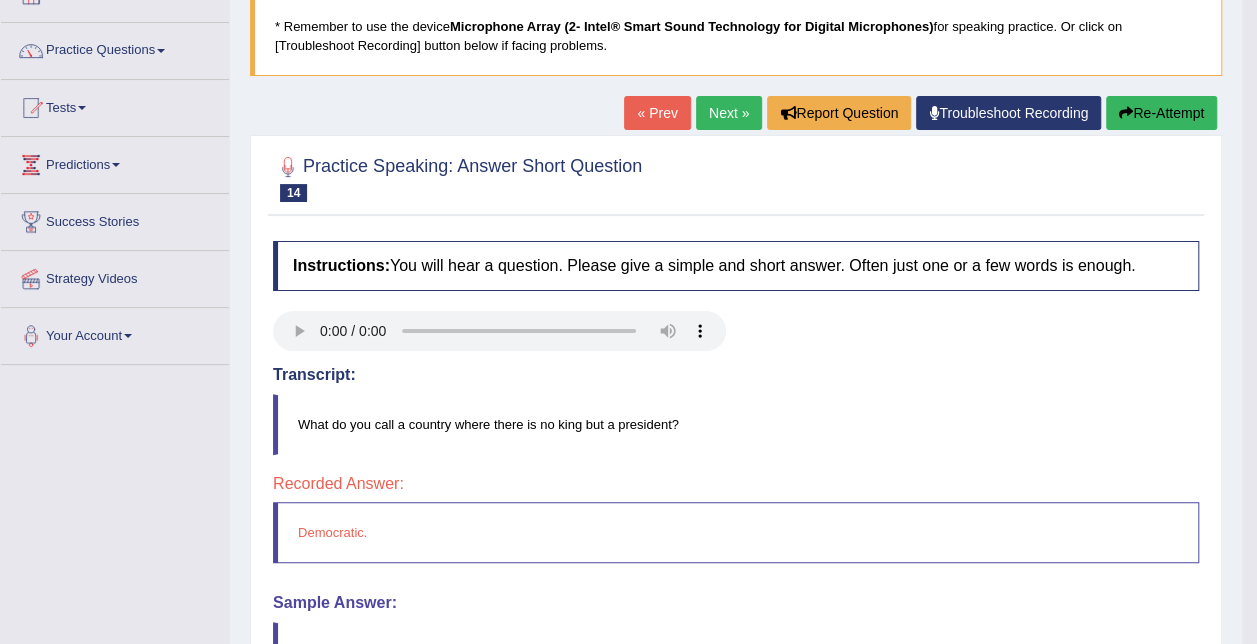 scroll, scrollTop: 123, scrollLeft: 0, axis: vertical 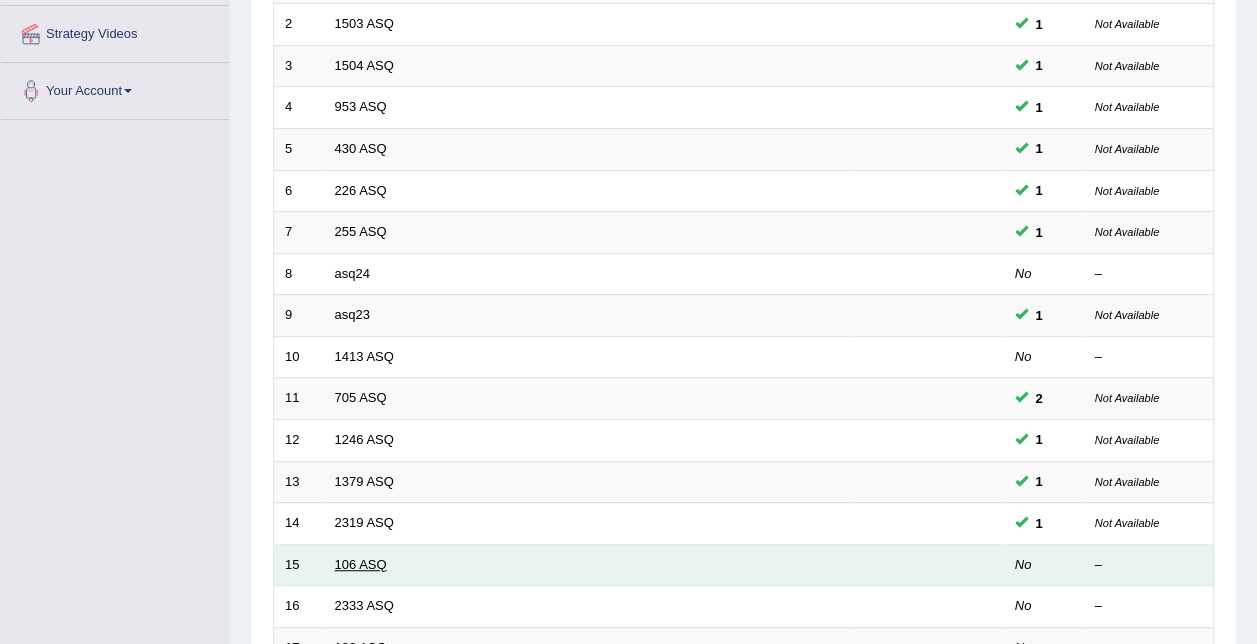 click on "106 ASQ" at bounding box center (361, 564) 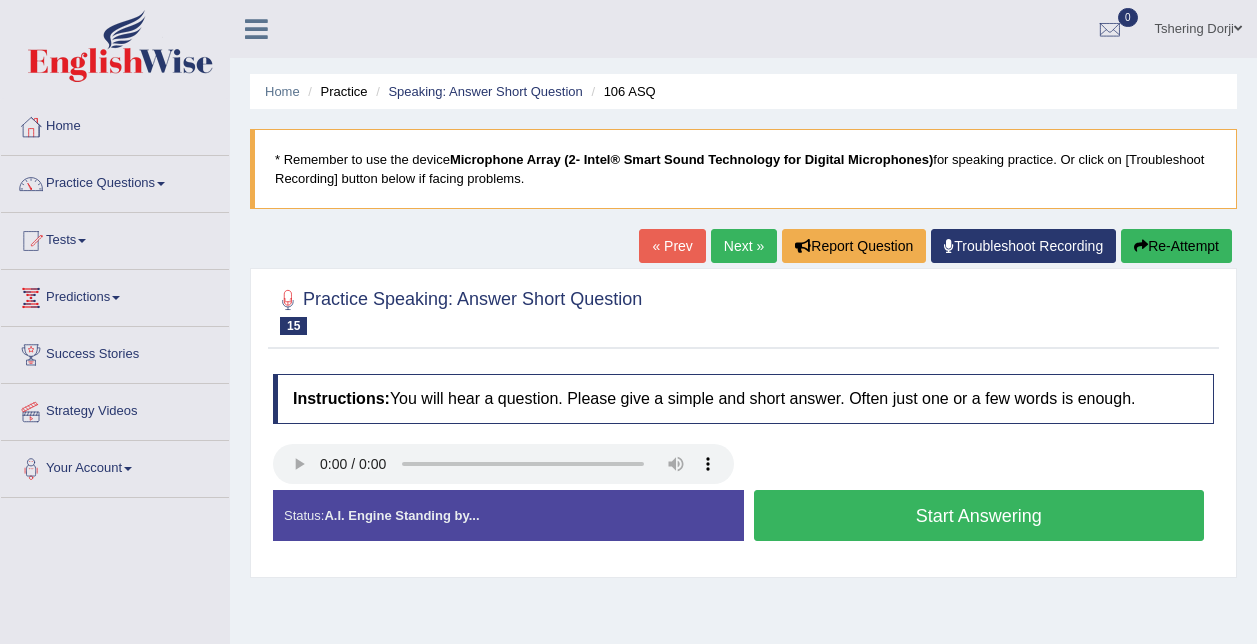 scroll, scrollTop: 0, scrollLeft: 0, axis: both 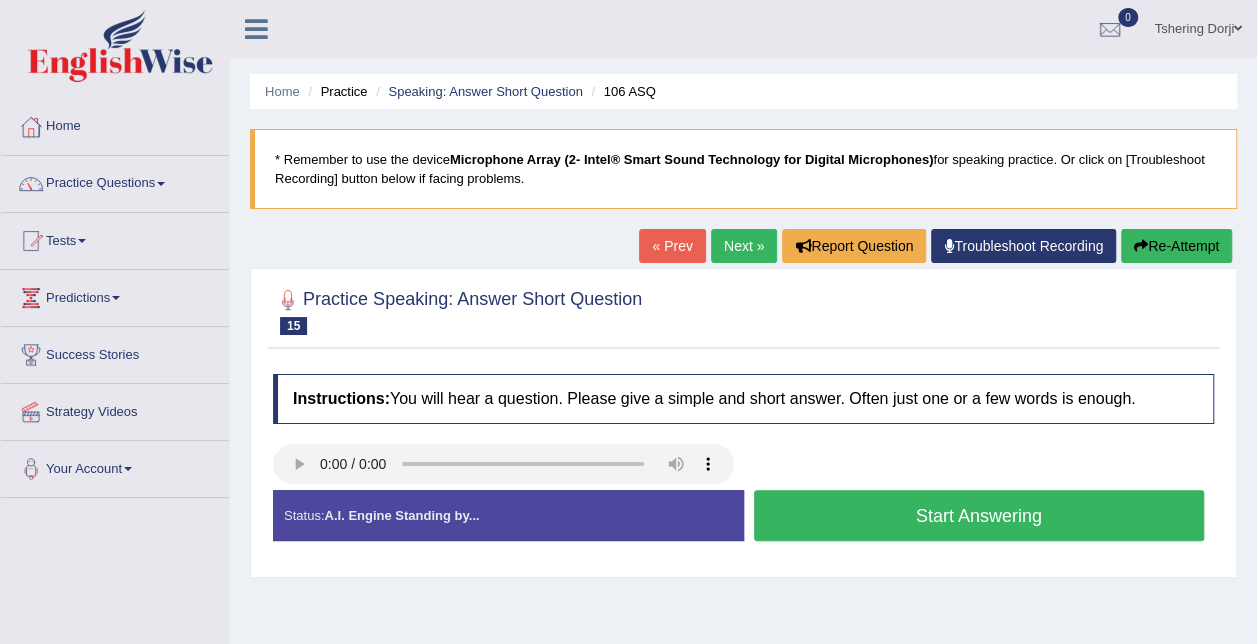 click on "Start Answering" at bounding box center [979, 515] 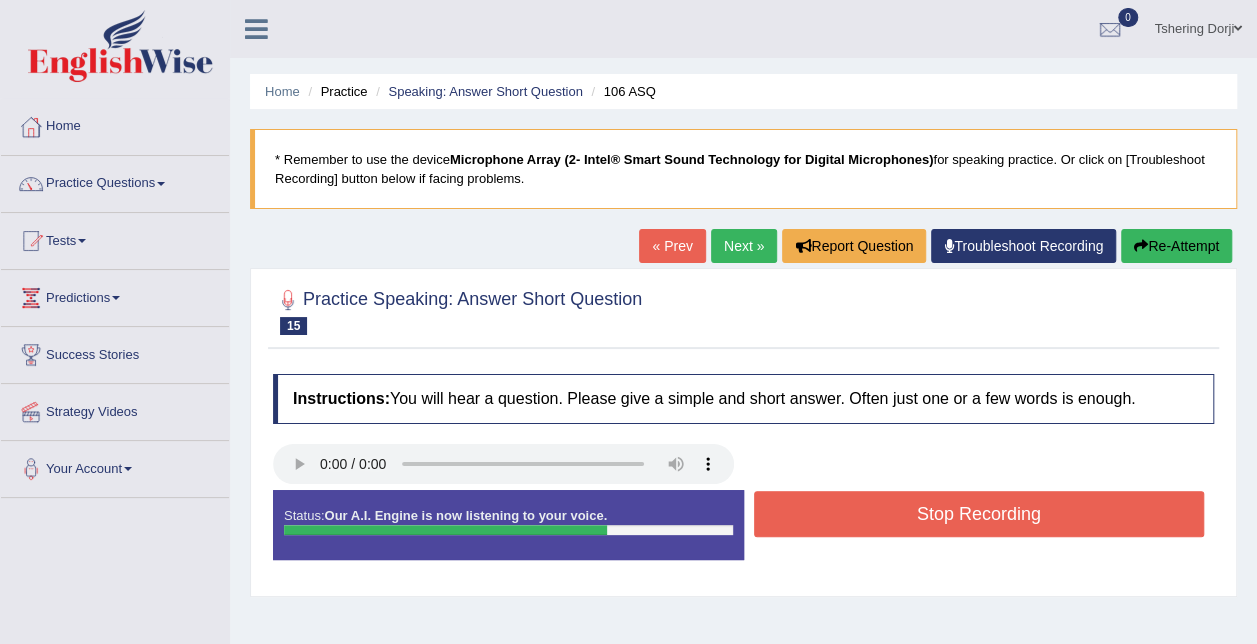 click on "Stop Recording" at bounding box center (979, 514) 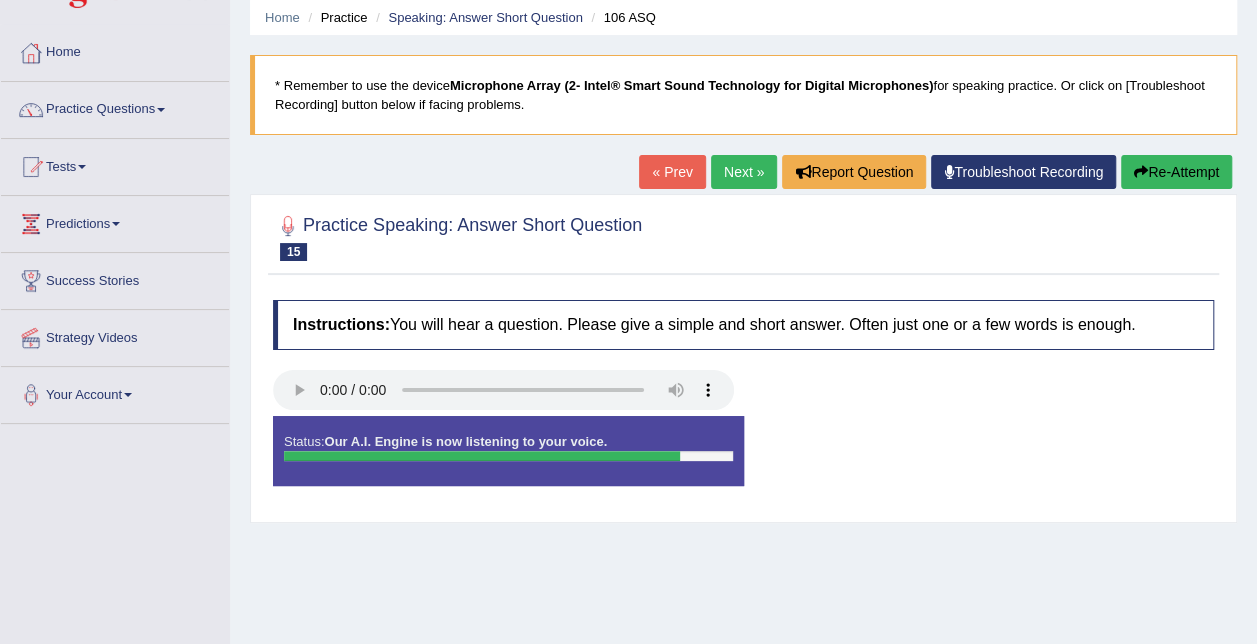 scroll, scrollTop: 145, scrollLeft: 0, axis: vertical 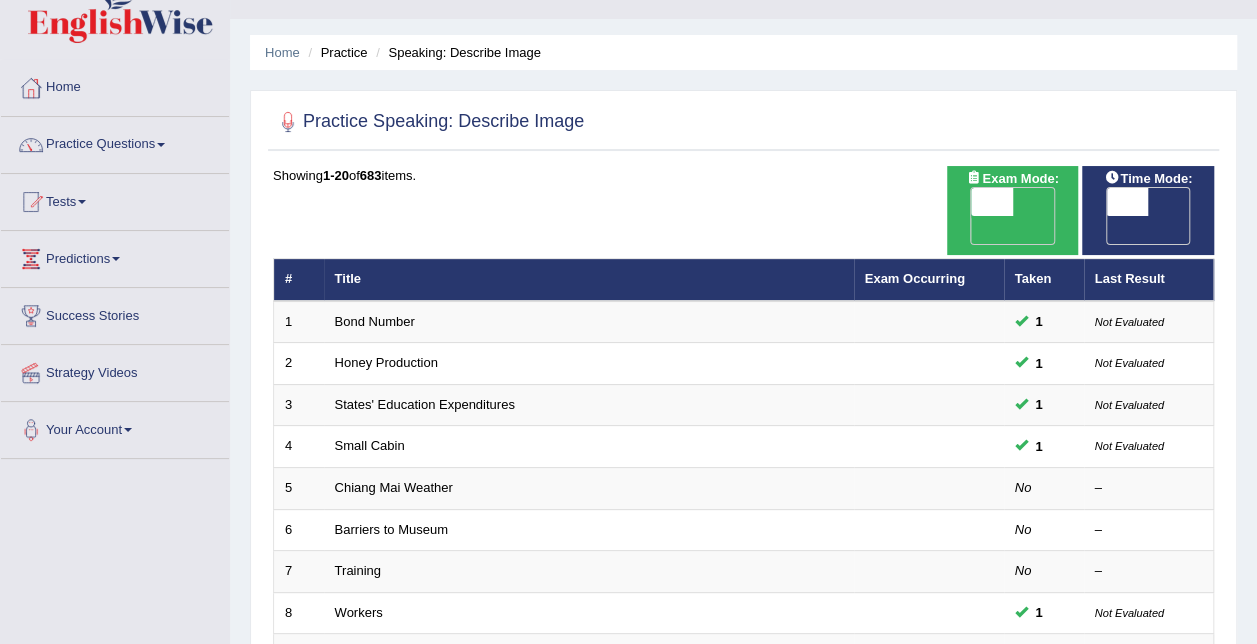 click on "Practice Questions" at bounding box center [115, 142] 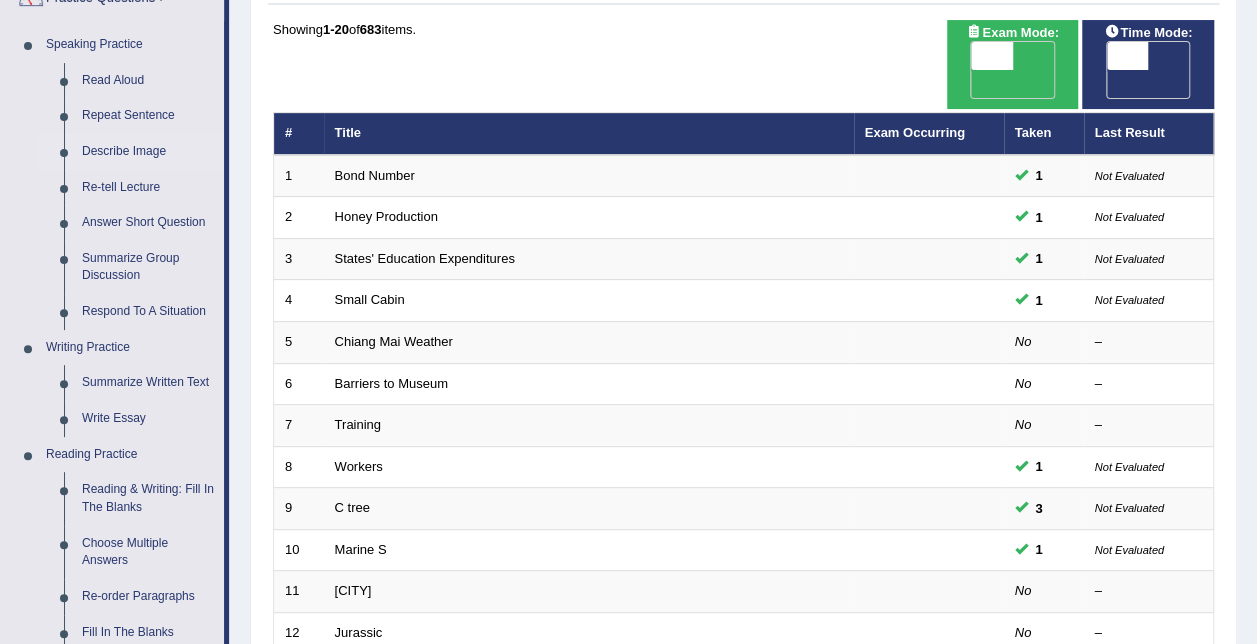 scroll, scrollTop: 188, scrollLeft: 0, axis: vertical 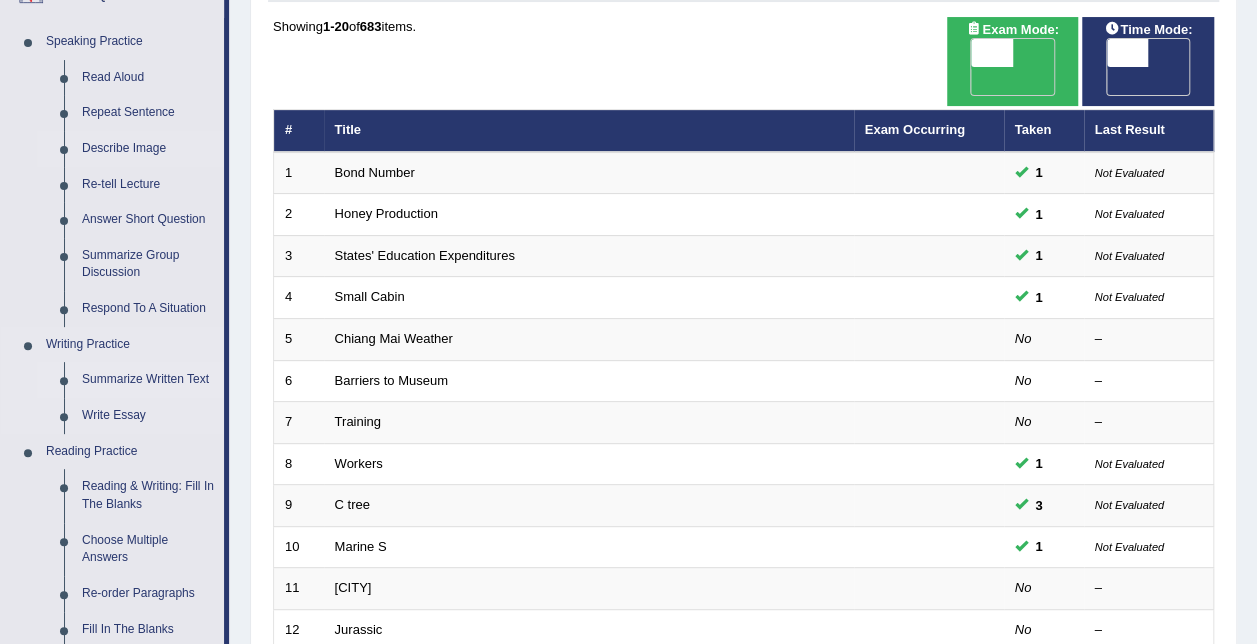 click on "Summarize Written Text" at bounding box center (148, 380) 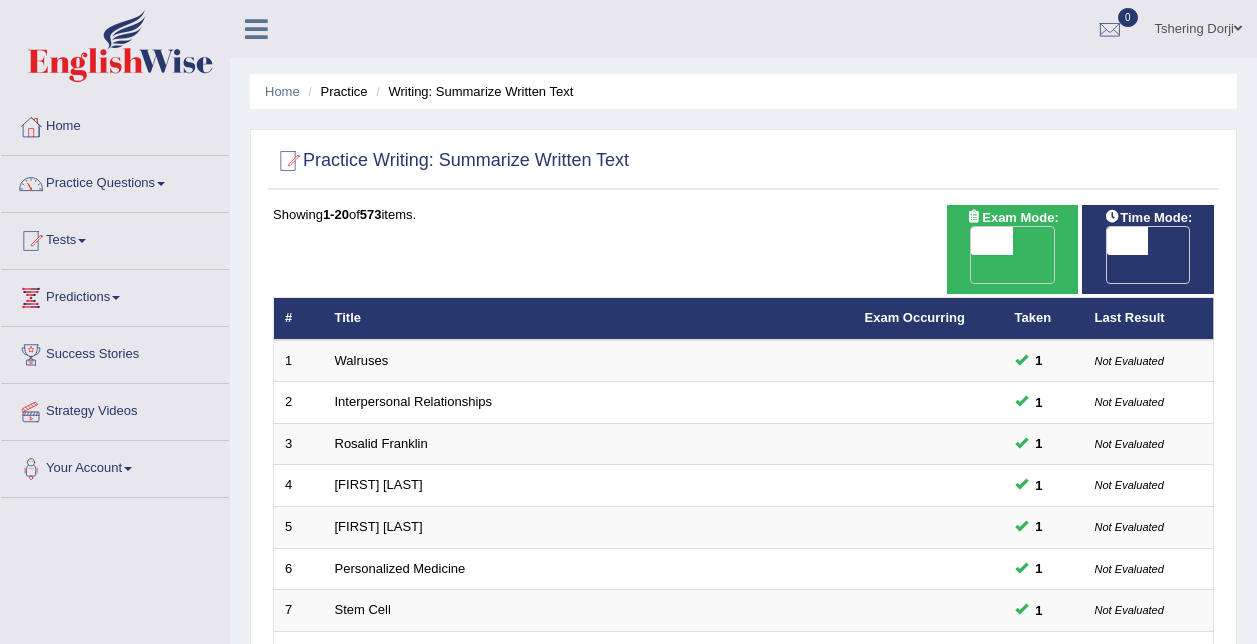 scroll, scrollTop: 78, scrollLeft: 0, axis: vertical 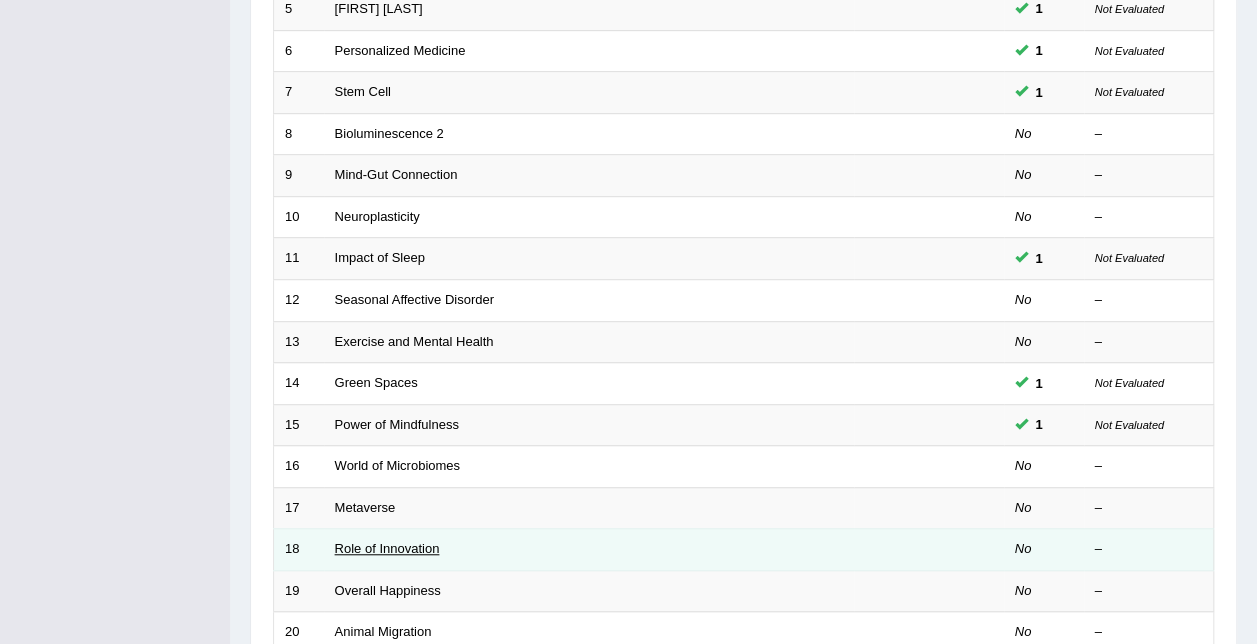click on "Role of Innovation" at bounding box center [387, 548] 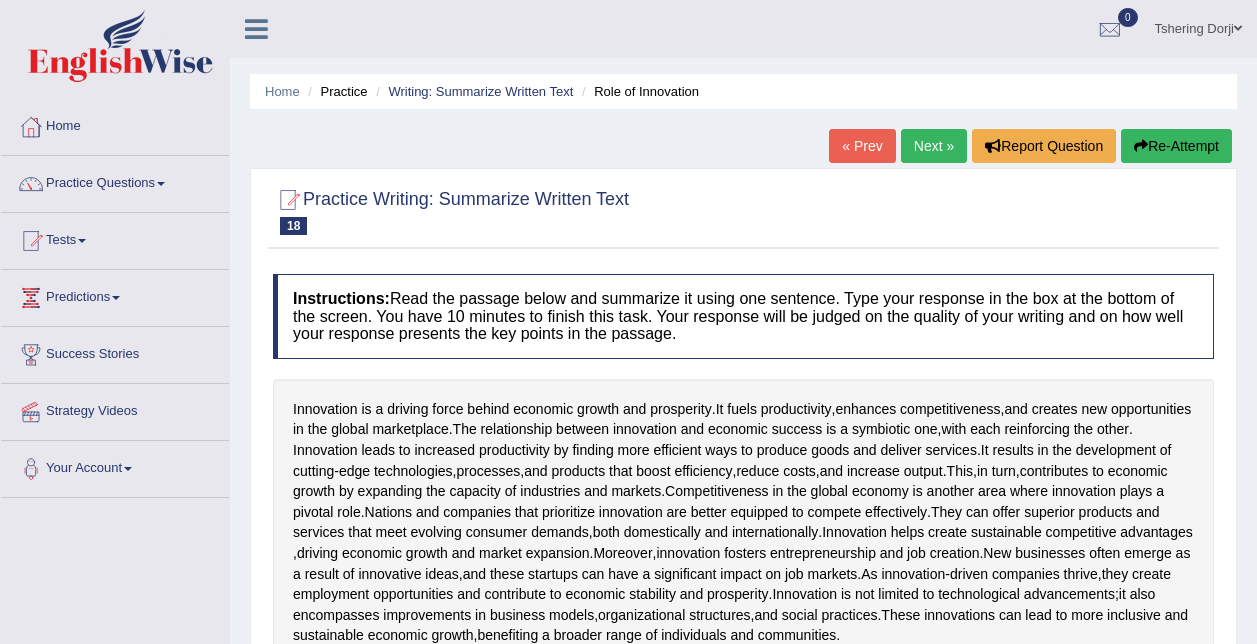 scroll, scrollTop: 90, scrollLeft: 0, axis: vertical 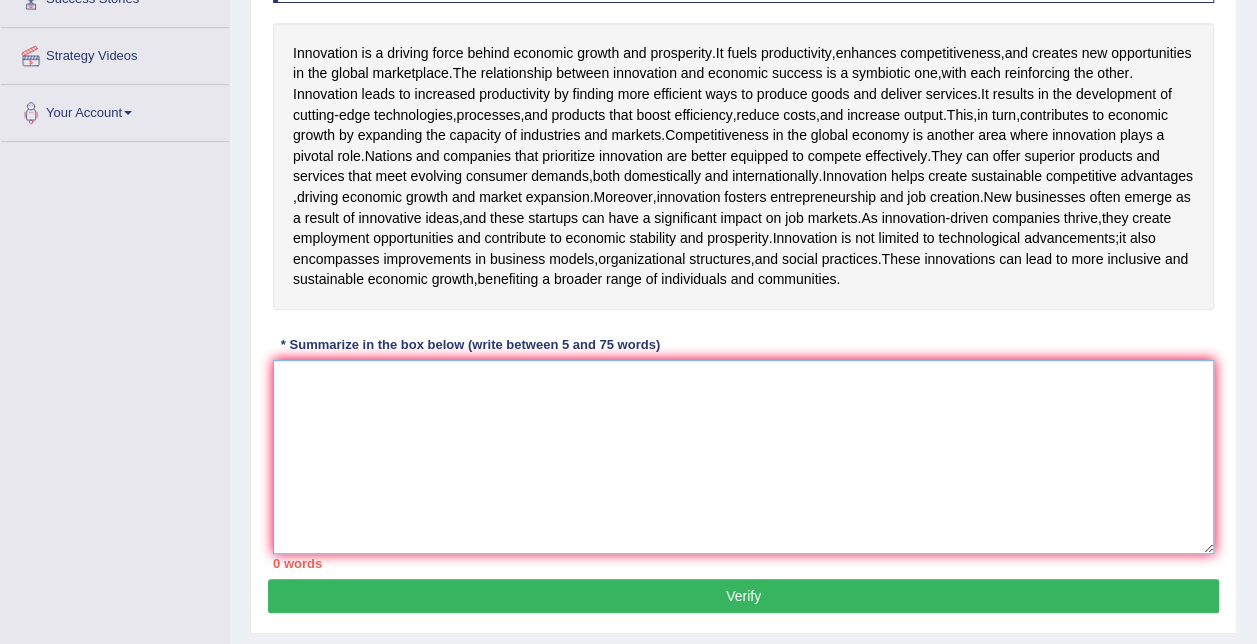 click at bounding box center (743, 457) 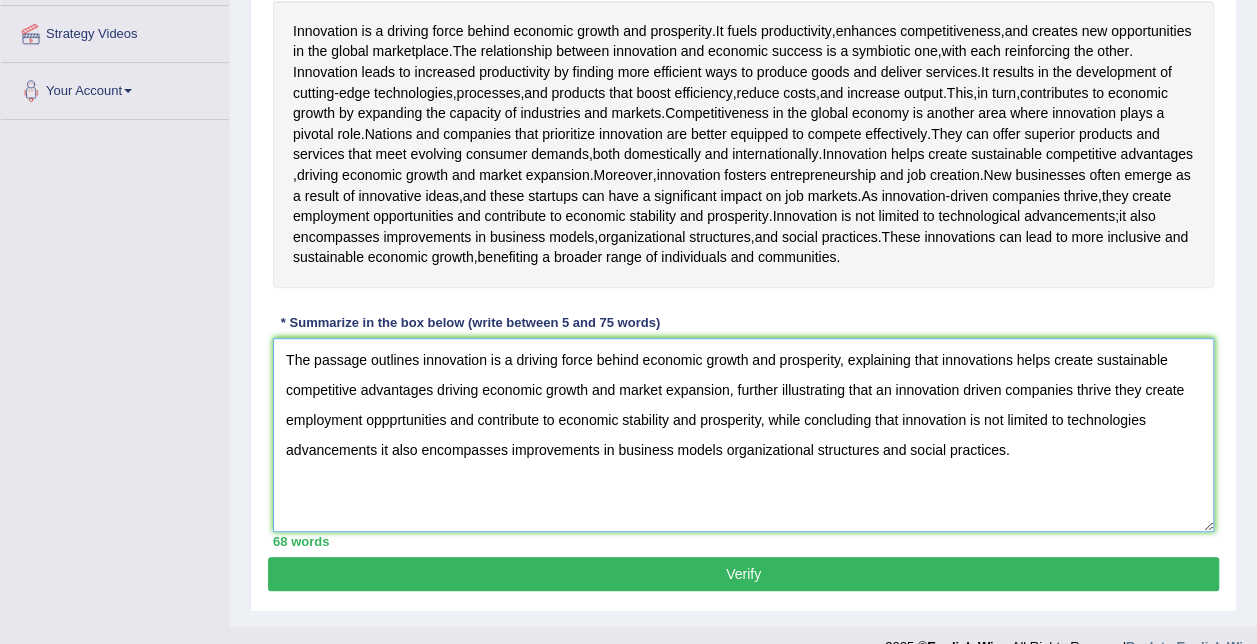 scroll, scrollTop: 372, scrollLeft: 0, axis: vertical 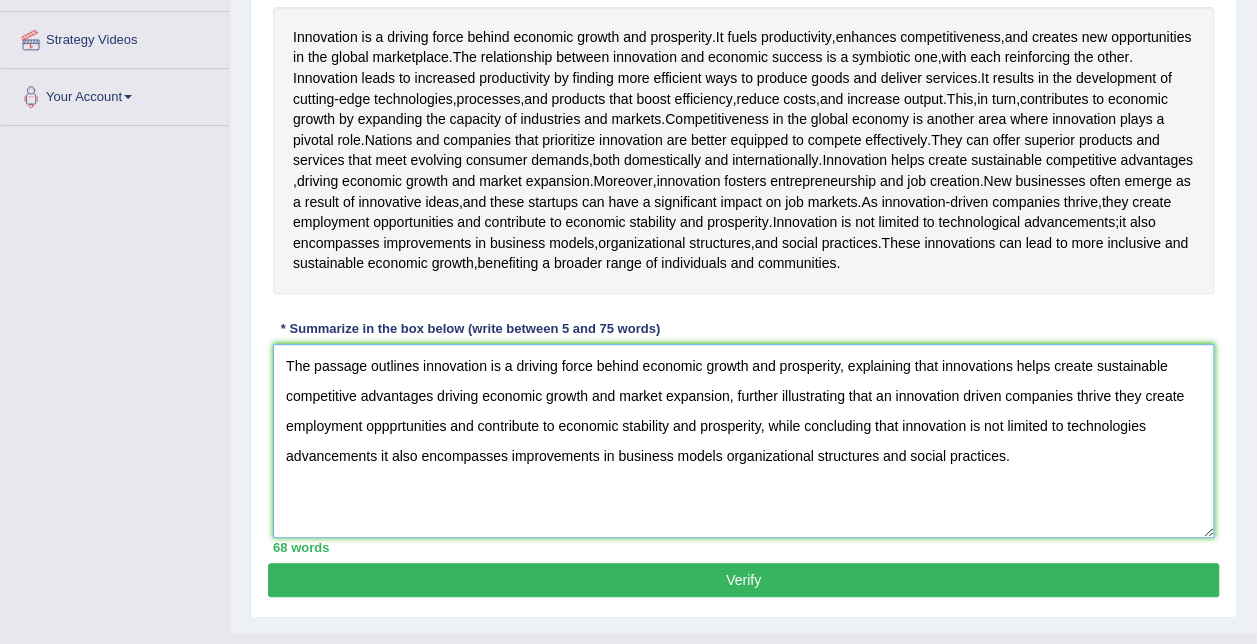 click on "The passage outlines innovation is a driving force behind economic growth and prosperity, explaining that innovations helps create sustainable competitive advantages driving economic growth and market expansion, further illustrating that an innovation driven companies thrive they create employment oppprtunities and contribute to economic stability and prosperity, while concluding that innovation is not limited to technologies advancements it also encompasses improvements in business models organizational structures and social practices." at bounding box center [743, 441] 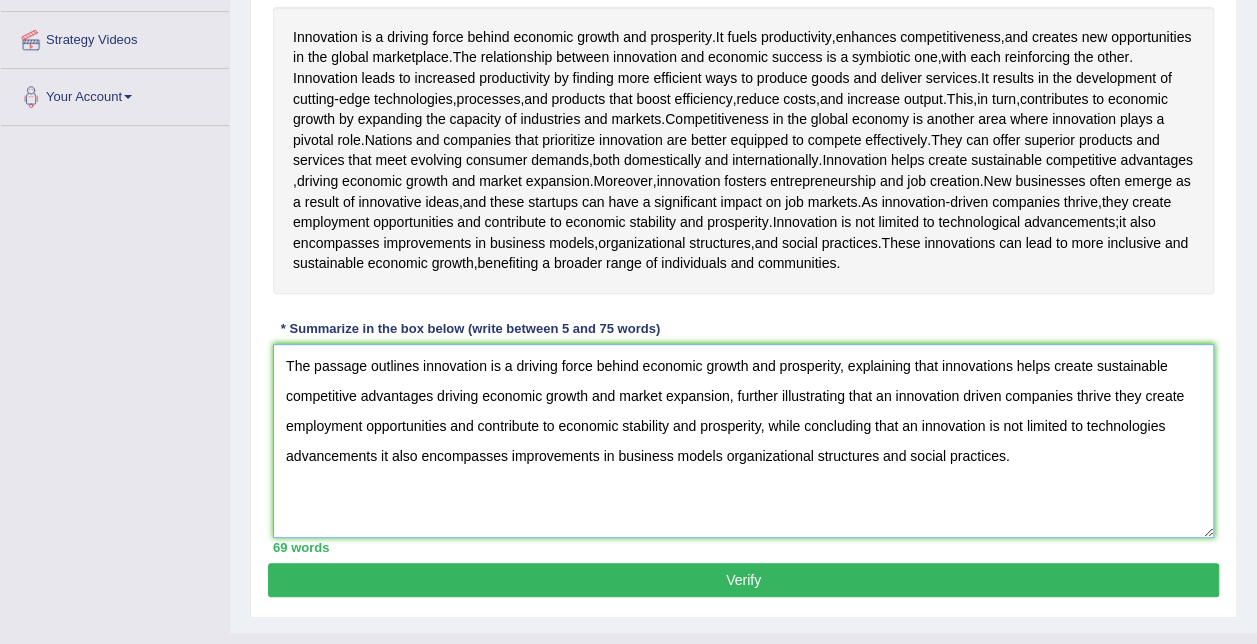click on "The passage outlines innovation is a driving force behind economic growth and prosperity, explaining that innovations helps create sustainable competitive advantages driving economic growth and market expansion, further illustrating that an innovation driven companies thrive they create employment opportunities and contribute to economic stability and prosperity, while concluding that an innovation is not limited to technologies advancements it also encompasses improvements in business models organizational structures and social practices." at bounding box center (743, 441) 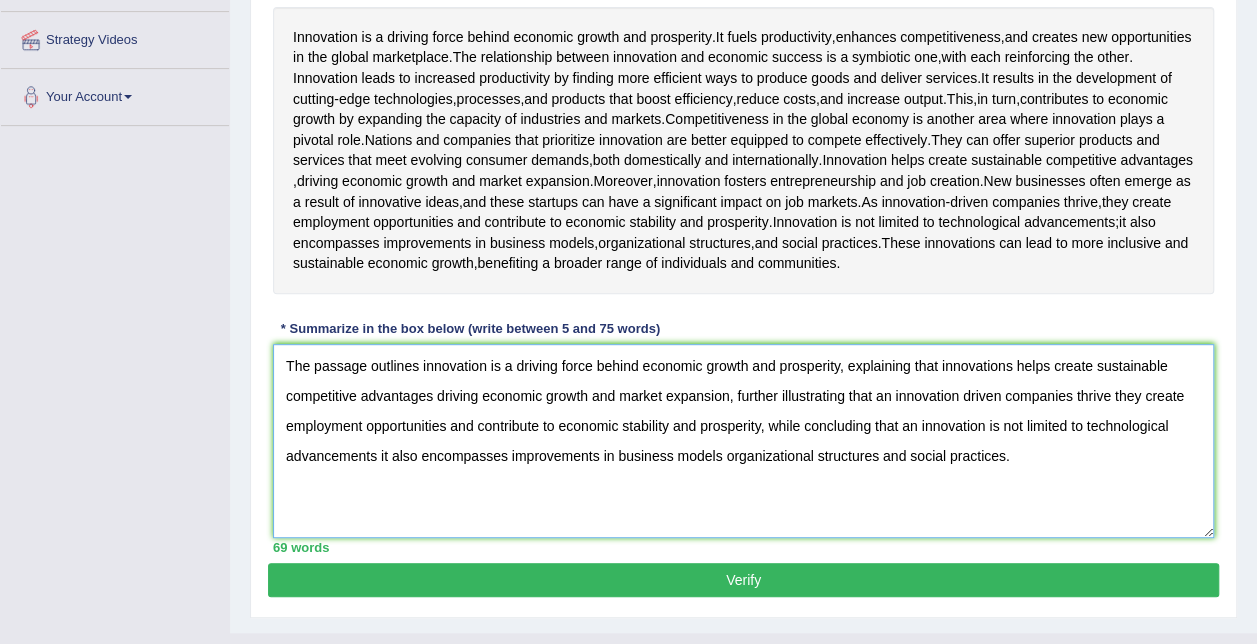 click on "The passage outlines innovation is a driving force behind economic growth and prosperity, explaining that innovations helps create sustainable competitive advantages driving economic growth and market expansion, further illustrating that an innovation driven companies thrive they create employment opportunities and contribute to economic stability and prosperity, while concluding that an innovation is not limited to technological advancements it also encompasses improvements in business models organizational structures and social practices." at bounding box center (743, 441) 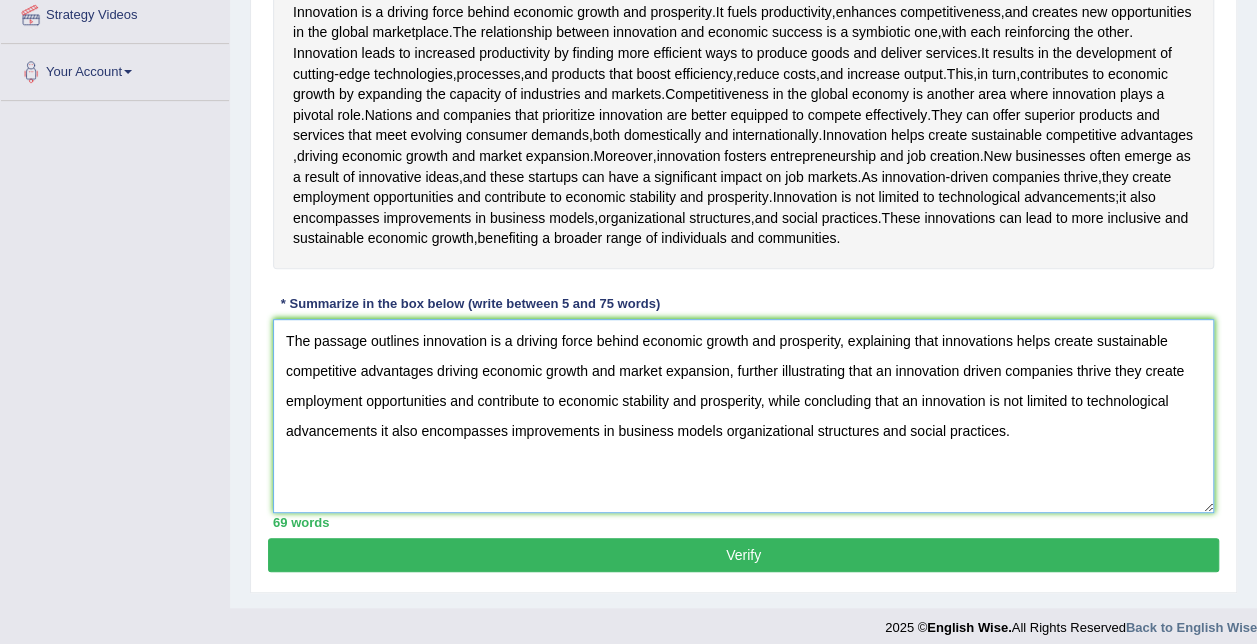 scroll, scrollTop: 398, scrollLeft: 0, axis: vertical 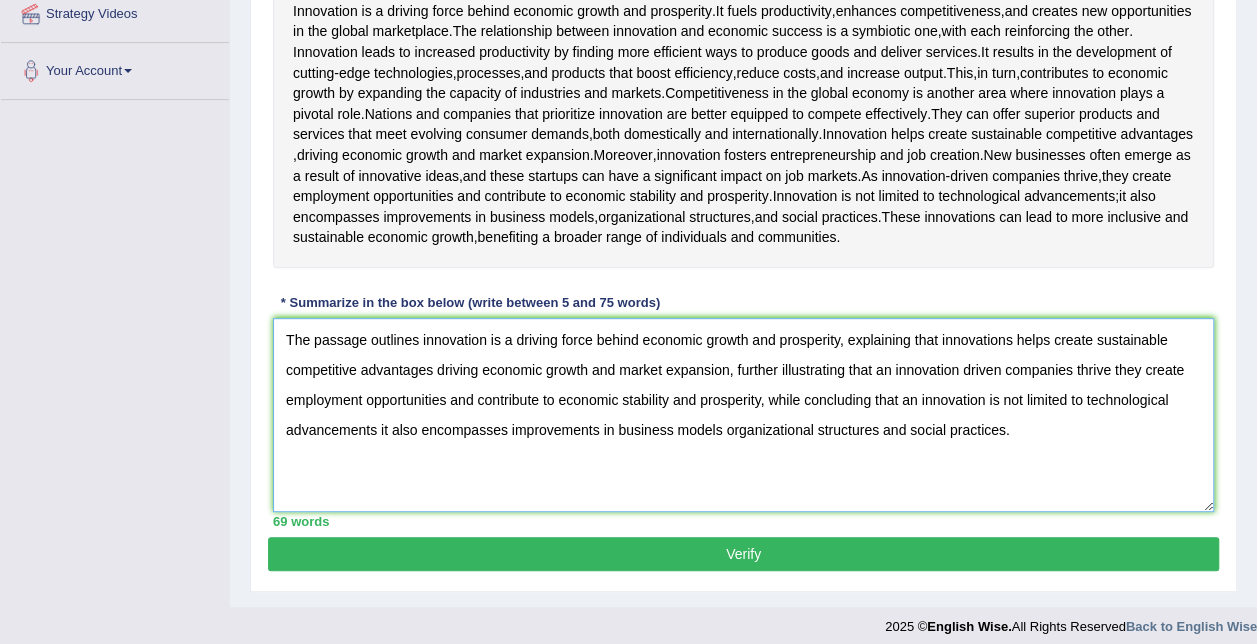 click on "The passage outlines innovation is a driving force behind economic growth and prosperity, explaining that innovations helps create sustainable competitive advantages driving economic growth and market expansion, further illustrating that an innovation driven companies thrive they create employment opportunities and contribute to economic stability and prosperity, while concluding that an innovation is not limited to technological advancements it also encompasses improvements in business models organizational structures and social practices." at bounding box center [743, 415] 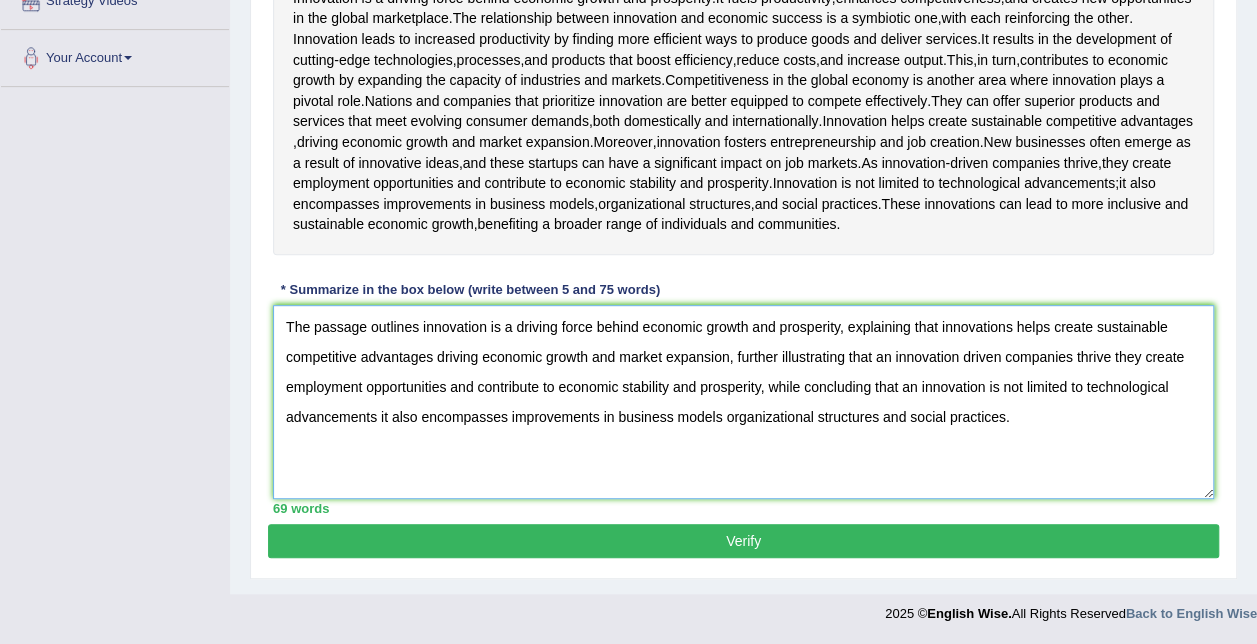 scroll, scrollTop: 458, scrollLeft: 0, axis: vertical 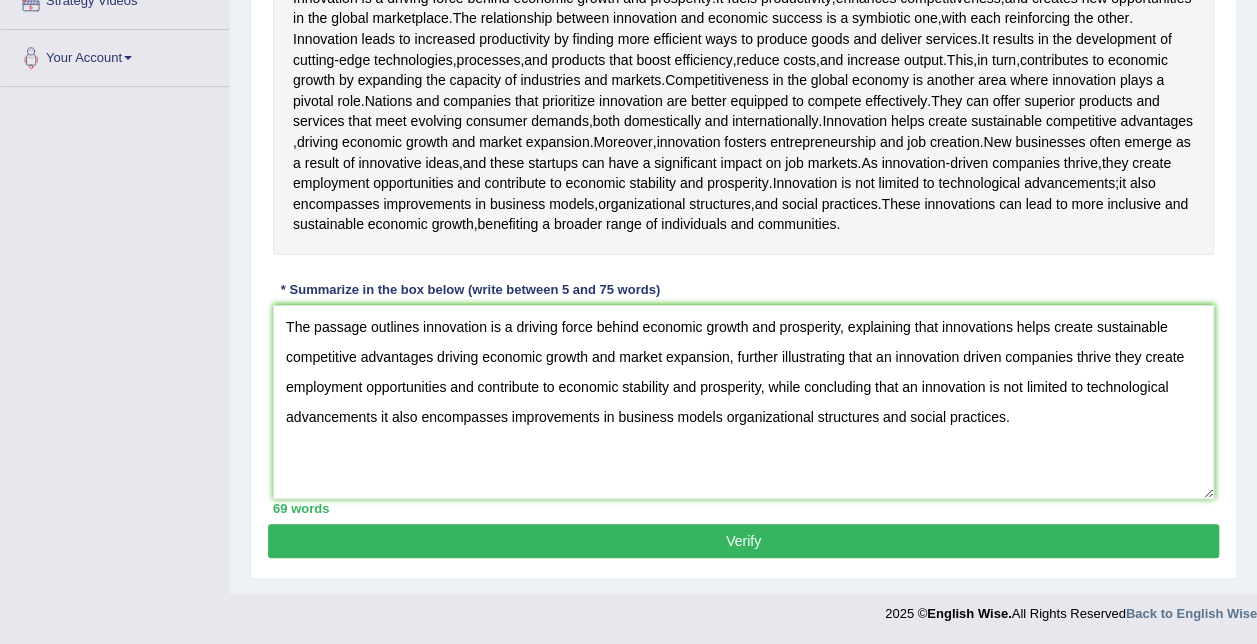 click on "Verify" at bounding box center [743, 541] 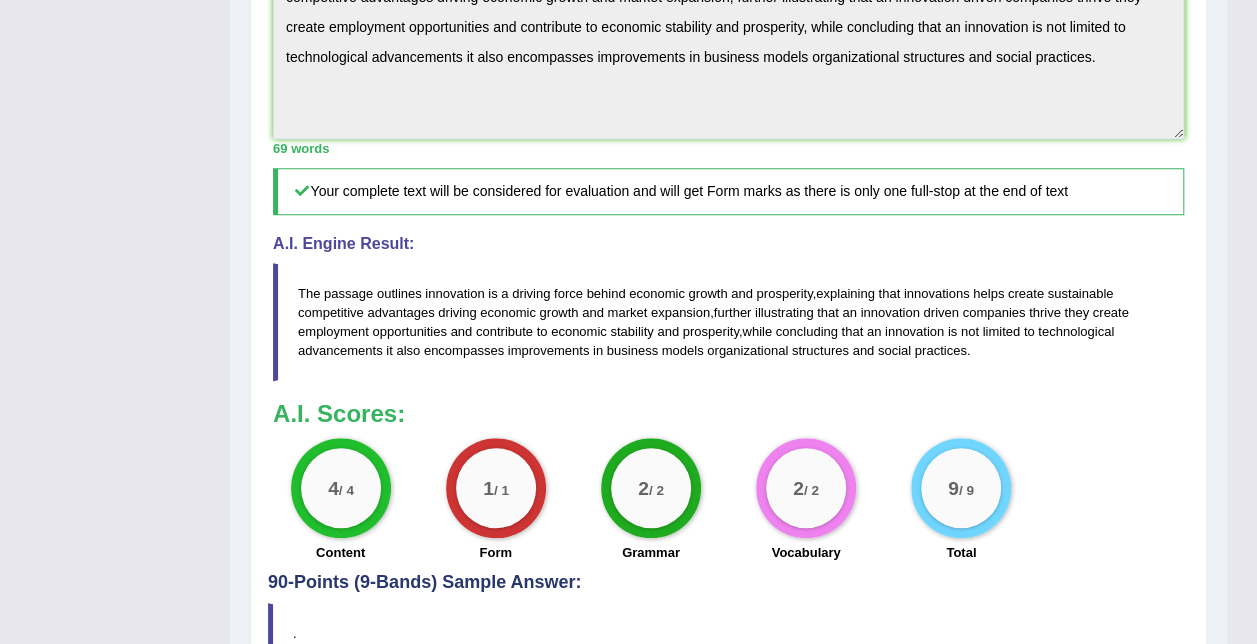 scroll, scrollTop: 759, scrollLeft: 0, axis: vertical 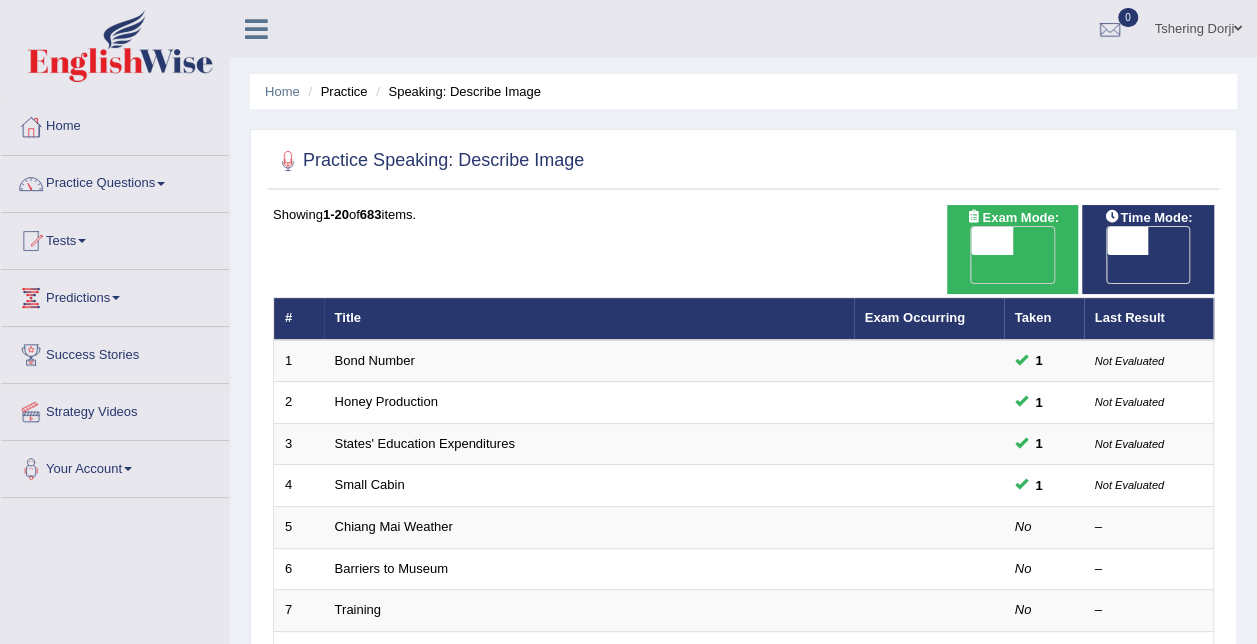 click on "Practice Questions" at bounding box center [115, 181] 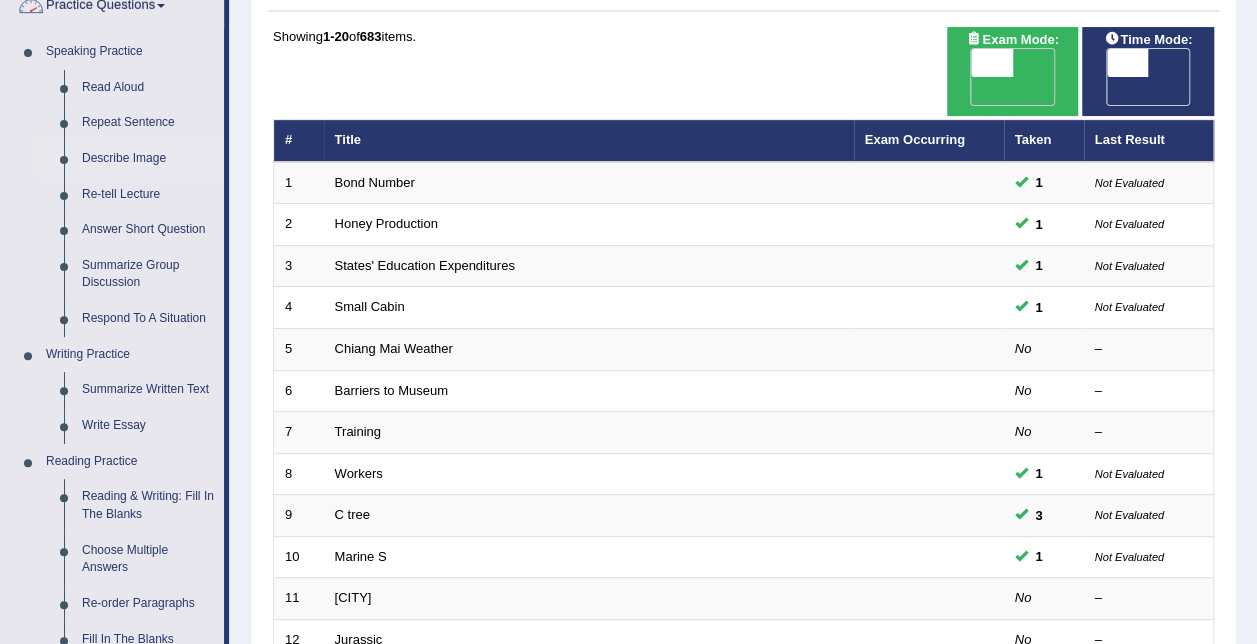 scroll, scrollTop: 402, scrollLeft: 0, axis: vertical 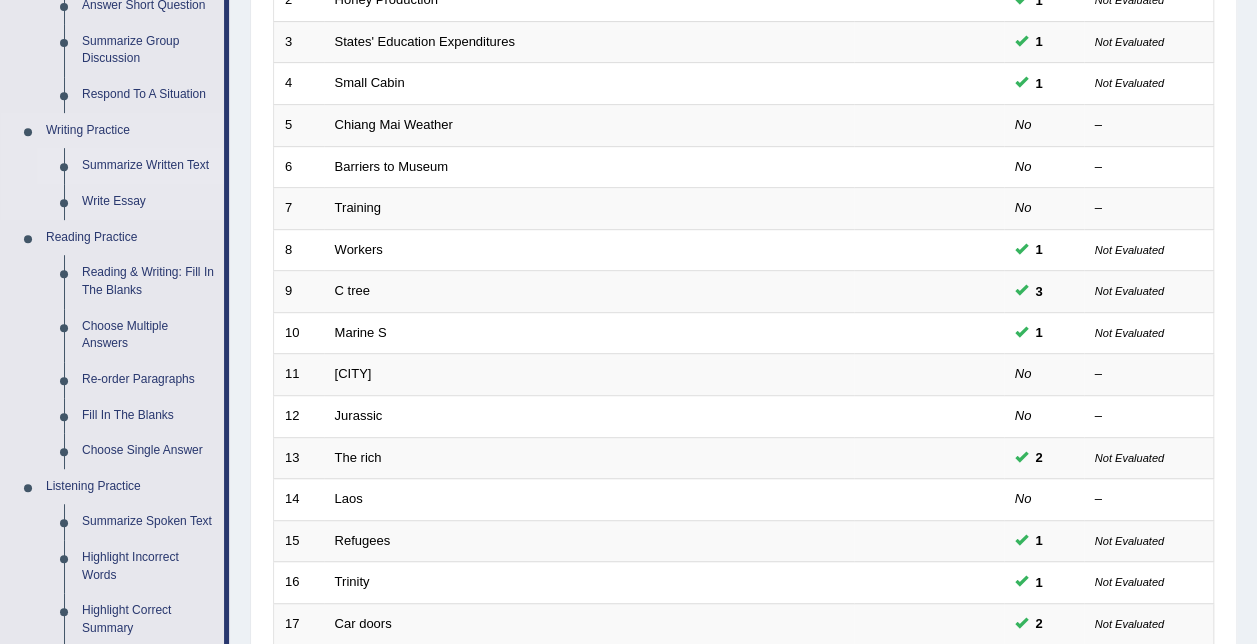 click on "Summarize Written Text" at bounding box center [148, 166] 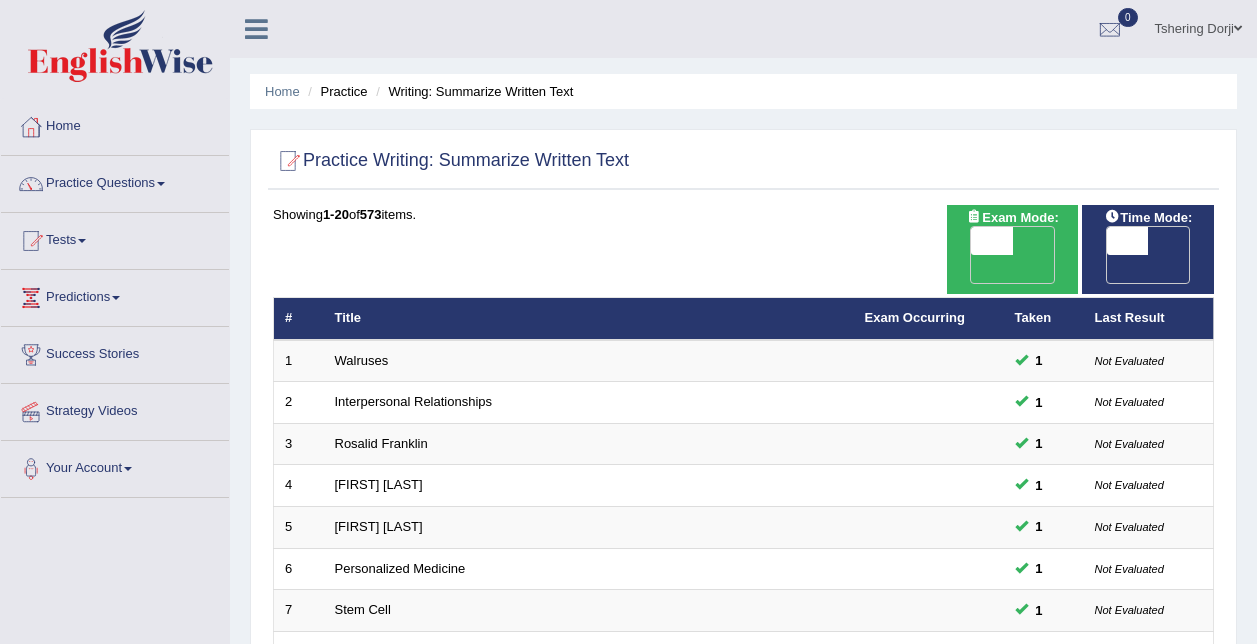 scroll, scrollTop: 0, scrollLeft: 0, axis: both 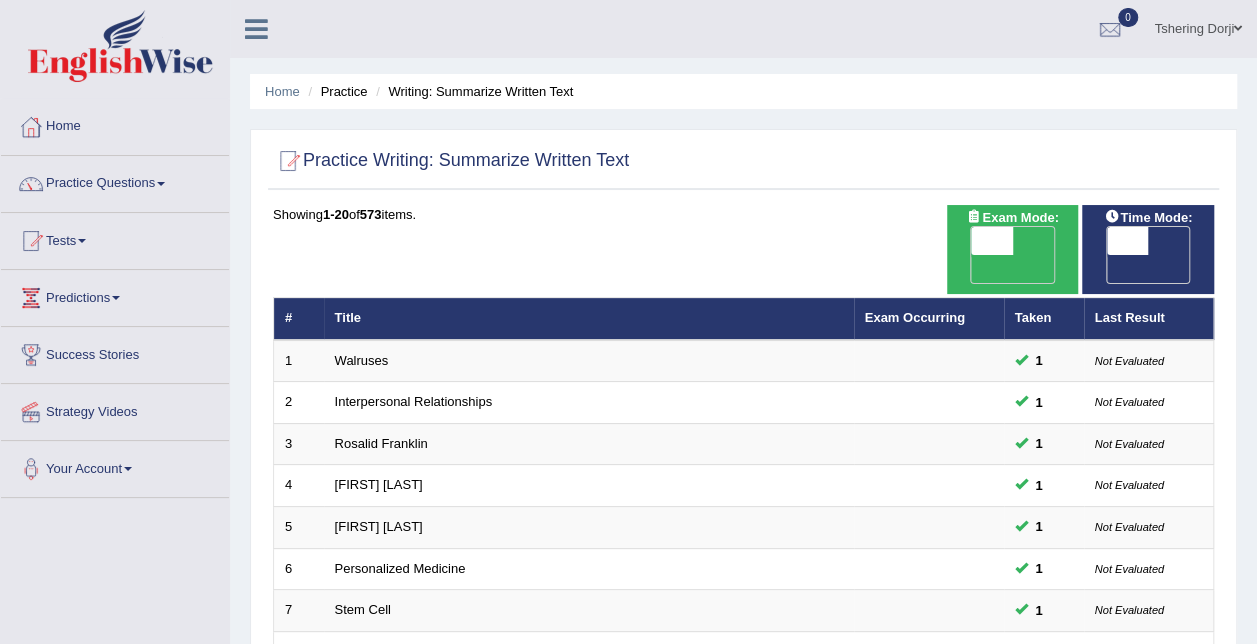 click on "Tests" at bounding box center (115, 238) 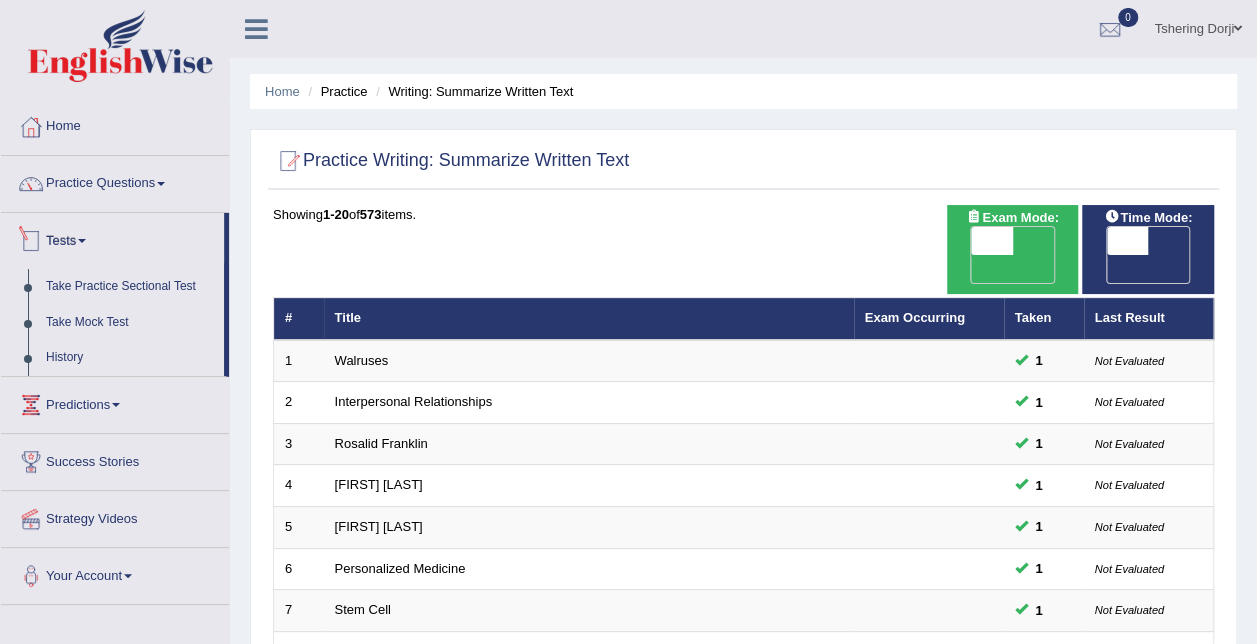 click on "Practice Questions" at bounding box center (115, 181) 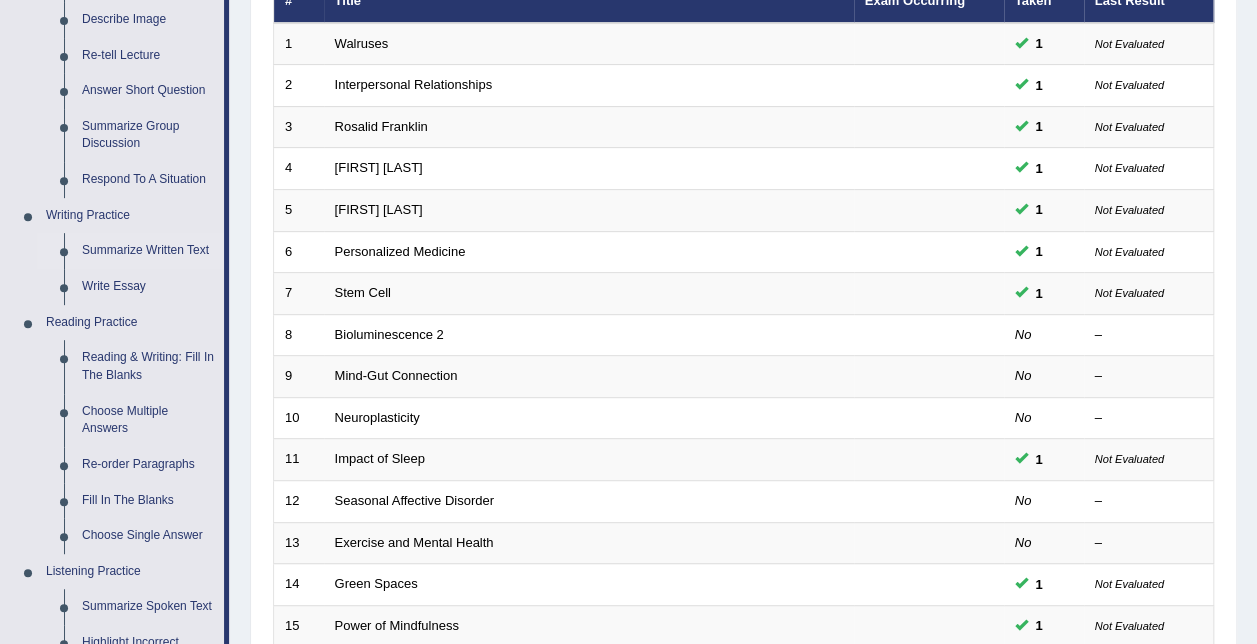 scroll, scrollTop: 344, scrollLeft: 0, axis: vertical 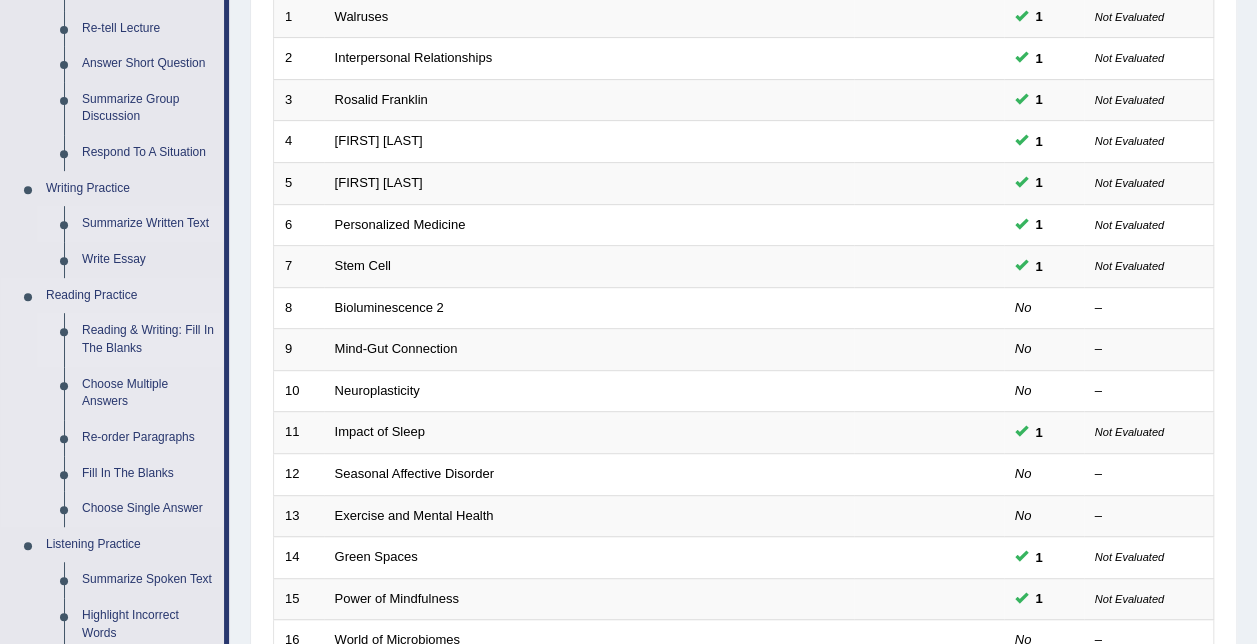click on "Reading & Writing: Fill In The Blanks" at bounding box center (148, 339) 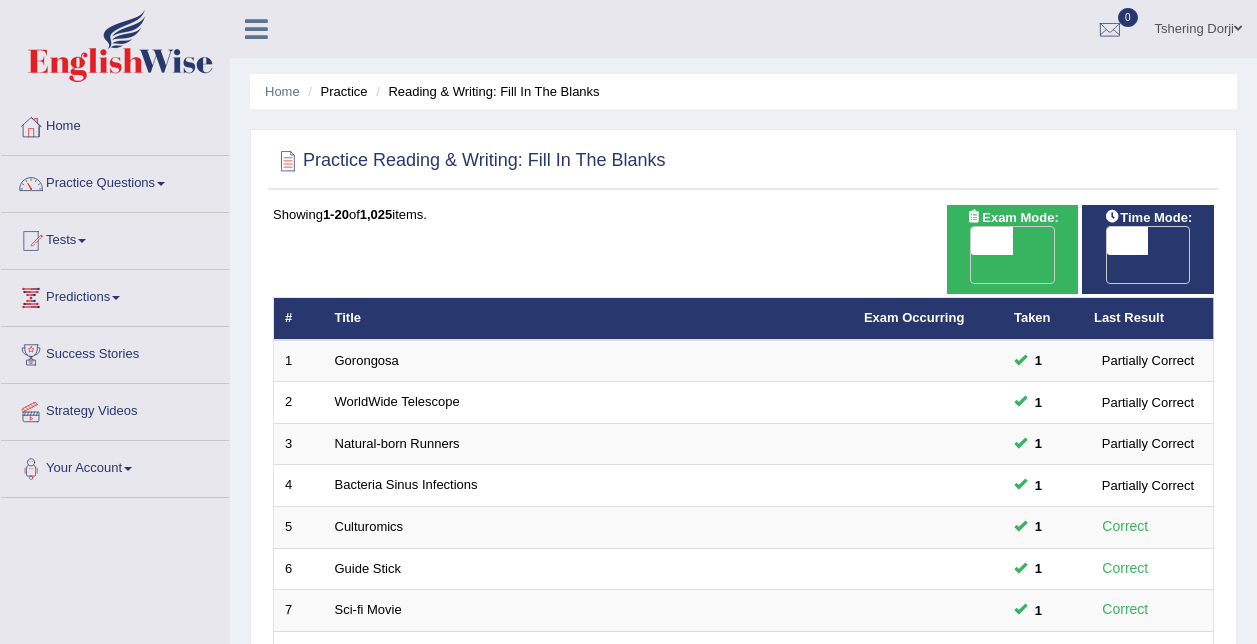 scroll, scrollTop: 0, scrollLeft: 0, axis: both 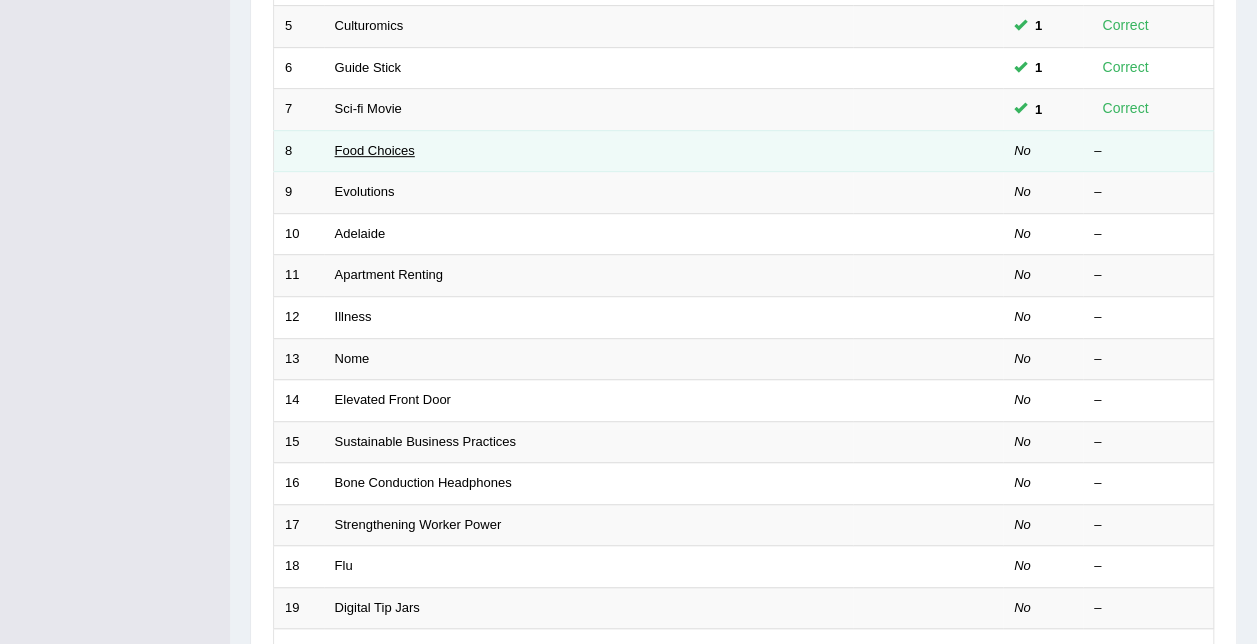 click on "Food Choices" at bounding box center (375, 150) 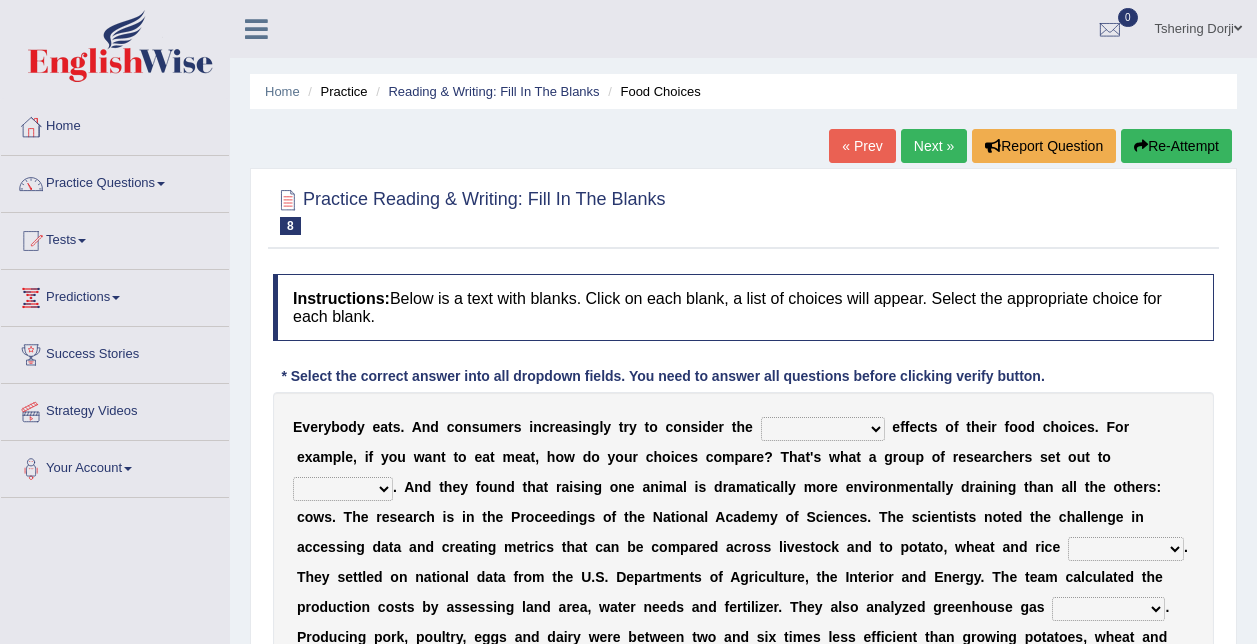 scroll, scrollTop: 0, scrollLeft: 0, axis: both 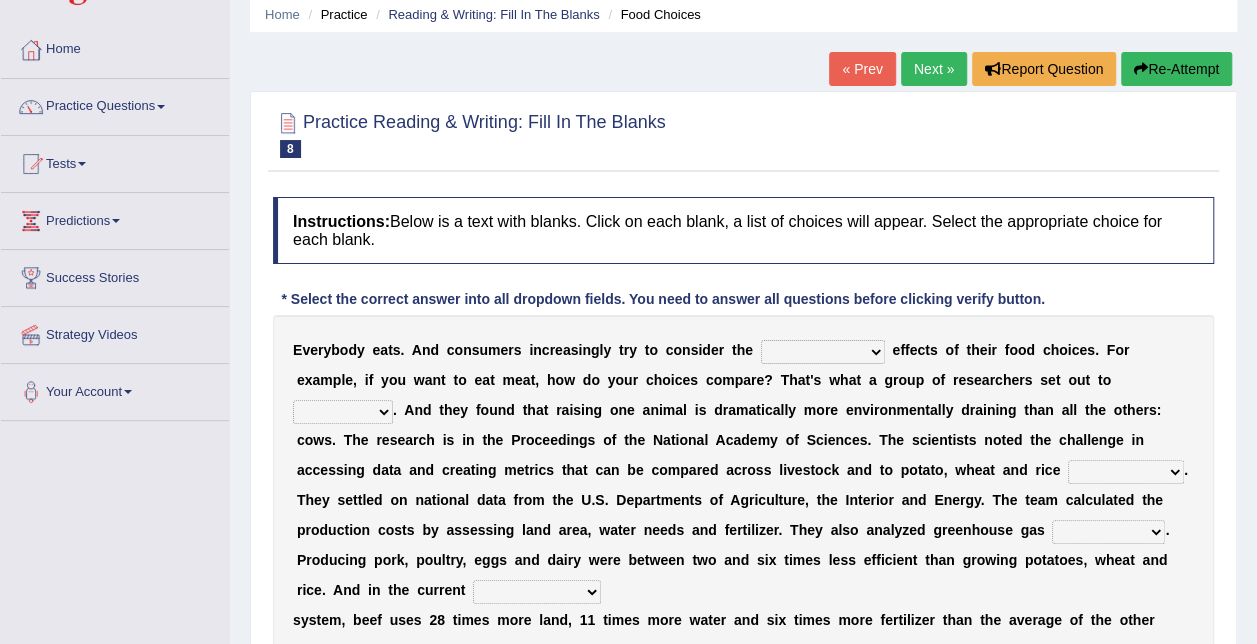 click on "spiritual economic environmental material" at bounding box center [823, 352] 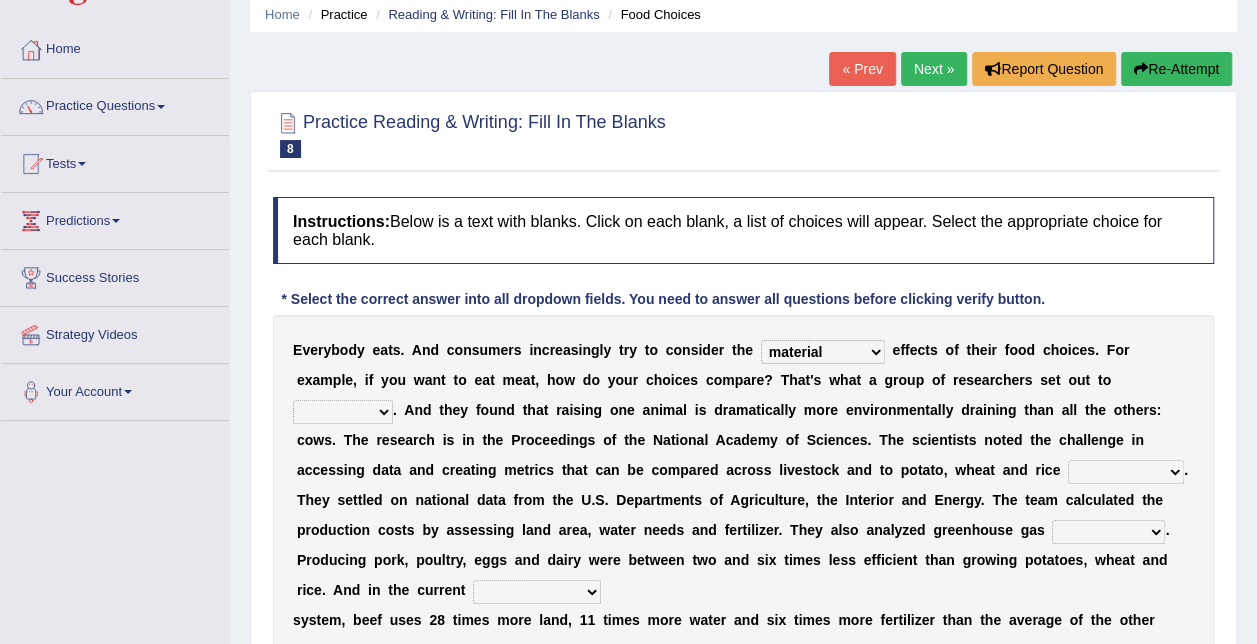 click on "spiritual economic environmental material" at bounding box center [823, 352] 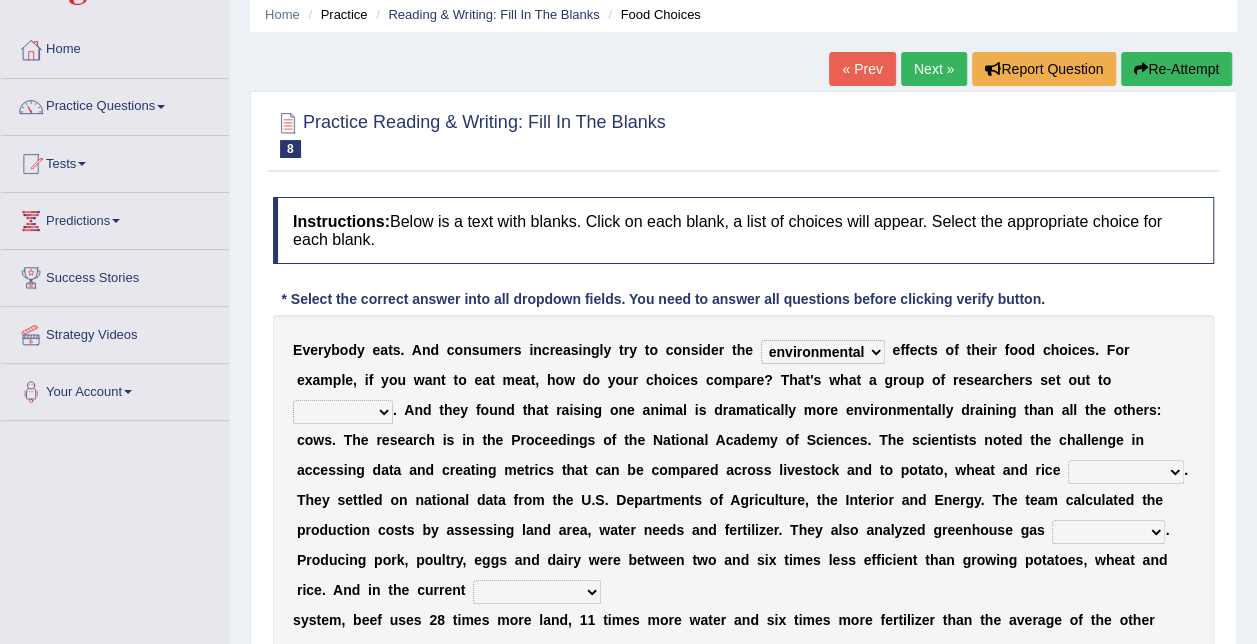 click on "spiritual economic environmental material" at bounding box center (823, 352) 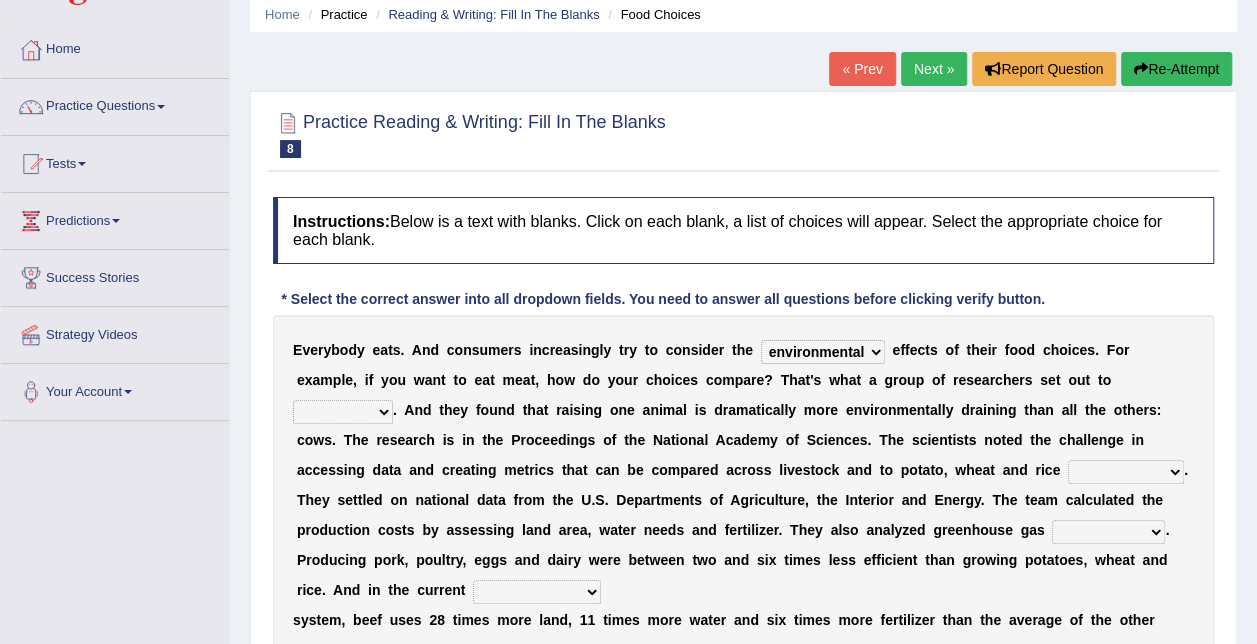 click on "exemplify squander discover purchase" at bounding box center [343, 412] 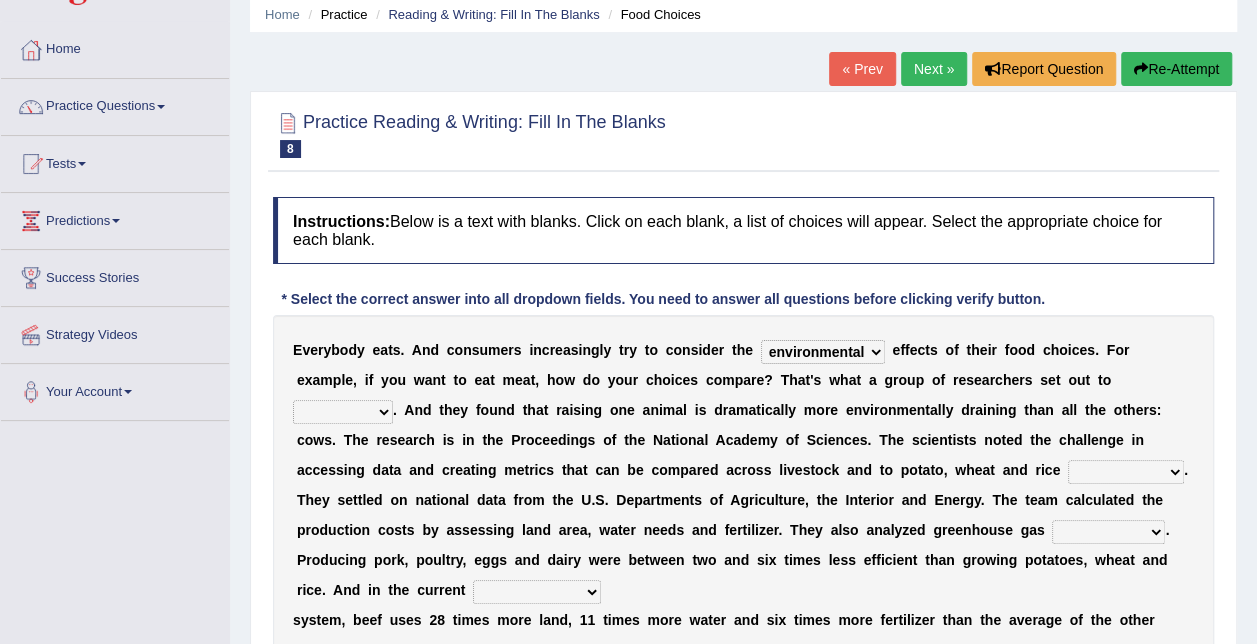 select on "purchase" 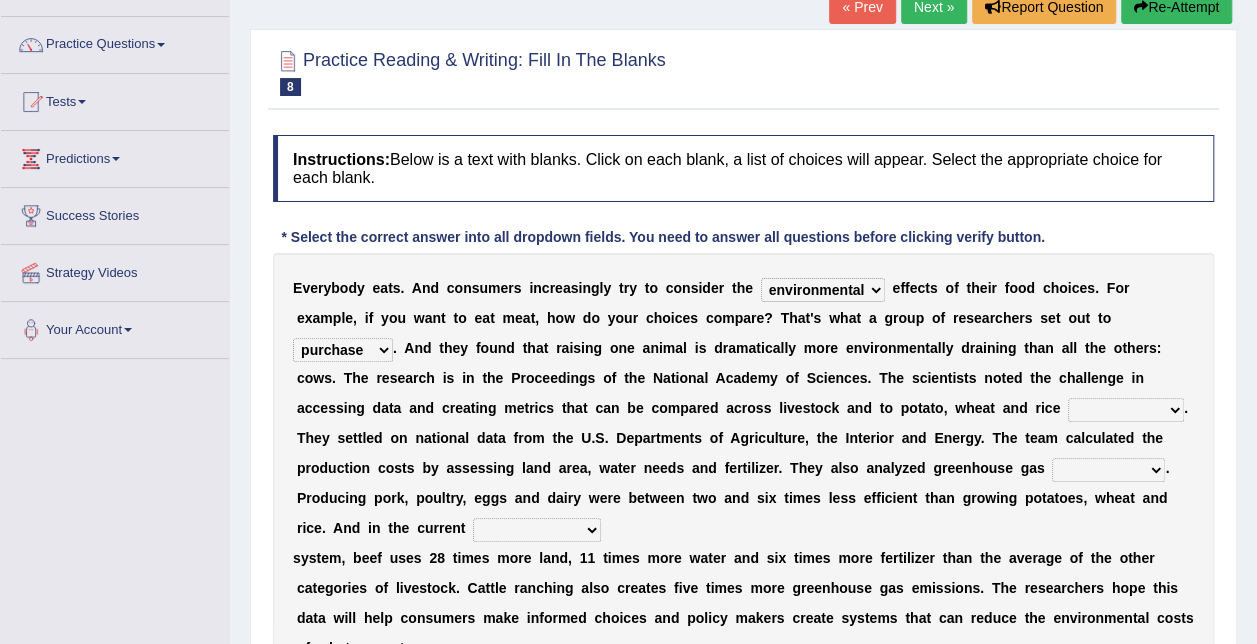 scroll, scrollTop: 142, scrollLeft: 0, axis: vertical 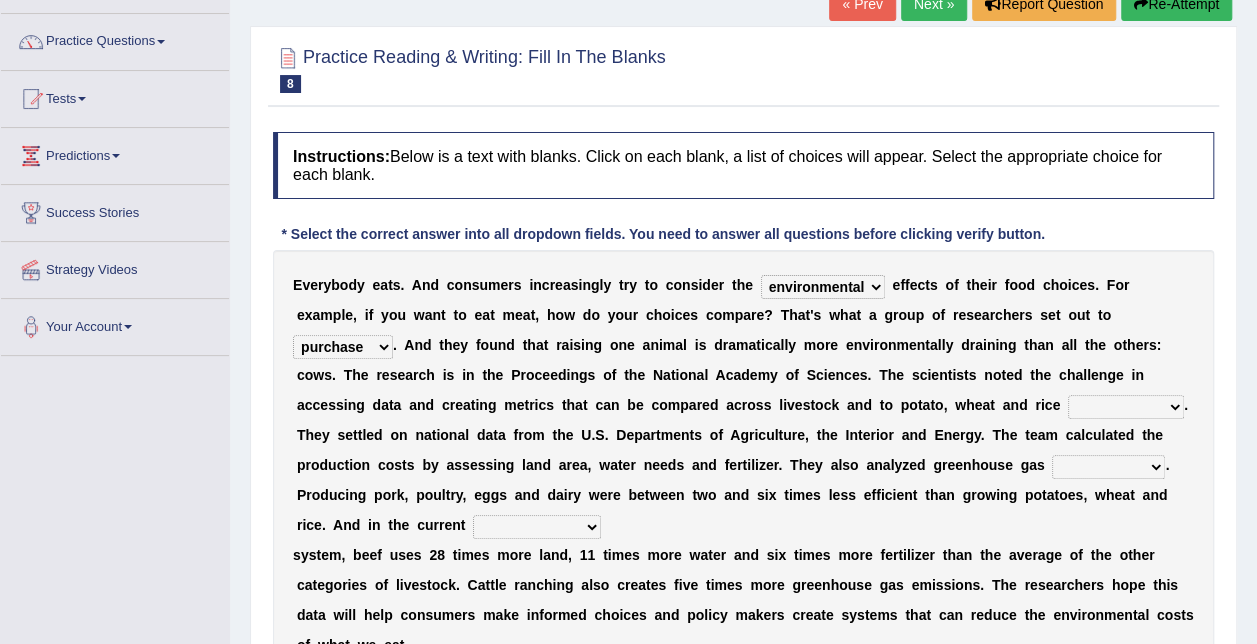 click on "." at bounding box center [1186, 405] 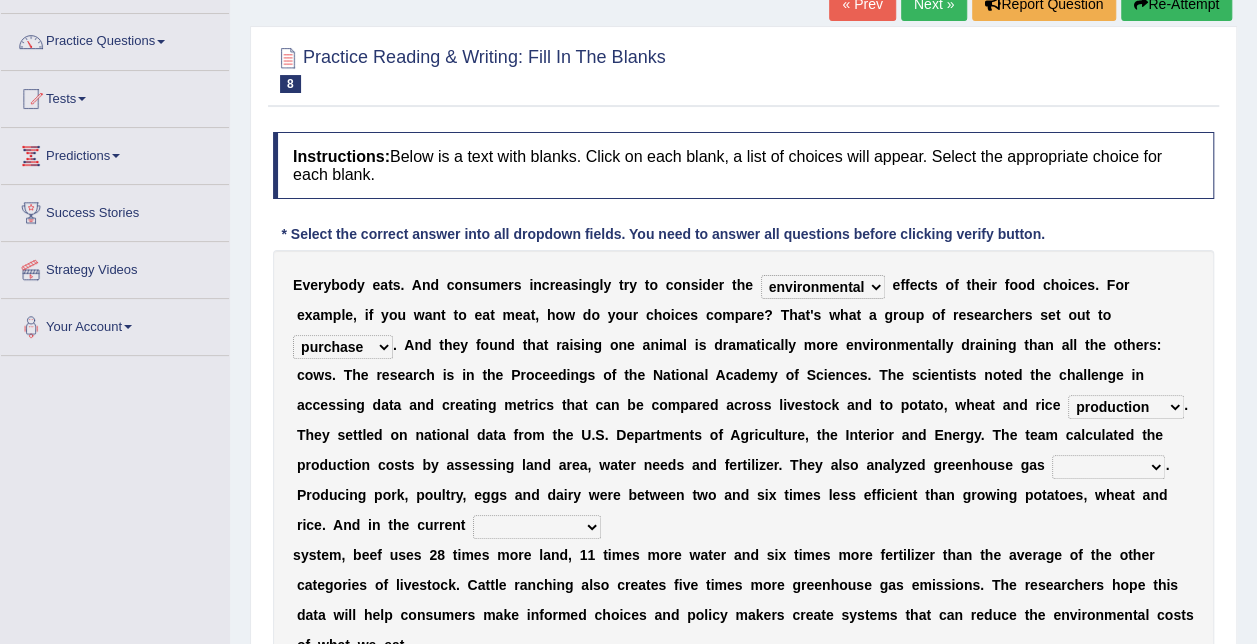 click on "production corruption consumption inventory" at bounding box center (1126, 407) 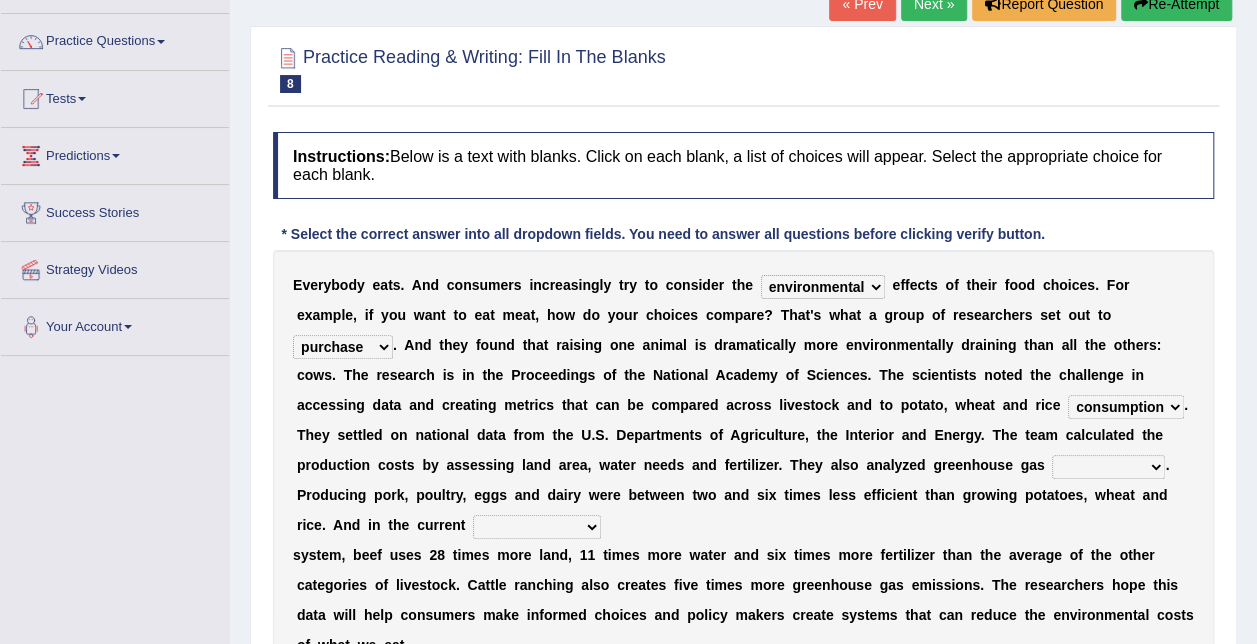 click on "." at bounding box center [1167, 465] 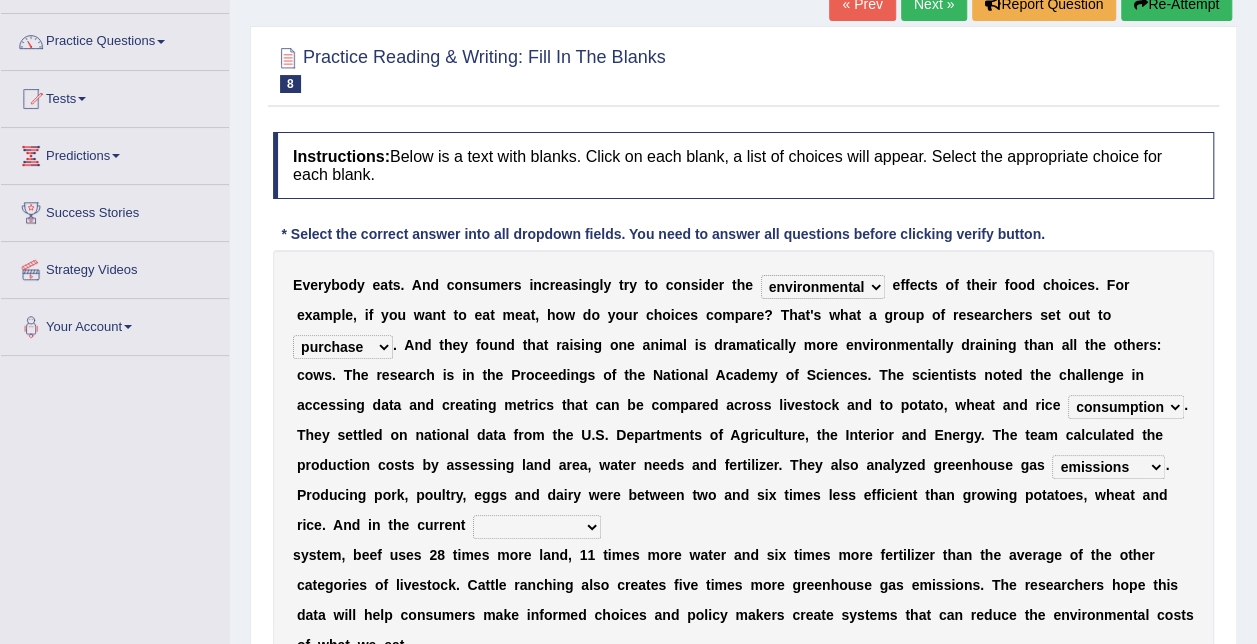 click on "agricultural impalpable ungrammatical terminal" at bounding box center (537, 527) 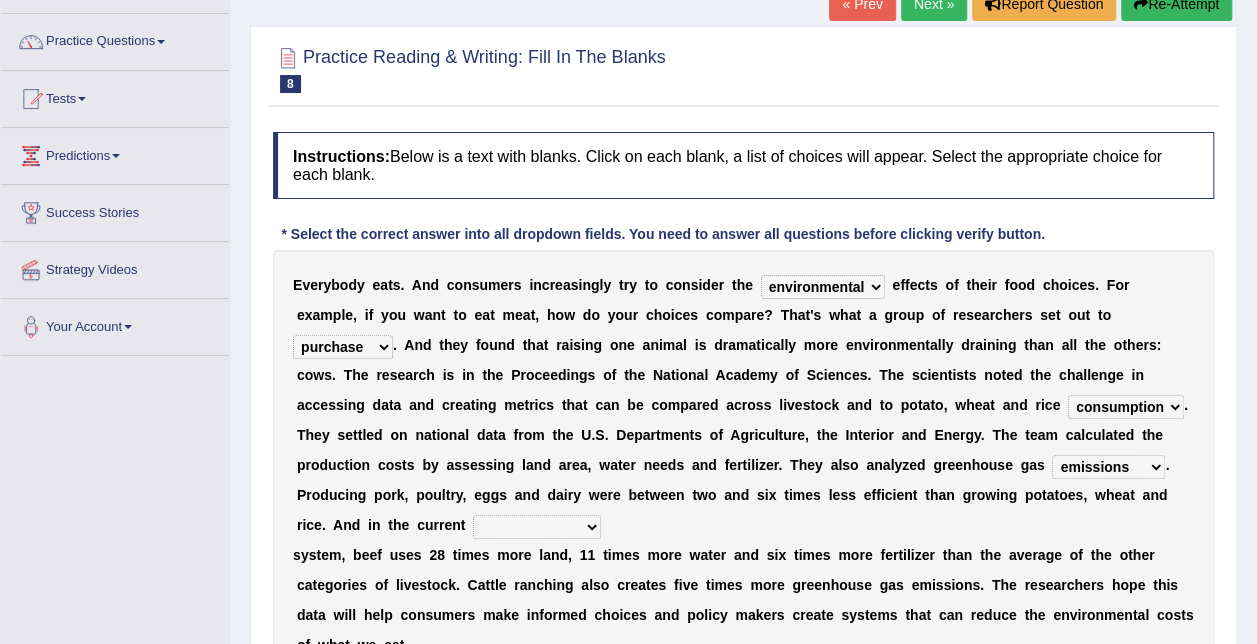 select on "impalpable" 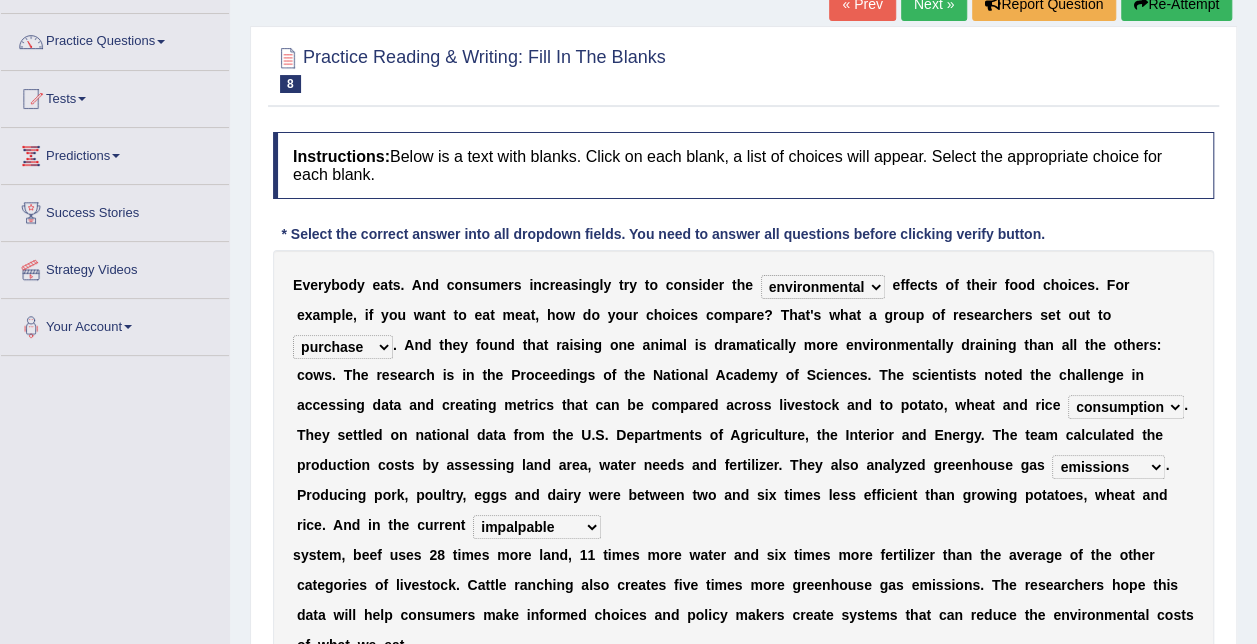 click on "agricultural impalpable ungrammatical terminal" at bounding box center [537, 527] 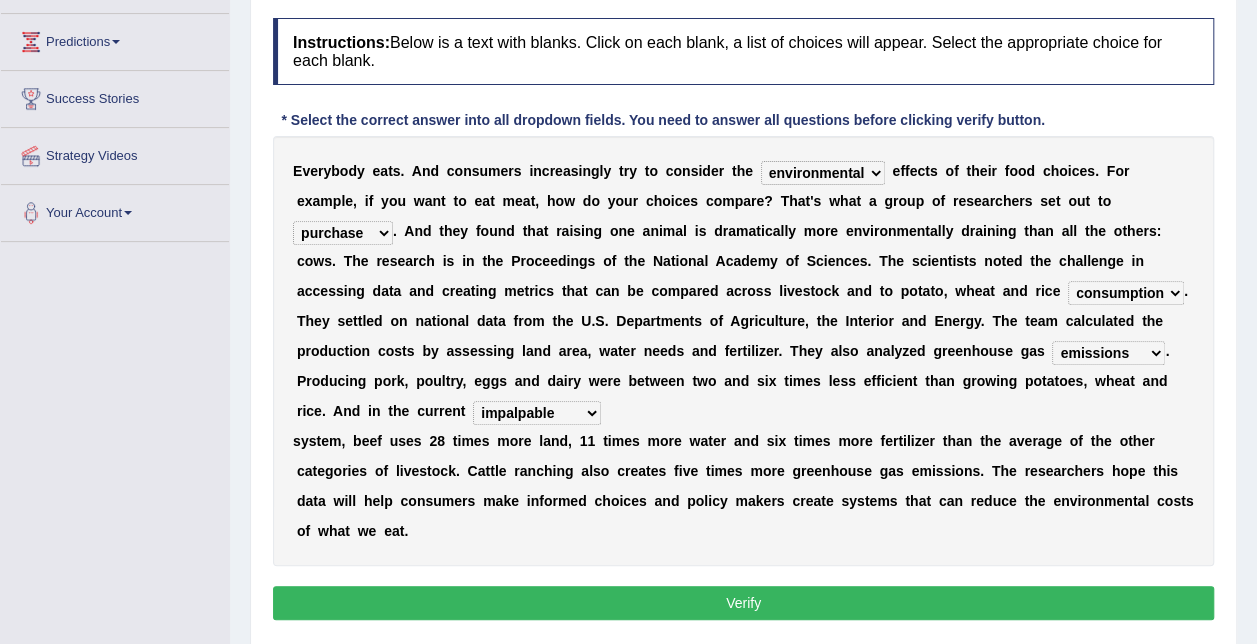 scroll, scrollTop: 263, scrollLeft: 0, axis: vertical 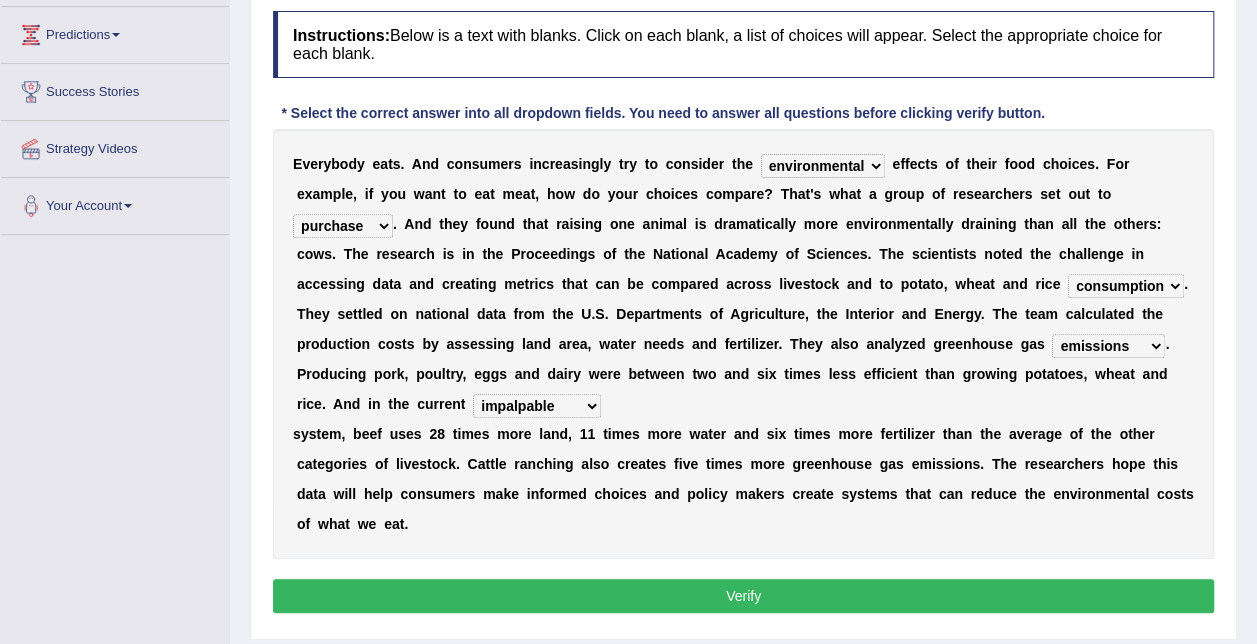 click on "Verify" at bounding box center (743, 596) 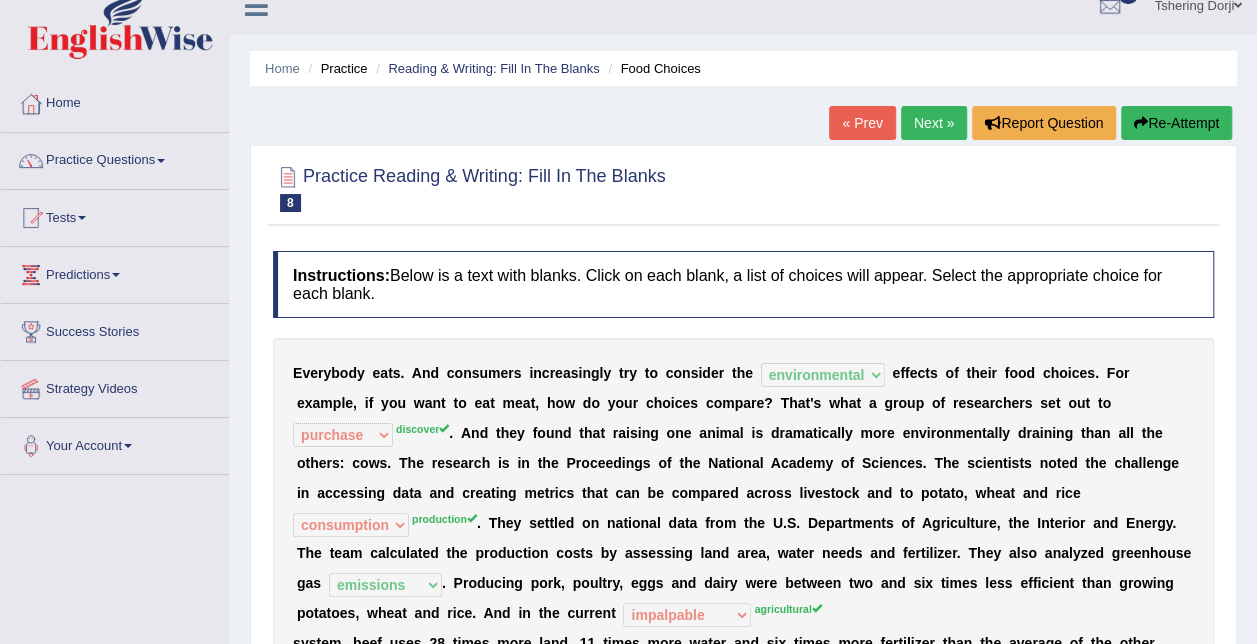 scroll, scrollTop: 22, scrollLeft: 0, axis: vertical 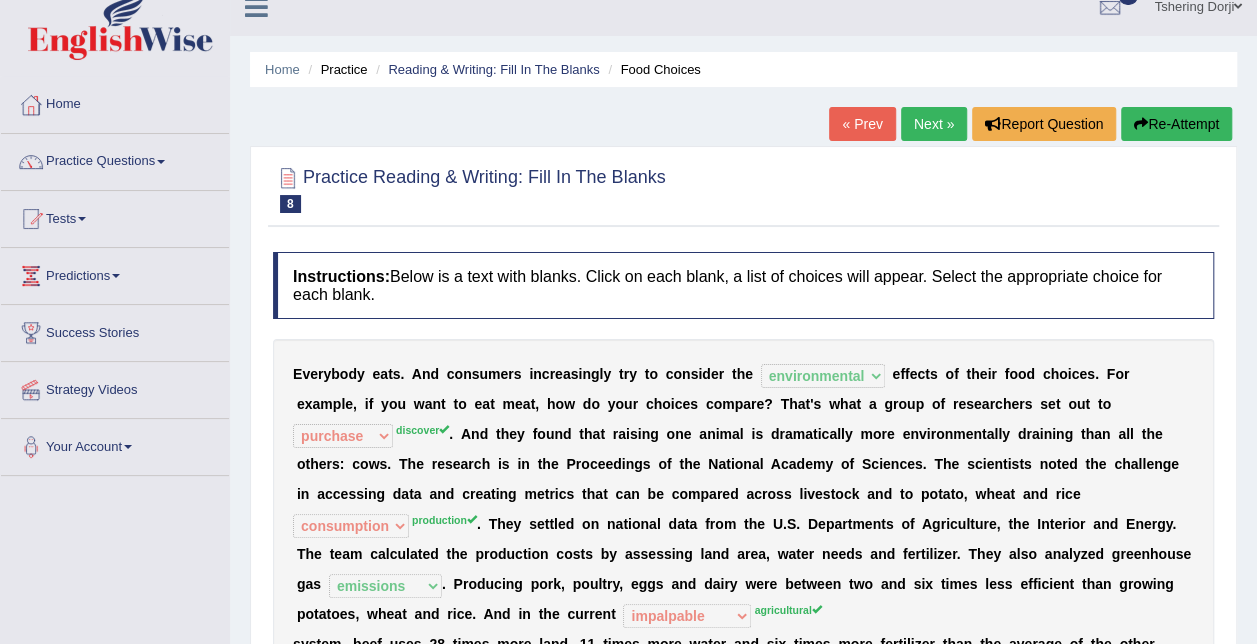 click on "Next »" at bounding box center [934, 124] 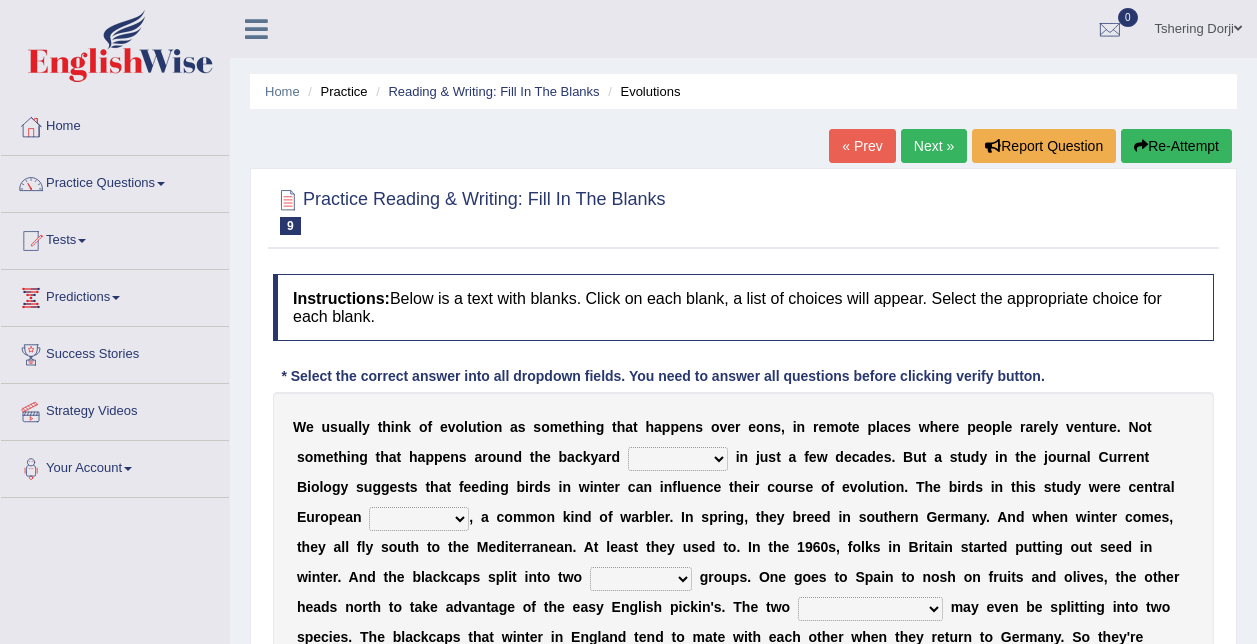 scroll, scrollTop: 0, scrollLeft: 0, axis: both 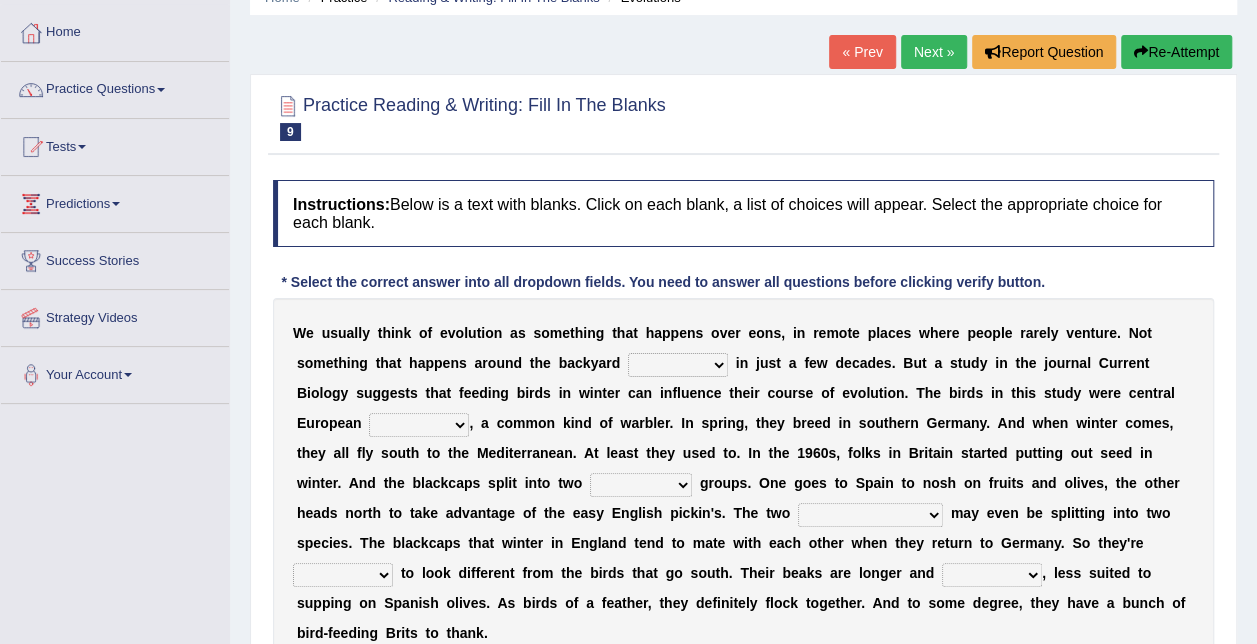 click at bounding box center (732, 363) 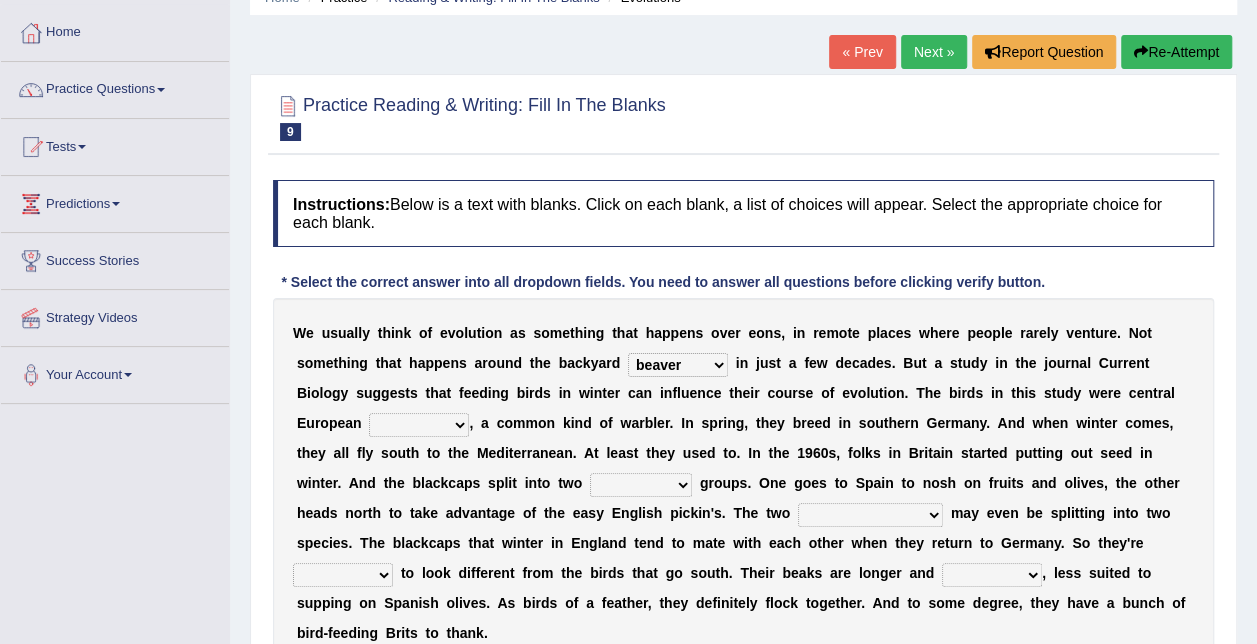click on "beaver believer birdfeeder phonier" at bounding box center [678, 365] 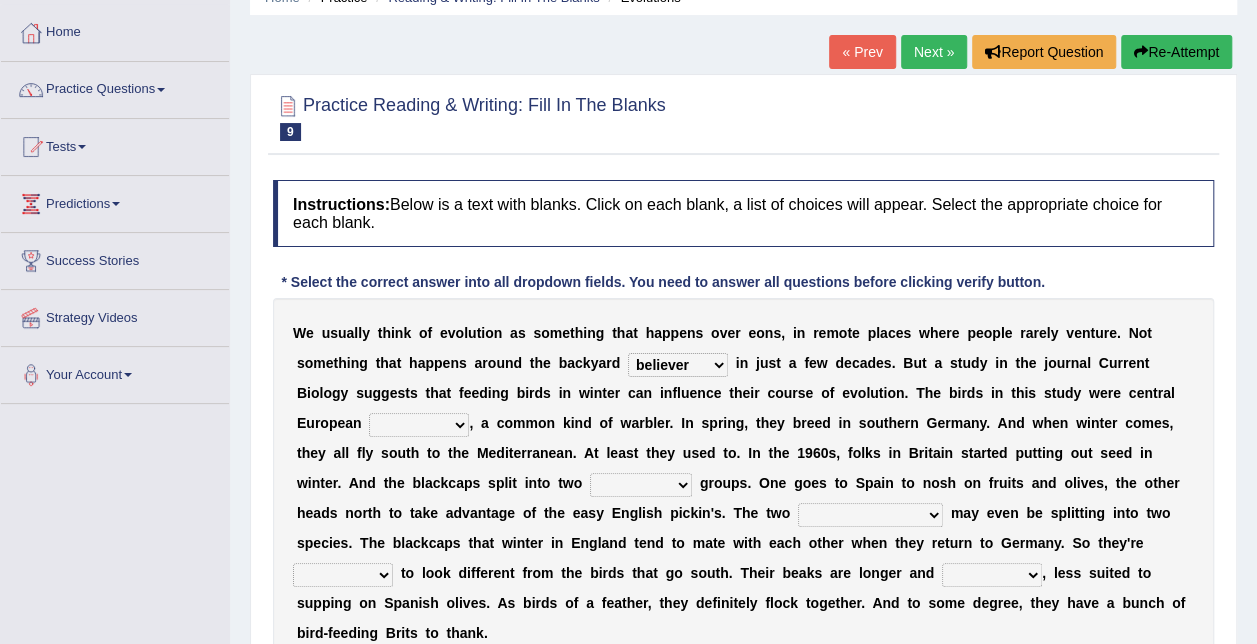 click on "beaver believer birdfeeder phonier" at bounding box center (678, 365) 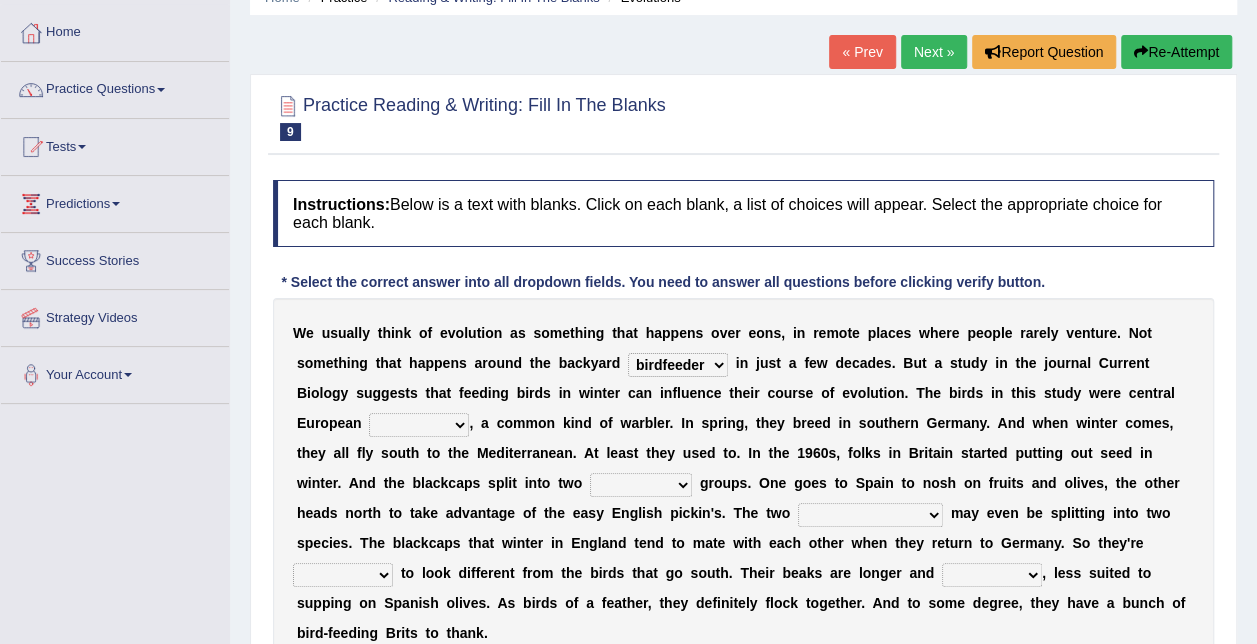 click on "beaver believer birdfeeder phonier" at bounding box center (678, 365) 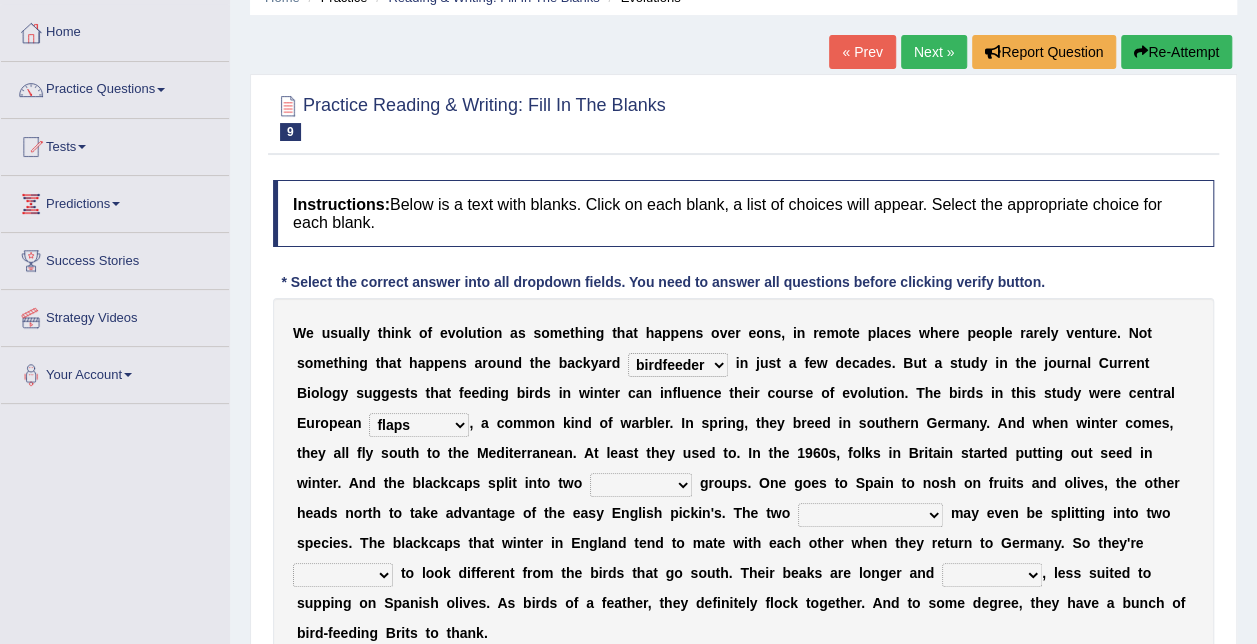 click on "blackcaps pox flaps chats" at bounding box center (419, 425) 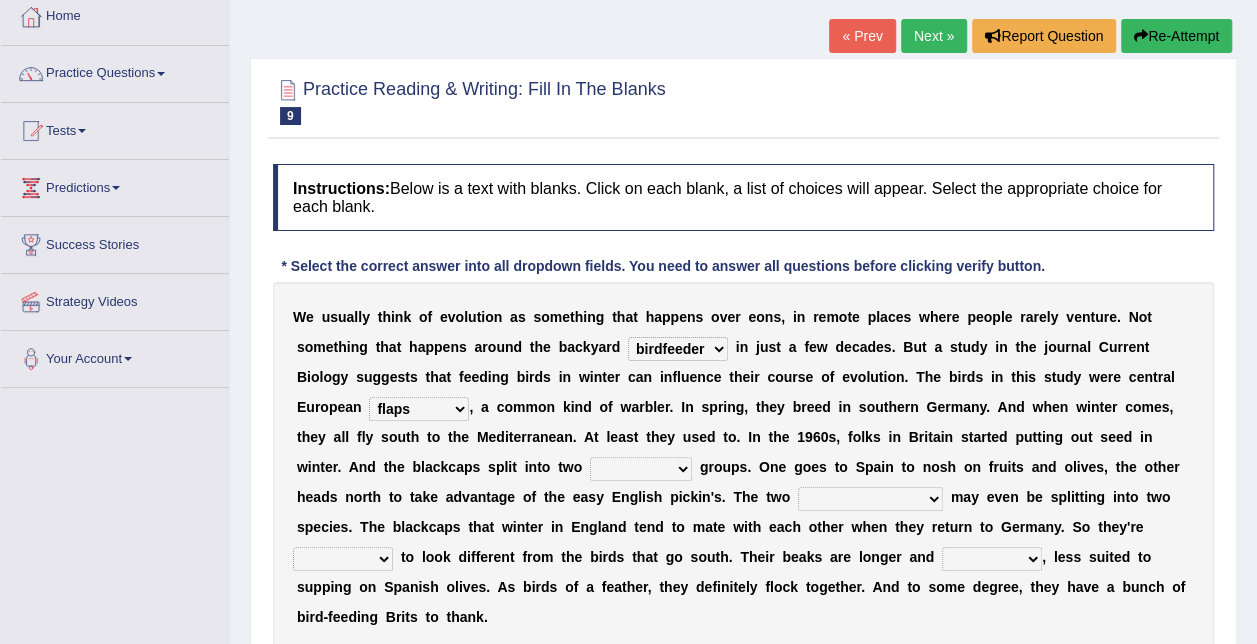 scroll, scrollTop: 134, scrollLeft: 0, axis: vertical 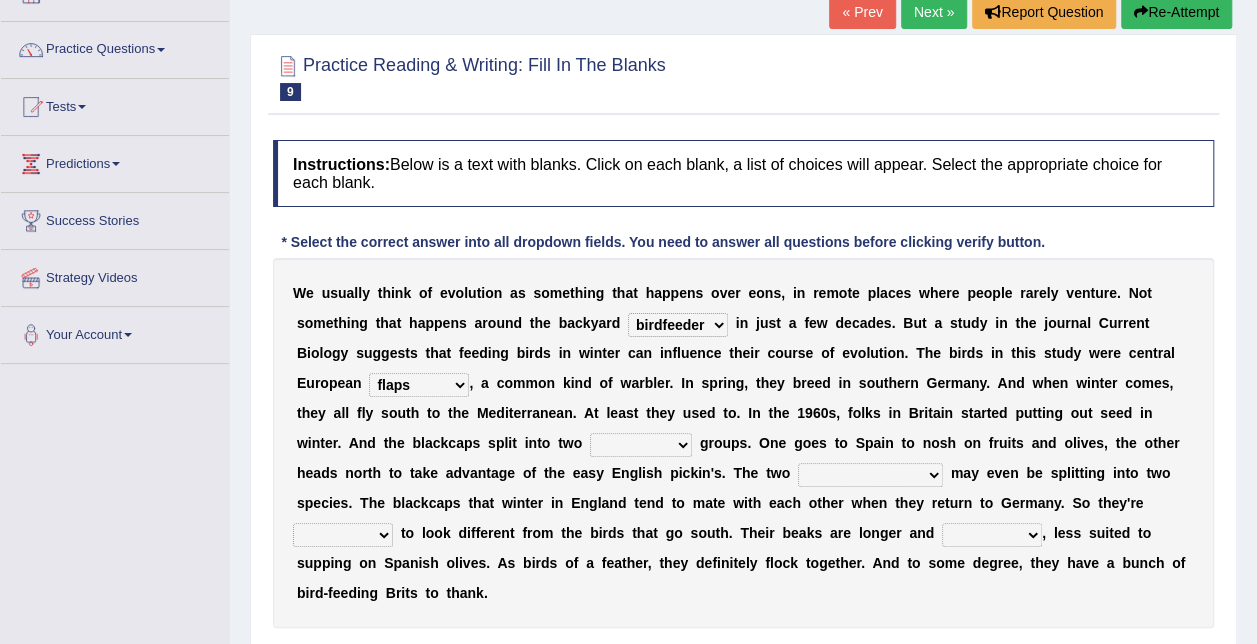 click on "distinct bit disconnect split" at bounding box center [641, 445] 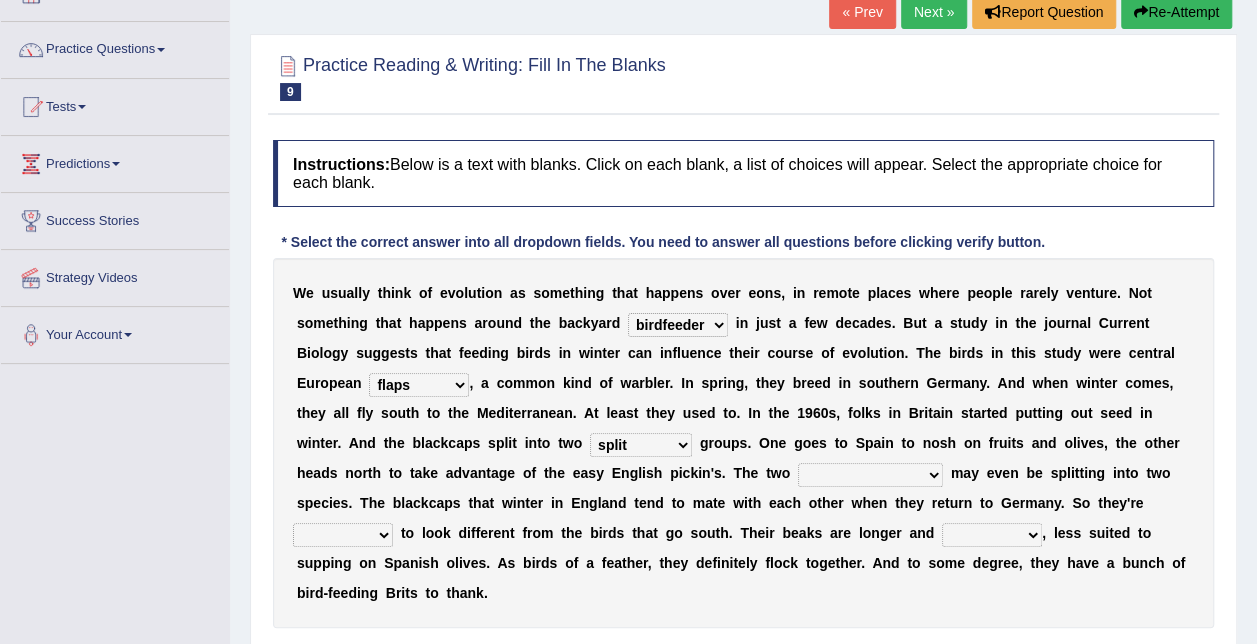 click on "distinct bit disconnect split" at bounding box center [641, 445] 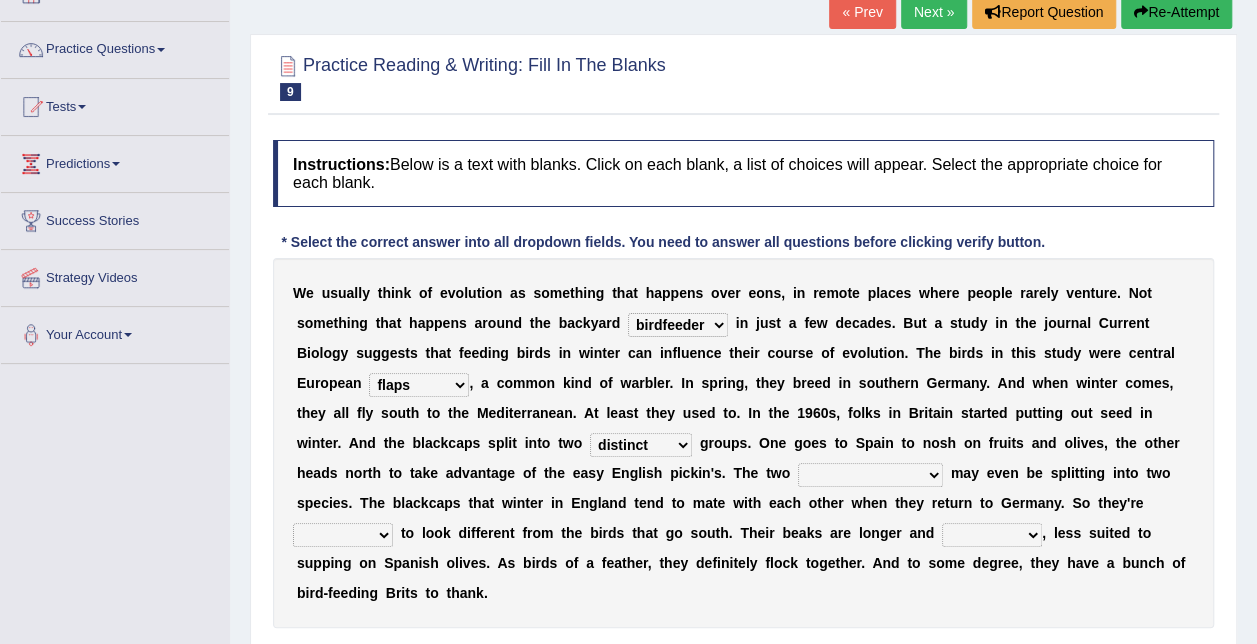 click on "distinct bit disconnect split" at bounding box center (641, 445) 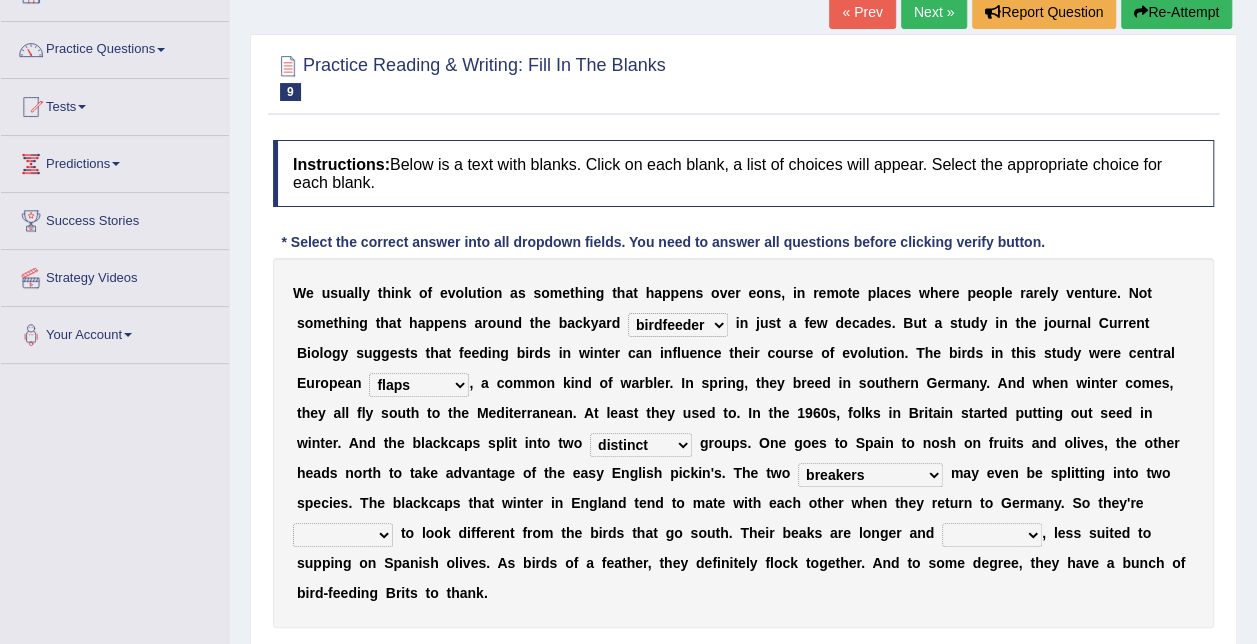 click on "elevators populations breakers contraindications" at bounding box center (870, 475) 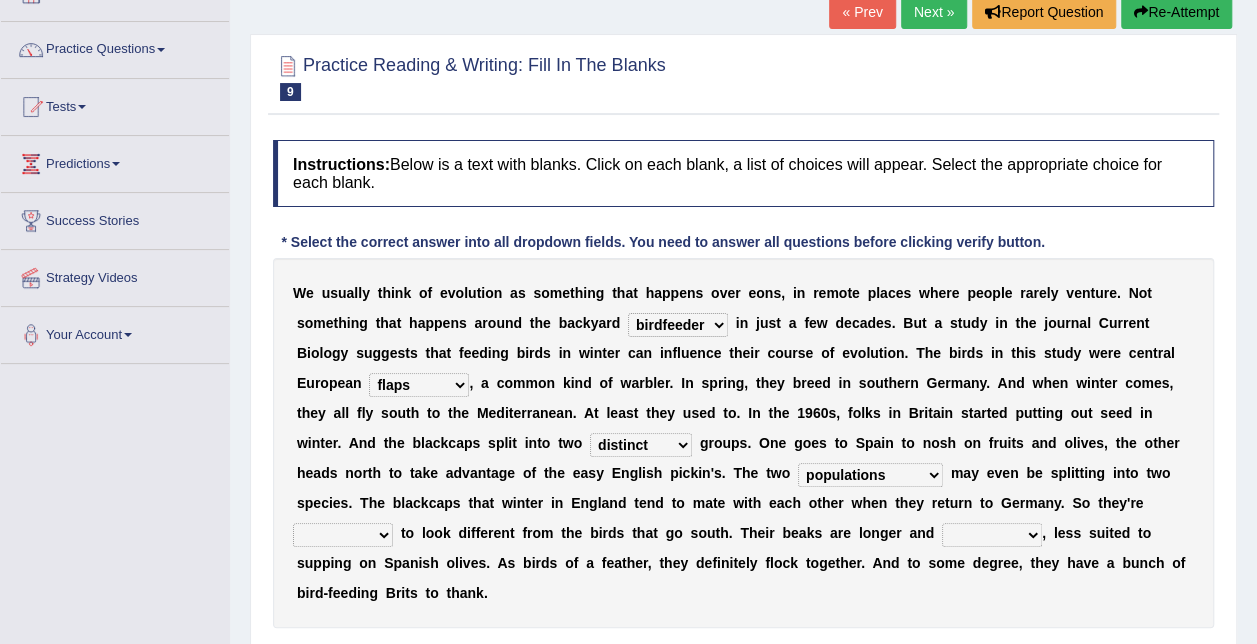click on "elevators populations breakers contraindications" at bounding box center (870, 475) 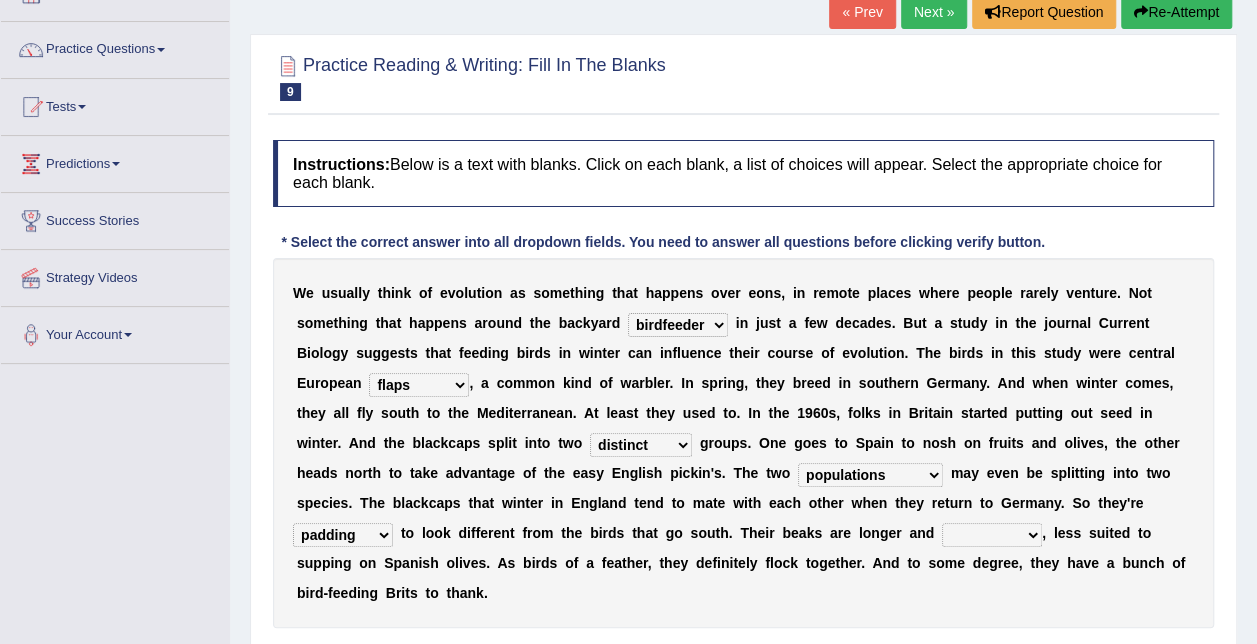 click on "starting blotting wanting padding" at bounding box center (343, 535) 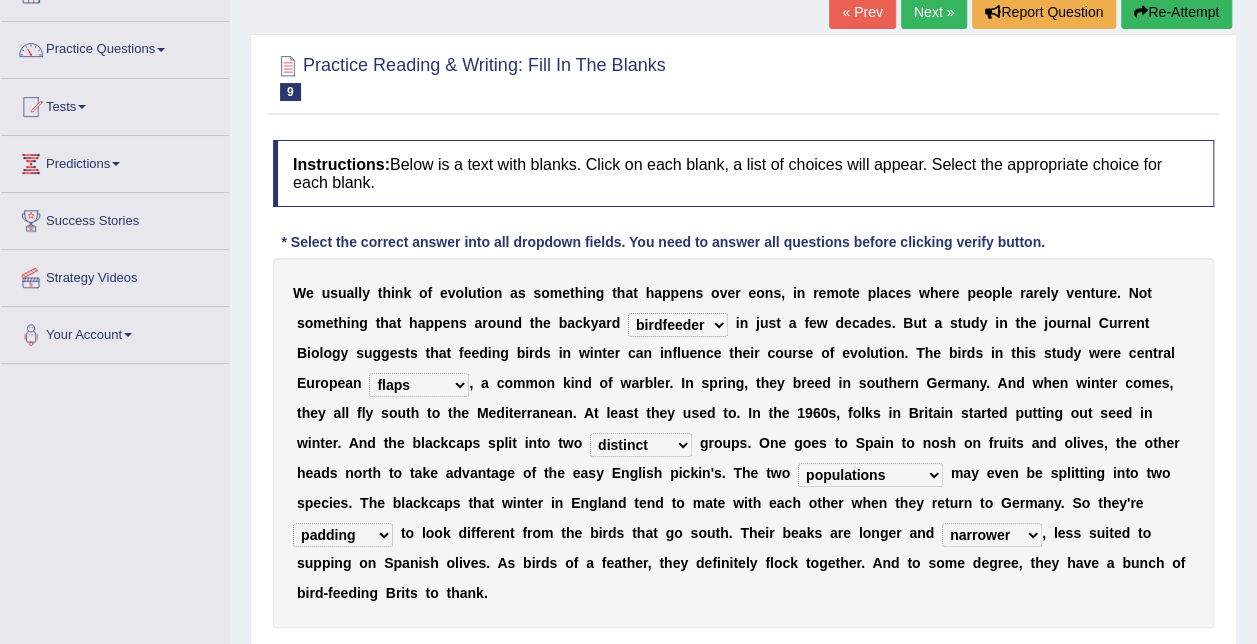 click on "freshwater spillover scheduler narrower" at bounding box center [992, 535] 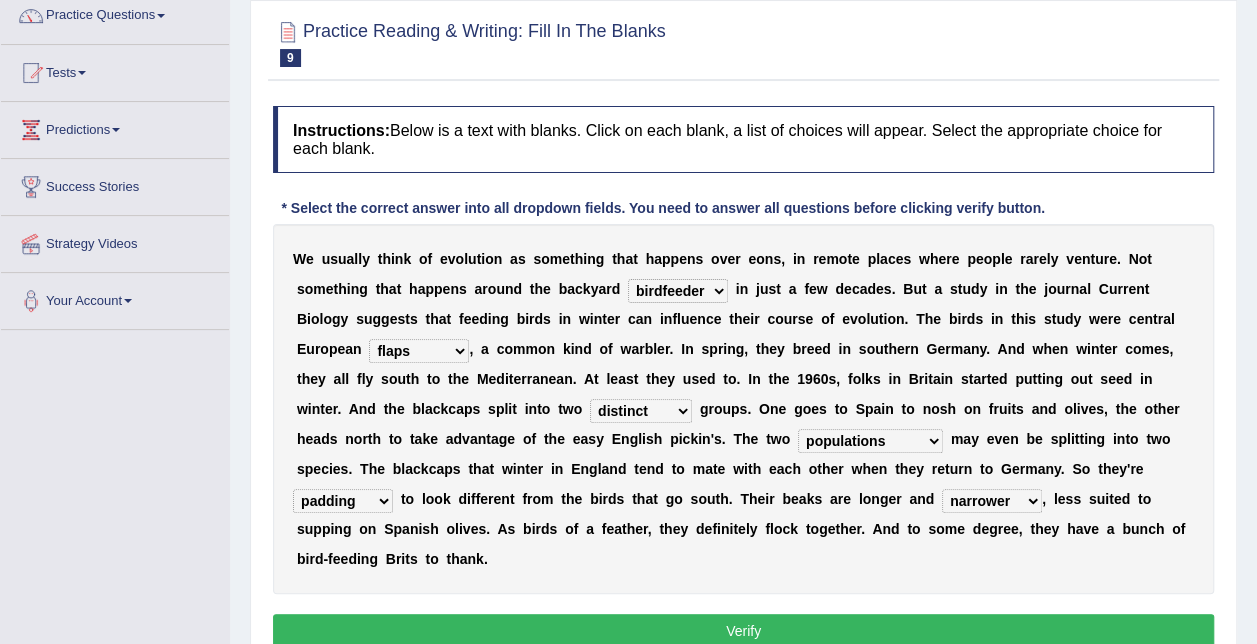 scroll, scrollTop: 184, scrollLeft: 0, axis: vertical 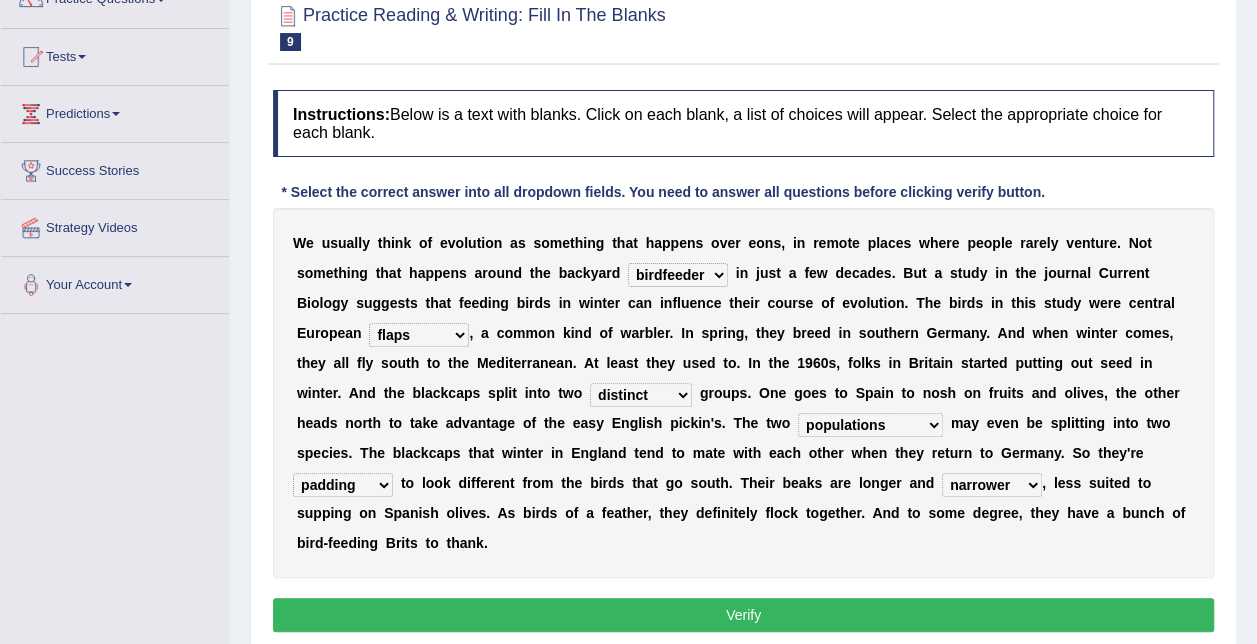 click on "Verify" at bounding box center [743, 615] 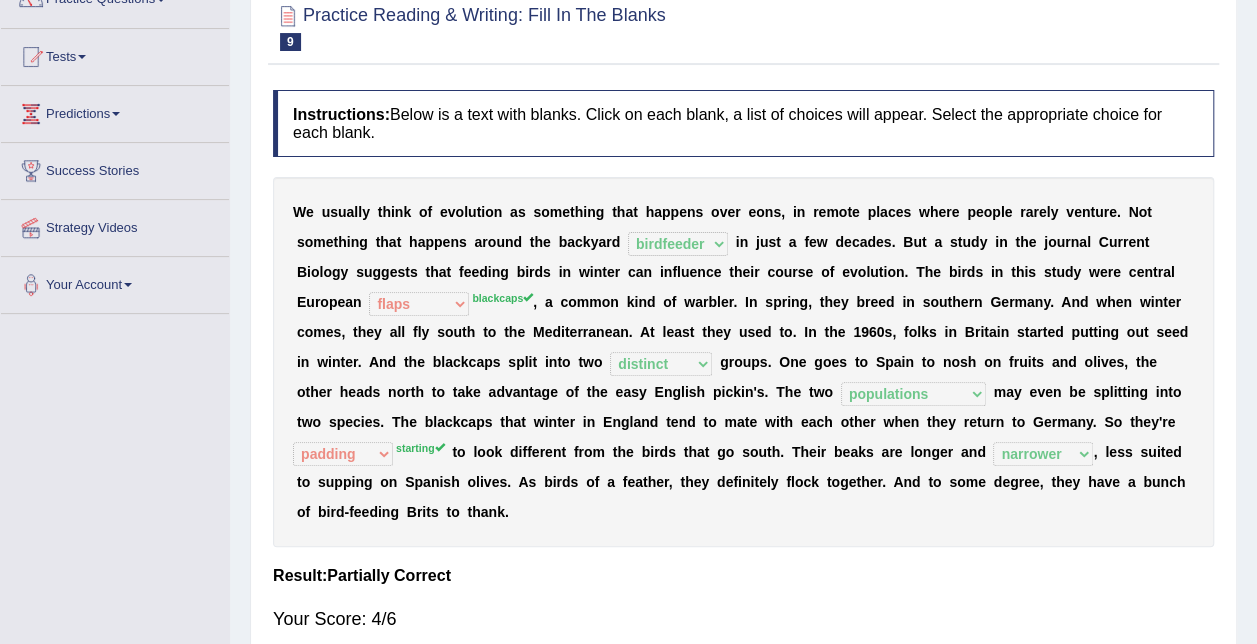 click on "Result:" at bounding box center [743, 576] 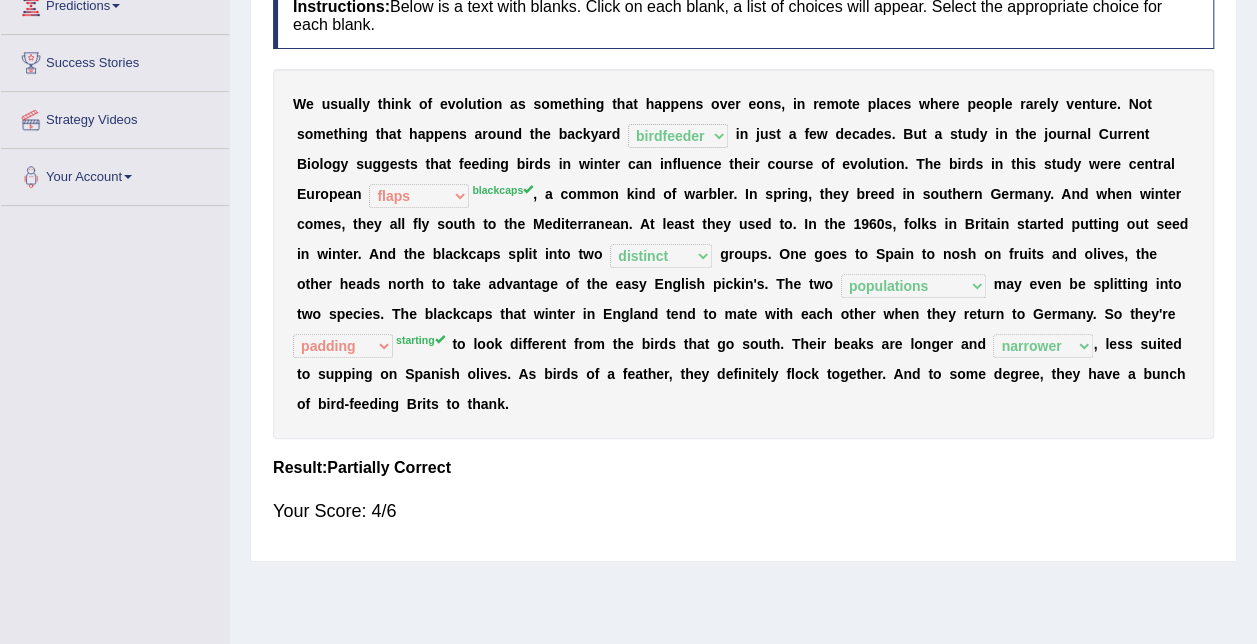 scroll, scrollTop: 304, scrollLeft: 0, axis: vertical 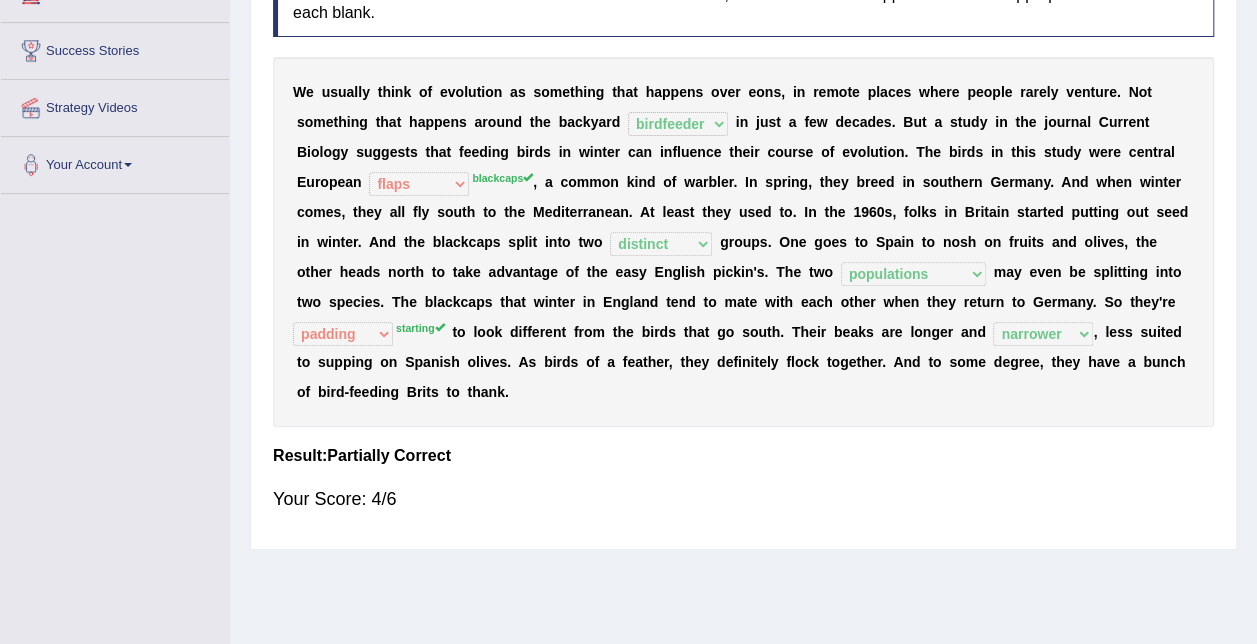 click on "Instructions:  Below is a text with blanks. Click on each blank, a list of choices will appear. Select the appropriate choice for each blank.
* Select the correct answer into all dropdown fields. You need to answer all questions before clicking verify button. W e    u s u a l l y    t h i n k    o f    e v o l u t i o n    a s    s o m e t h i n g    t h a t    h a p p e n s    o v e r    e o n s ,    i n    r e m o t e    p l a c e s    w h e r e    p e o p l e    r a r e l y    v e n t u r e .    N o t    s o m e t h i n g    t h a t    h a p p e n s    a r o u n d    t h e    b a c k y a r d    beaver believer birdfeeder phonier    i n    j u s t    a    f e w    d e c a d e s .    B u t    a    s t u d y    i n    t h e    j o u r n a l    C u r r e n t    B i o l o g y    s u g g e s t s    t h a t    f e e d i n g    b i r d s    i n    w i n t e r    c a n    i n f l u e n c e    t h e i r    c o u r s e    o f    e v o l u t i o n .    T" at bounding box center (743, 249) 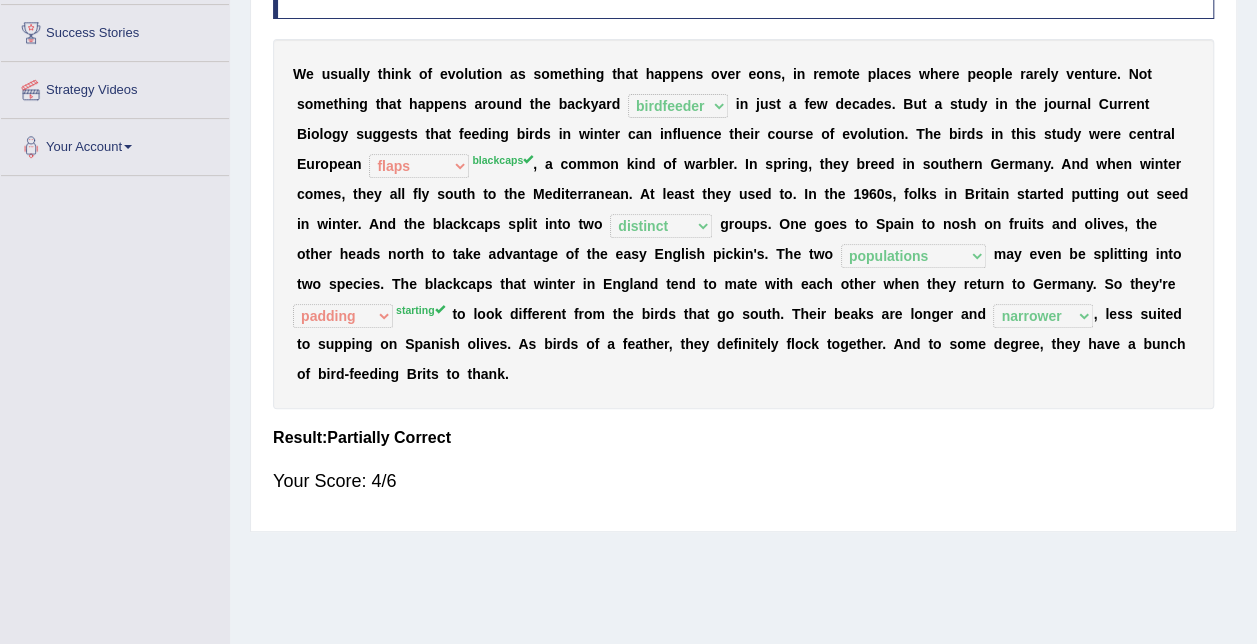 scroll, scrollTop: 325, scrollLeft: 0, axis: vertical 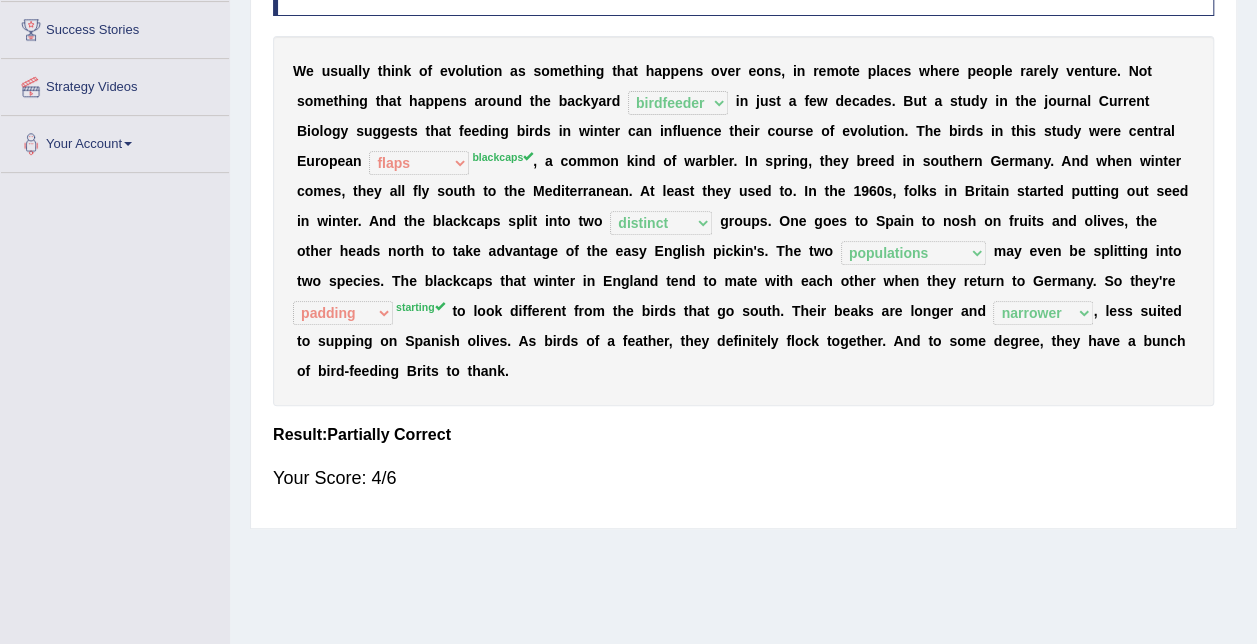 click on "Your Score: 4/6" at bounding box center [743, 478] 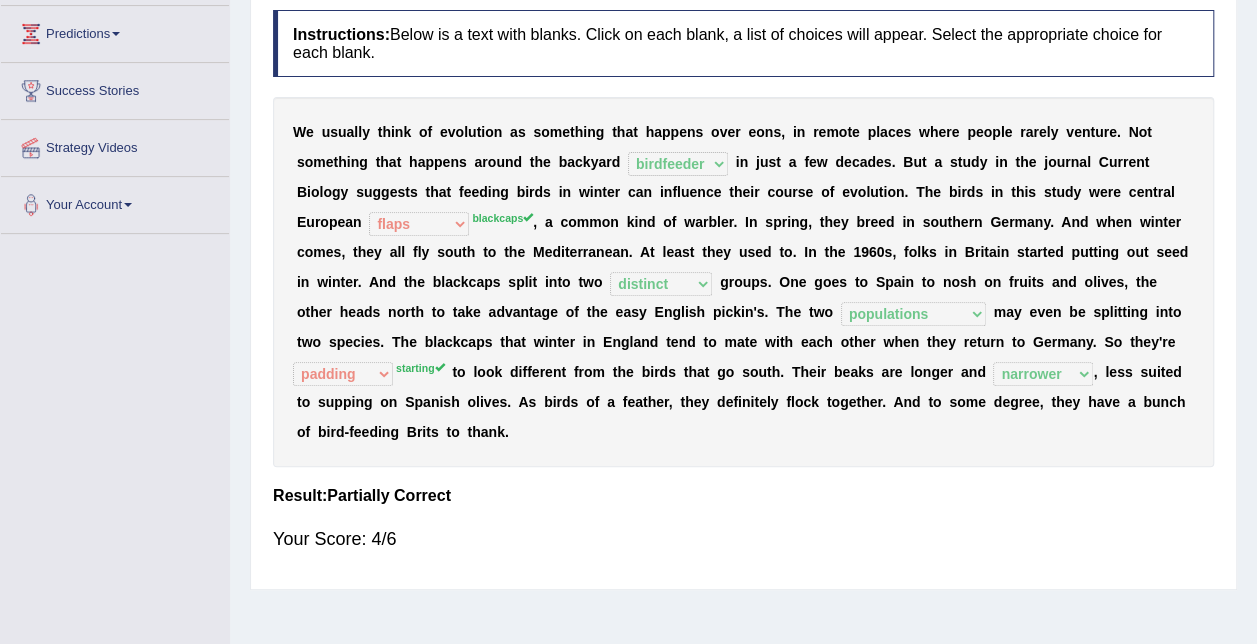 scroll, scrollTop: 0, scrollLeft: 0, axis: both 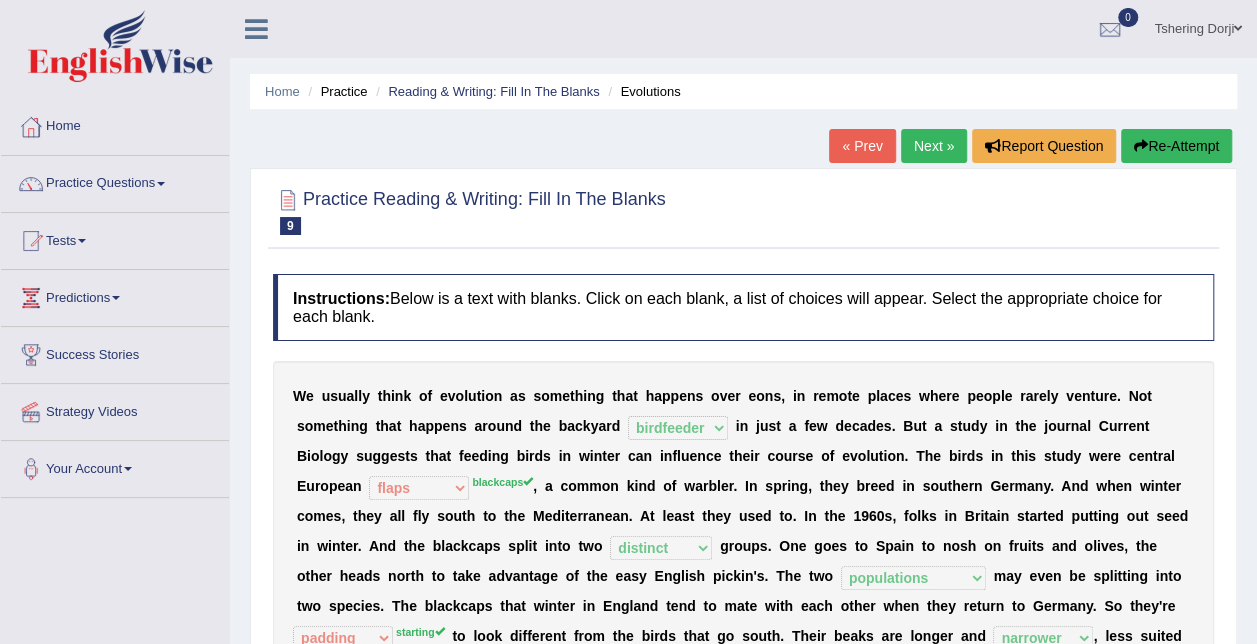 click on "Next »" at bounding box center [934, 146] 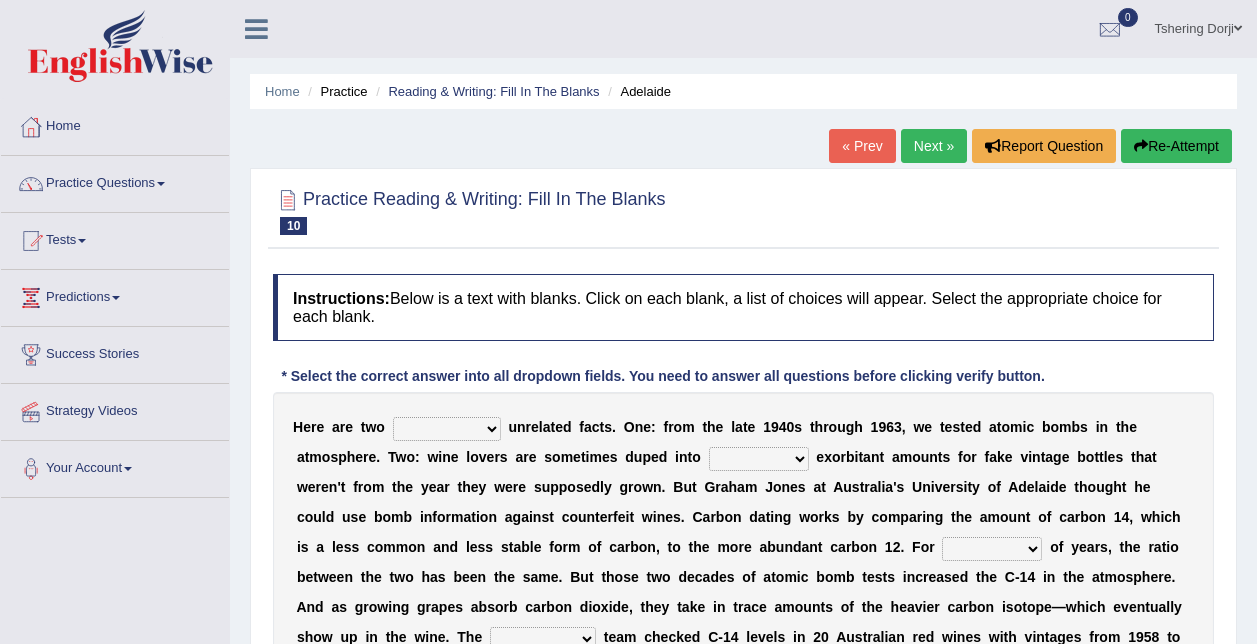 scroll, scrollTop: 60, scrollLeft: 0, axis: vertical 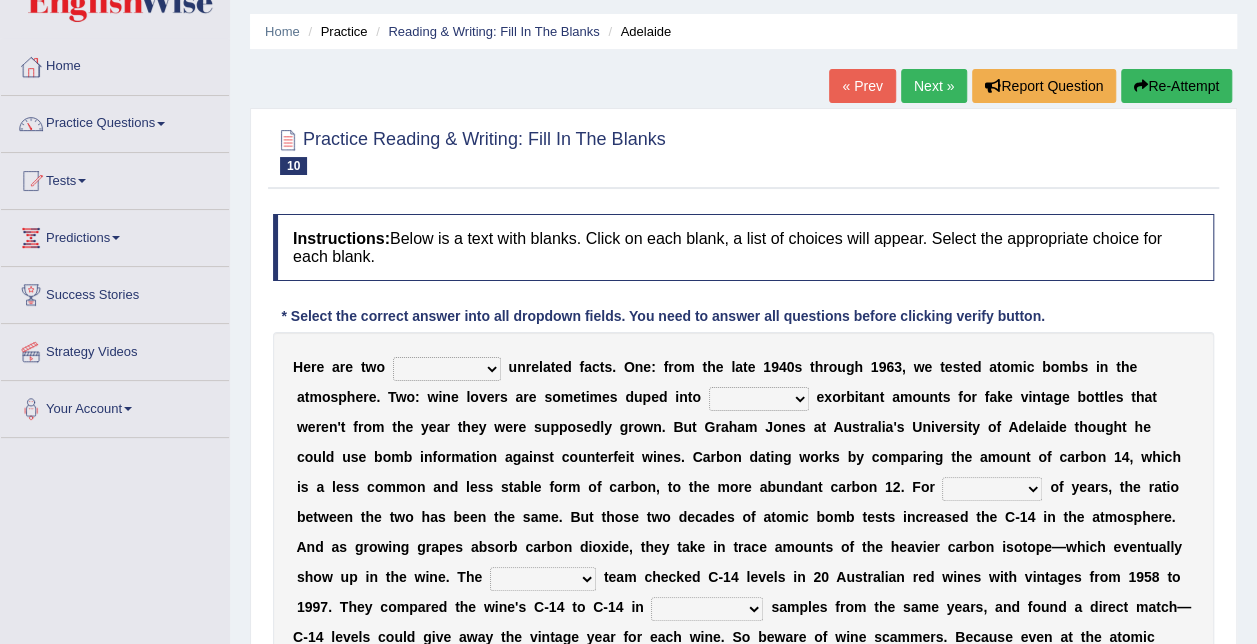 click on "seemingly feelingly endearingly entreatingly" at bounding box center (447, 369) 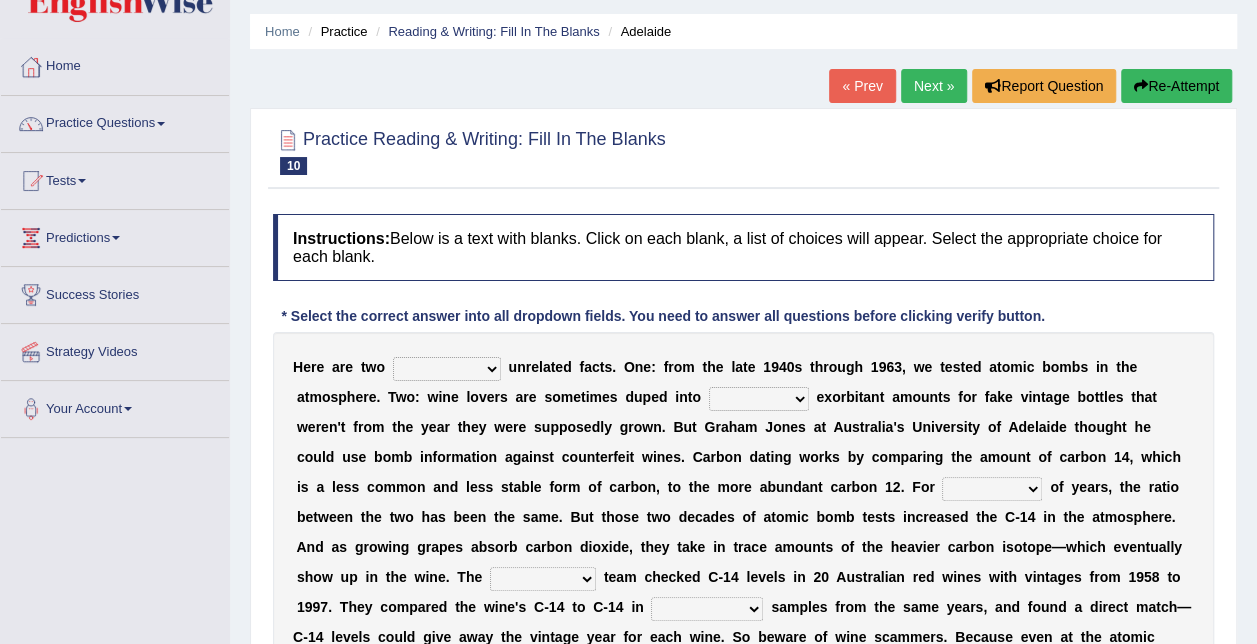 click on "seemingly feelingly endearingly entreatingly" at bounding box center (447, 369) 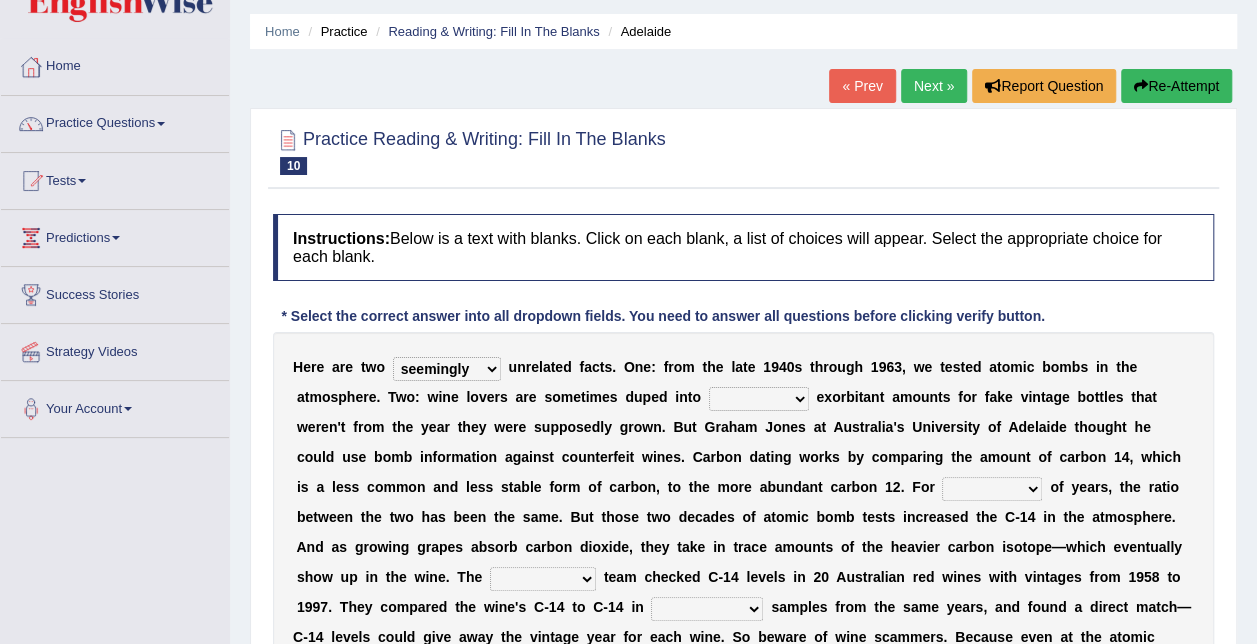 click on "seemingly feelingly endearingly entreatingly" at bounding box center [447, 369] 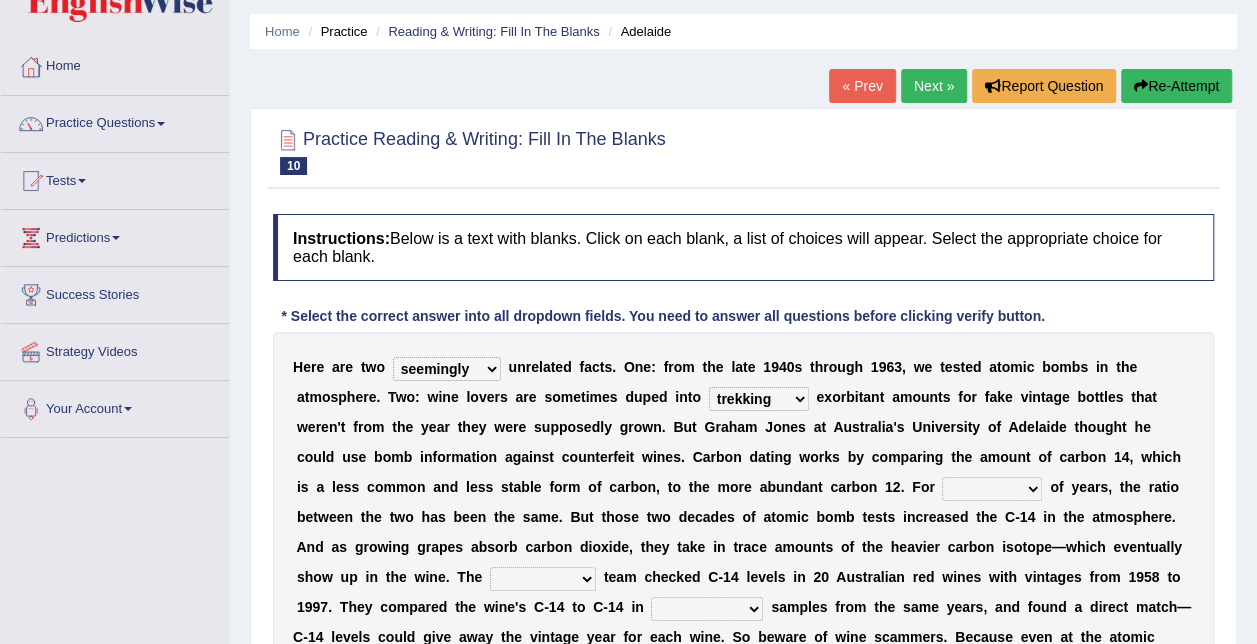 click on "dipping trekking spending swinging" at bounding box center (759, 399) 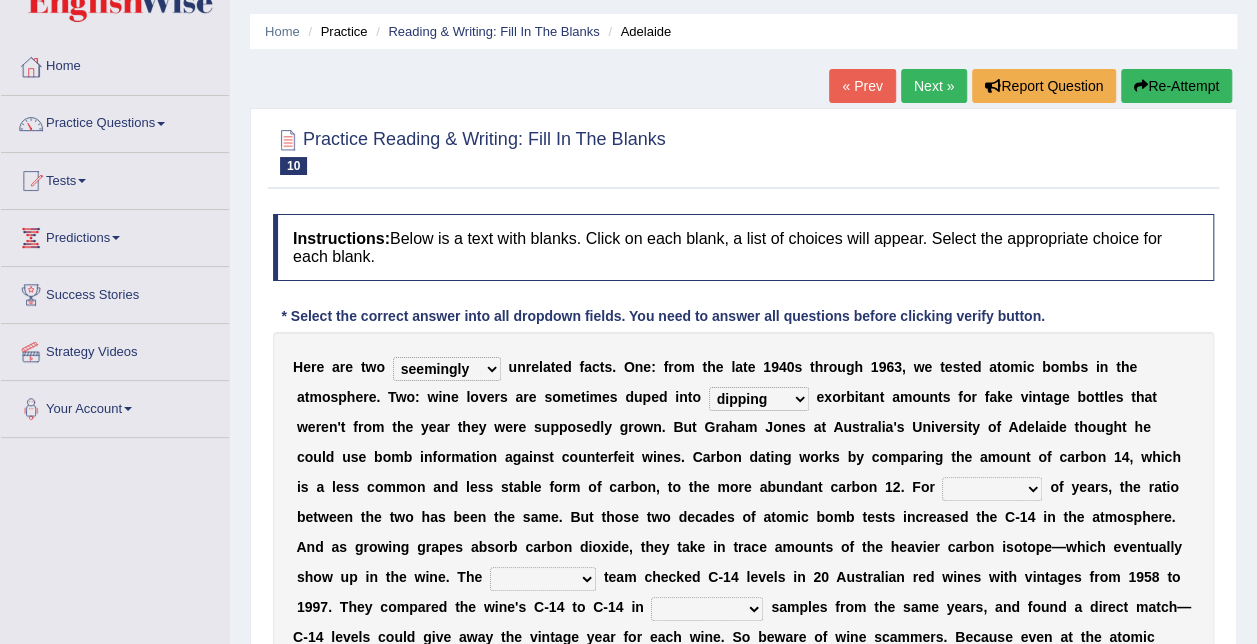 click on "dipping trekking spending swinging" at bounding box center (759, 399) 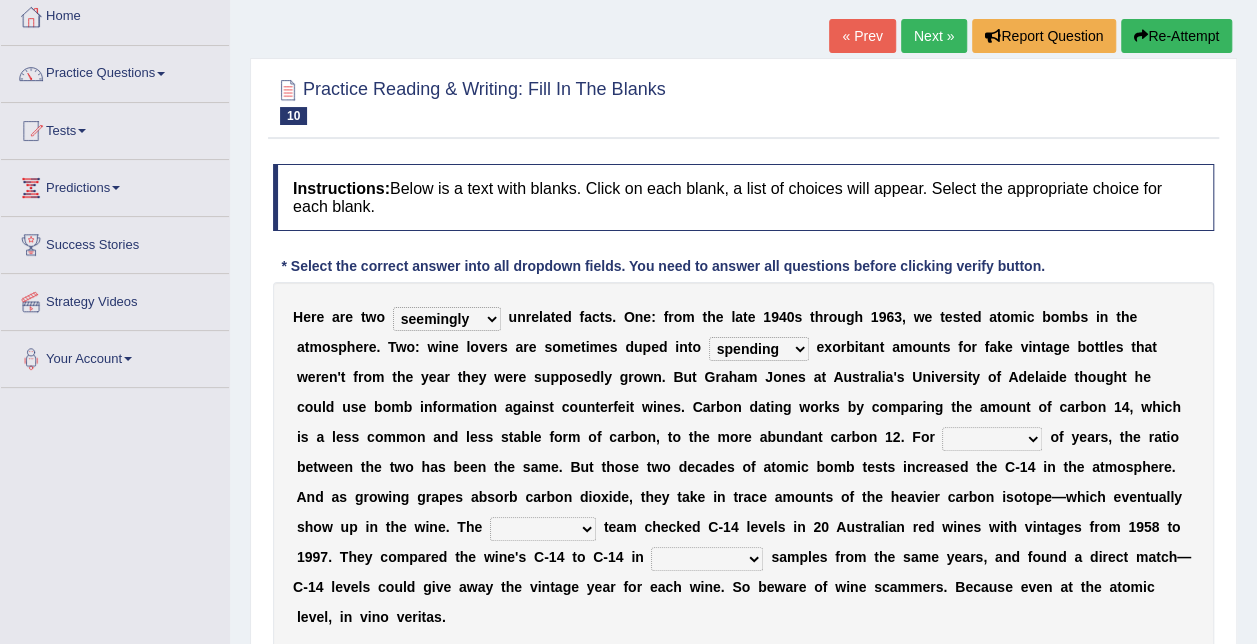 scroll, scrollTop: 111, scrollLeft: 0, axis: vertical 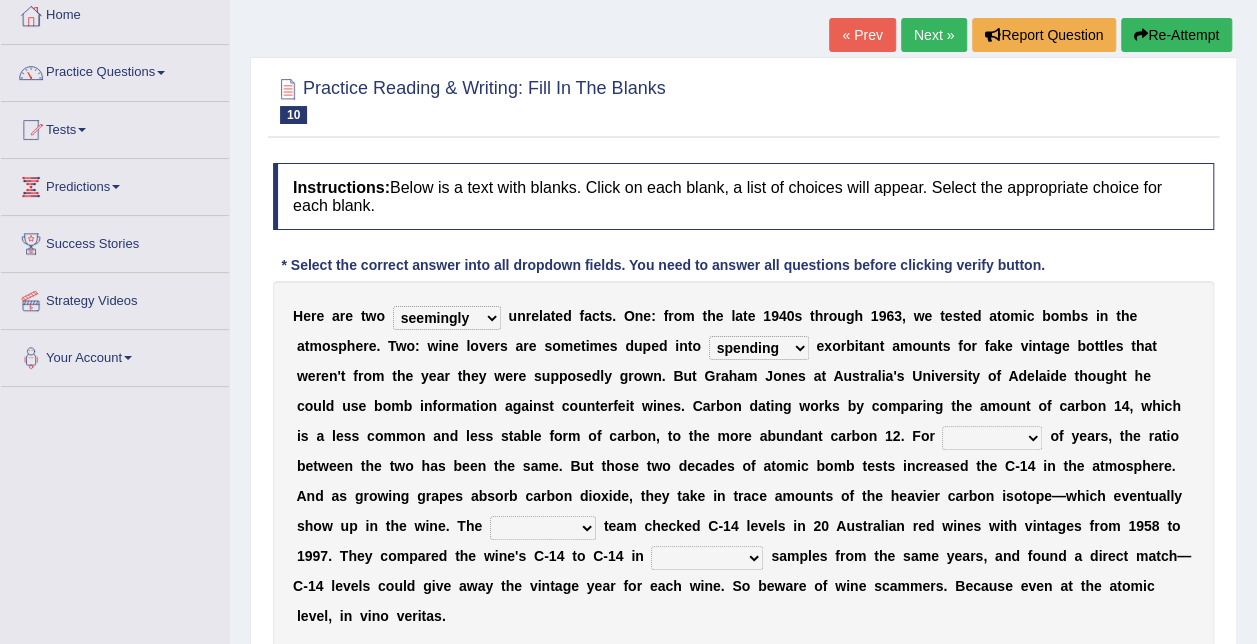 click on "couples much thousands numerous" at bounding box center [992, 438] 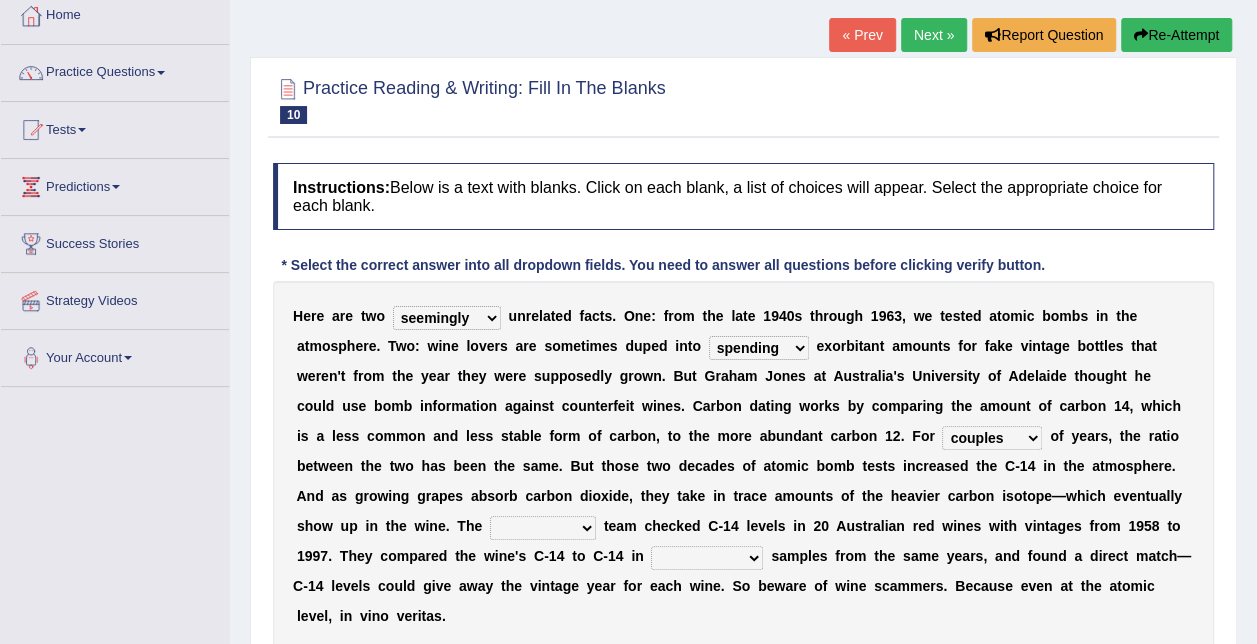 click on "couples much thousands numerous" at bounding box center (992, 438) 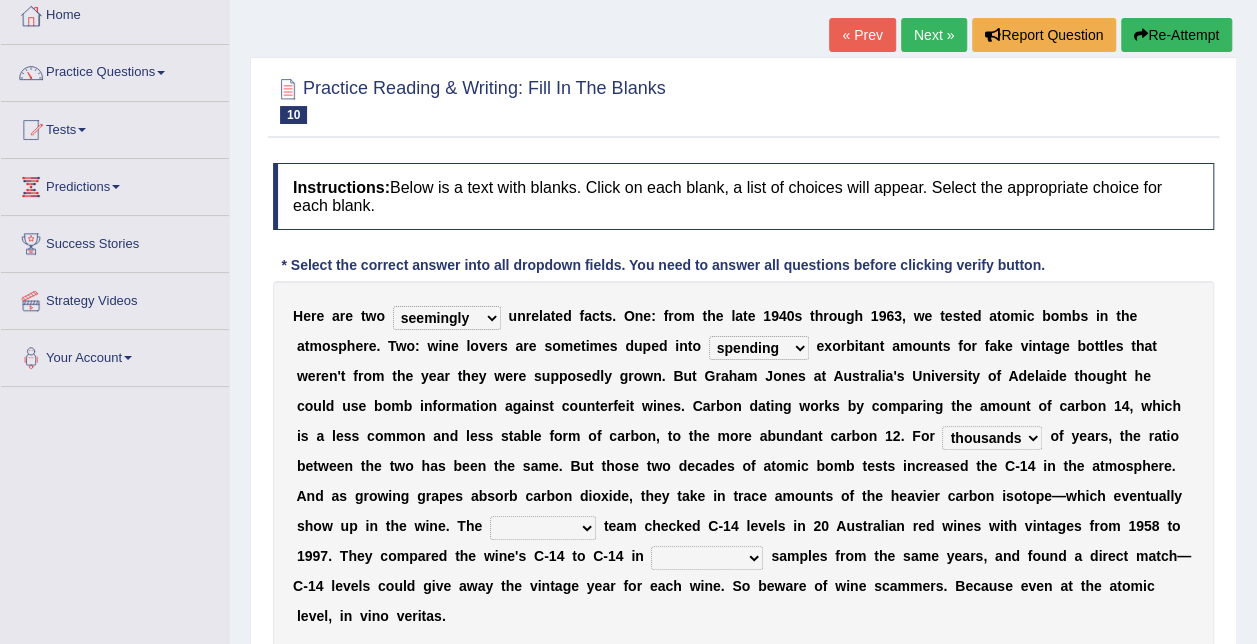 click on "research individual preparation strange" at bounding box center (543, 528) 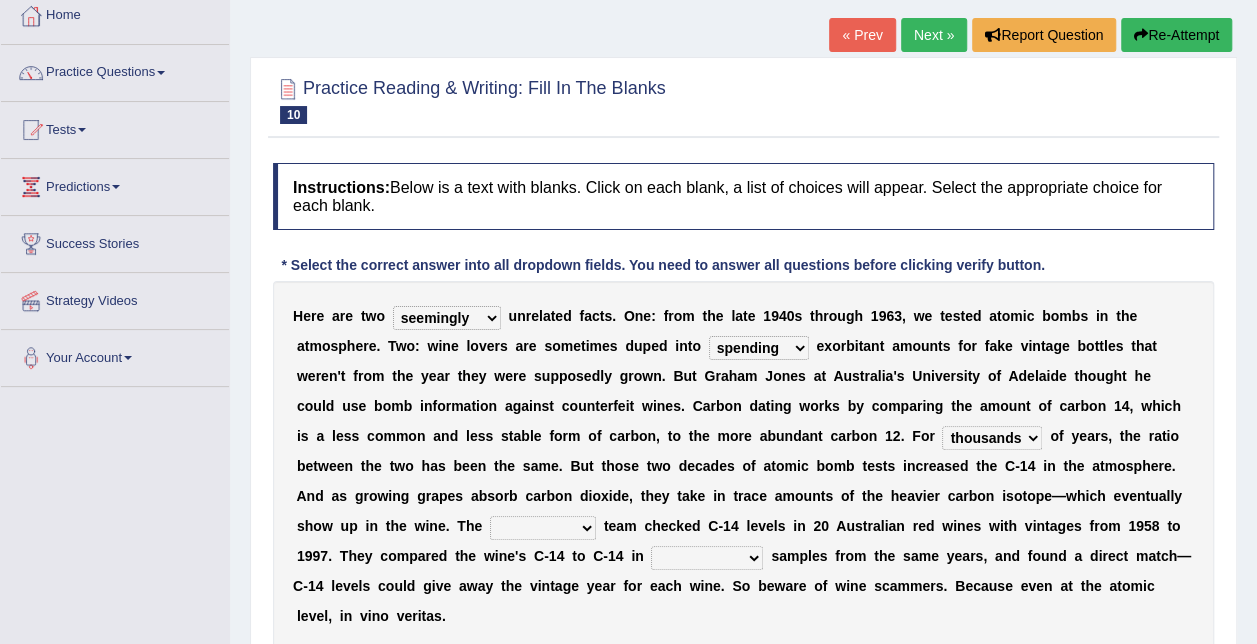 select on "research" 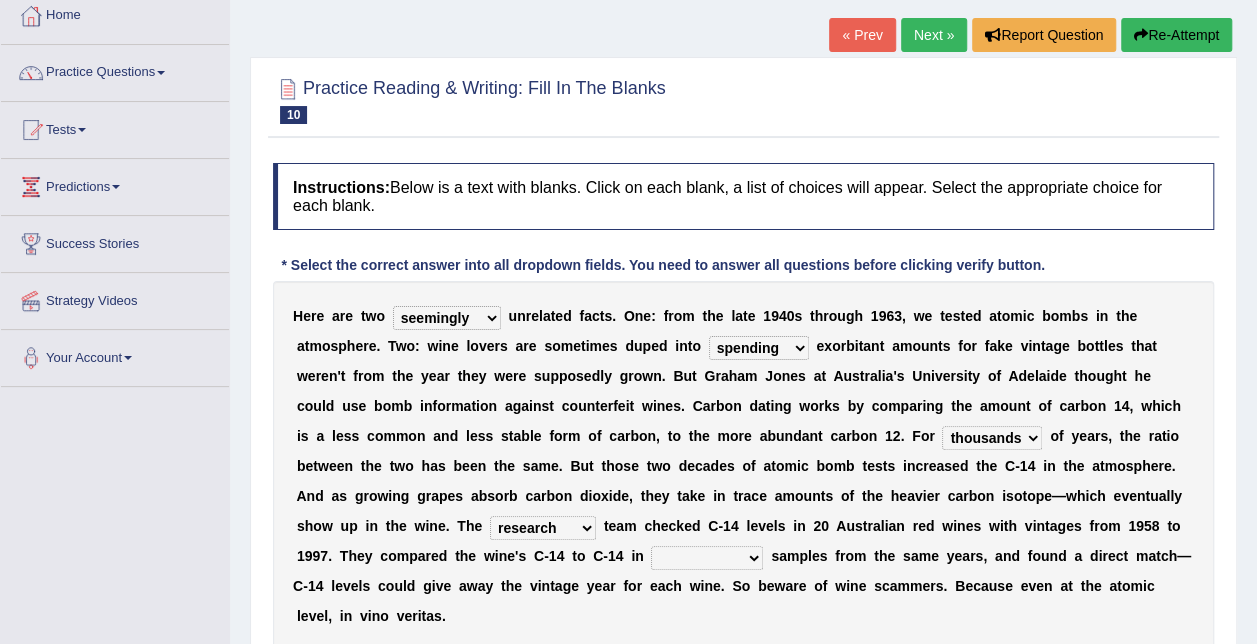 click on "physical atmospheric fluid solid" at bounding box center [707, 558] 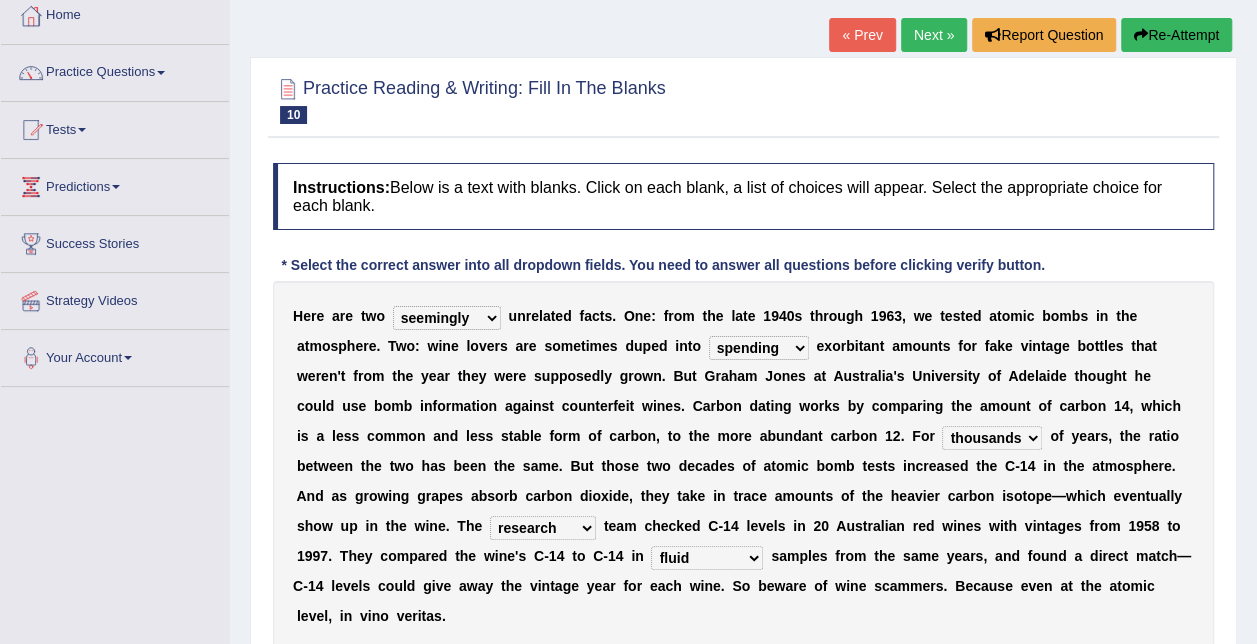 click on "physical atmospheric fluid solid" at bounding box center (707, 558) 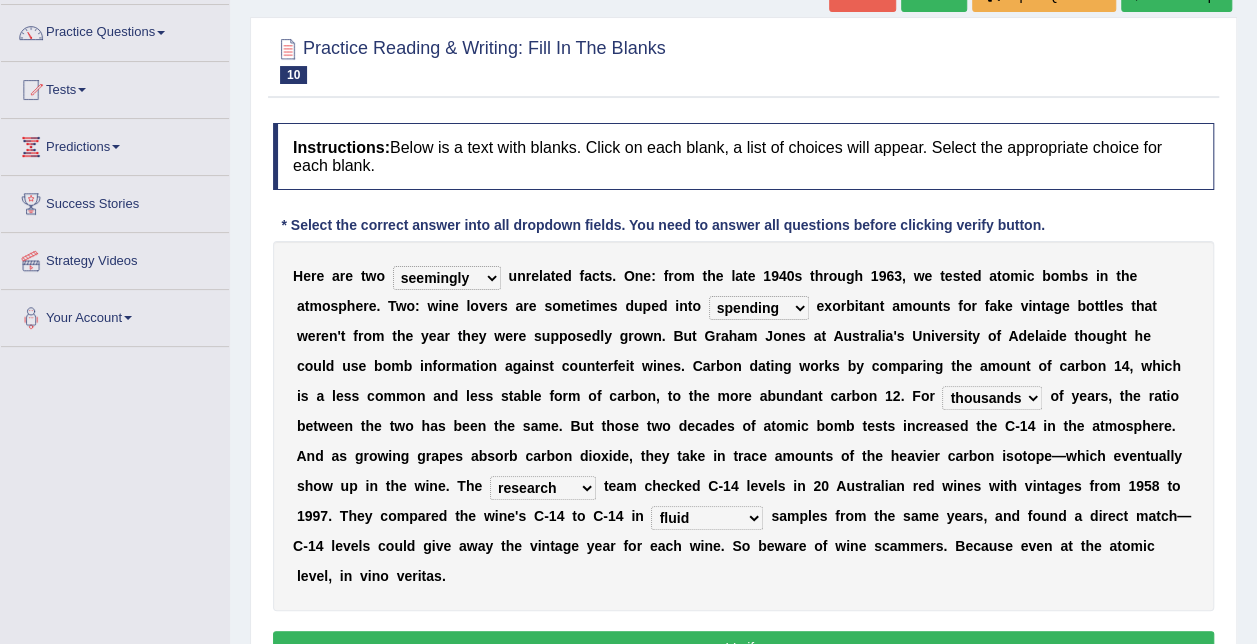 scroll, scrollTop: 156, scrollLeft: 0, axis: vertical 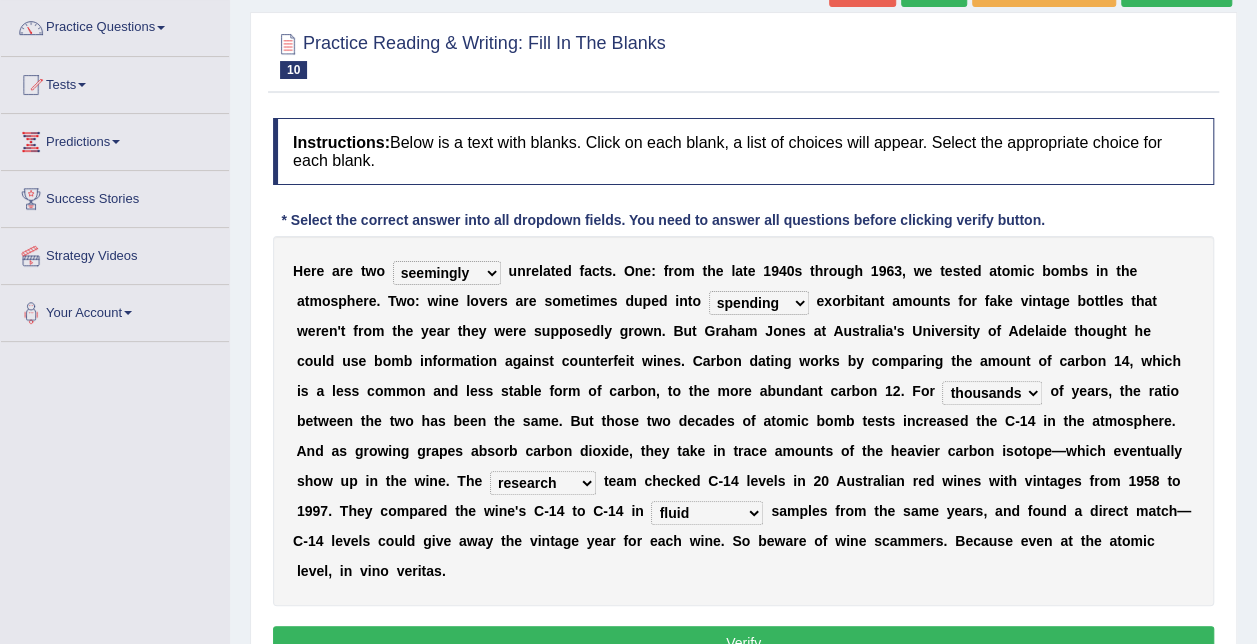 click on "Verify" at bounding box center [743, 643] 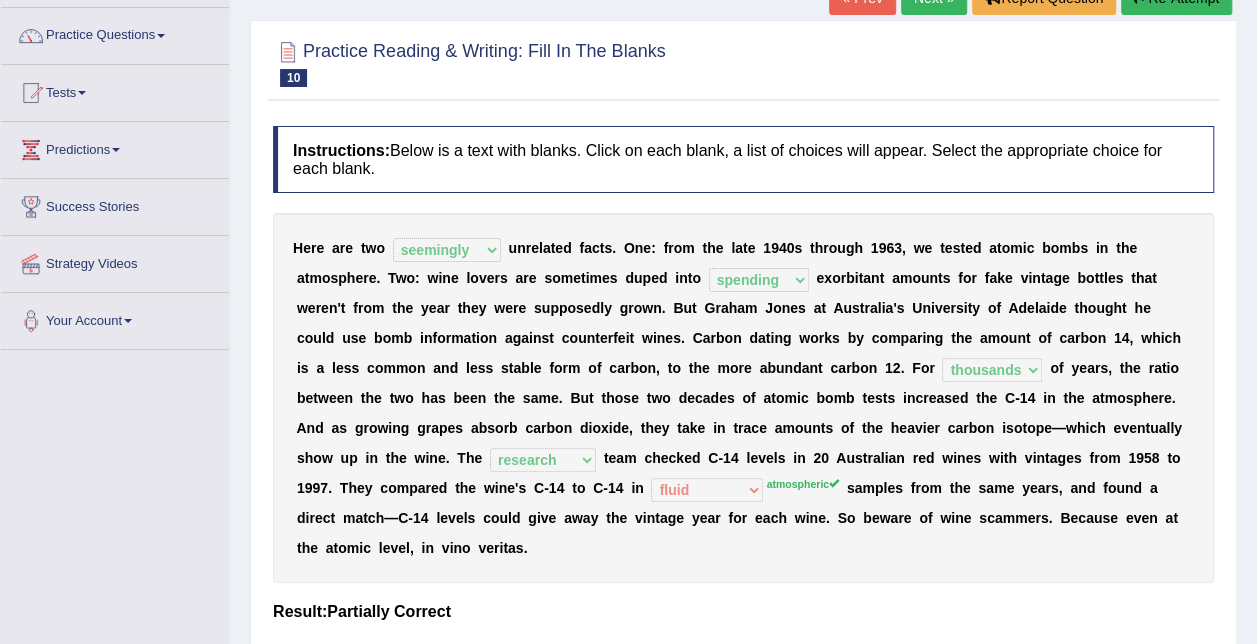 scroll, scrollTop: 0, scrollLeft: 0, axis: both 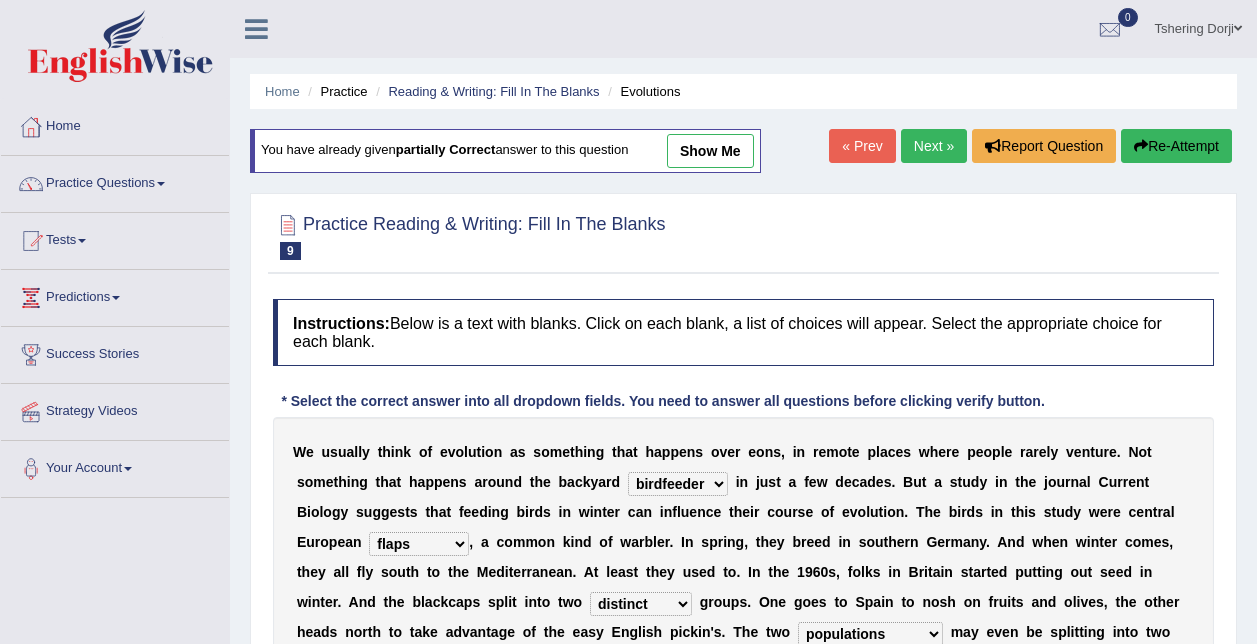 select on "birdfeeder" 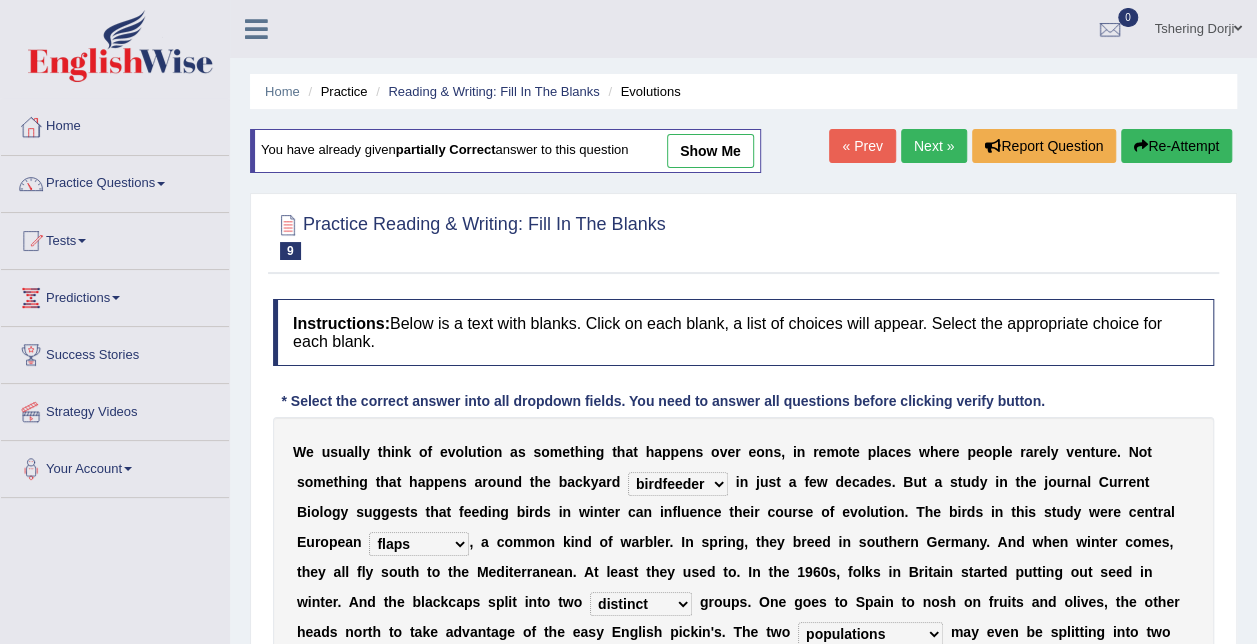 scroll, scrollTop: 0, scrollLeft: 0, axis: both 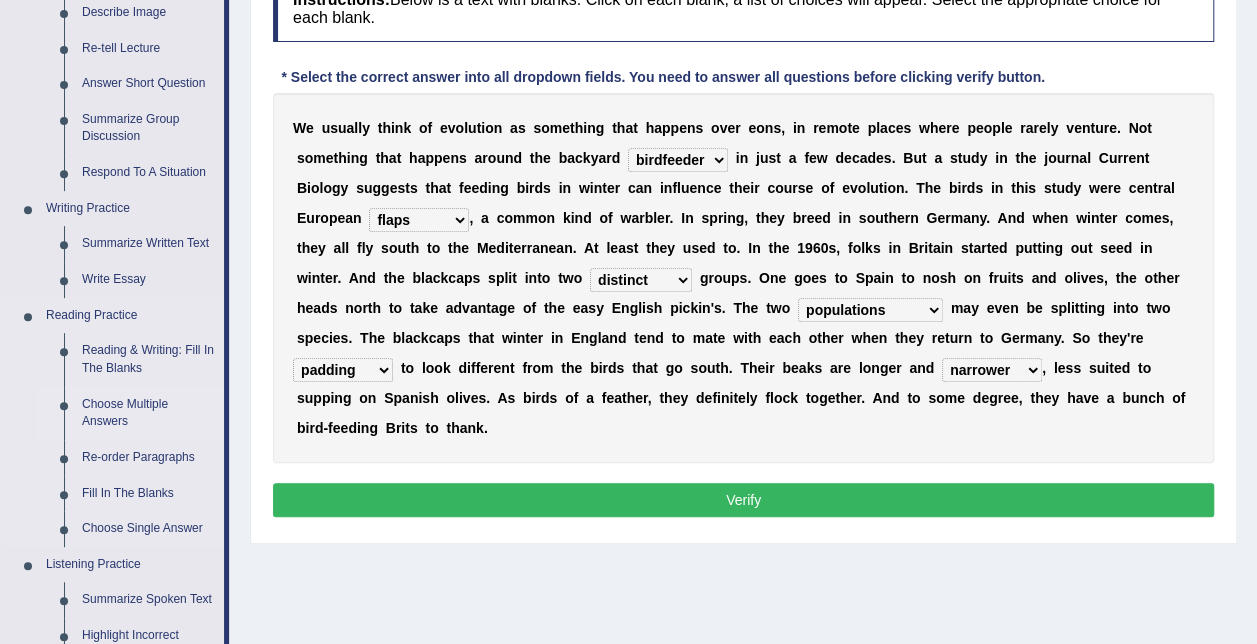 click on "Choose Multiple Answers" at bounding box center [148, 413] 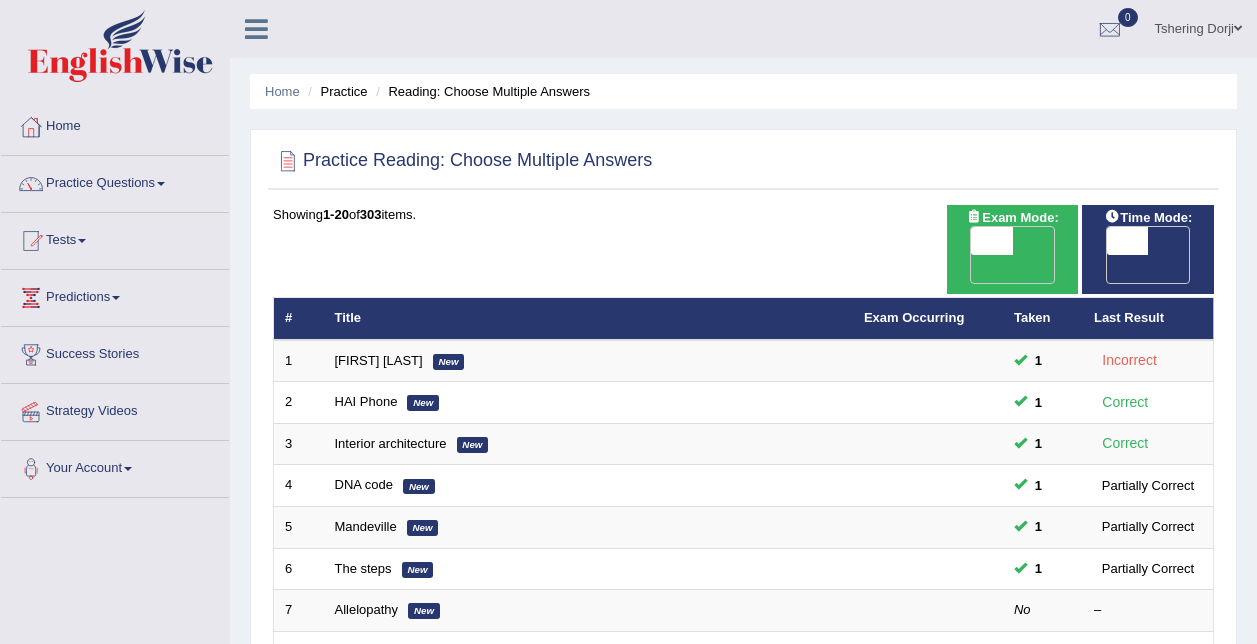 scroll, scrollTop: 0, scrollLeft: 0, axis: both 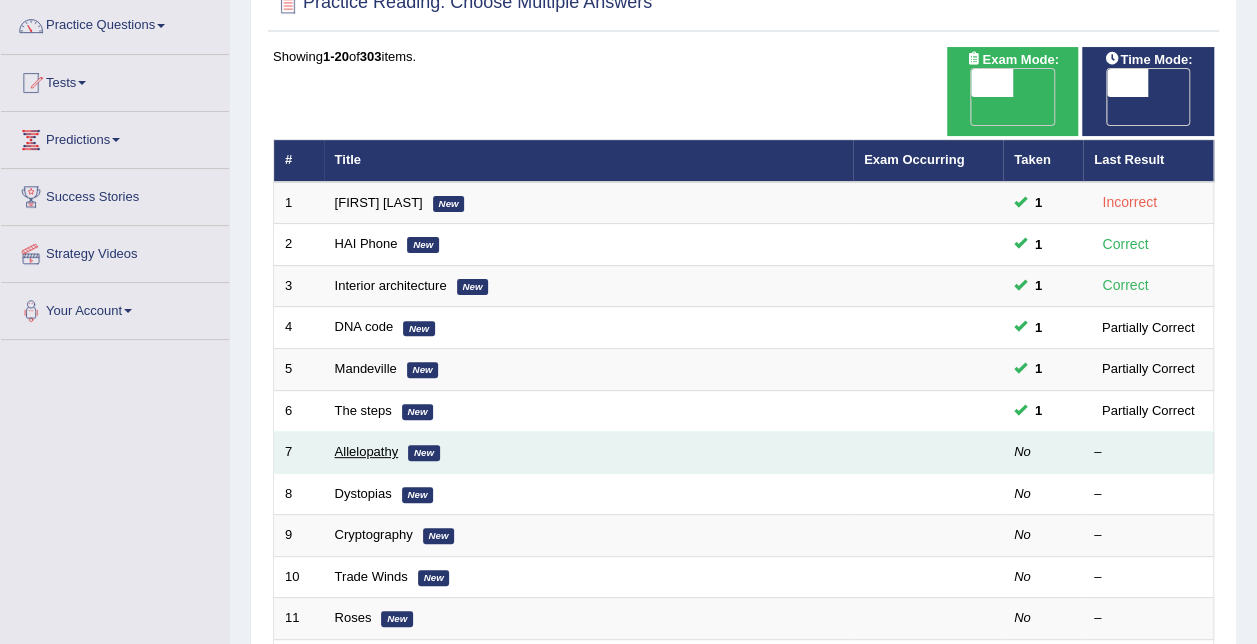 click on "Allelopathy" at bounding box center (367, 451) 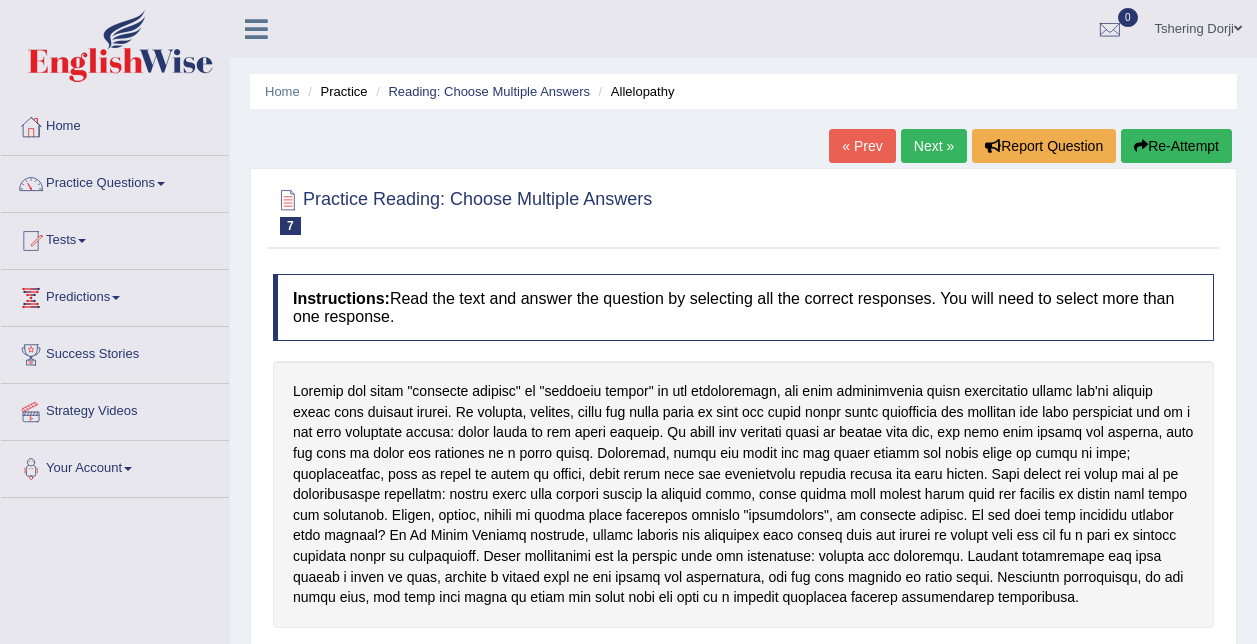 scroll, scrollTop: 0, scrollLeft: 0, axis: both 